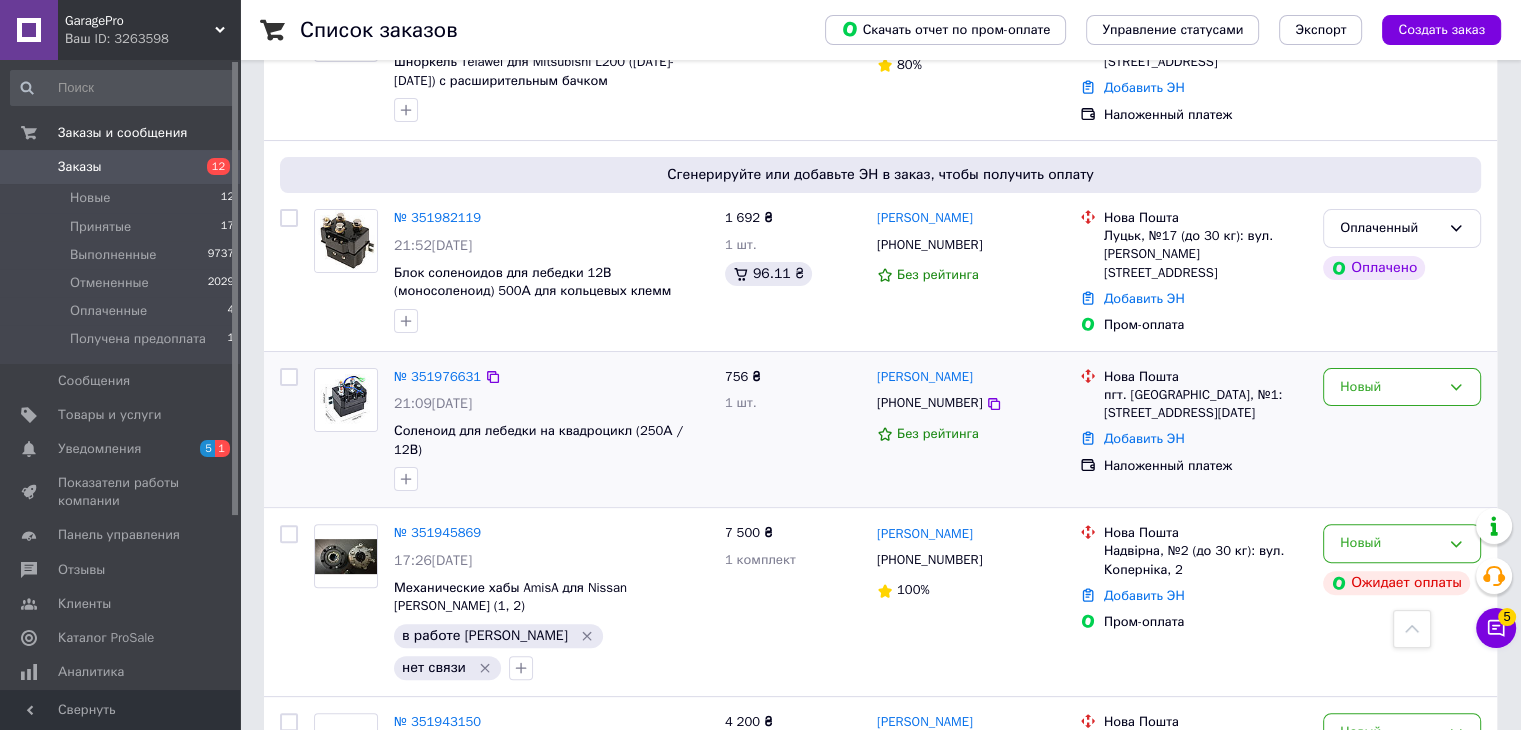 scroll, scrollTop: 500, scrollLeft: 0, axis: vertical 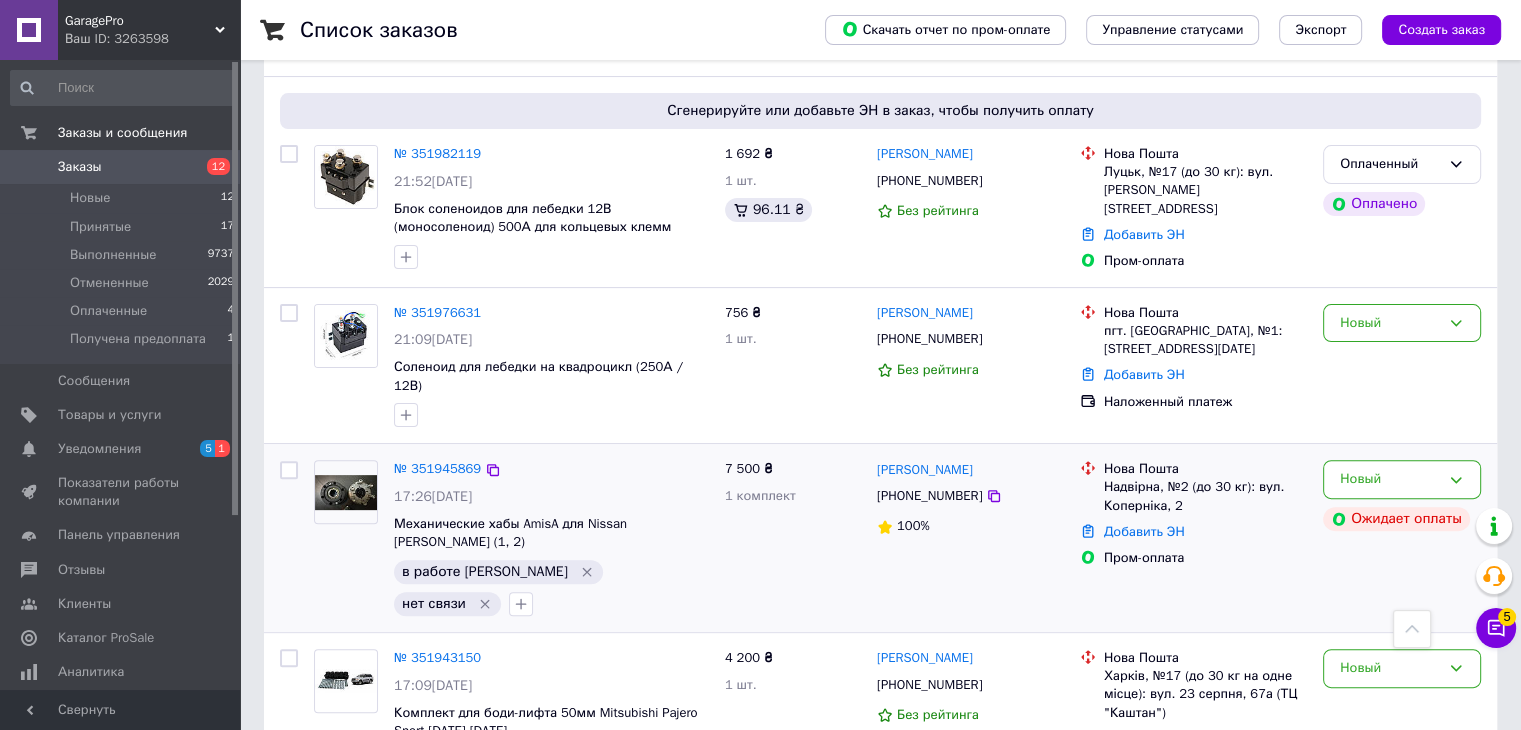 click 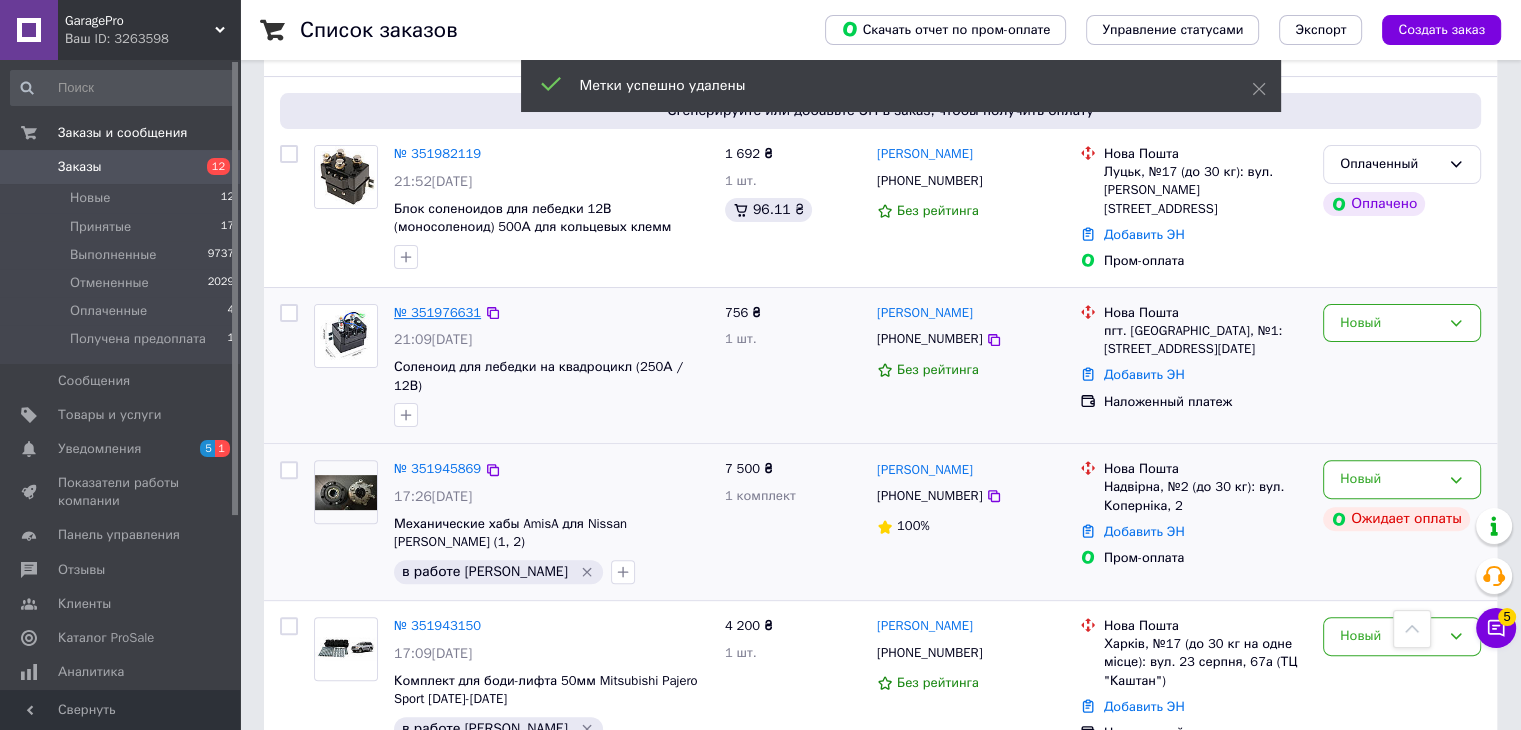 click on "№ 351976631" at bounding box center [437, 312] 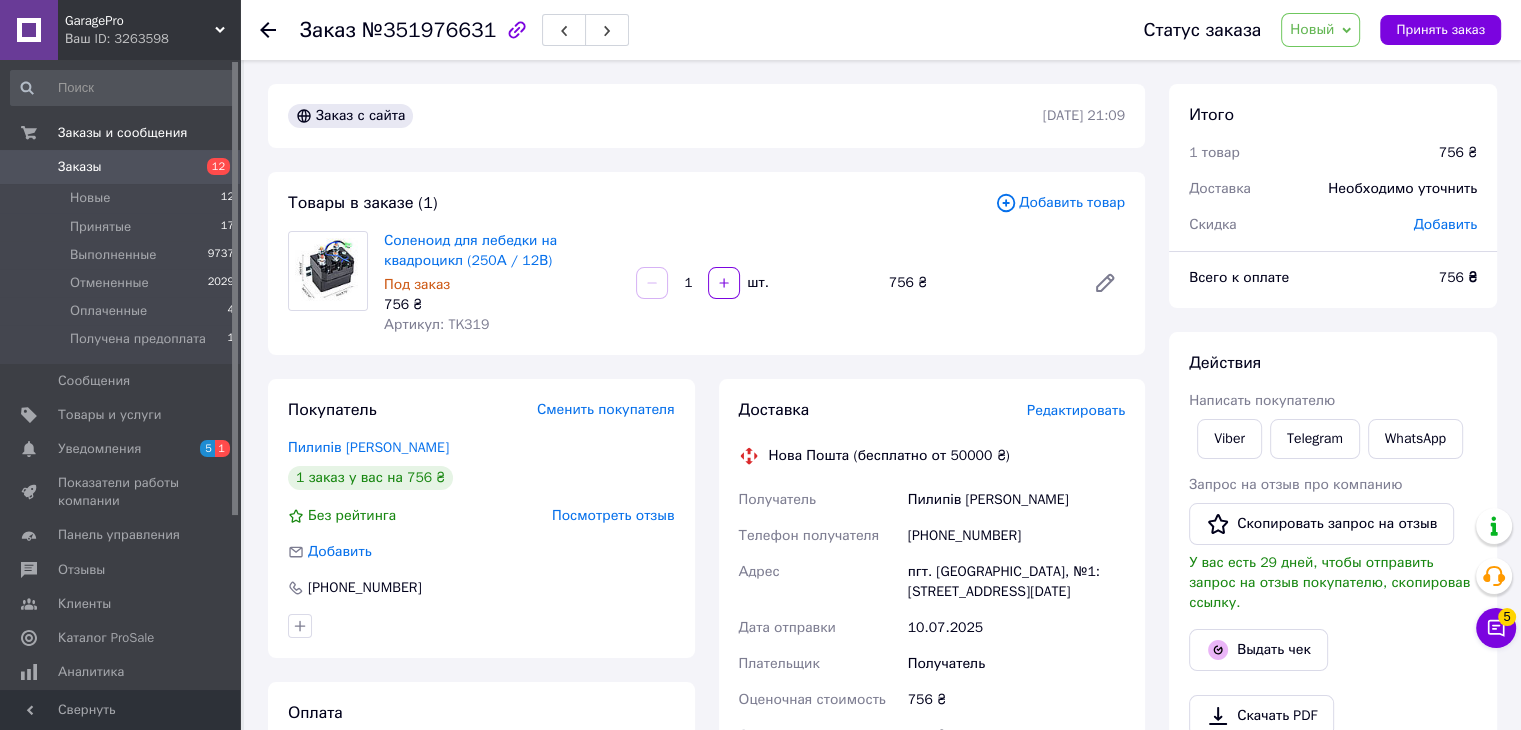 click on "Артикул: TK319" at bounding box center (436, 324) 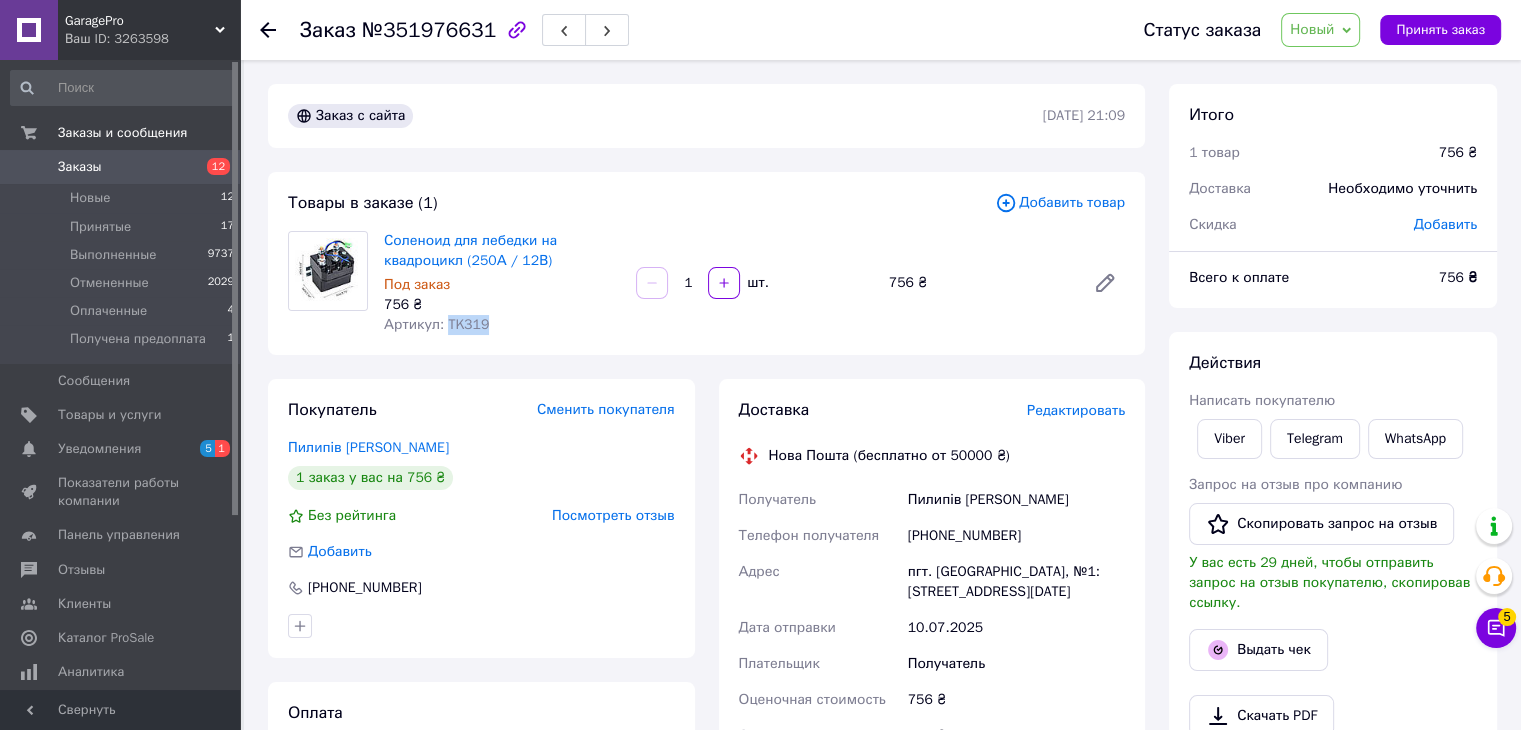 click on "Артикул: TK319" at bounding box center [436, 324] 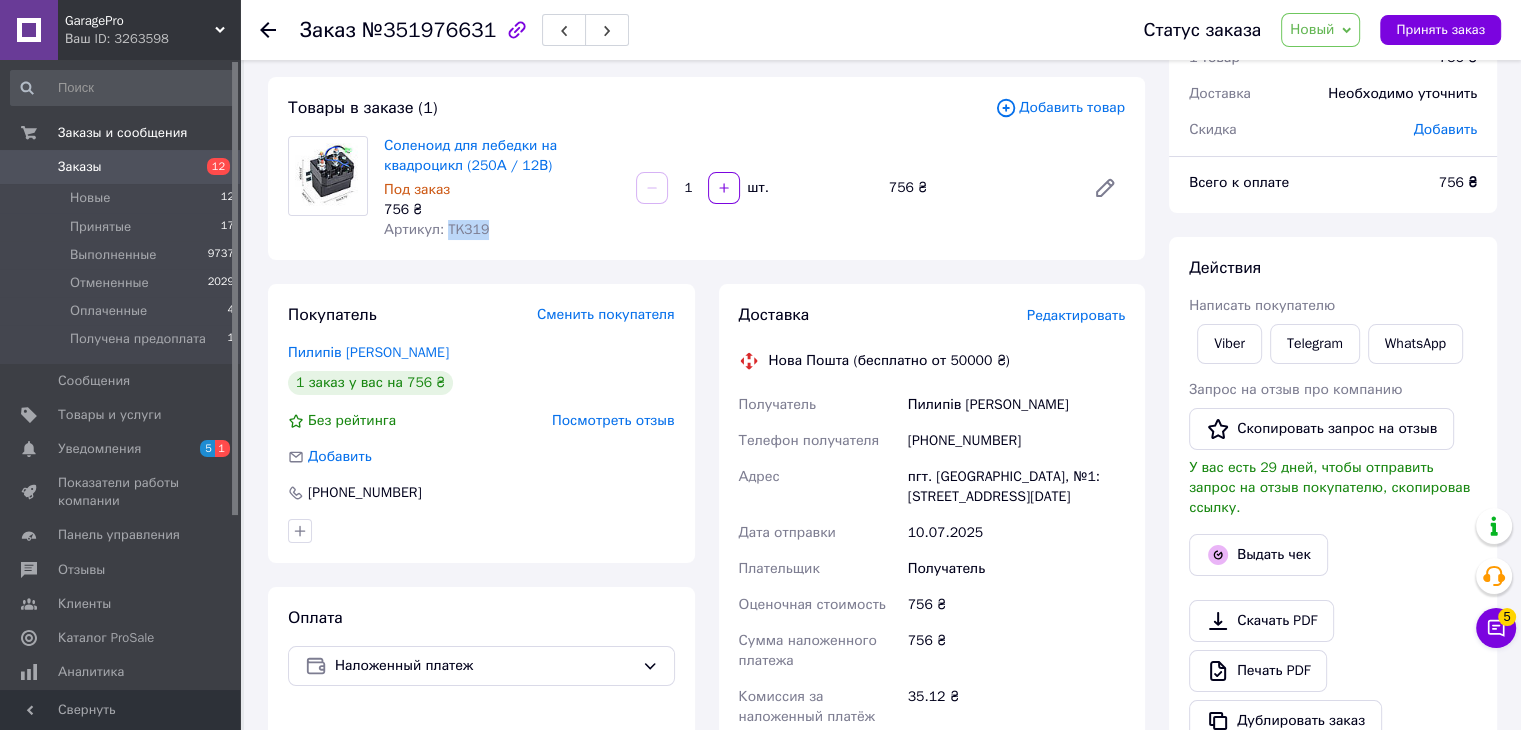 scroll, scrollTop: 100, scrollLeft: 0, axis: vertical 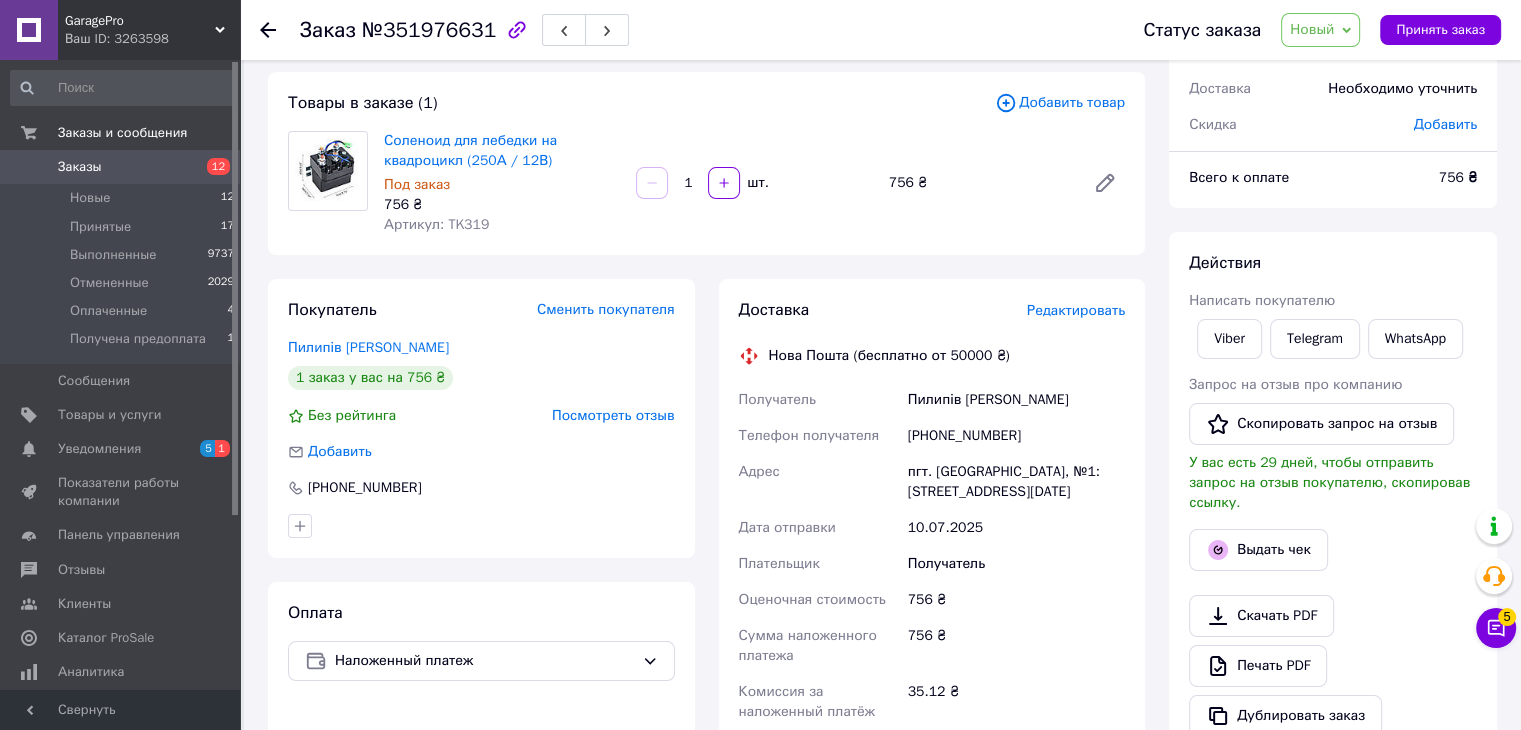 click on "[PHONE_NUMBER]" at bounding box center (1016, 436) 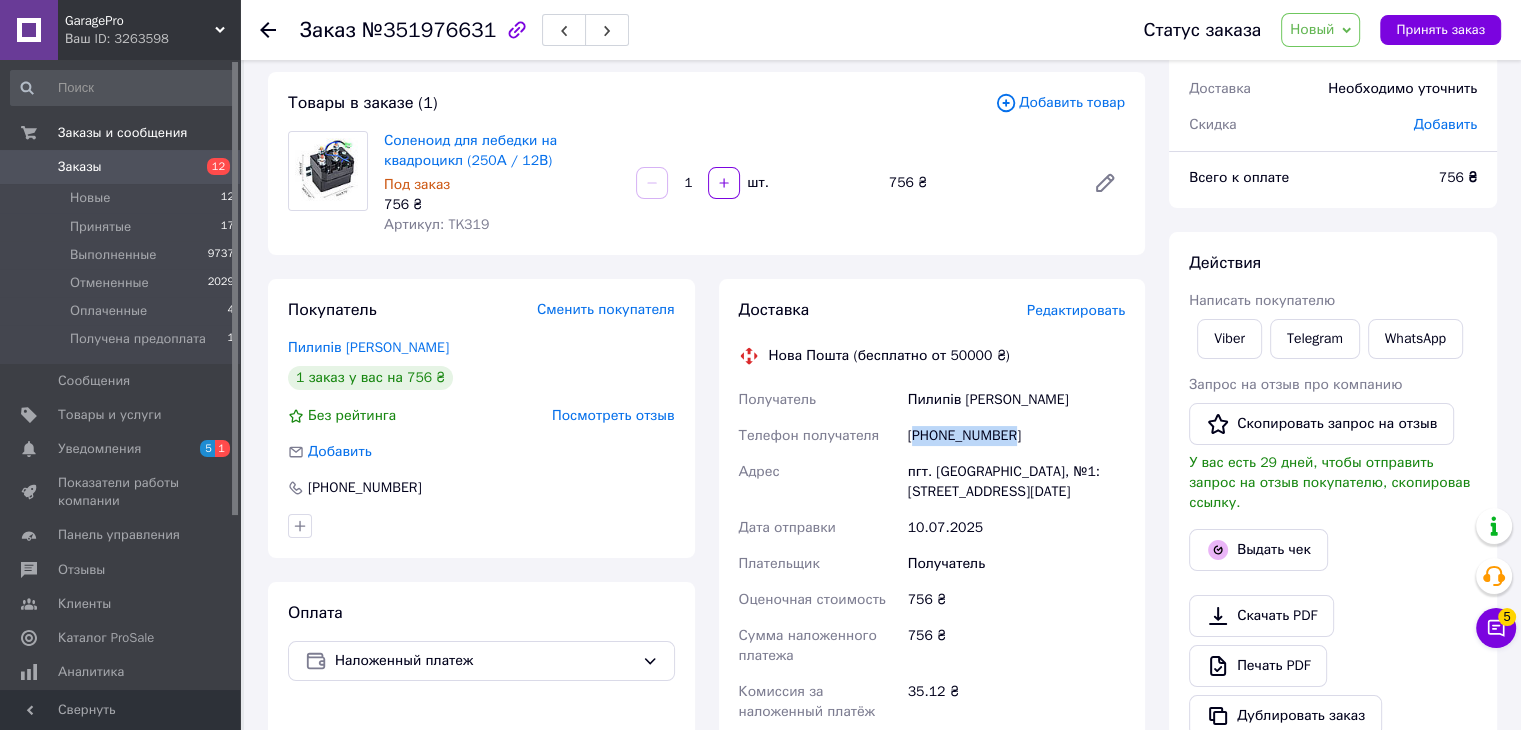 click on "[PHONE_NUMBER]" at bounding box center [1016, 436] 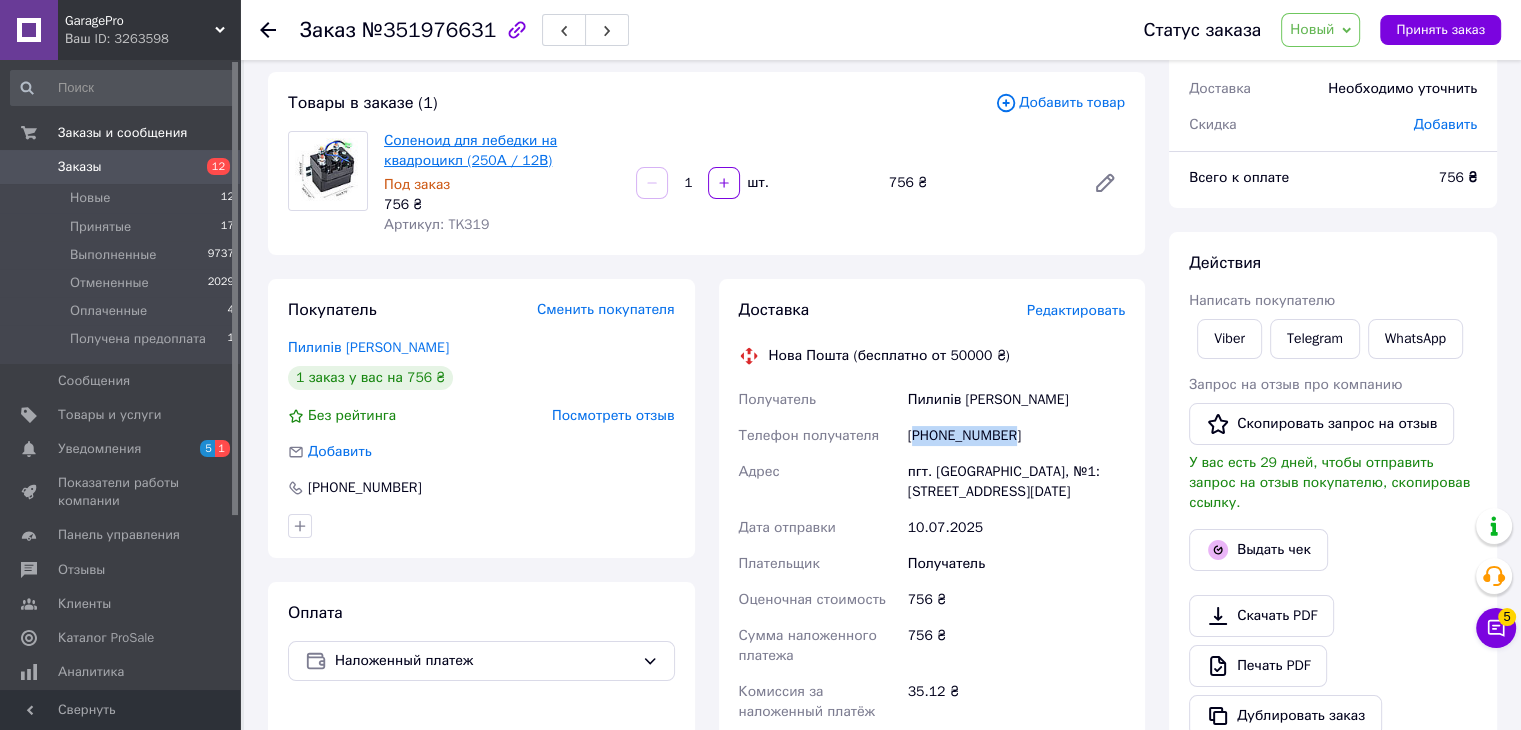 click on "Соленоид для лебедки на квадроцикл (250А / 12В)" at bounding box center [470, 150] 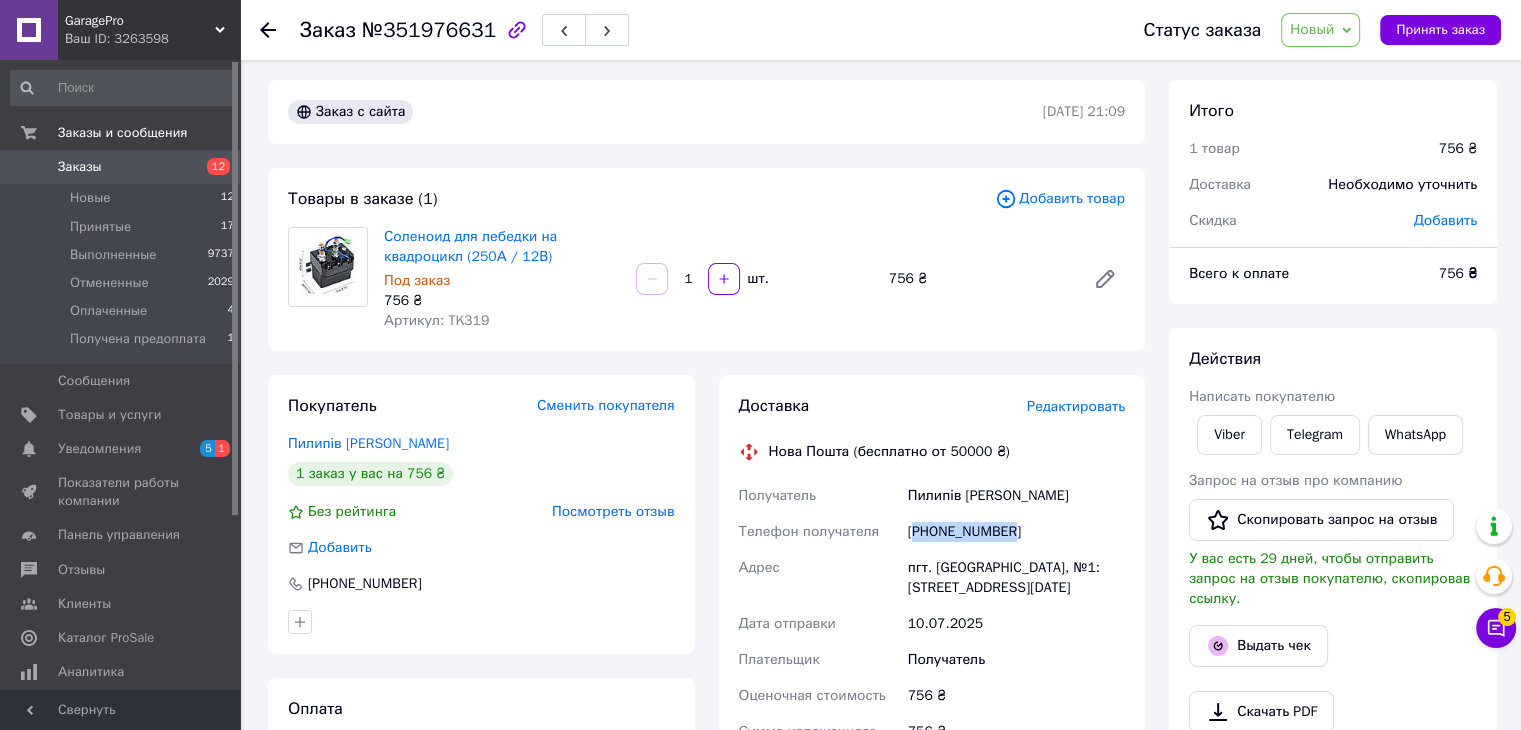 scroll, scrollTop: 0, scrollLeft: 0, axis: both 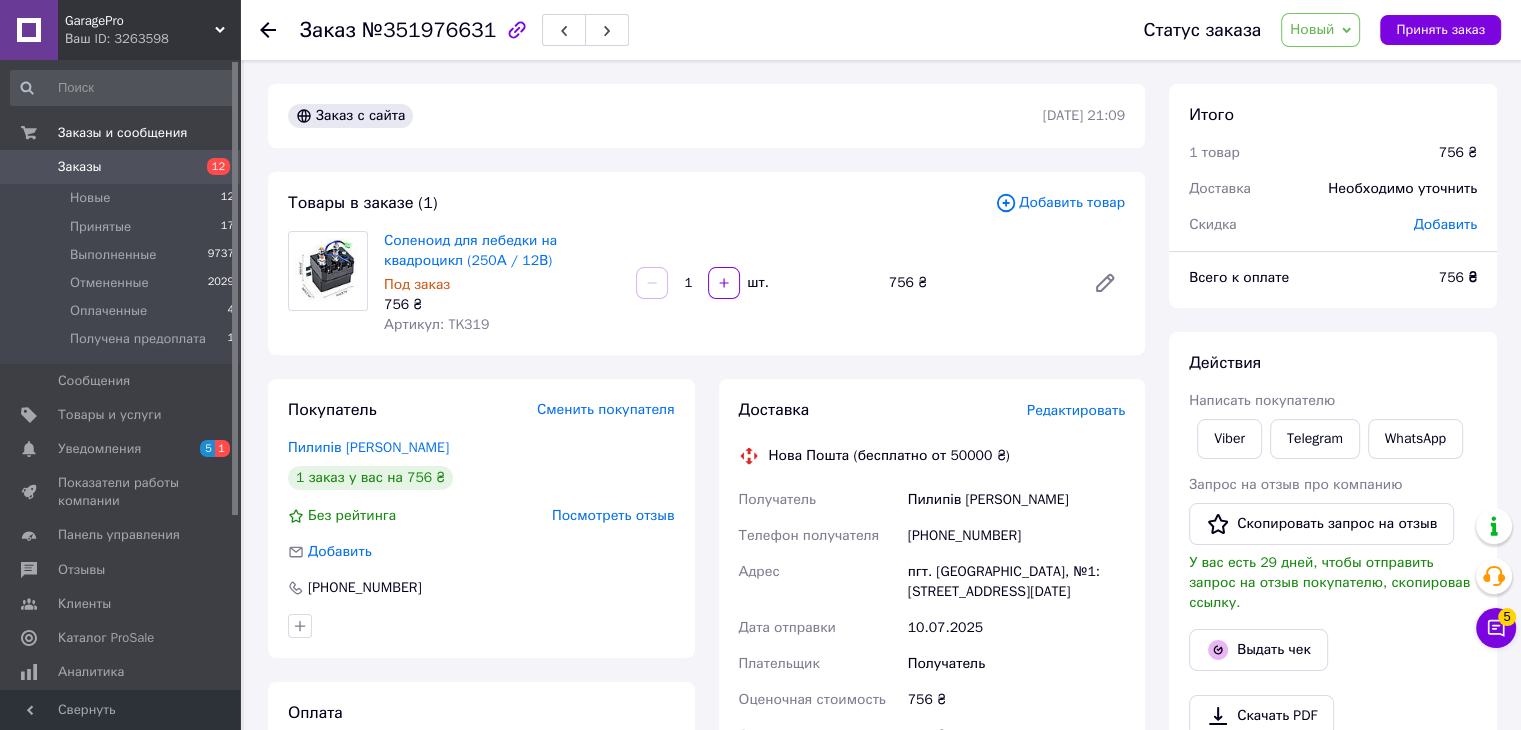 click at bounding box center (268, 30) 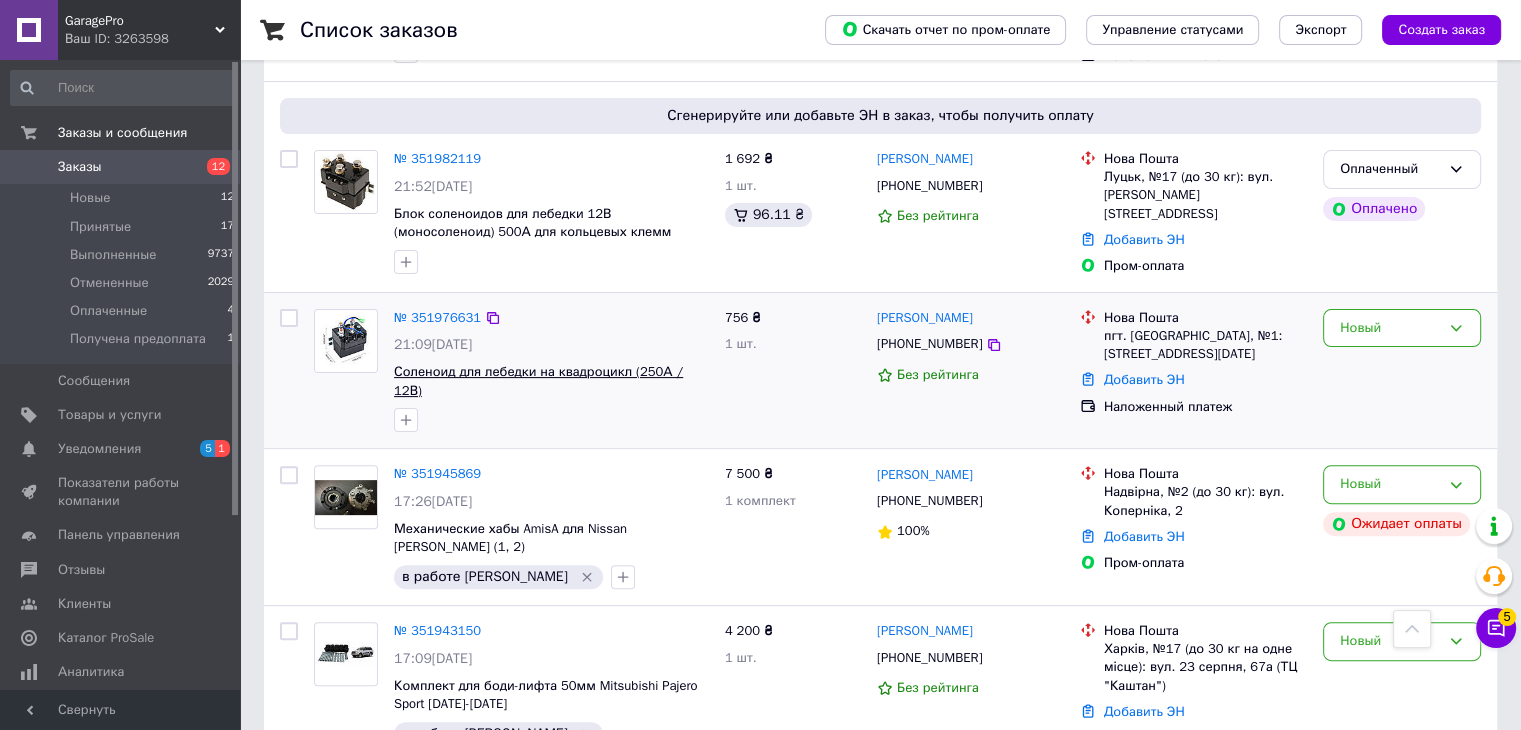 scroll, scrollTop: 500, scrollLeft: 0, axis: vertical 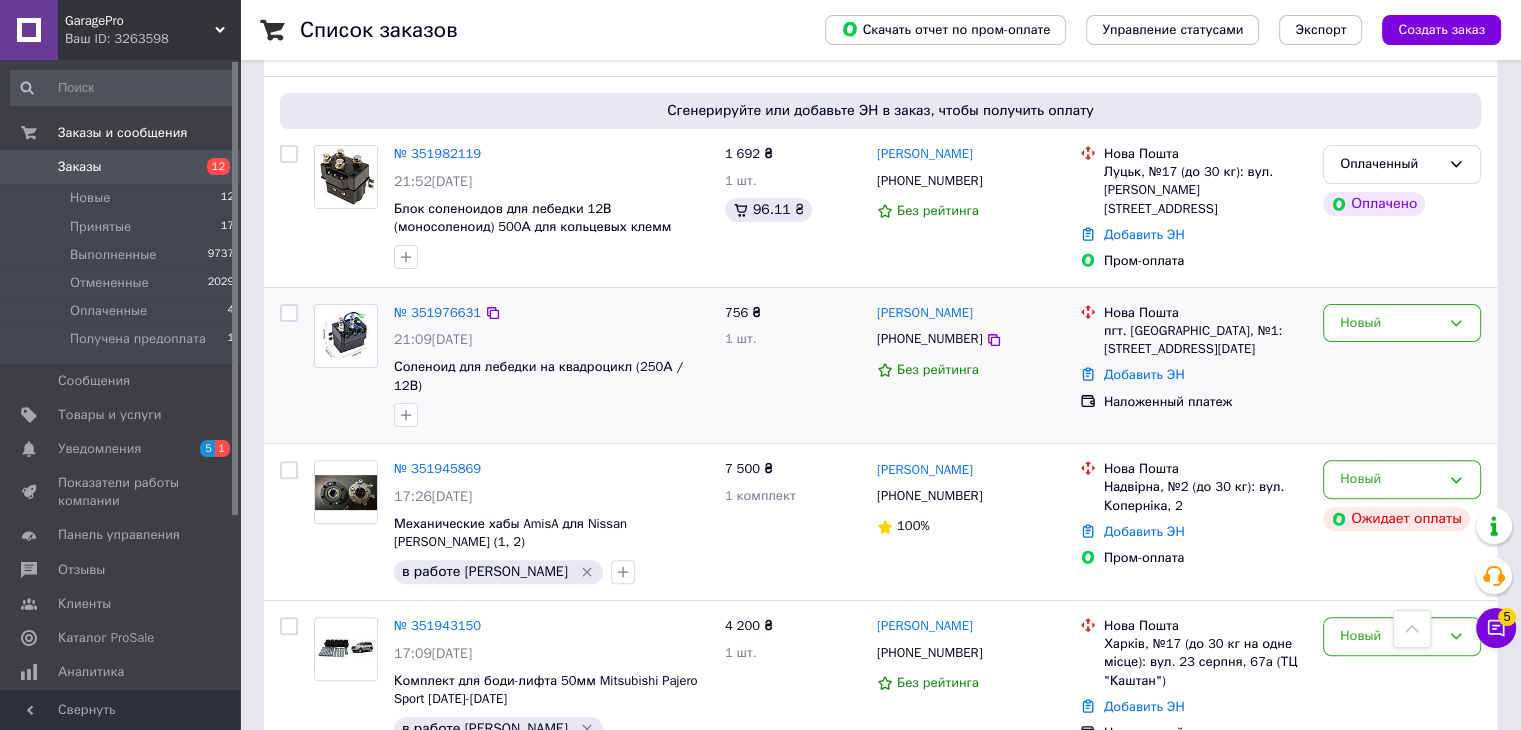 click at bounding box center [406, 415] 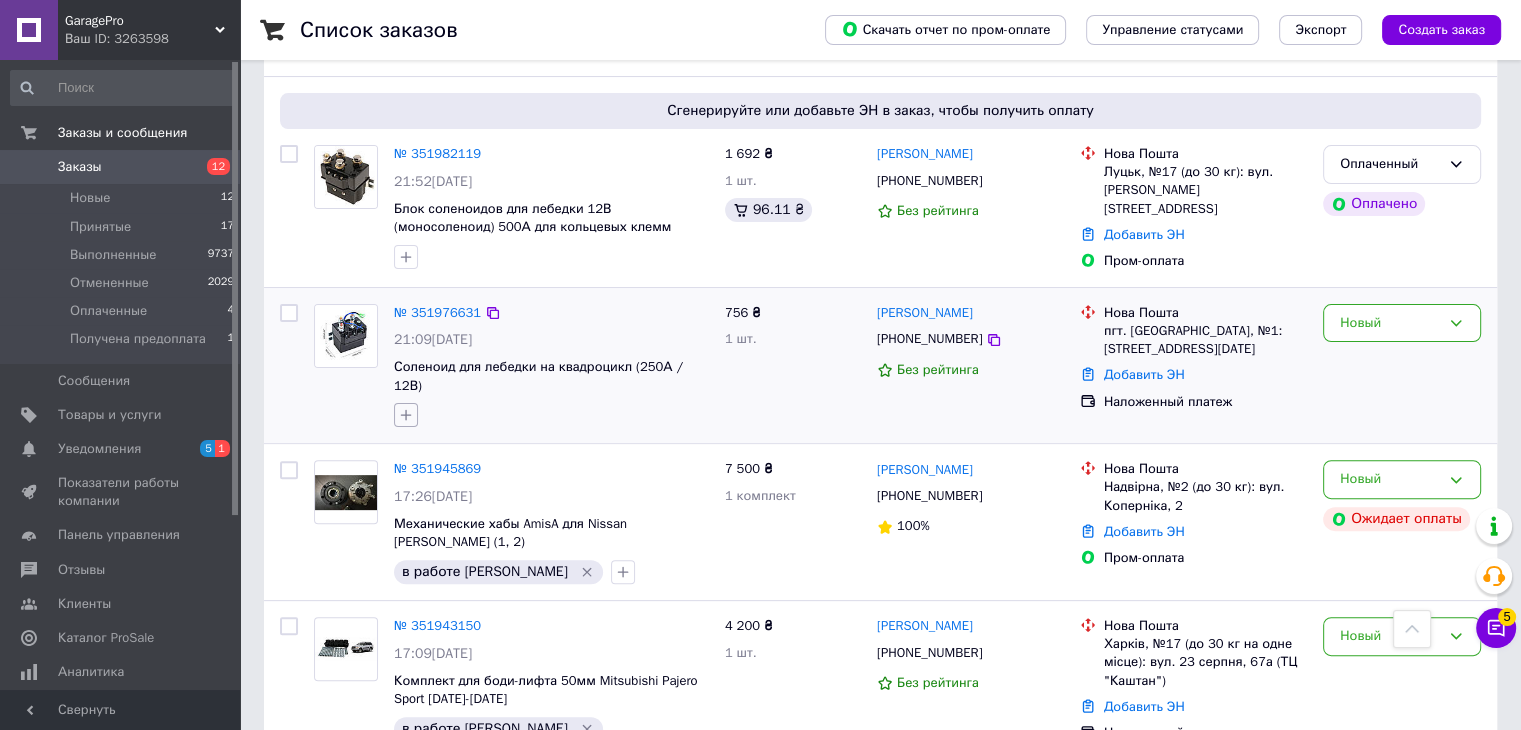 click 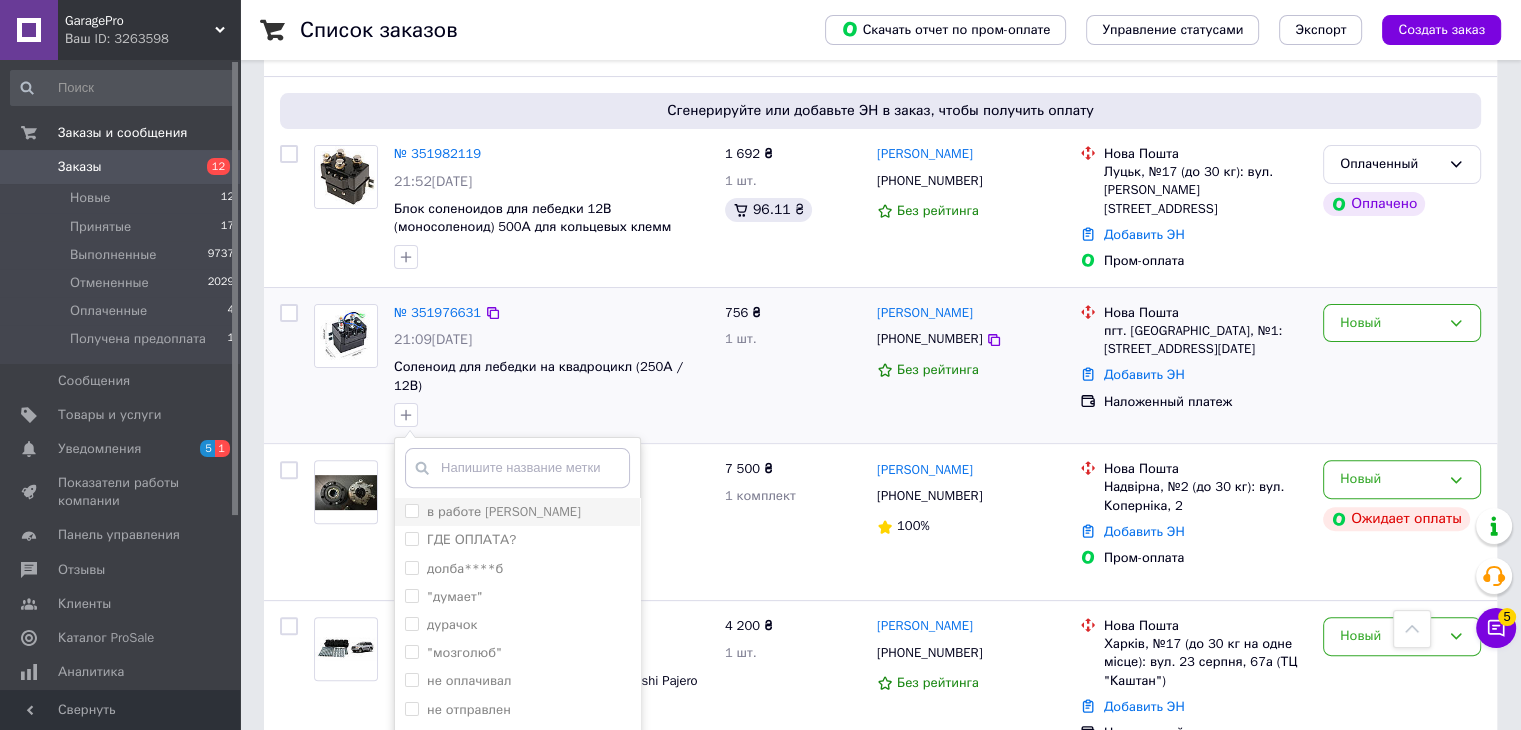 click on "в работе [PERSON_NAME]" at bounding box center (411, 510) 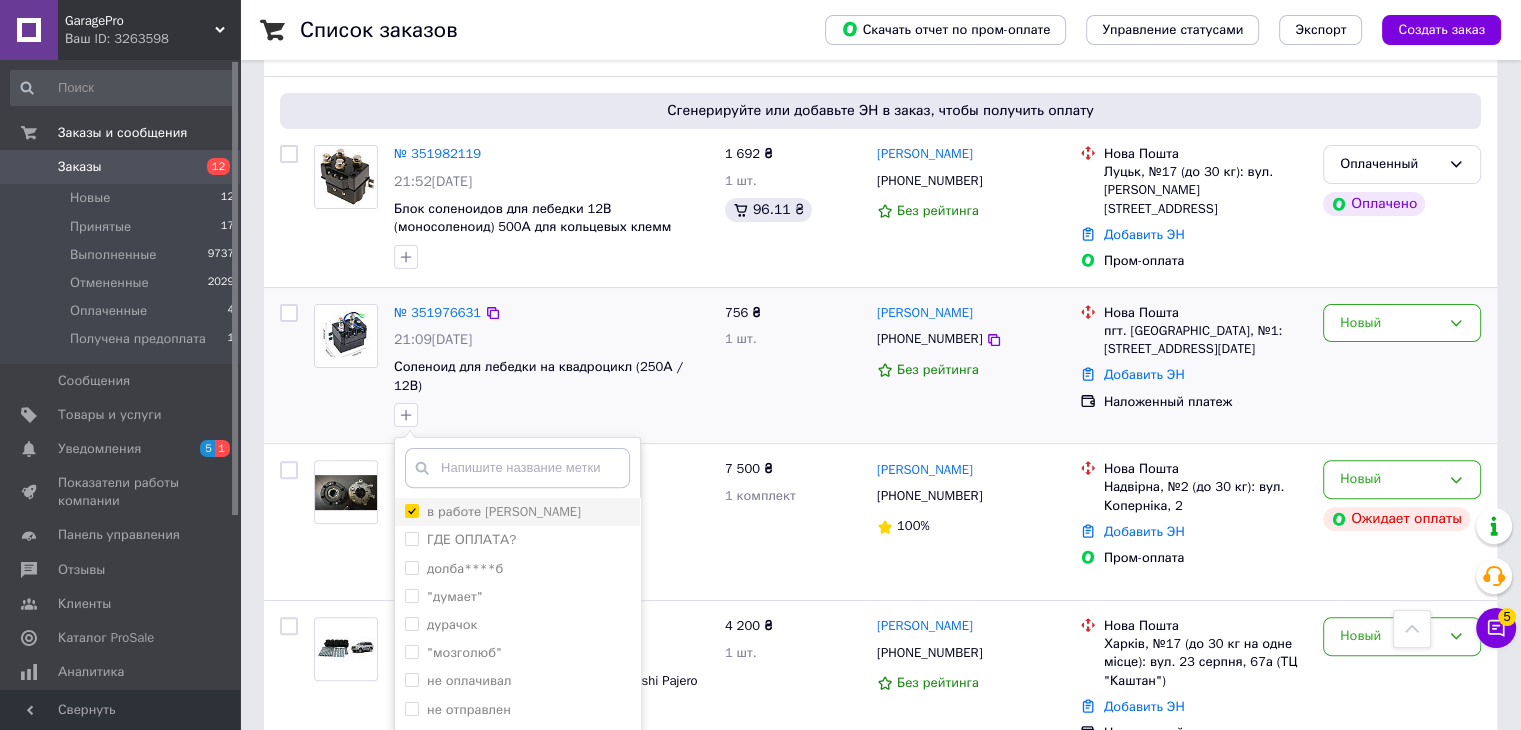 checkbox on "true" 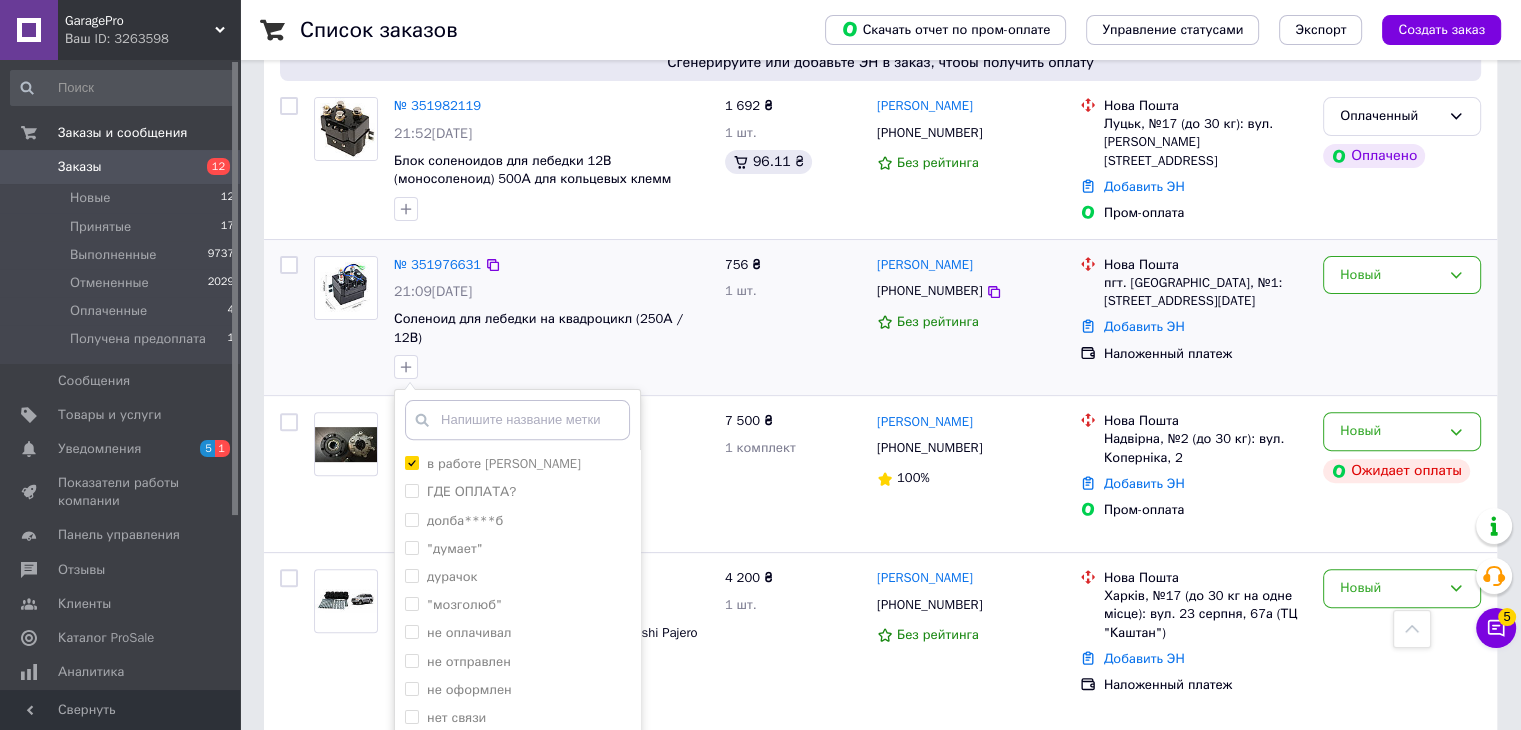 scroll, scrollTop: 700, scrollLeft: 0, axis: vertical 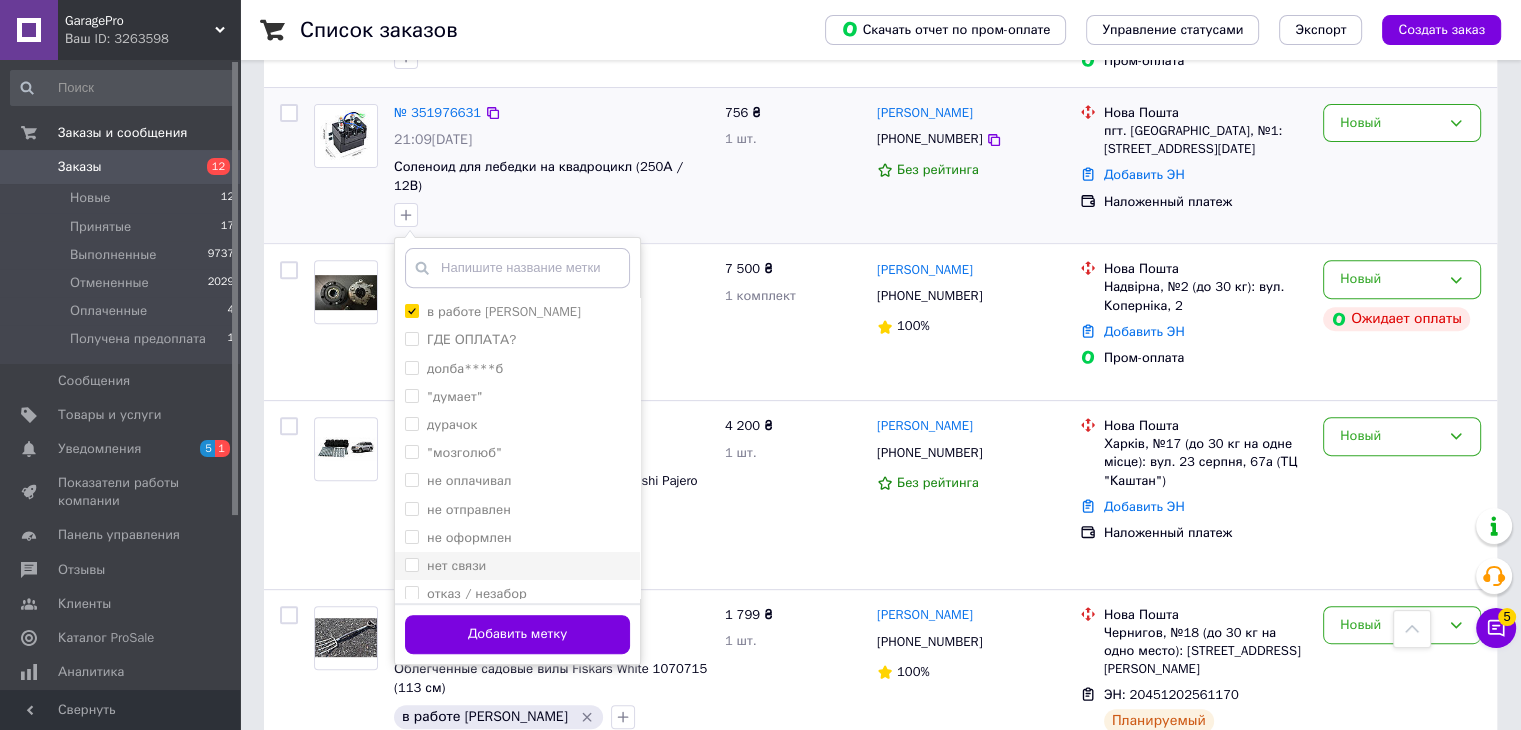 click on "нет связи" at bounding box center (445, 566) 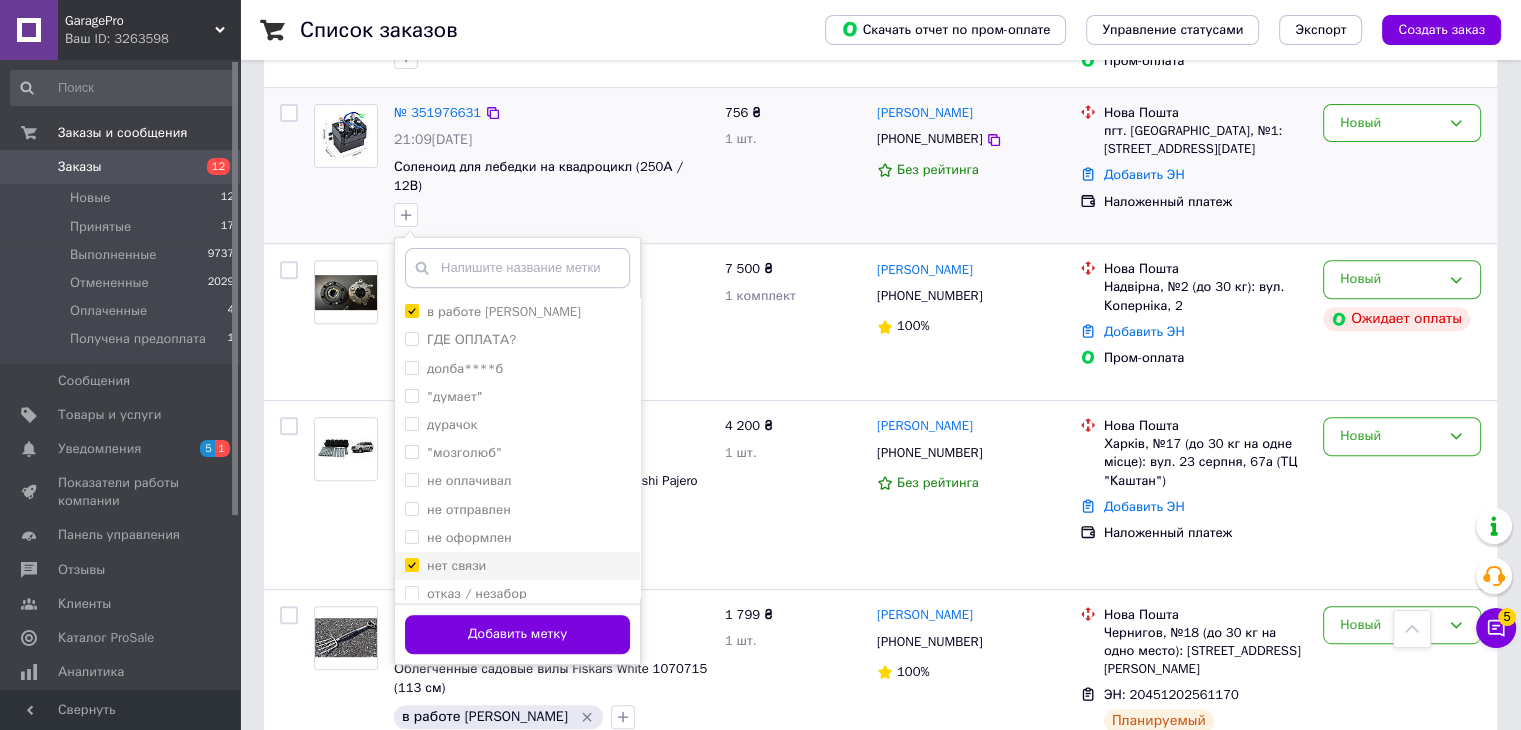 click on "нет связи" at bounding box center [411, 564] 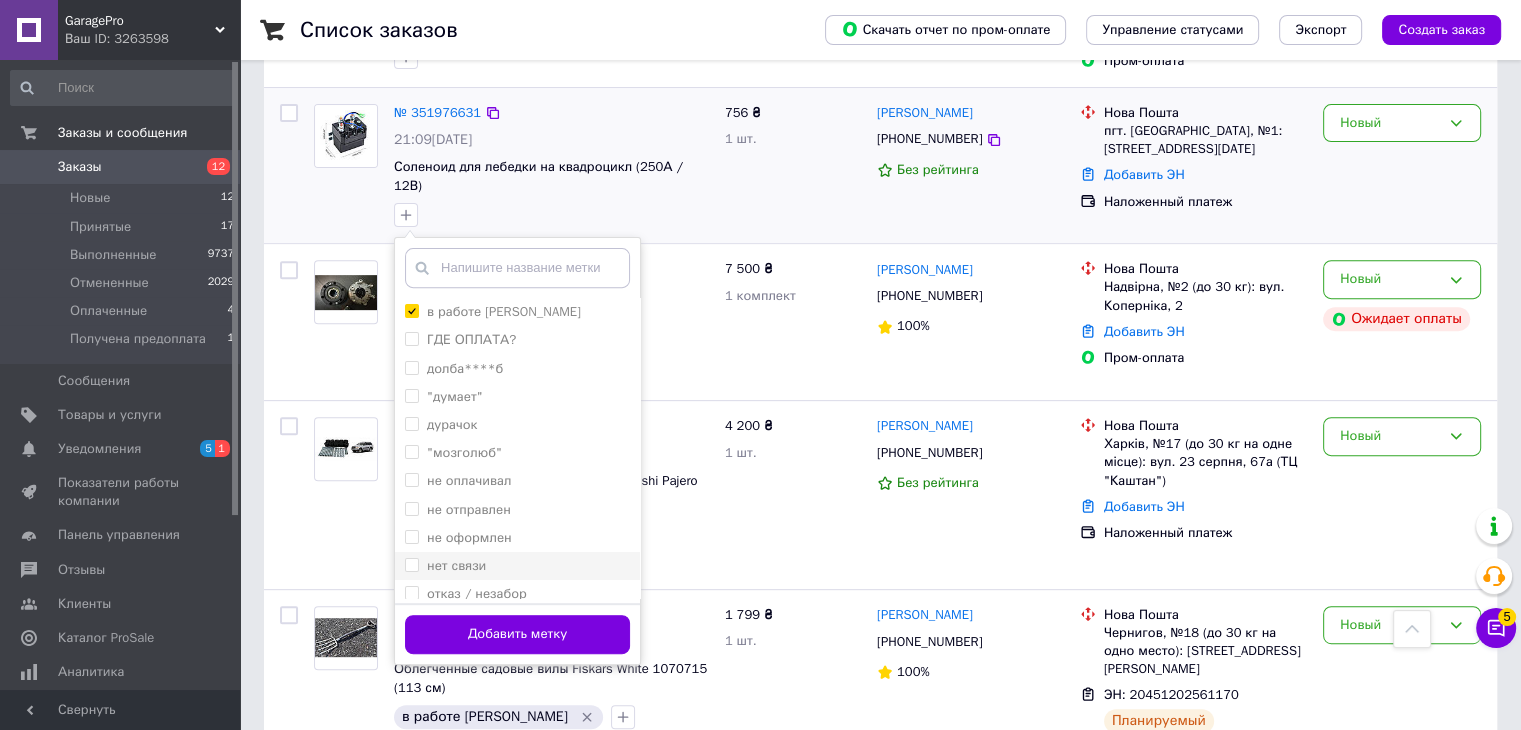 click on "нет связи" at bounding box center [411, 564] 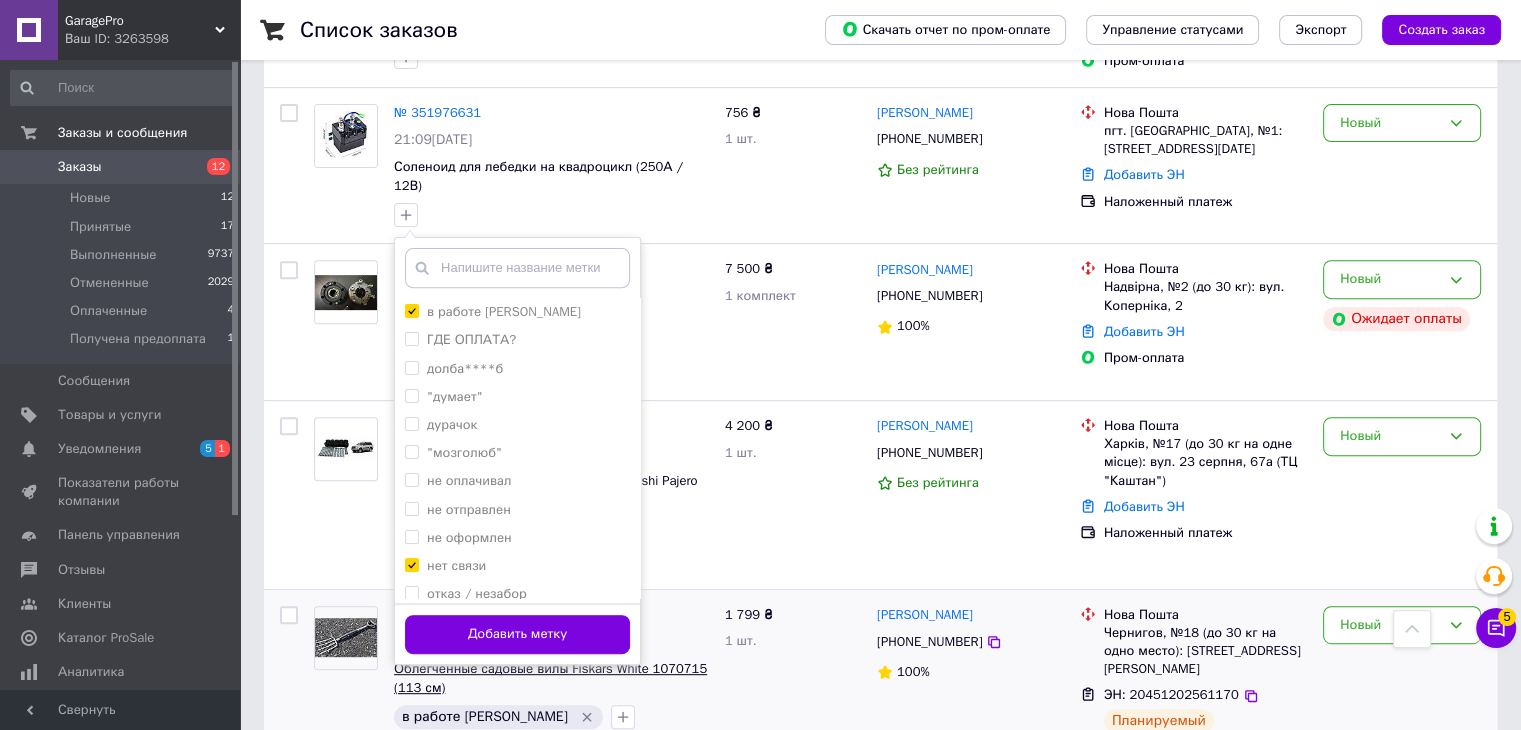 click on "Добавить метку" at bounding box center (517, 634) 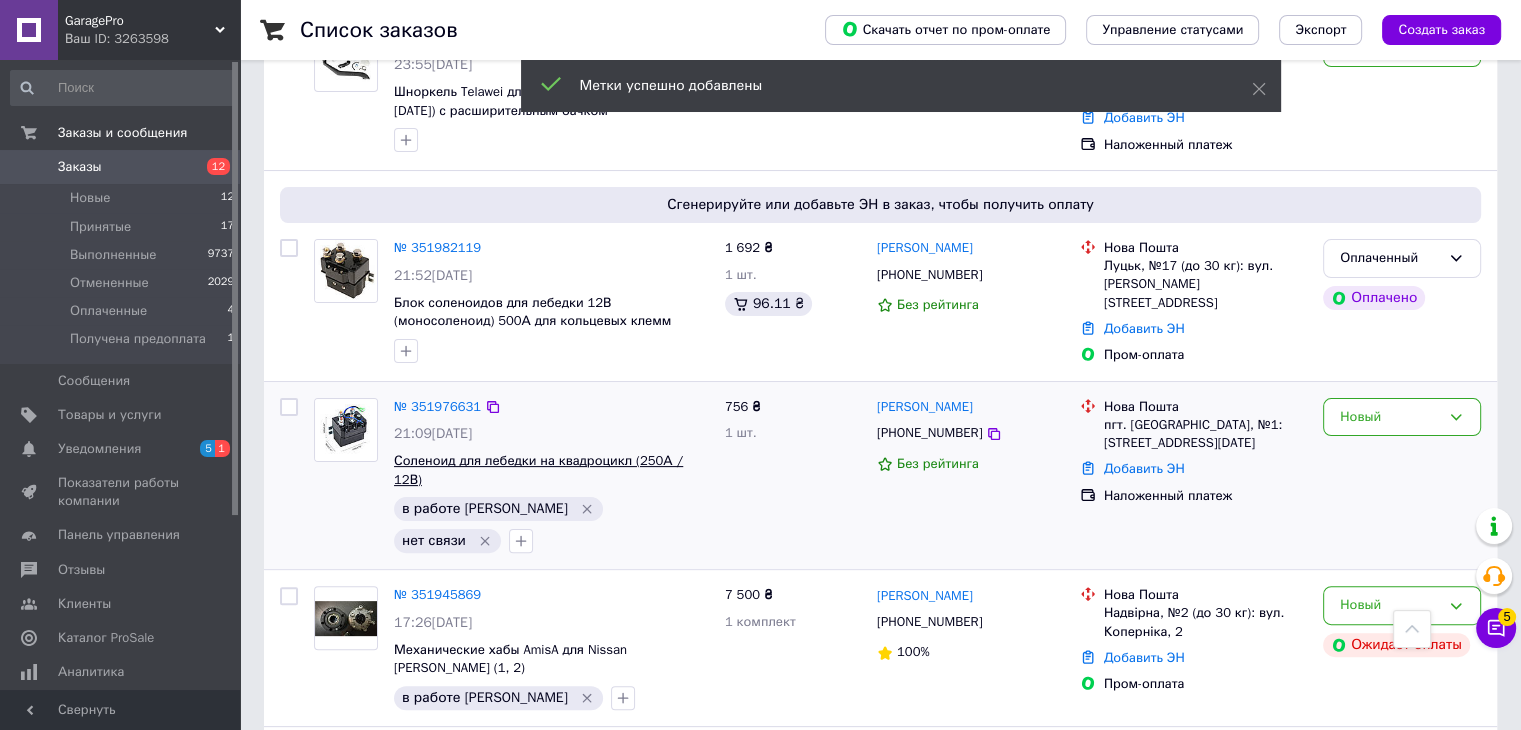 scroll, scrollTop: 400, scrollLeft: 0, axis: vertical 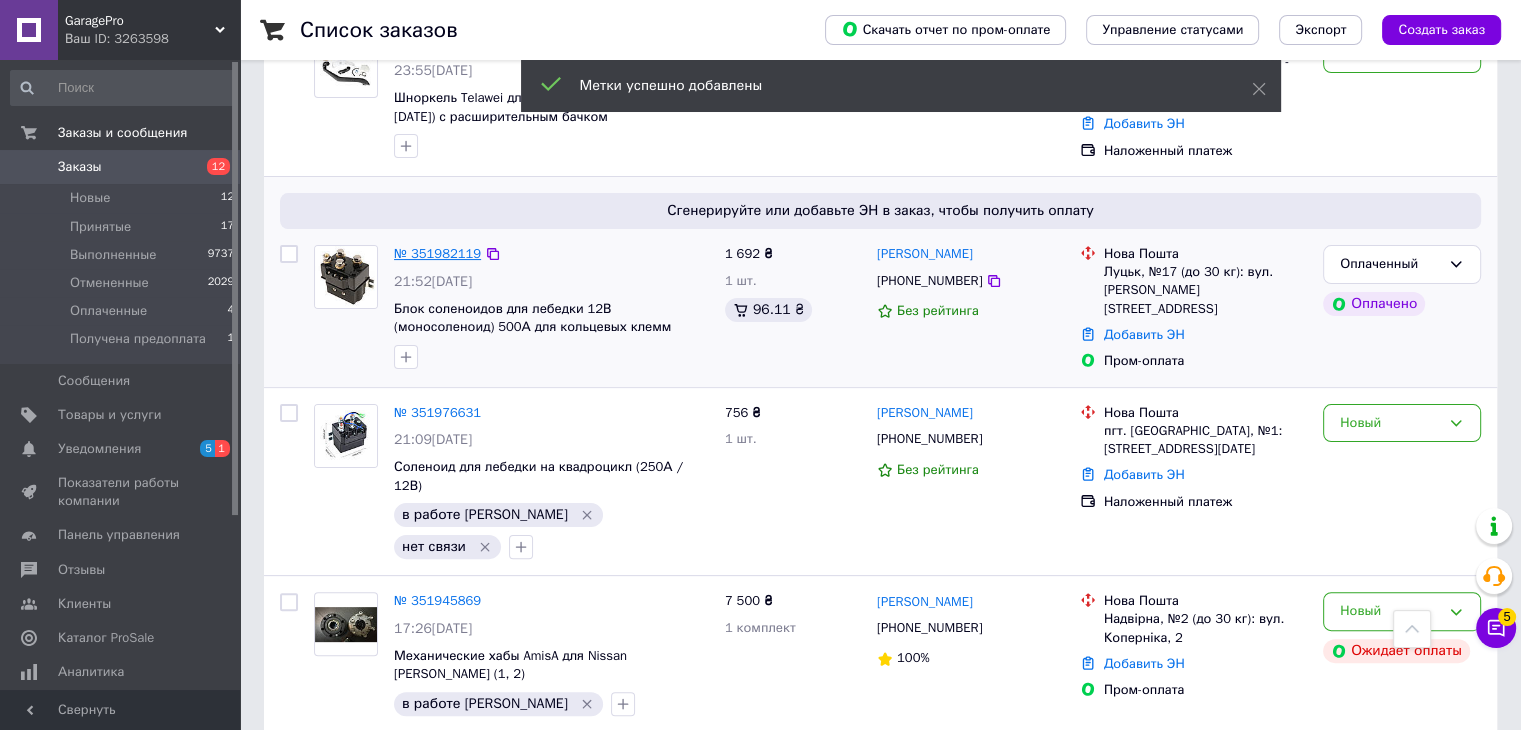click on "№ 351982119" at bounding box center [437, 254] 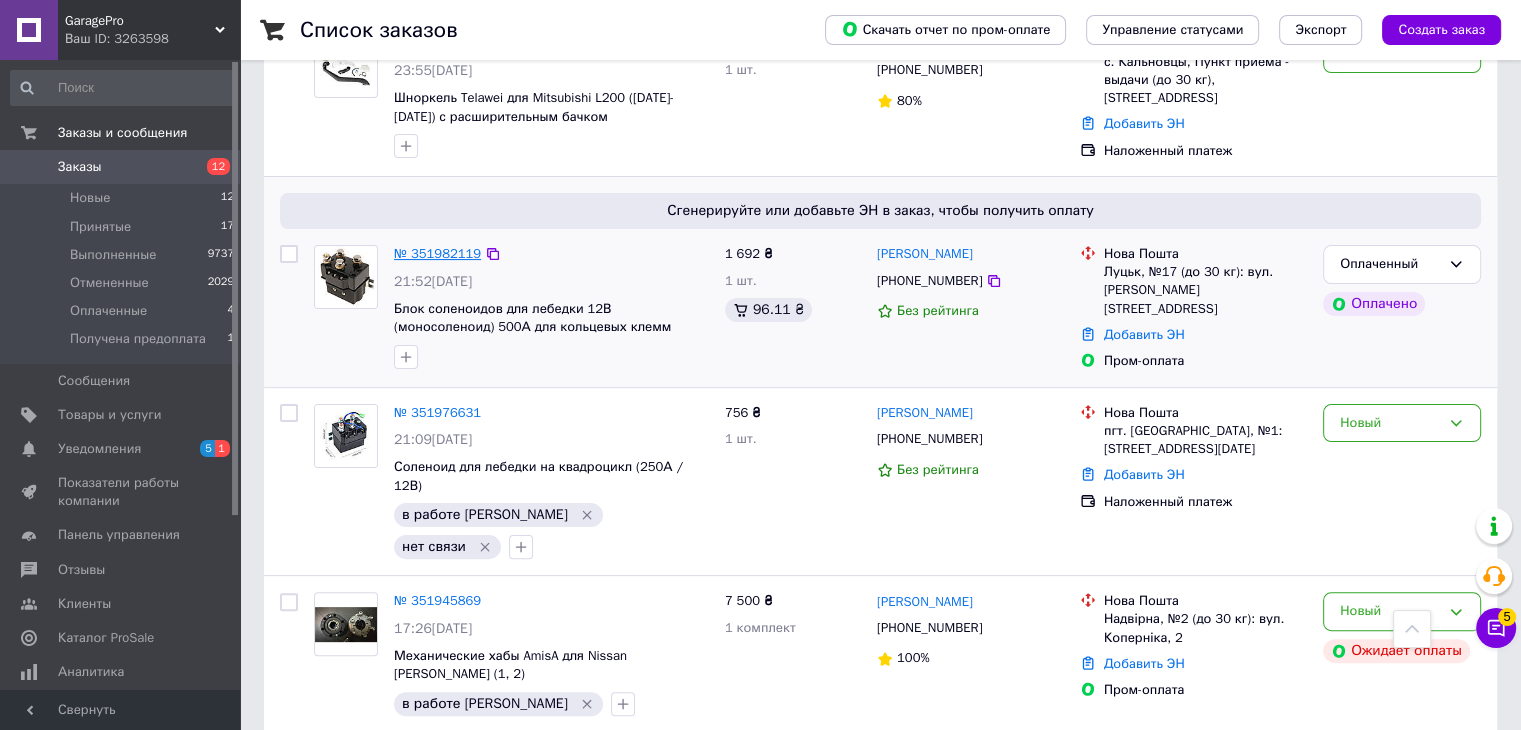 click on "№ 351982119" at bounding box center (437, 253) 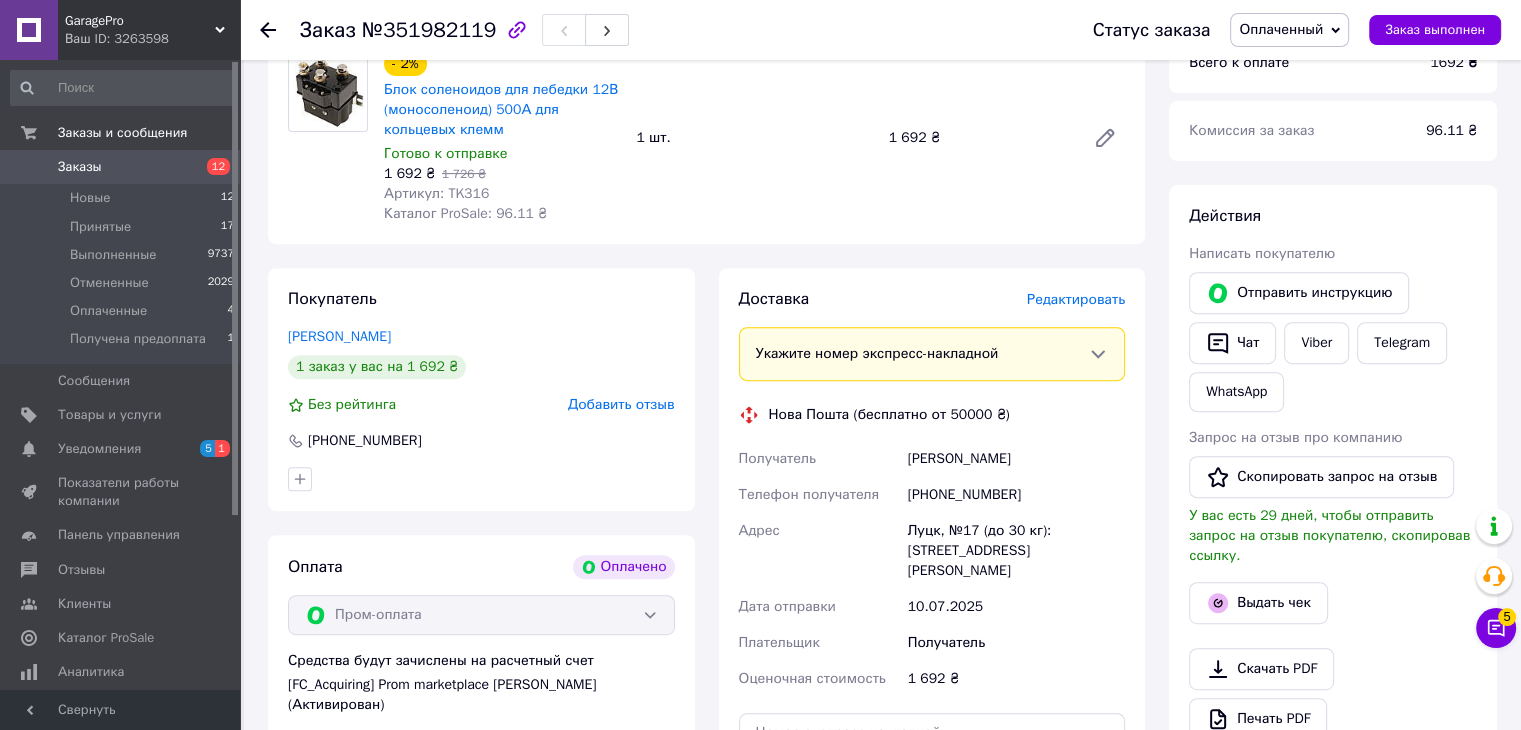 scroll, scrollTop: 800, scrollLeft: 0, axis: vertical 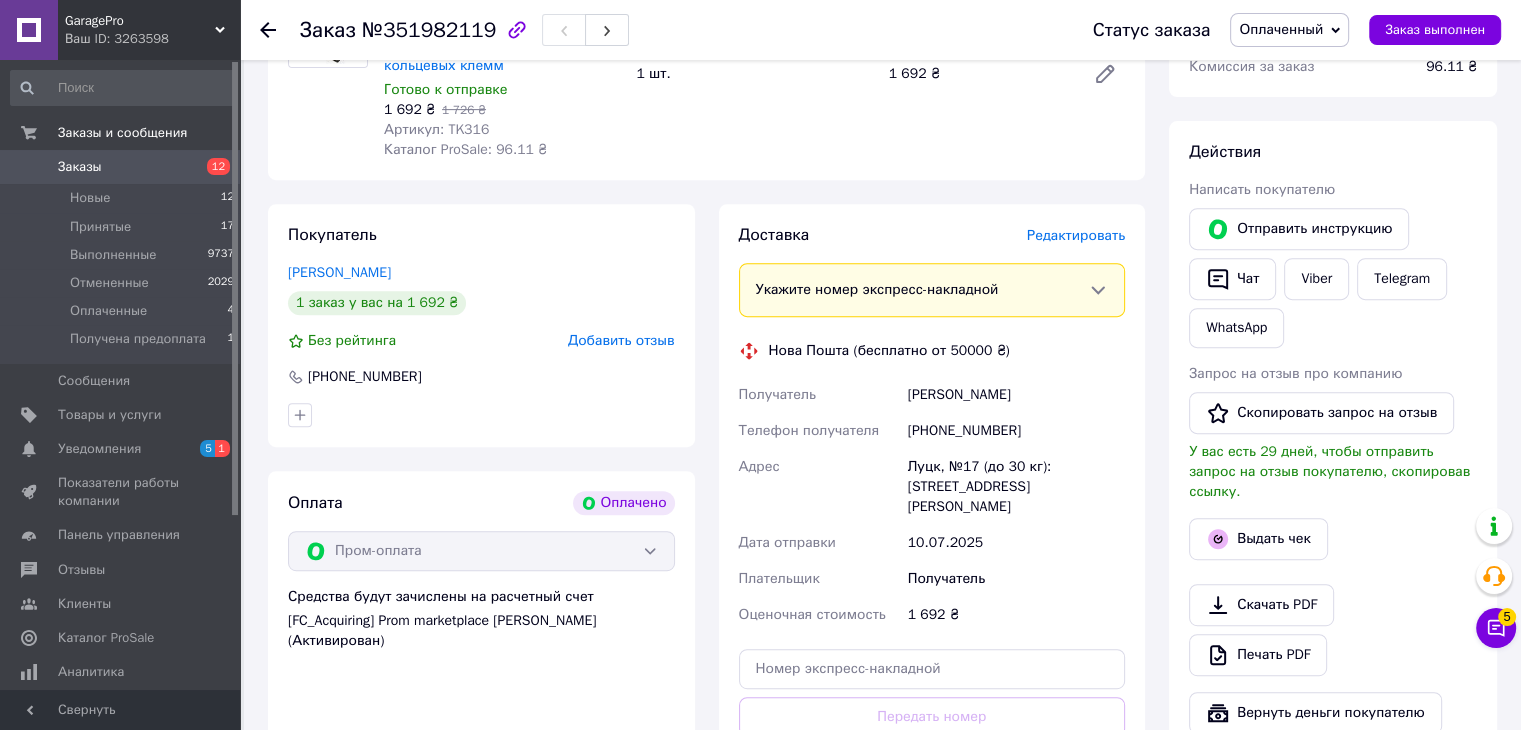 click on "[PHONE_NUMBER]" at bounding box center [1016, 431] 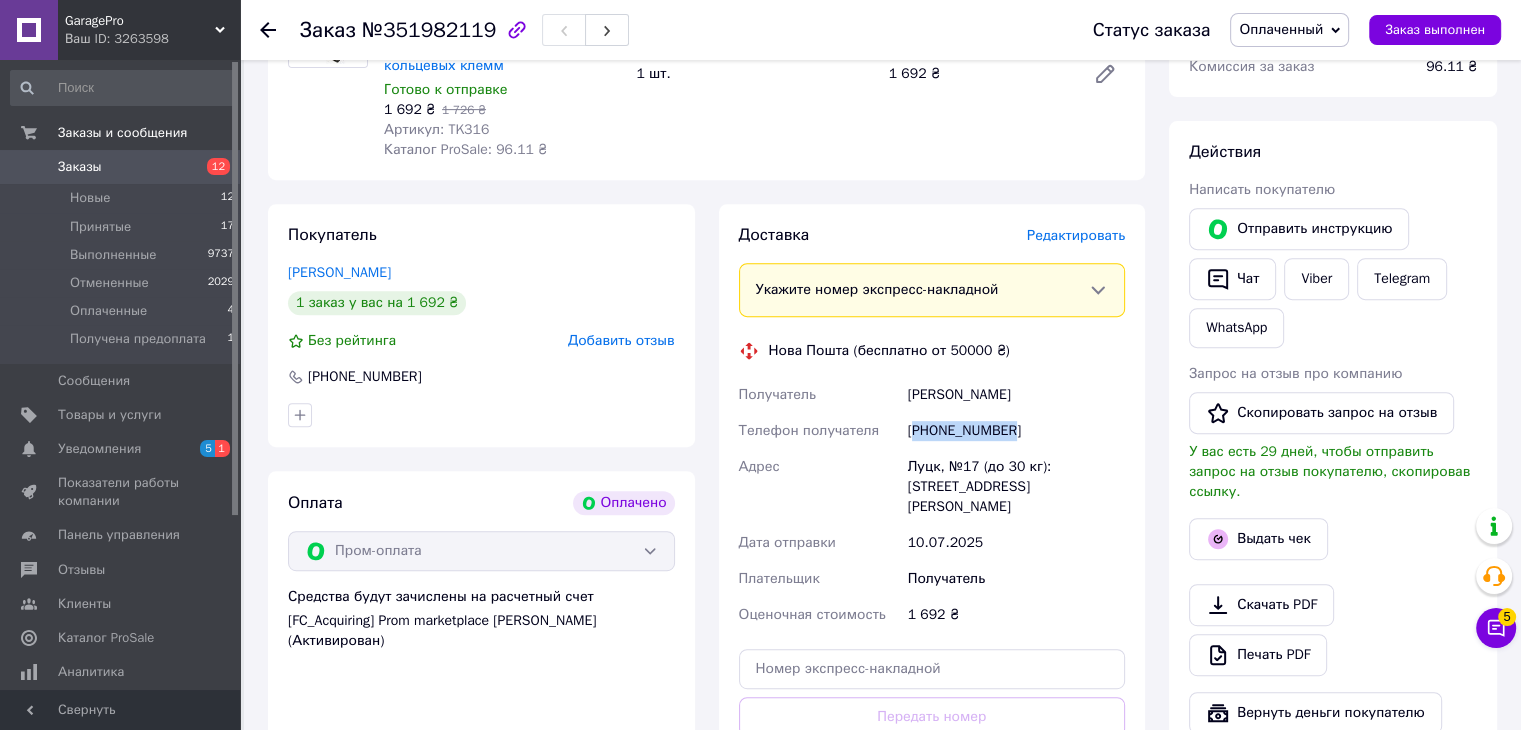 click on "[PHONE_NUMBER]" at bounding box center [1016, 431] 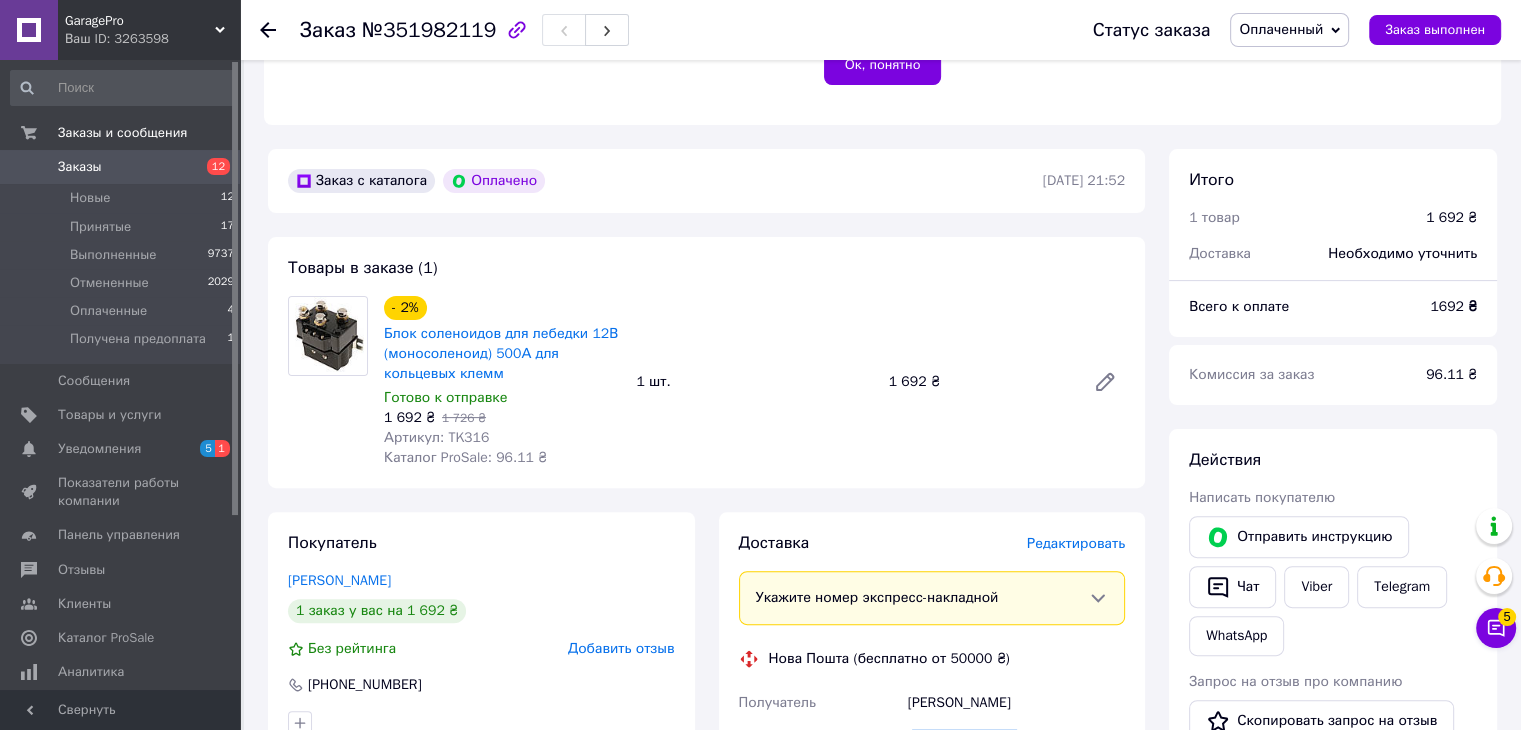scroll, scrollTop: 500, scrollLeft: 0, axis: vertical 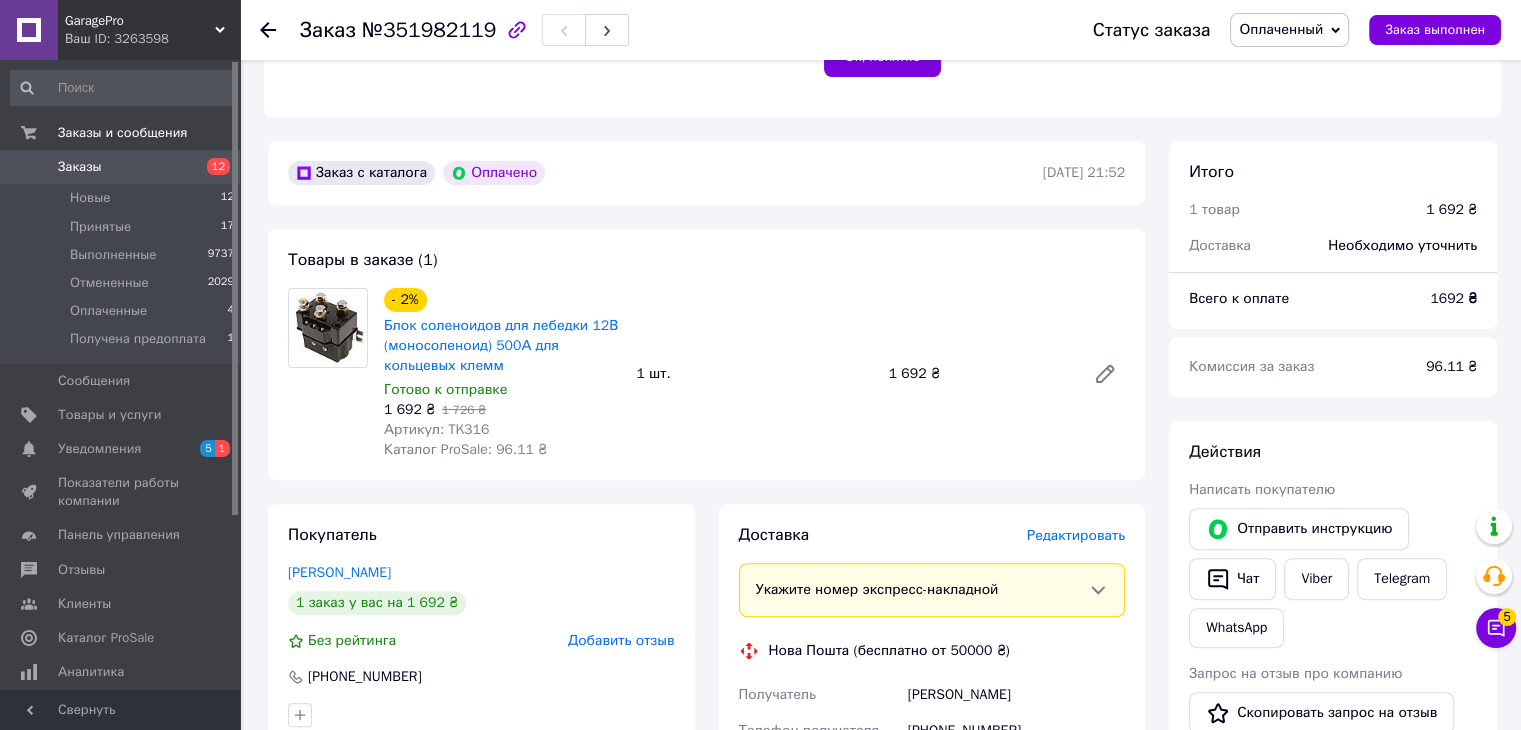 click 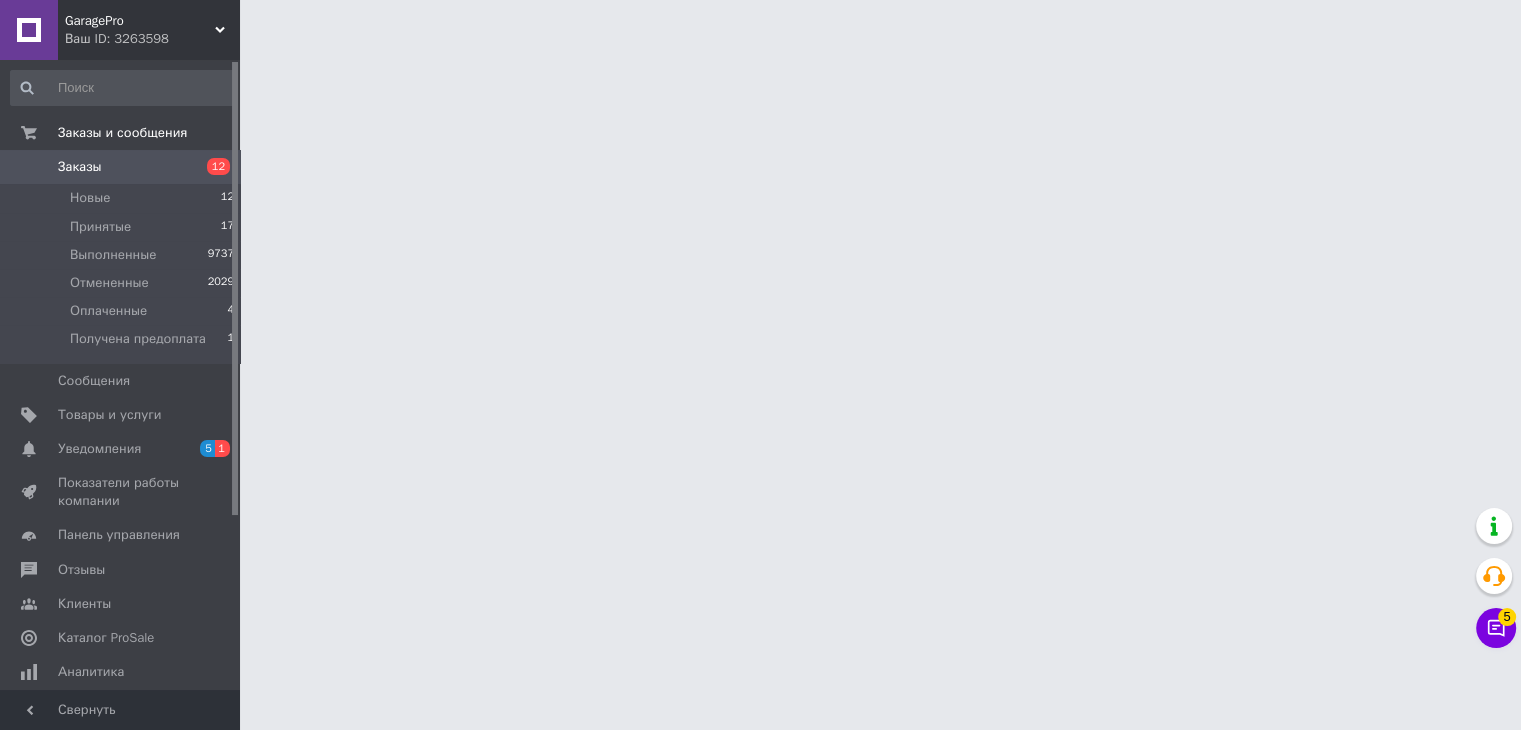 scroll, scrollTop: 0, scrollLeft: 0, axis: both 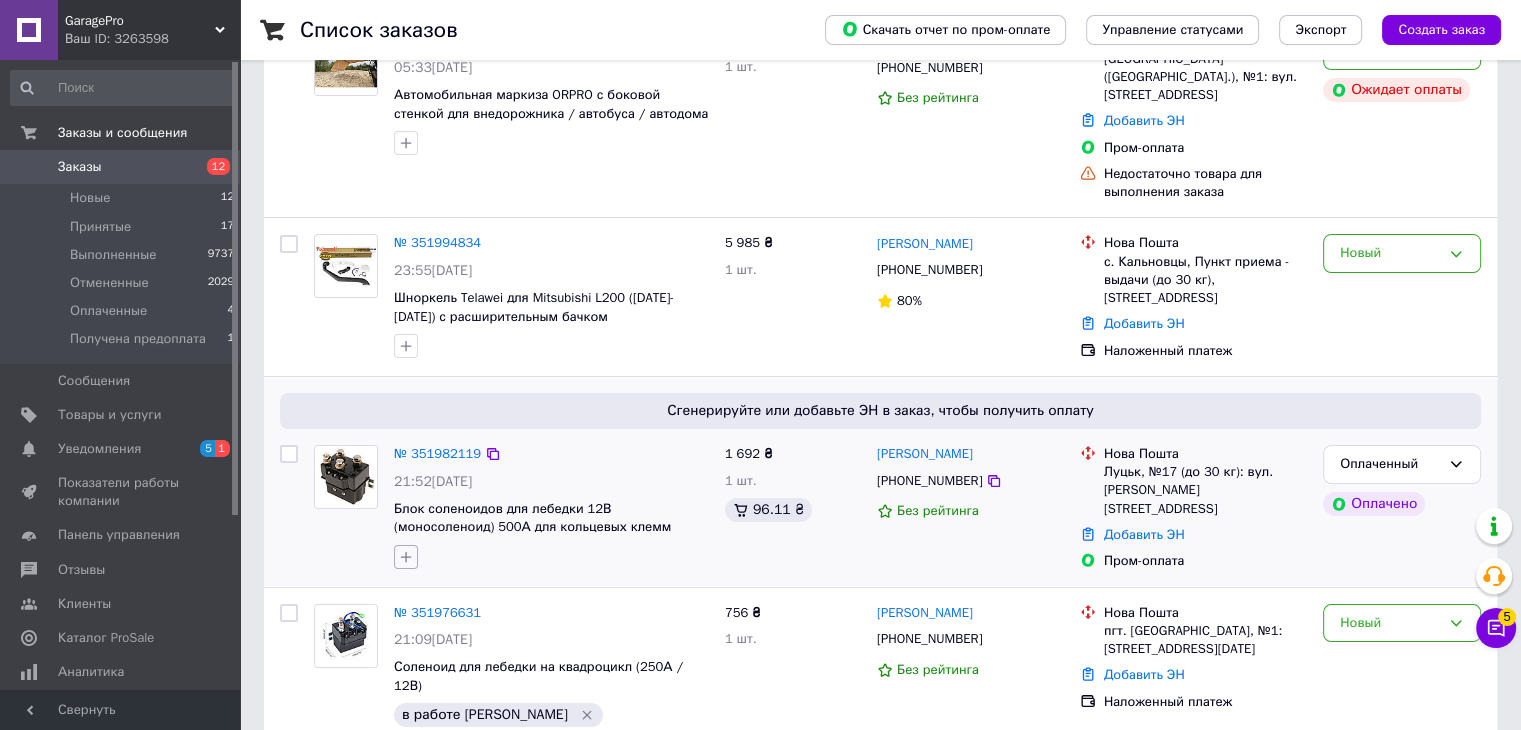 click 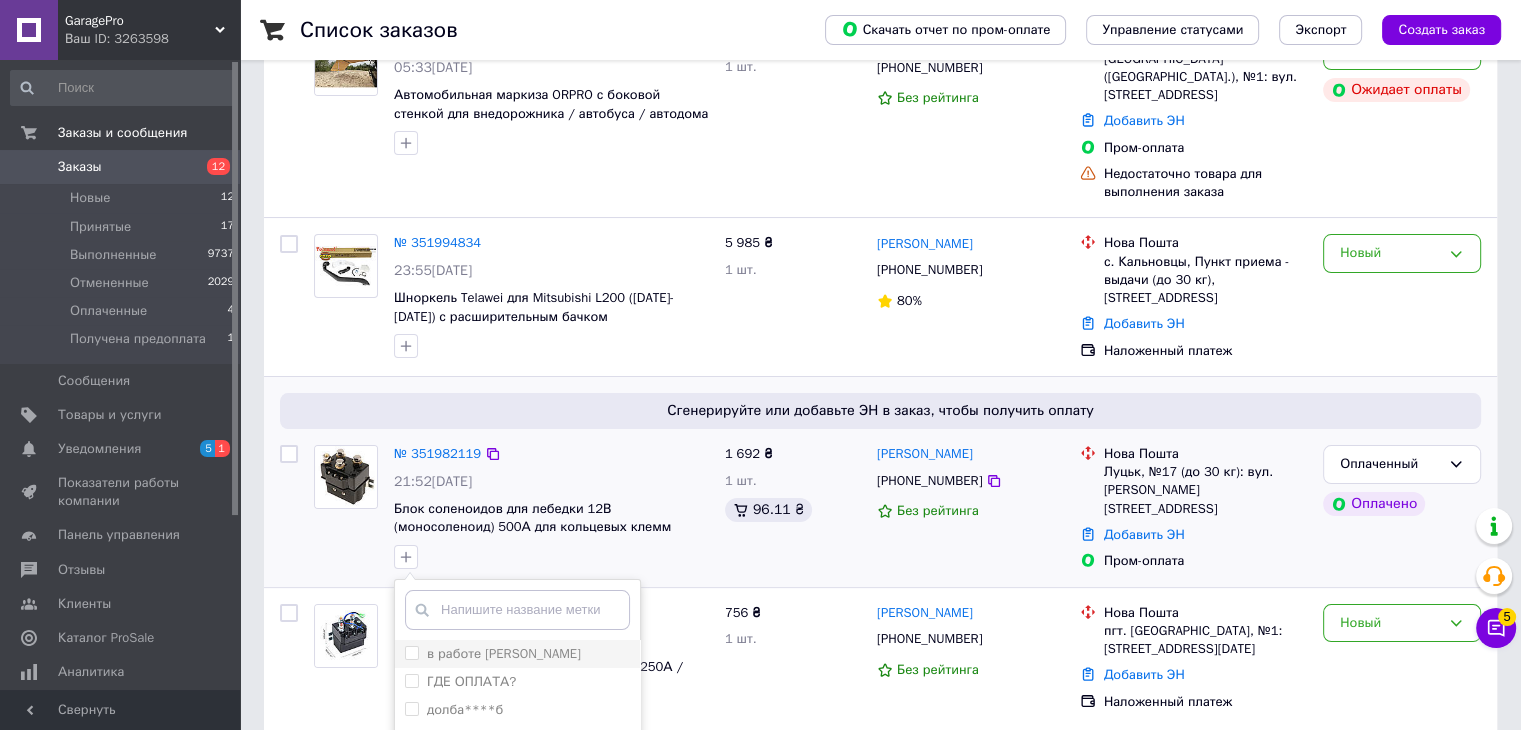 click on "в работе [PERSON_NAME]" at bounding box center (411, 652) 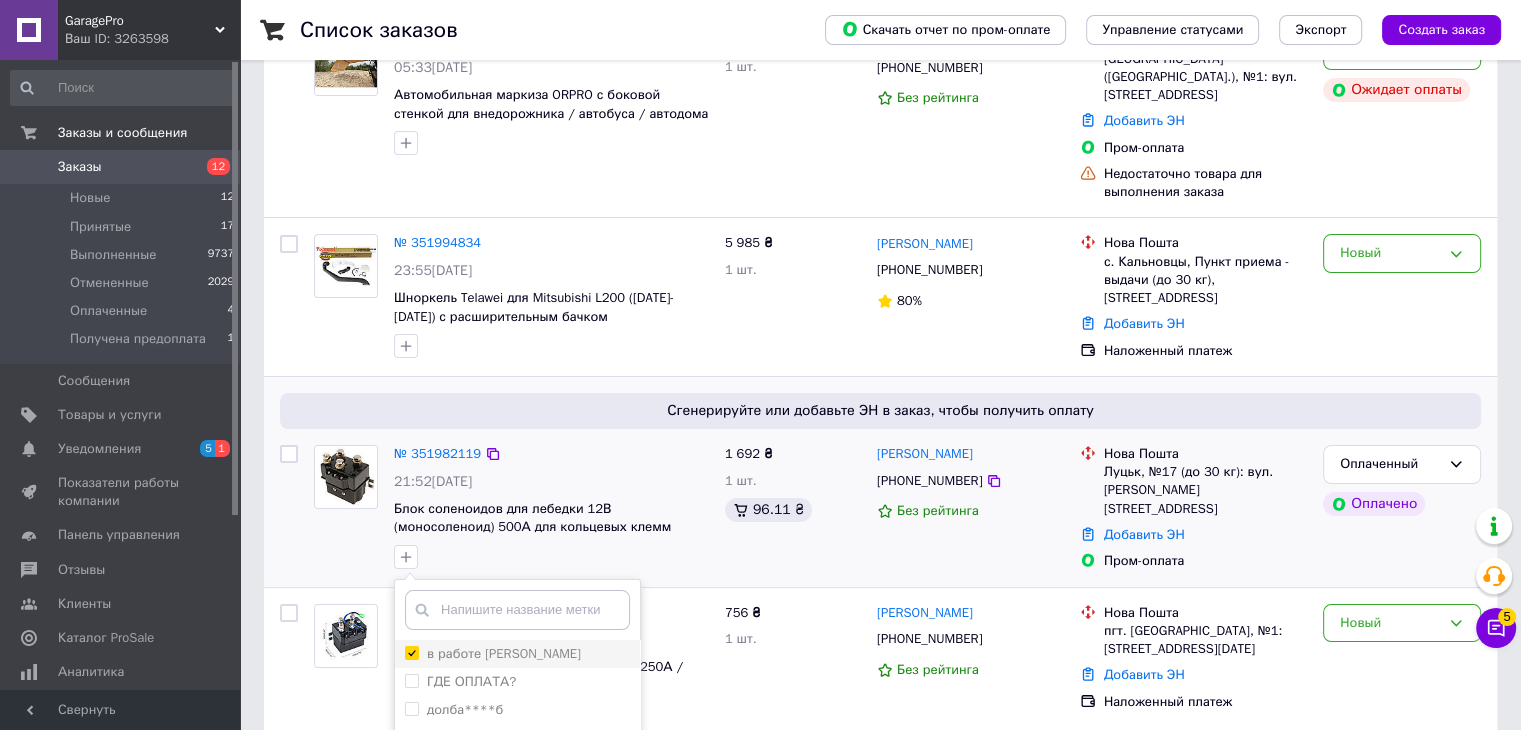 checkbox on "true" 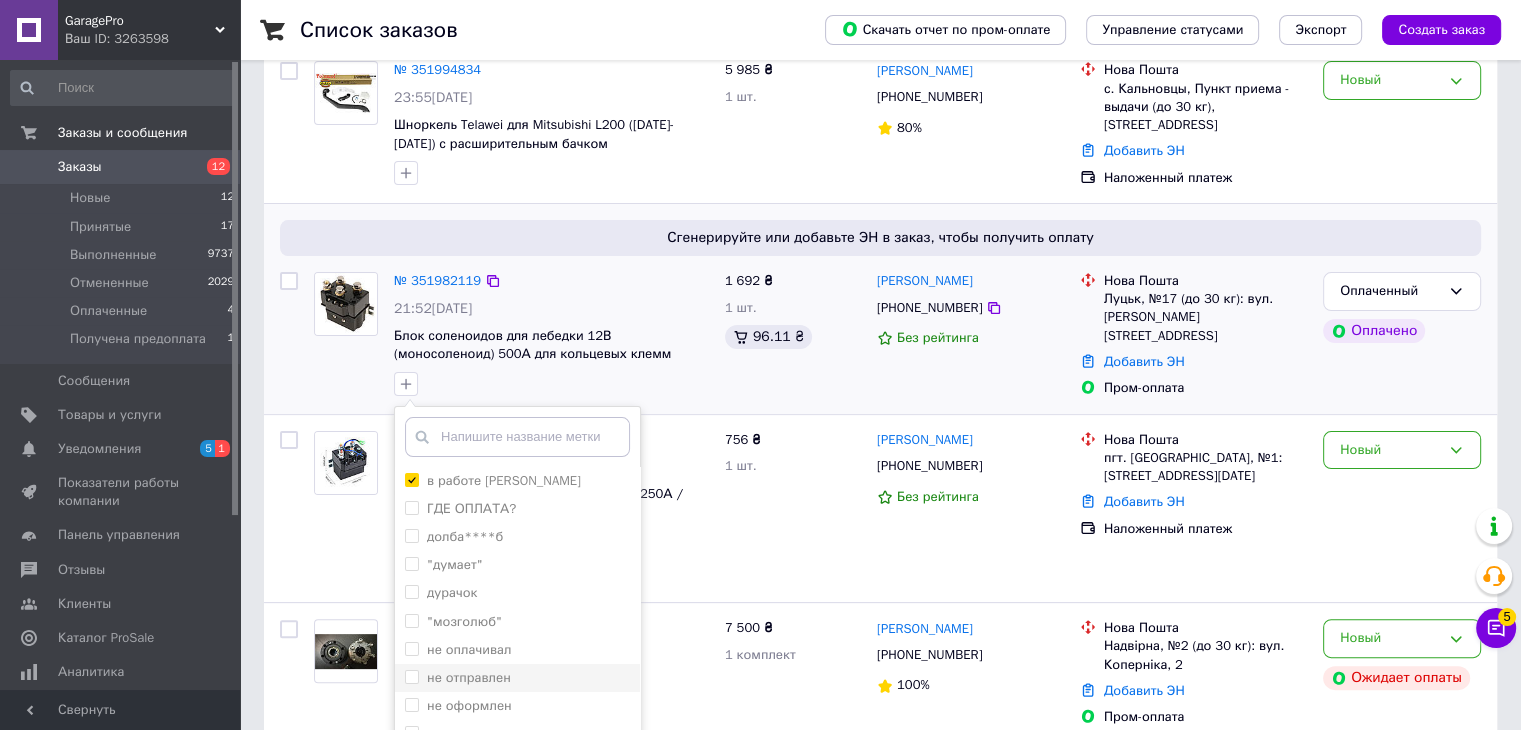 scroll, scrollTop: 400, scrollLeft: 0, axis: vertical 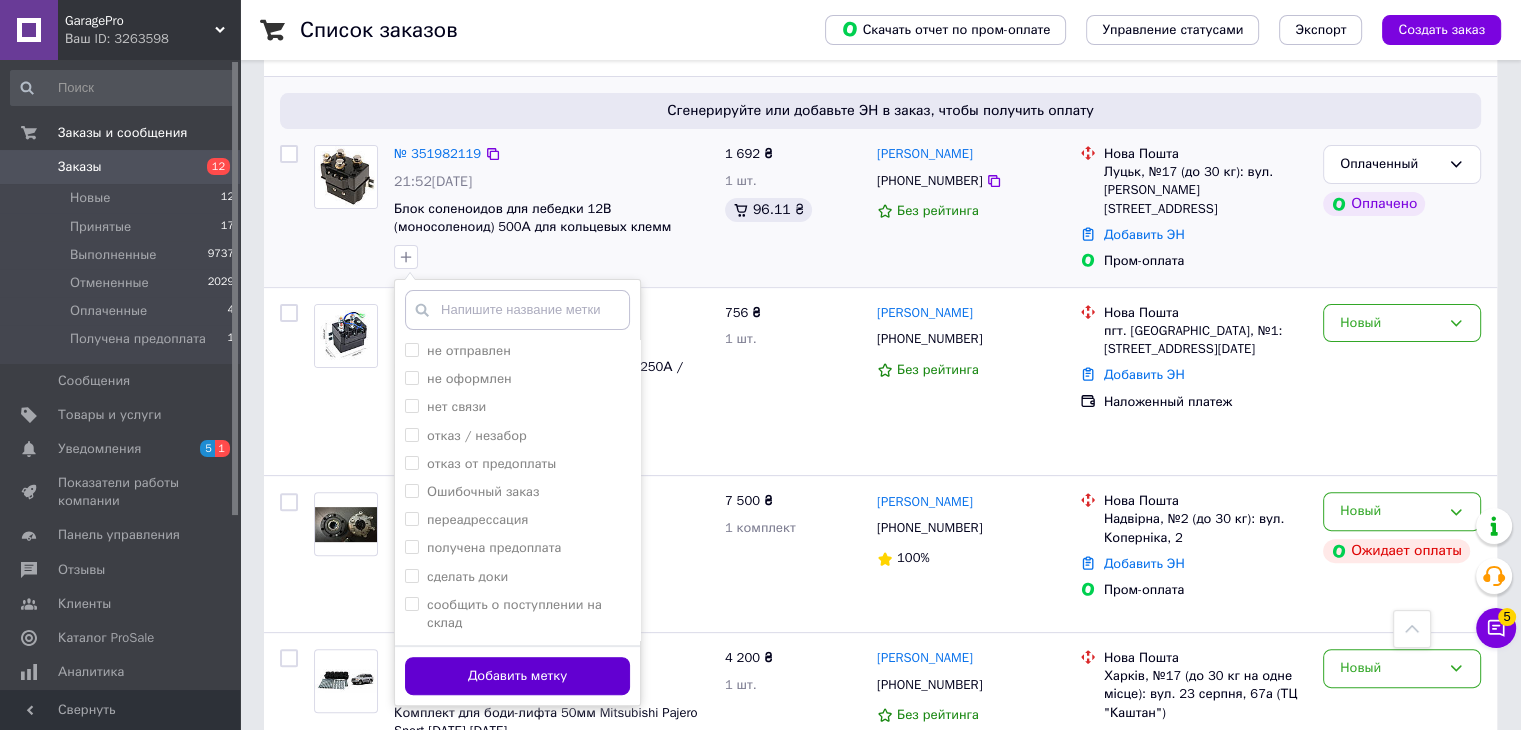click on "Добавить метку" at bounding box center (517, 676) 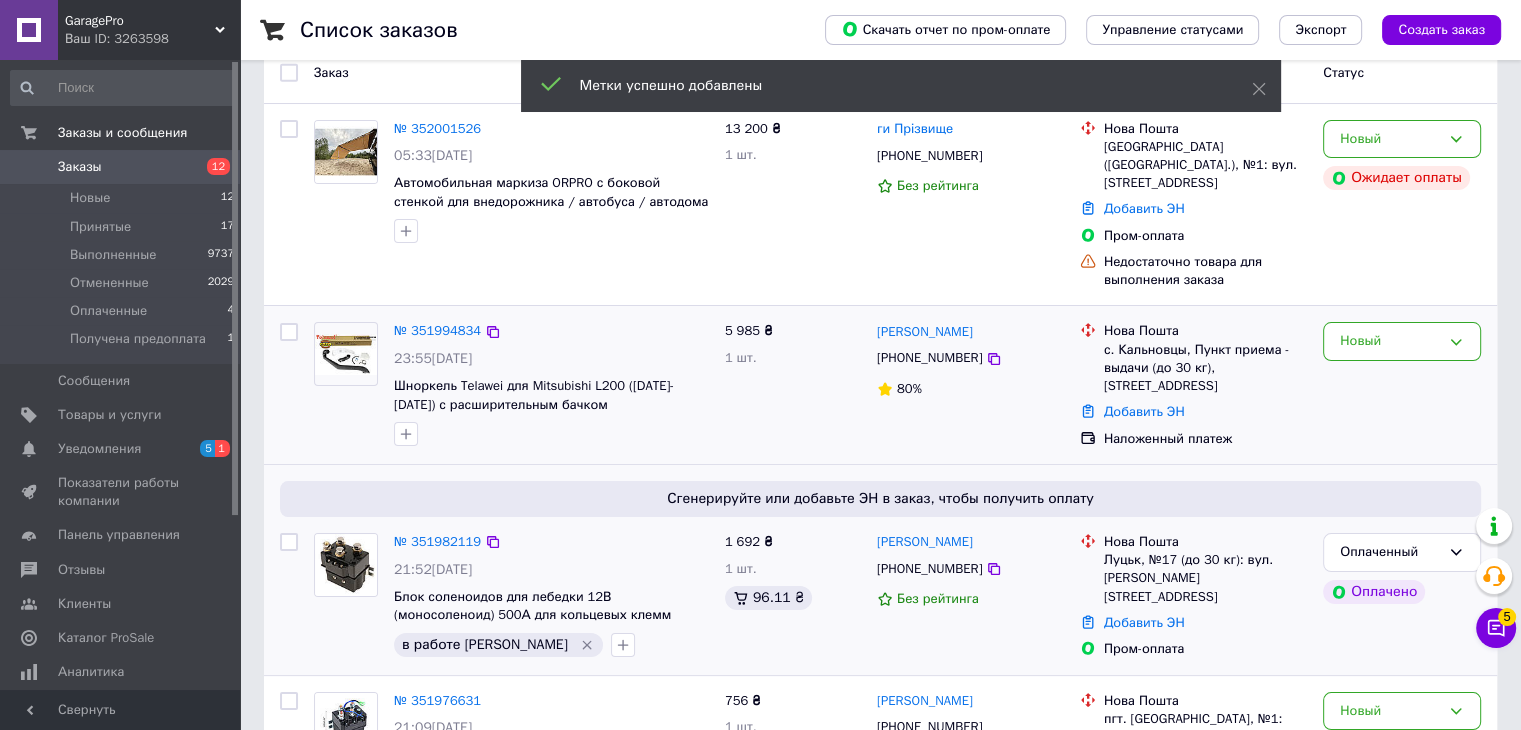 scroll, scrollTop: 0, scrollLeft: 0, axis: both 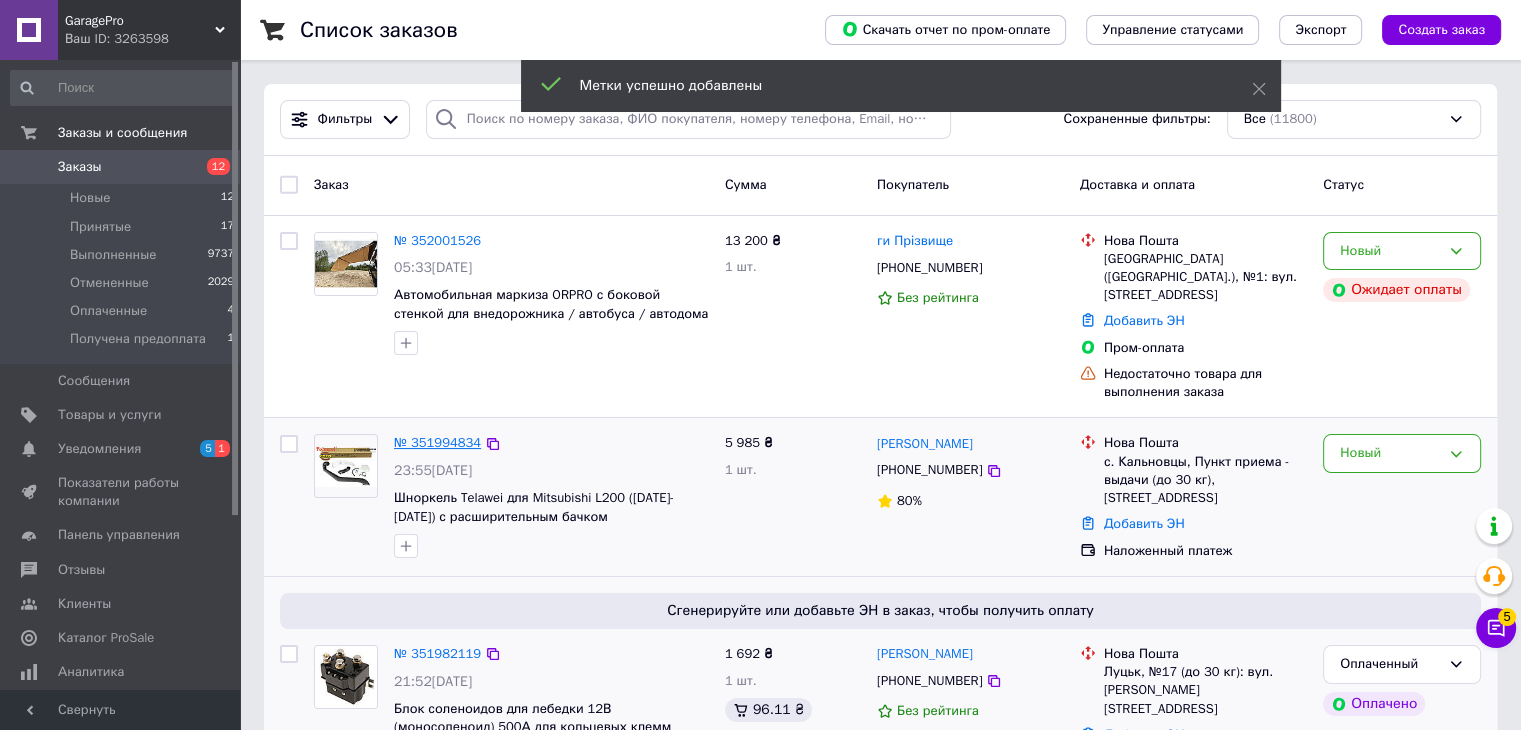 click on "№ 351994834" at bounding box center (437, 442) 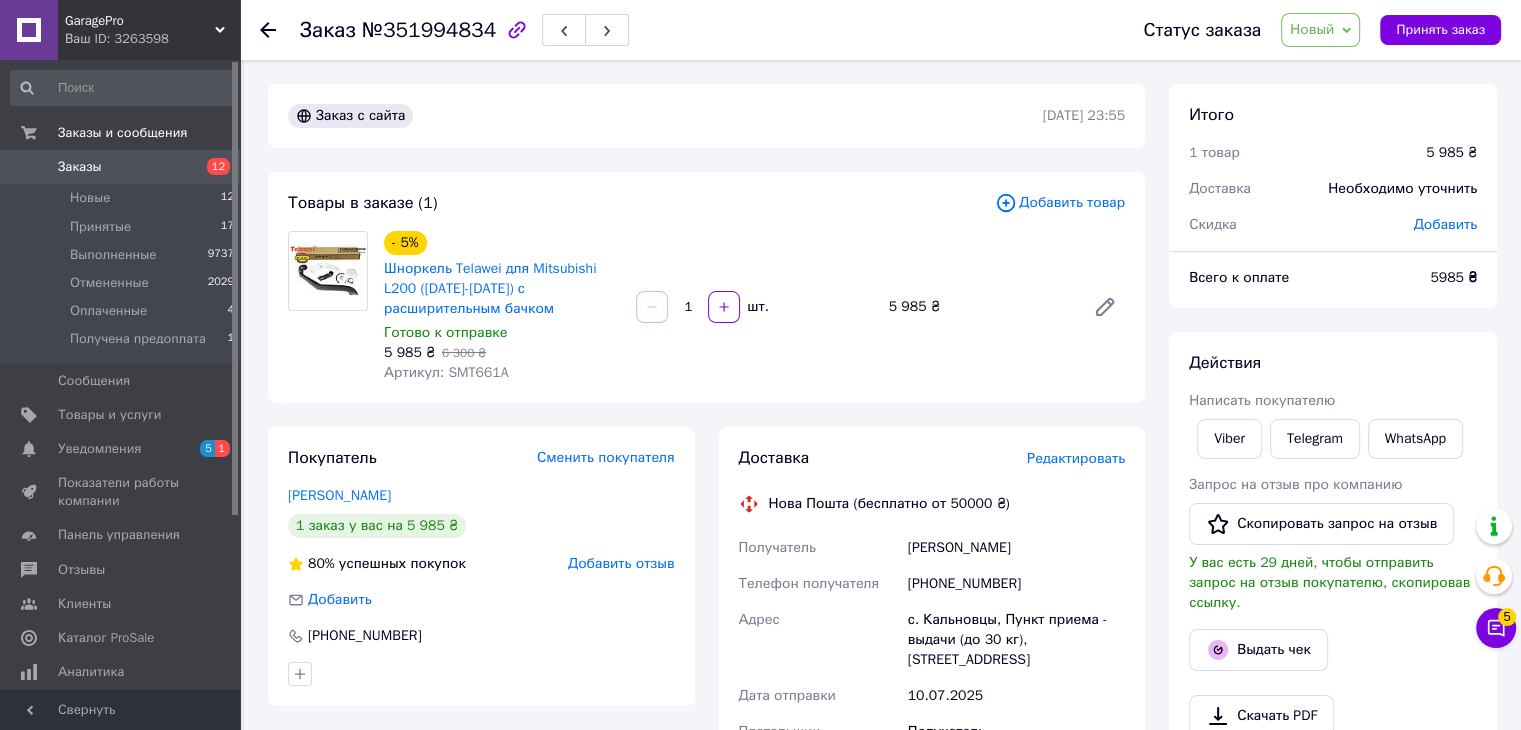 click on "Покупатель Сменить покупателя Шемчук Микола 1 заказ у вас на 5 985 ₴ 80%   успешных покупок Добавить отзыв Добавить +380991686517" at bounding box center [481, 566] 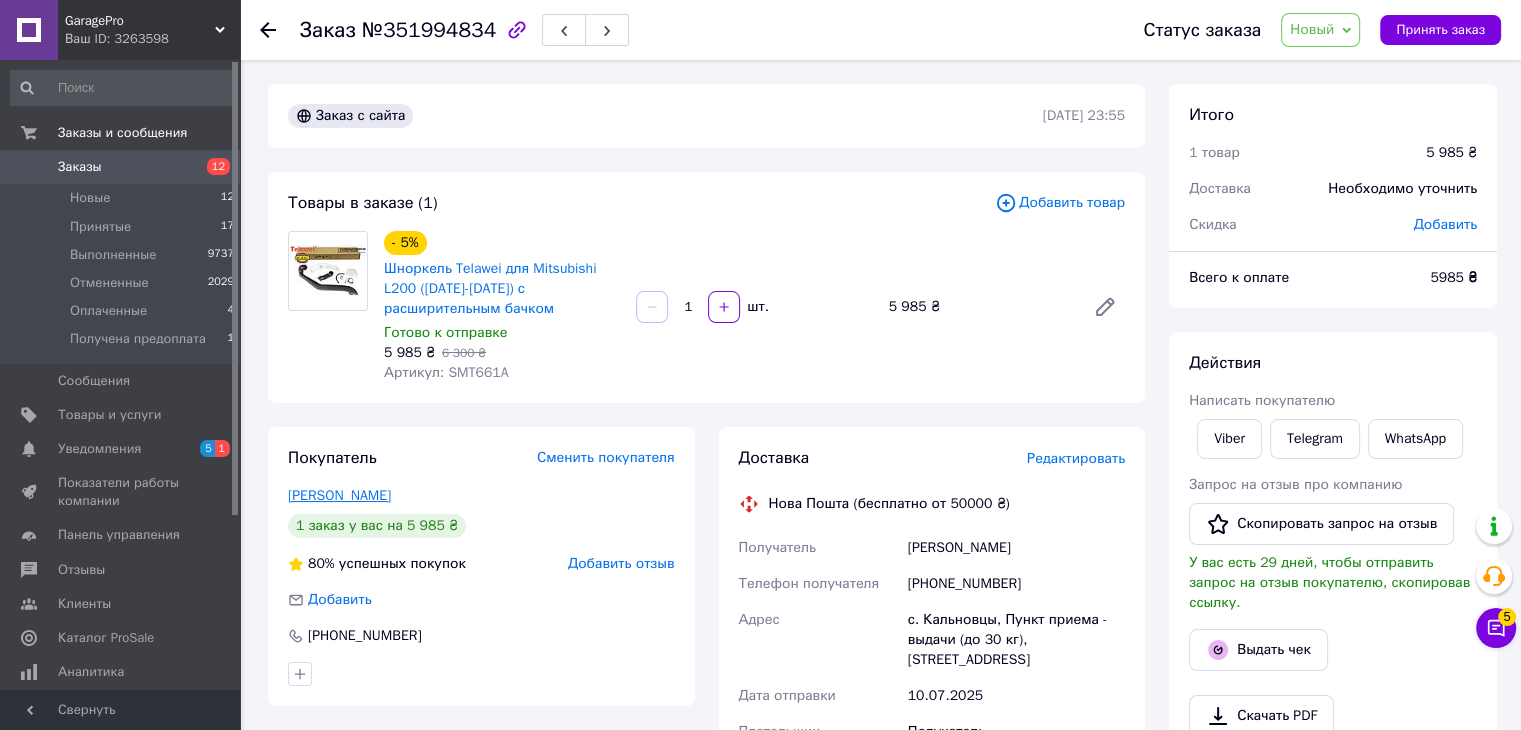 click on "Шемчук Микола" at bounding box center (339, 495) 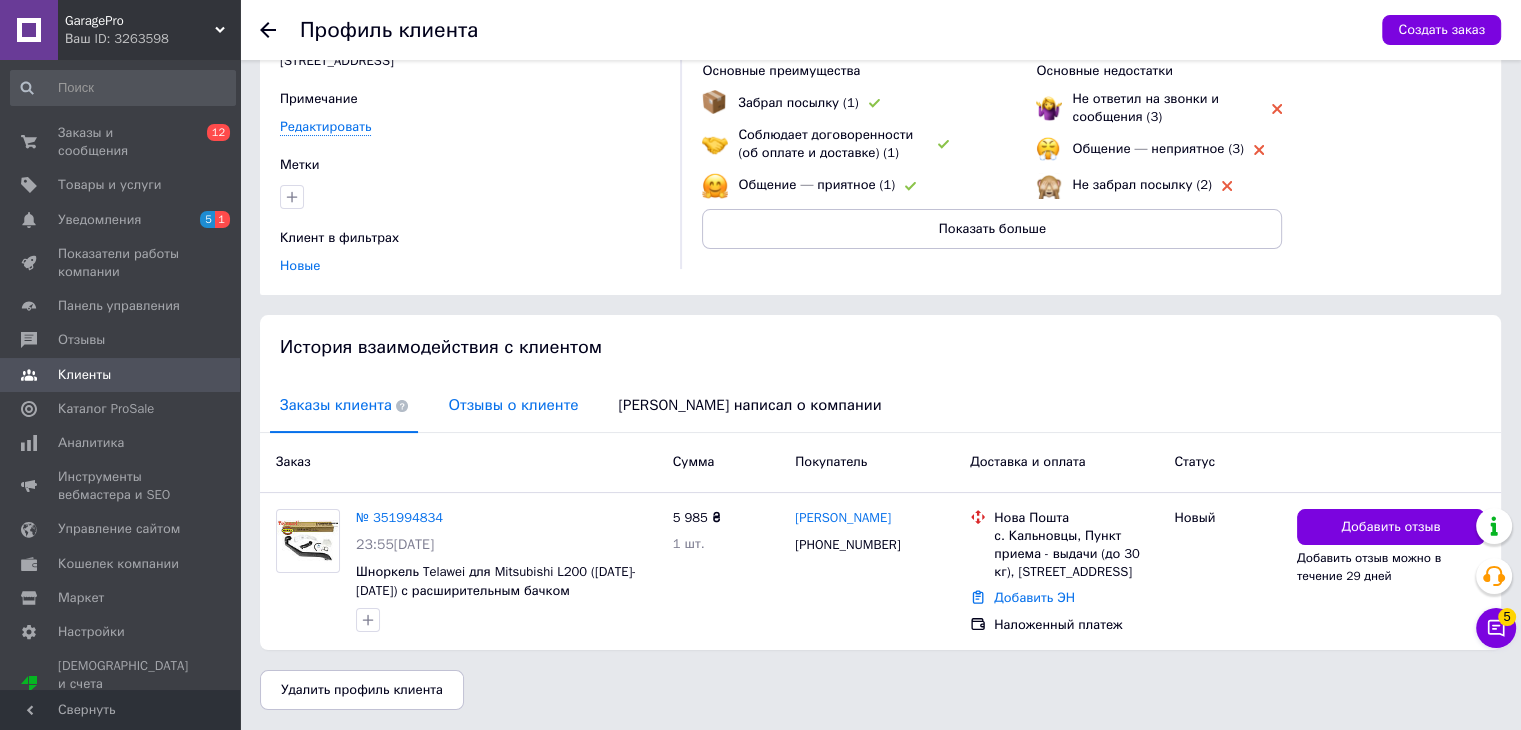 click on "Отзывы о клиенте" at bounding box center [513, 405] 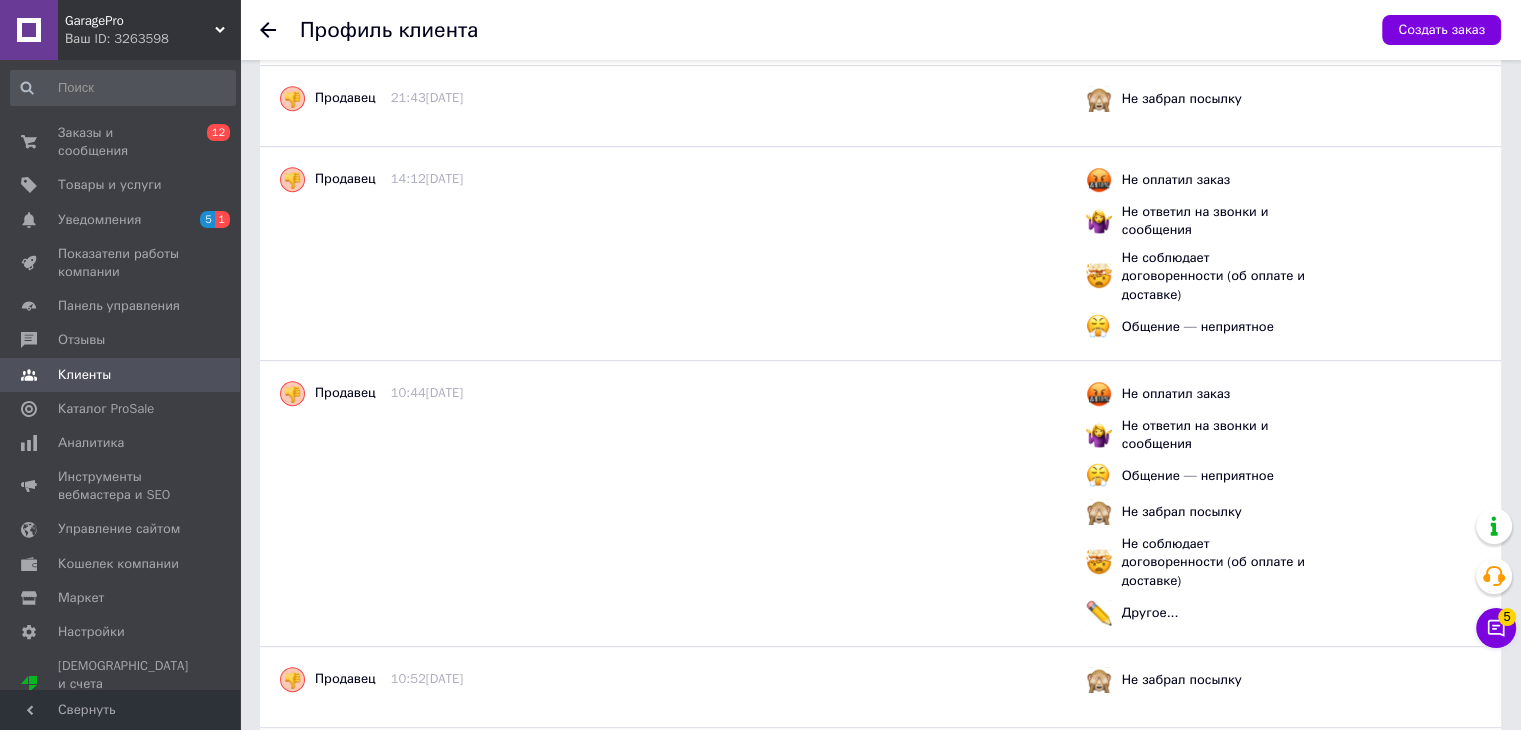 scroll, scrollTop: 900, scrollLeft: 0, axis: vertical 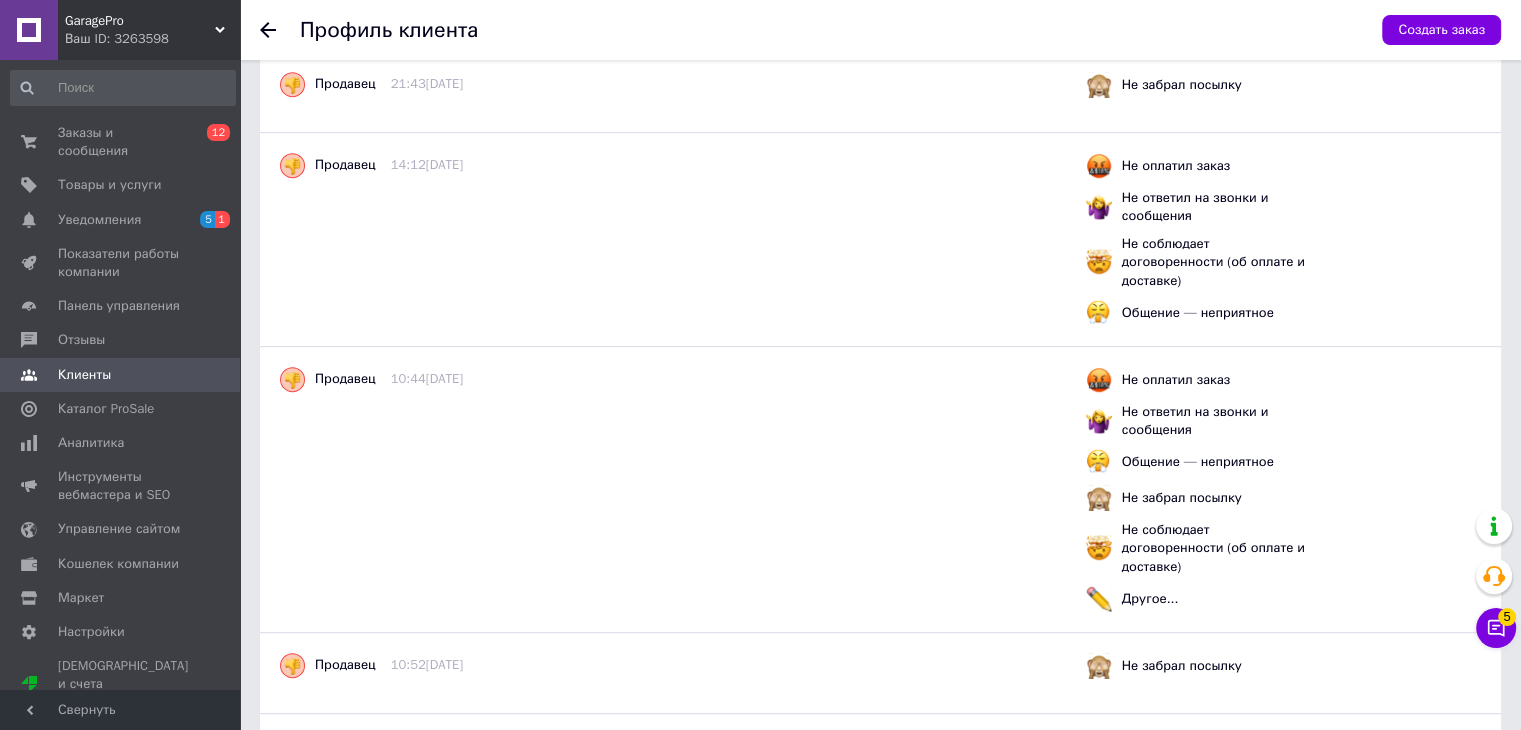 click on "Профиль клиента Создать заказ" at bounding box center [880, 30] 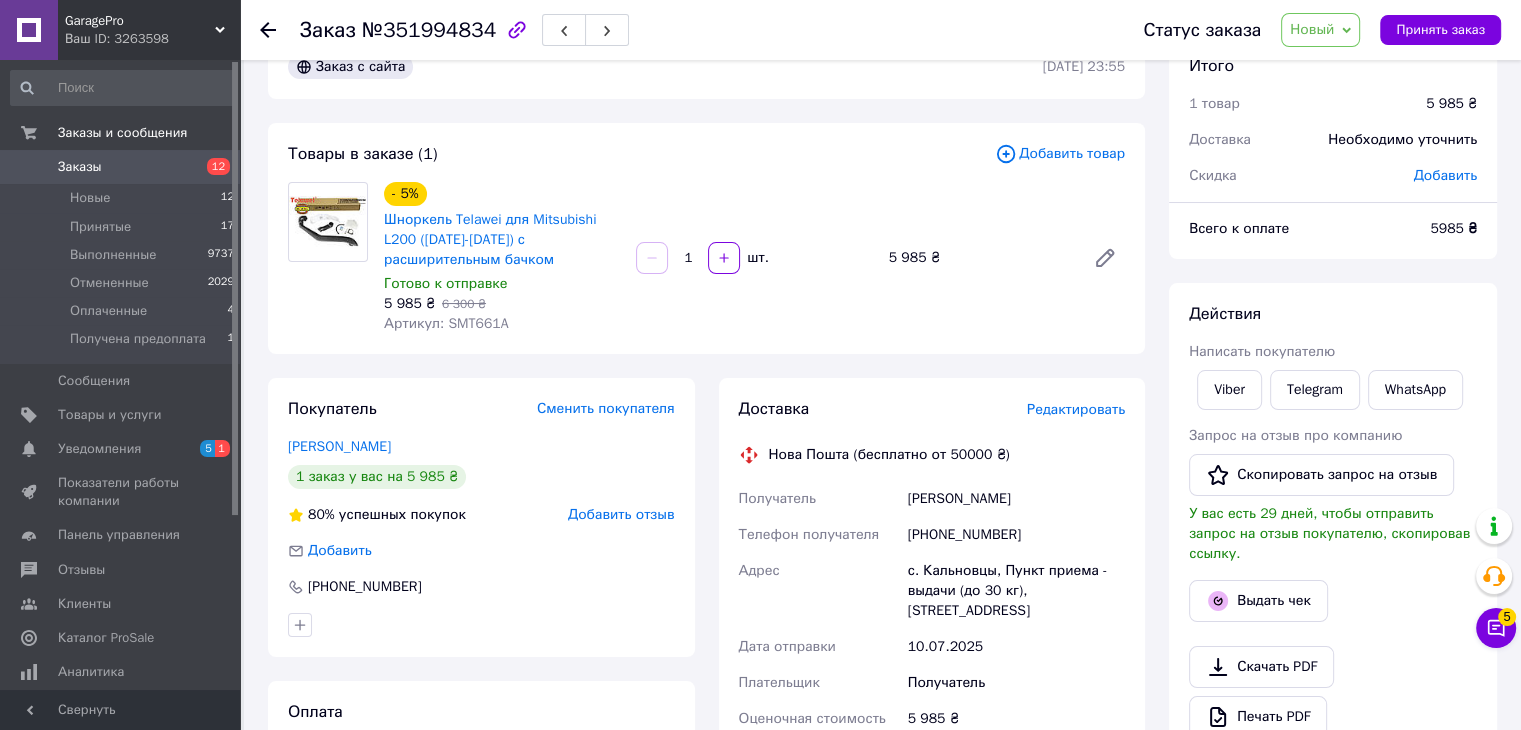 scroll, scrollTop: 200, scrollLeft: 0, axis: vertical 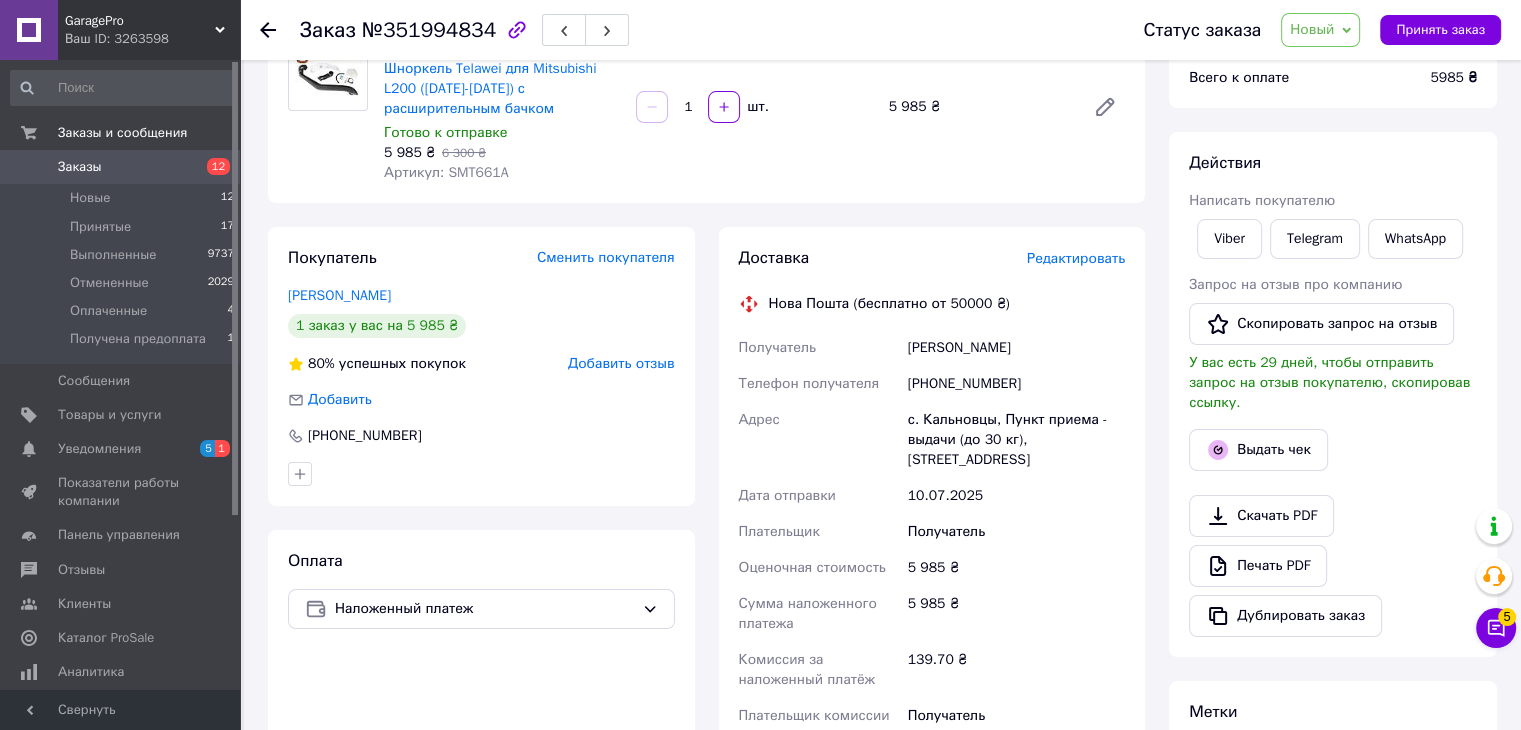 click on "[PHONE_NUMBER]" at bounding box center [1016, 384] 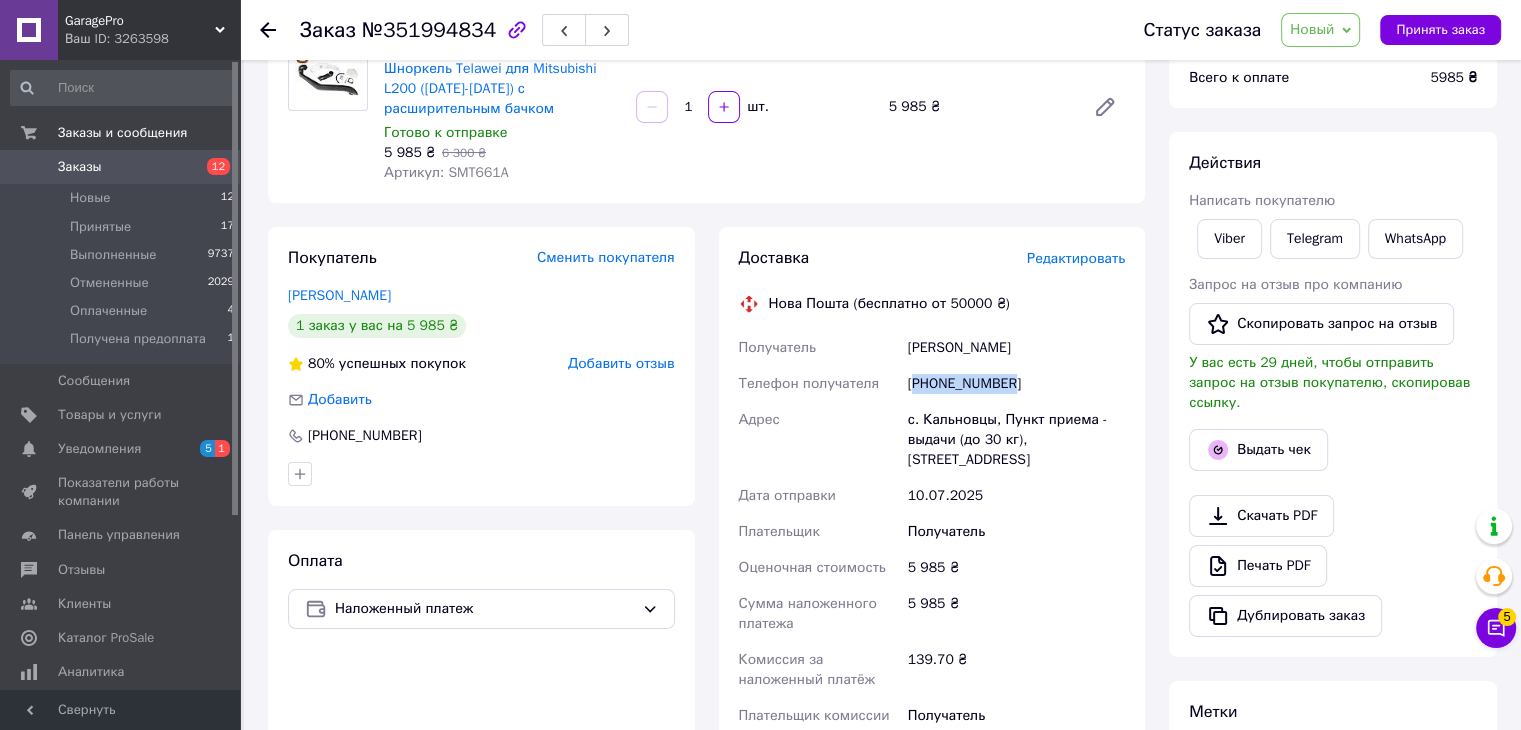 click on "[PHONE_NUMBER]" at bounding box center [1016, 384] 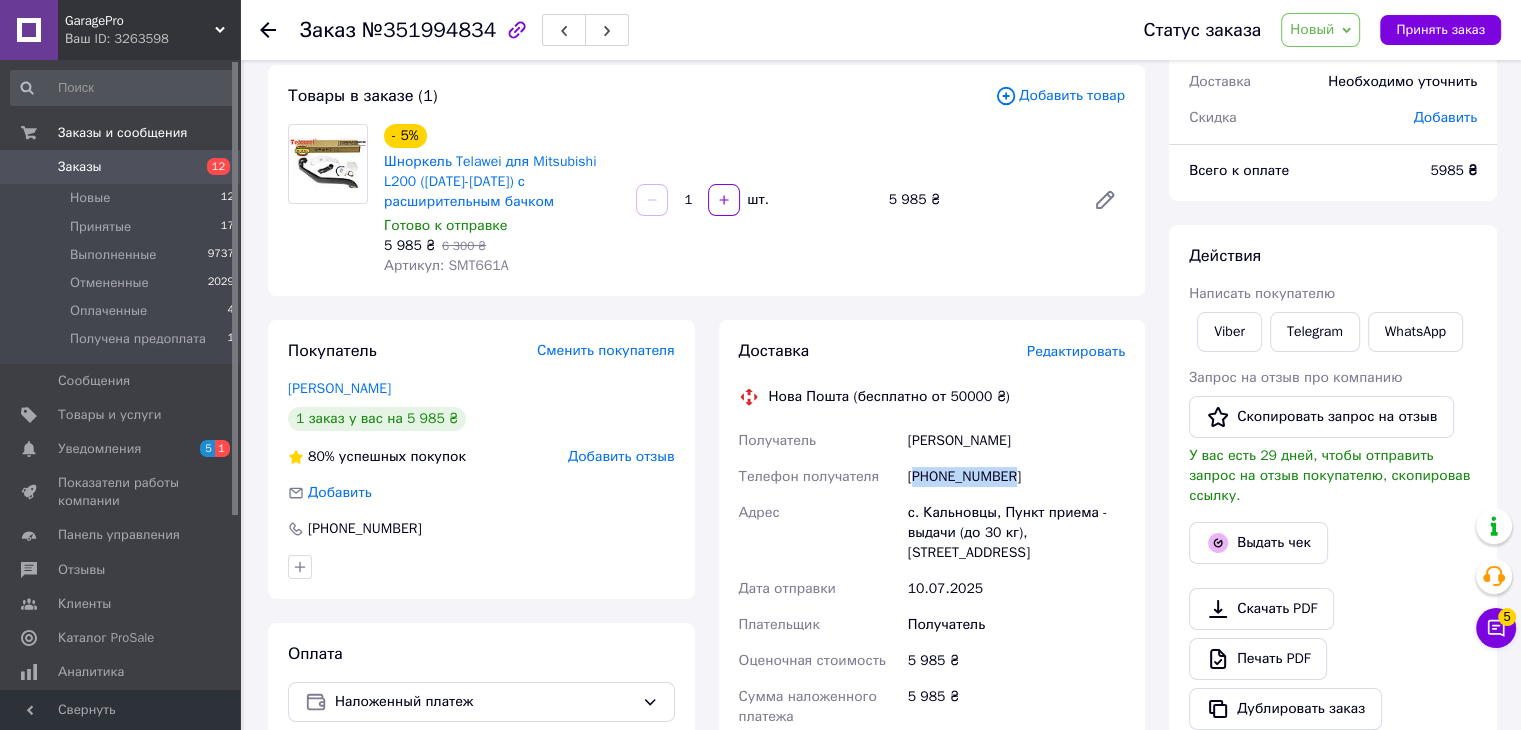 scroll, scrollTop: 100, scrollLeft: 0, axis: vertical 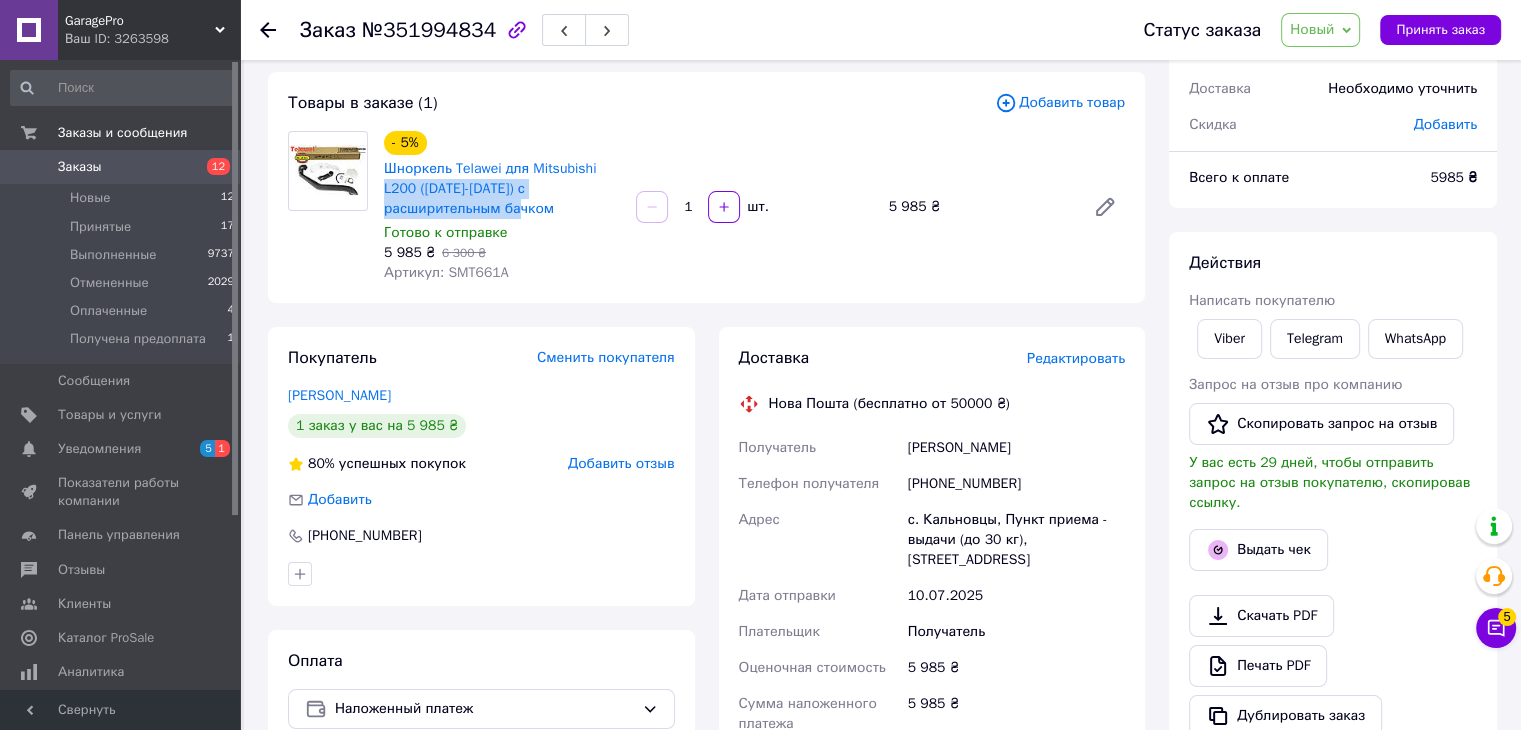 drag, startPoint x: 476, startPoint y: 205, endPoint x: 508, endPoint y: 228, distance: 39.40812 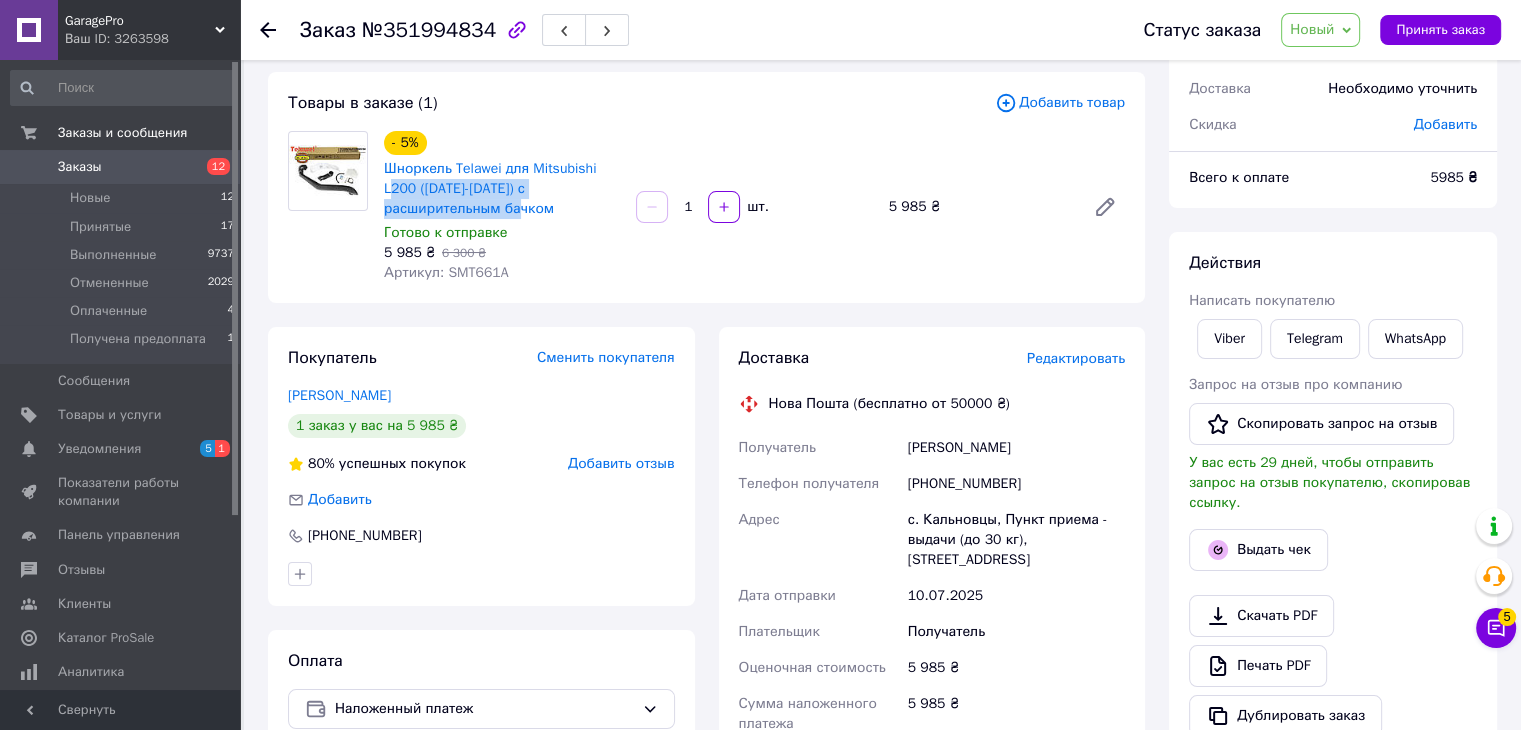 click on "Шноркель Telawei для Mitsubishi L200 ([DATE]-[DATE]) с расширительным бачком" at bounding box center [502, 189] 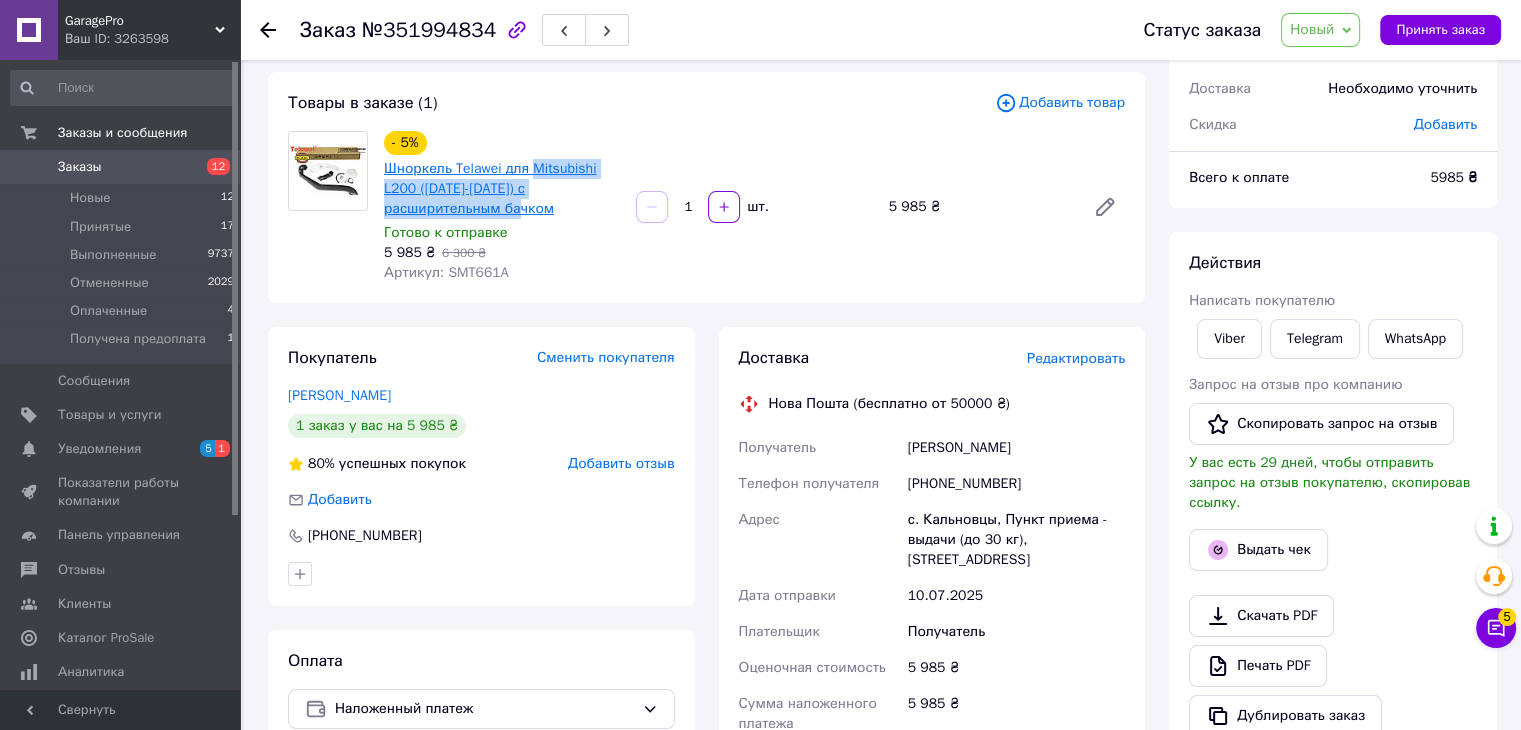 drag, startPoint x: 472, startPoint y: 215, endPoint x: 532, endPoint y: 168, distance: 76.2168 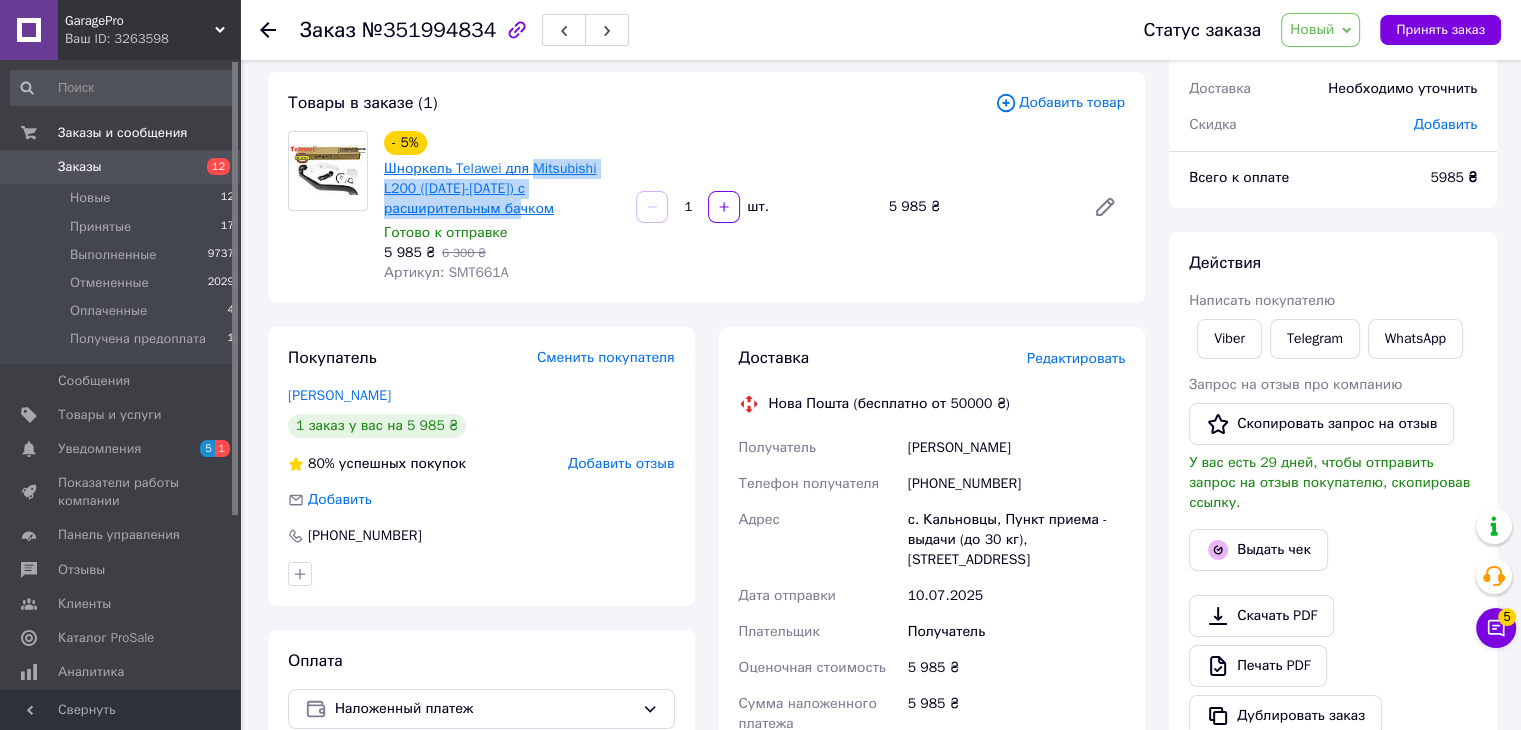 click on "Шноркель Telawei для Mitsubishi L200 ([DATE]-[DATE]) с расширительным бачком" at bounding box center (502, 189) 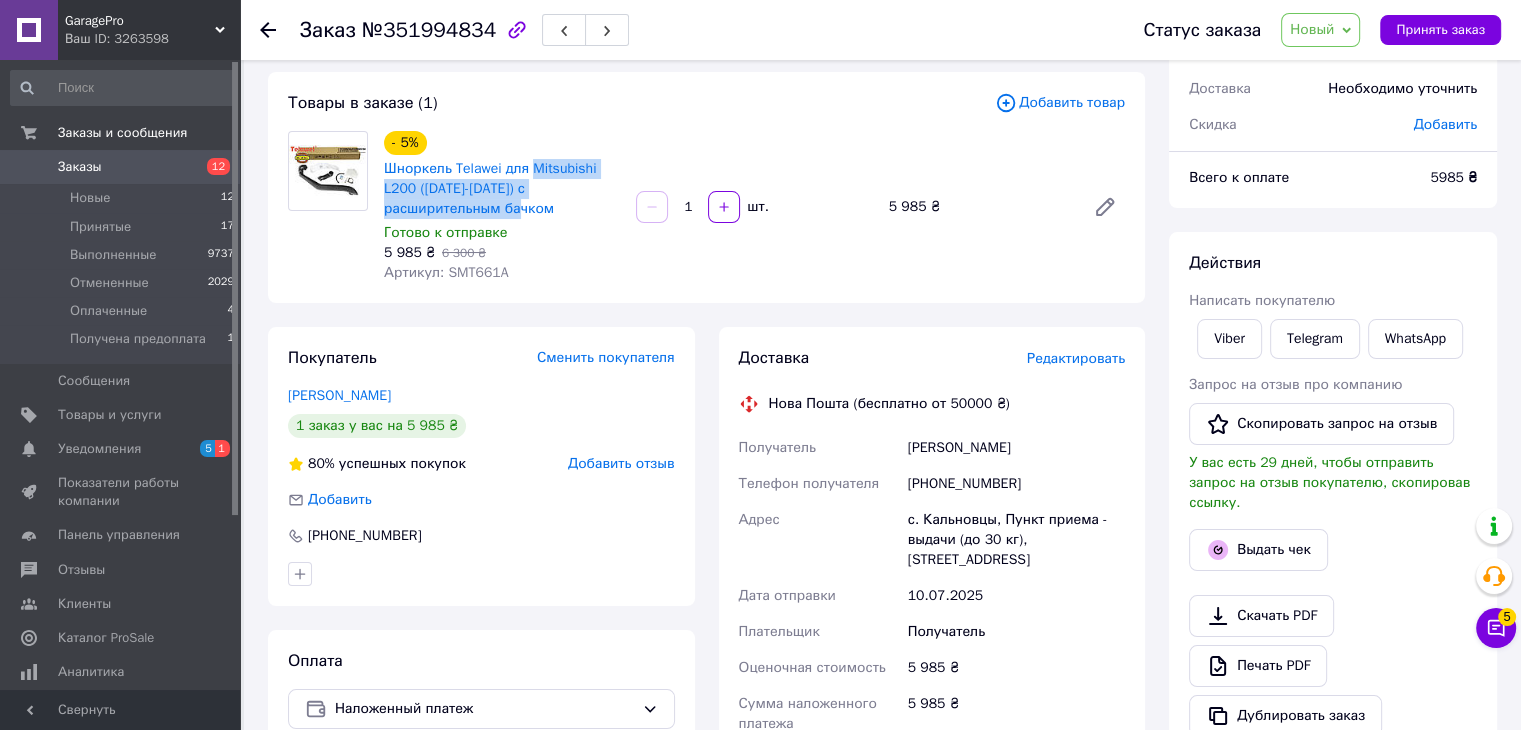 copy on "Mitsubishi L200 (2006-2015) с расширительным бачком" 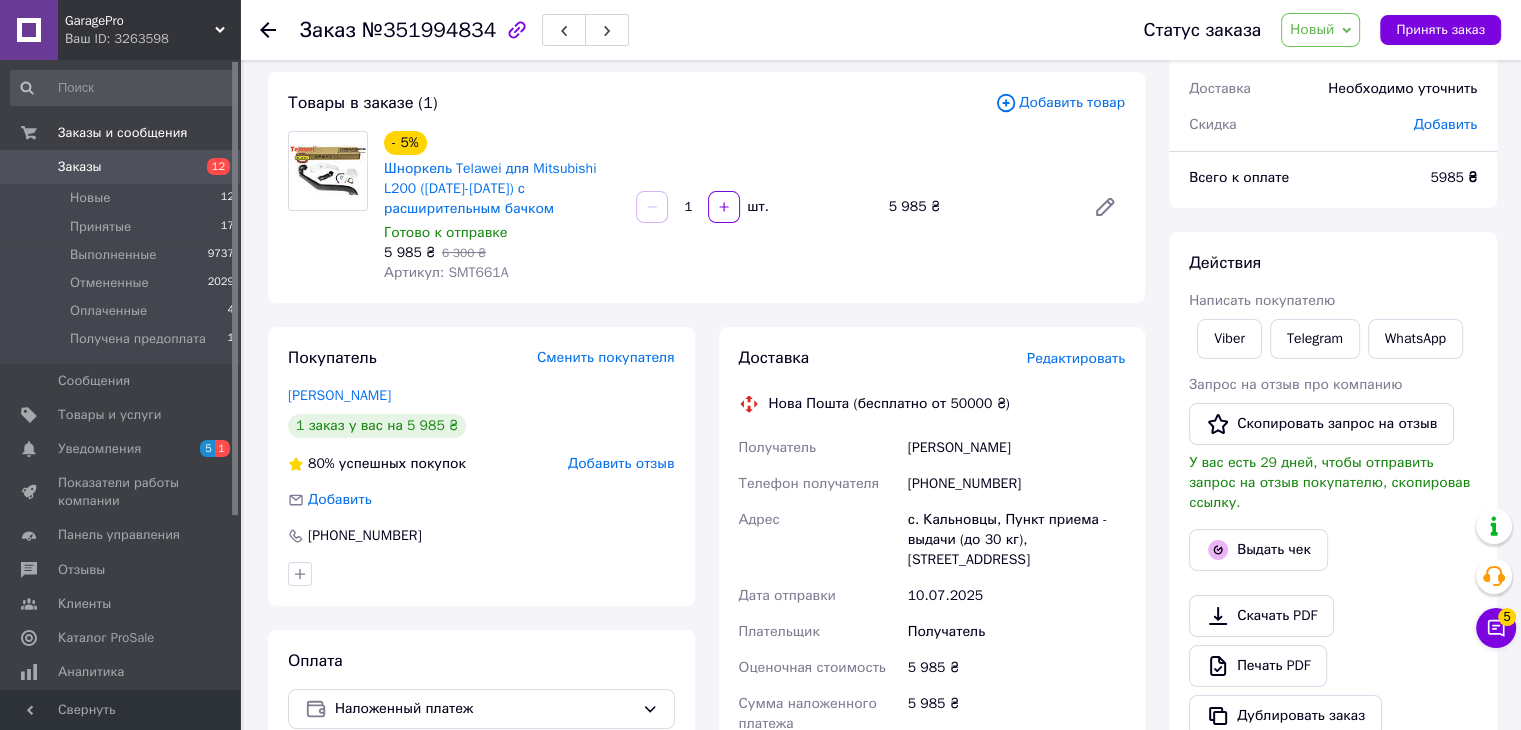 click on "Артикул: SMT661A" at bounding box center (446, 272) 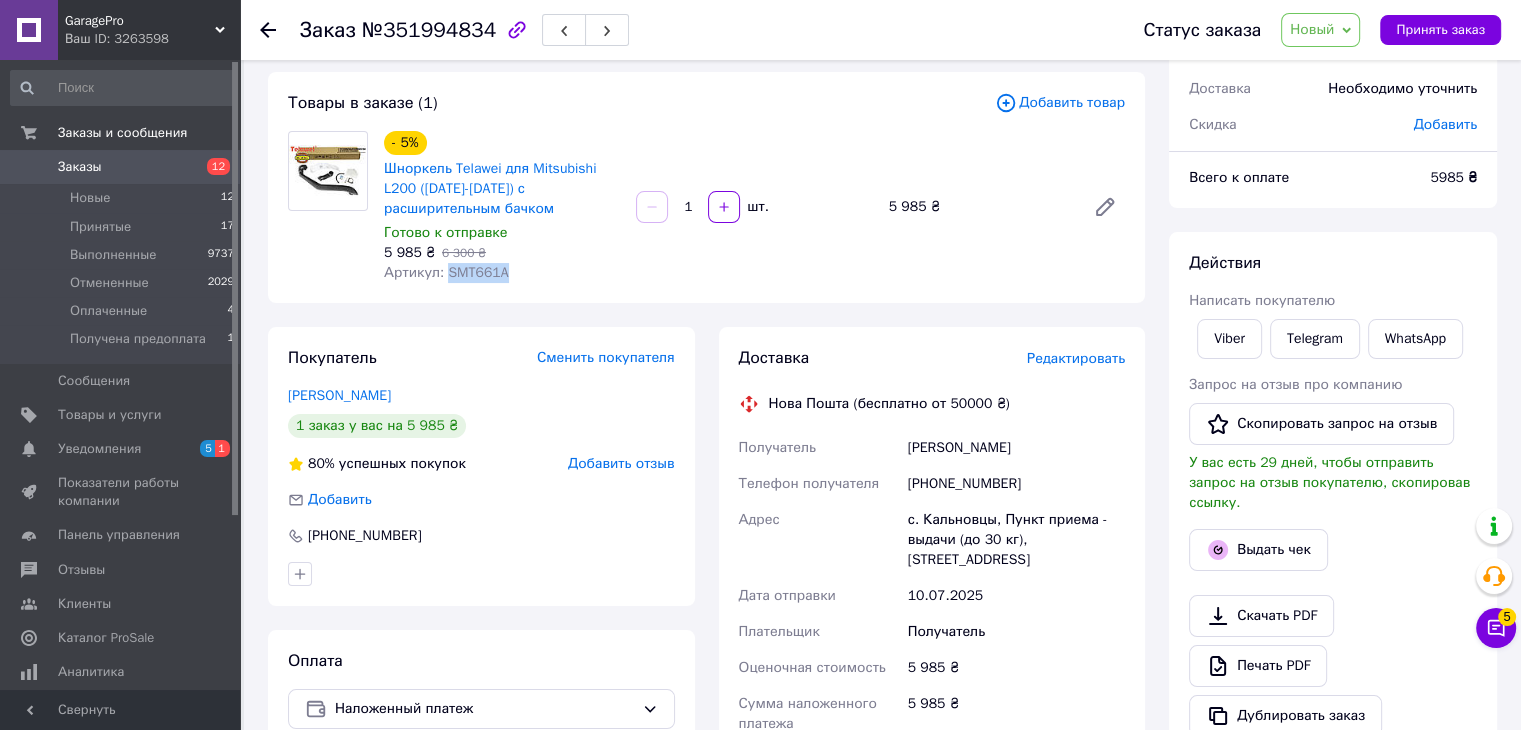 click on "Артикул: SMT661A" at bounding box center (446, 272) 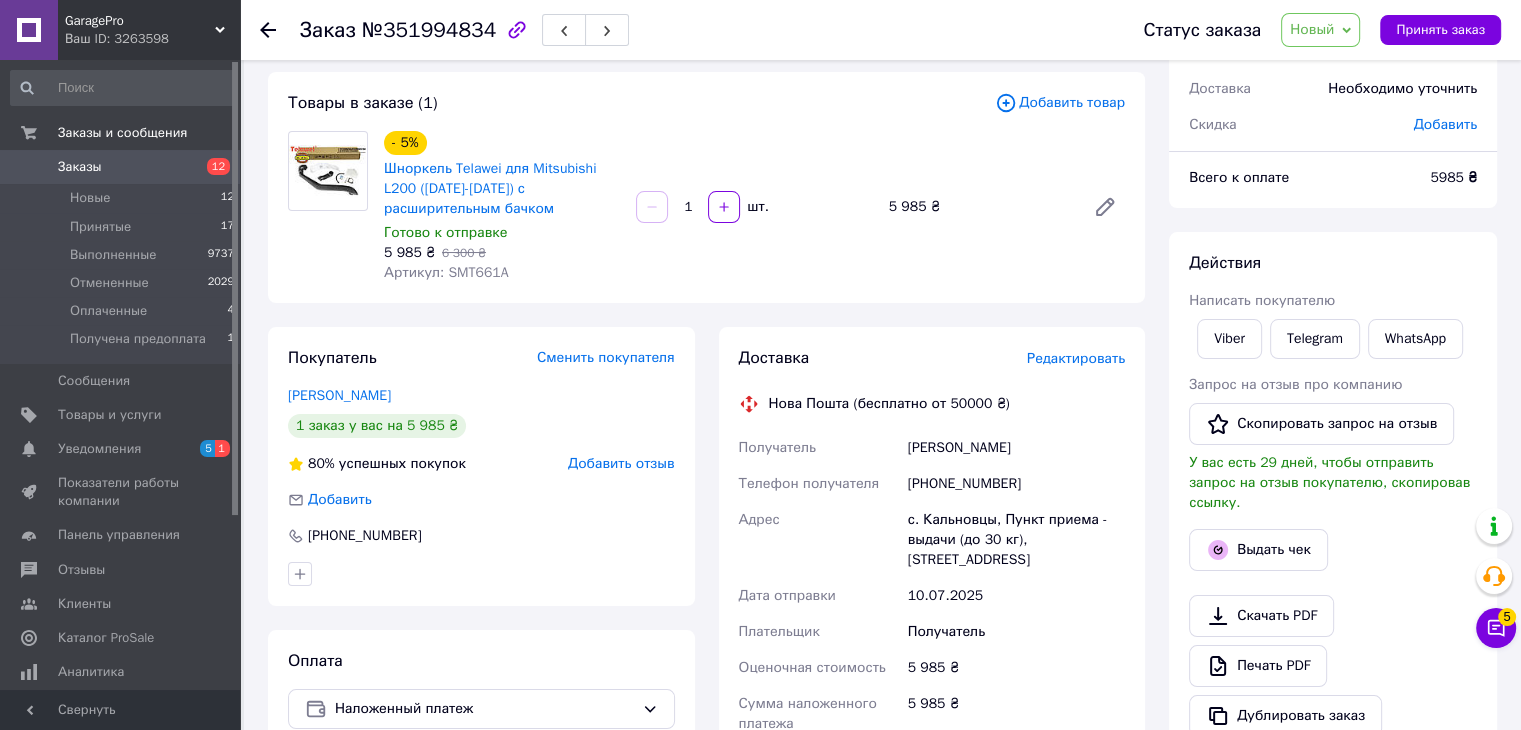 click 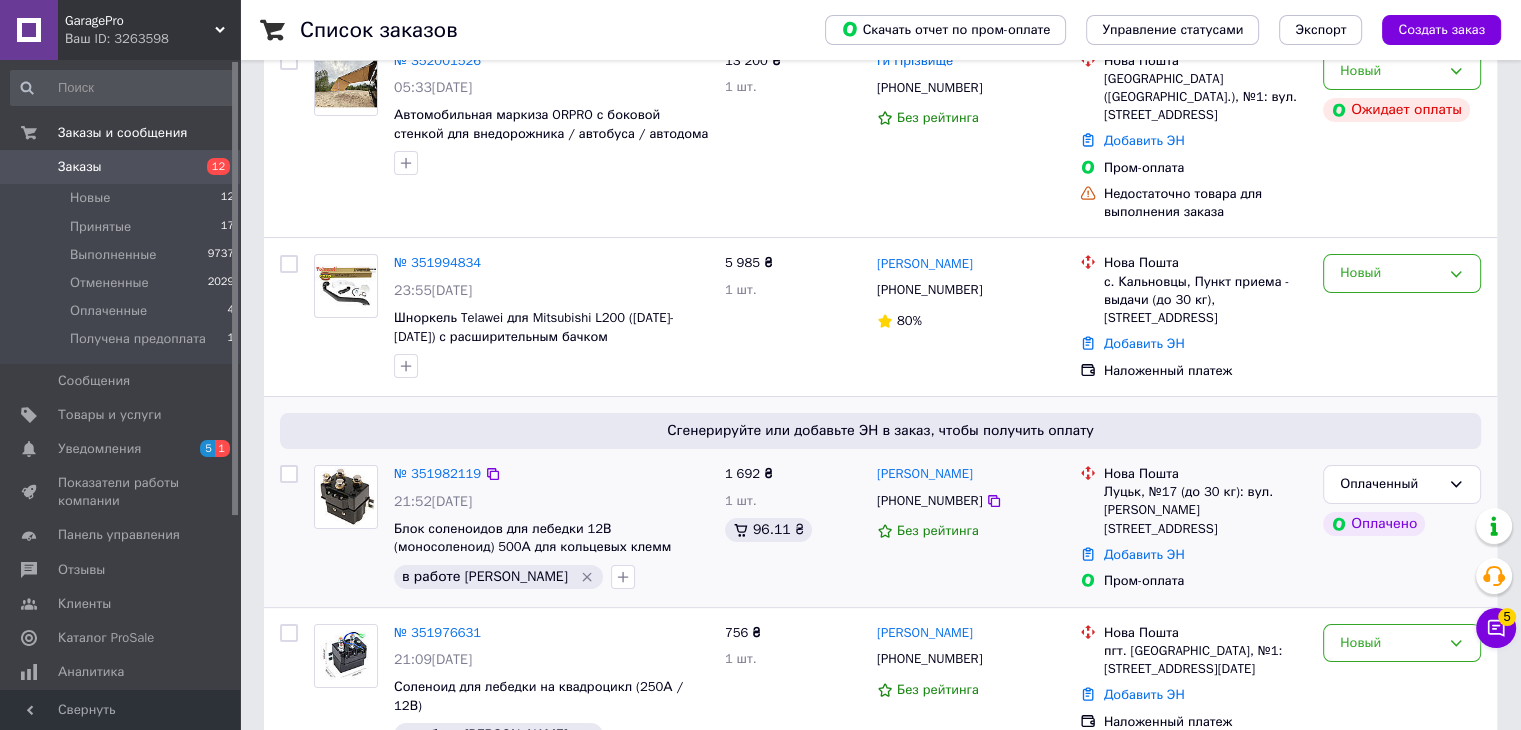 scroll, scrollTop: 200, scrollLeft: 0, axis: vertical 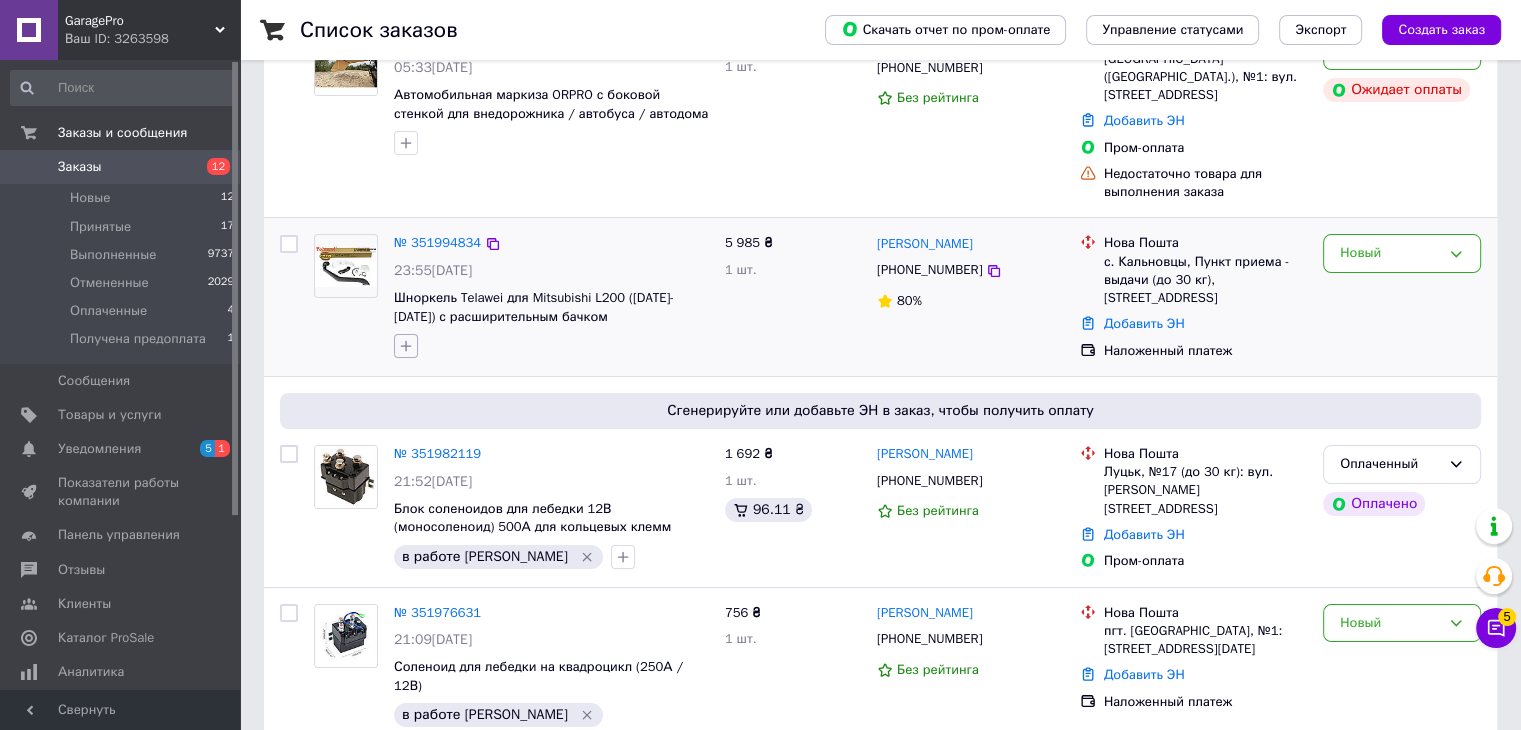 click at bounding box center [406, 346] 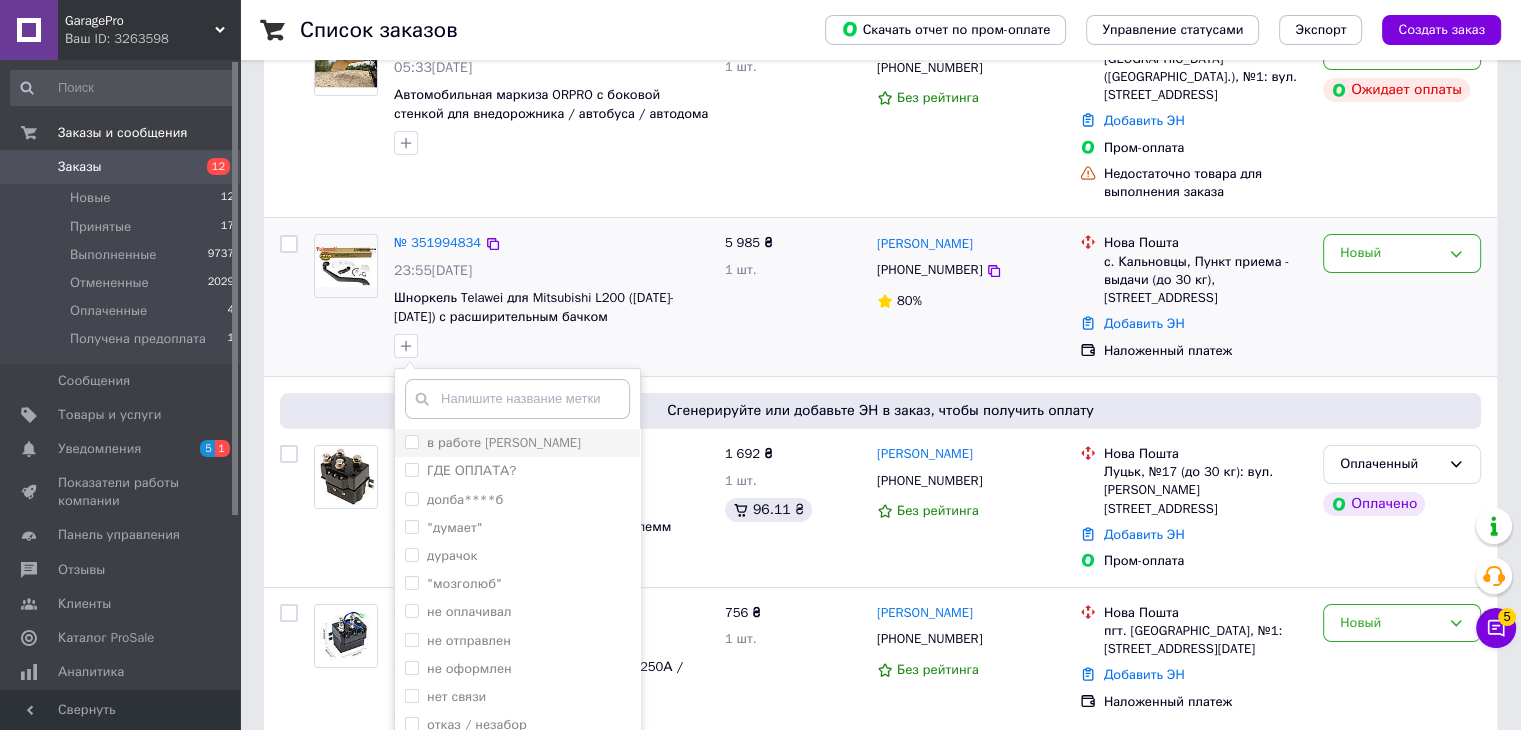 drag, startPoint x: 408, startPoint y: 429, endPoint x: 639, endPoint y: 449, distance: 231.86418 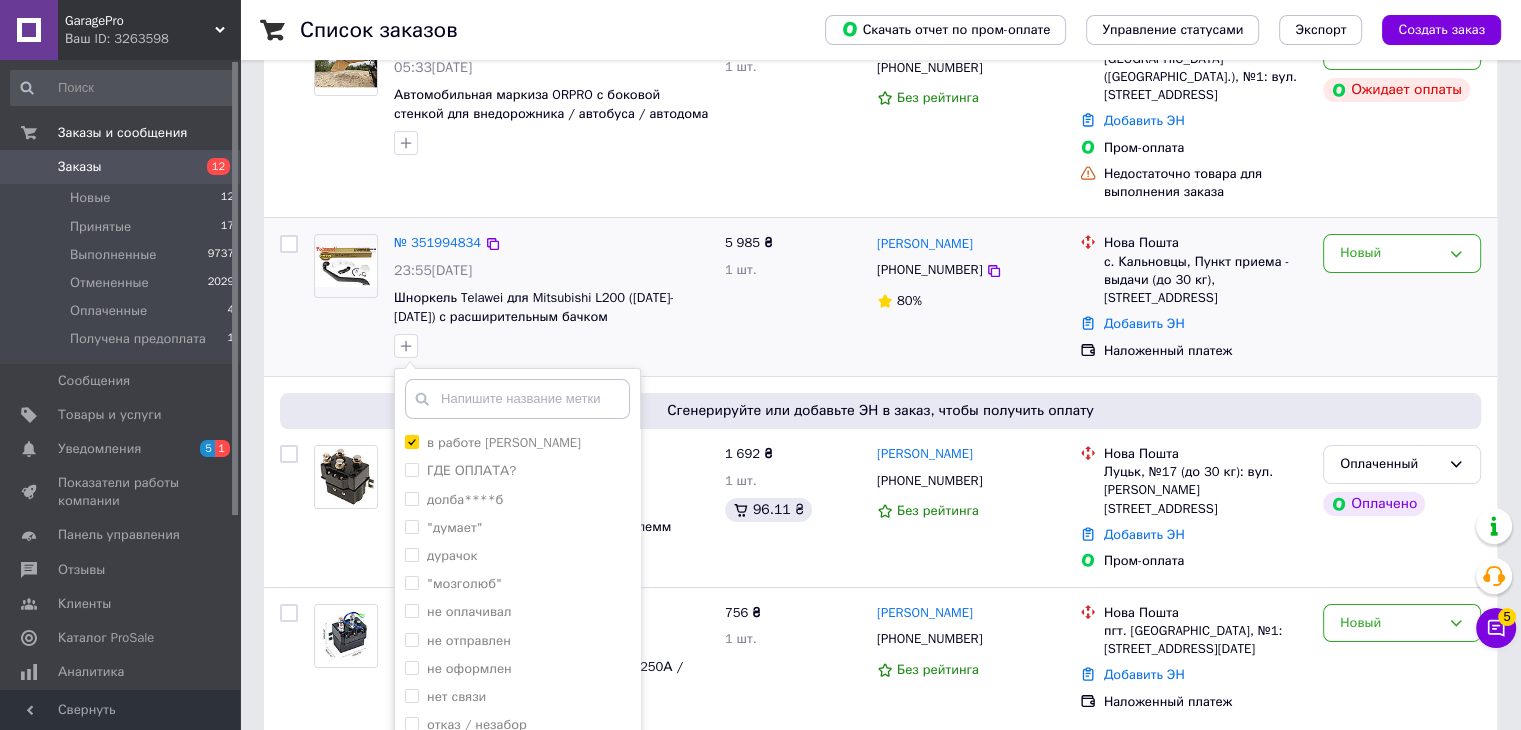 click on "в работе [PERSON_NAME]" at bounding box center (411, 441) 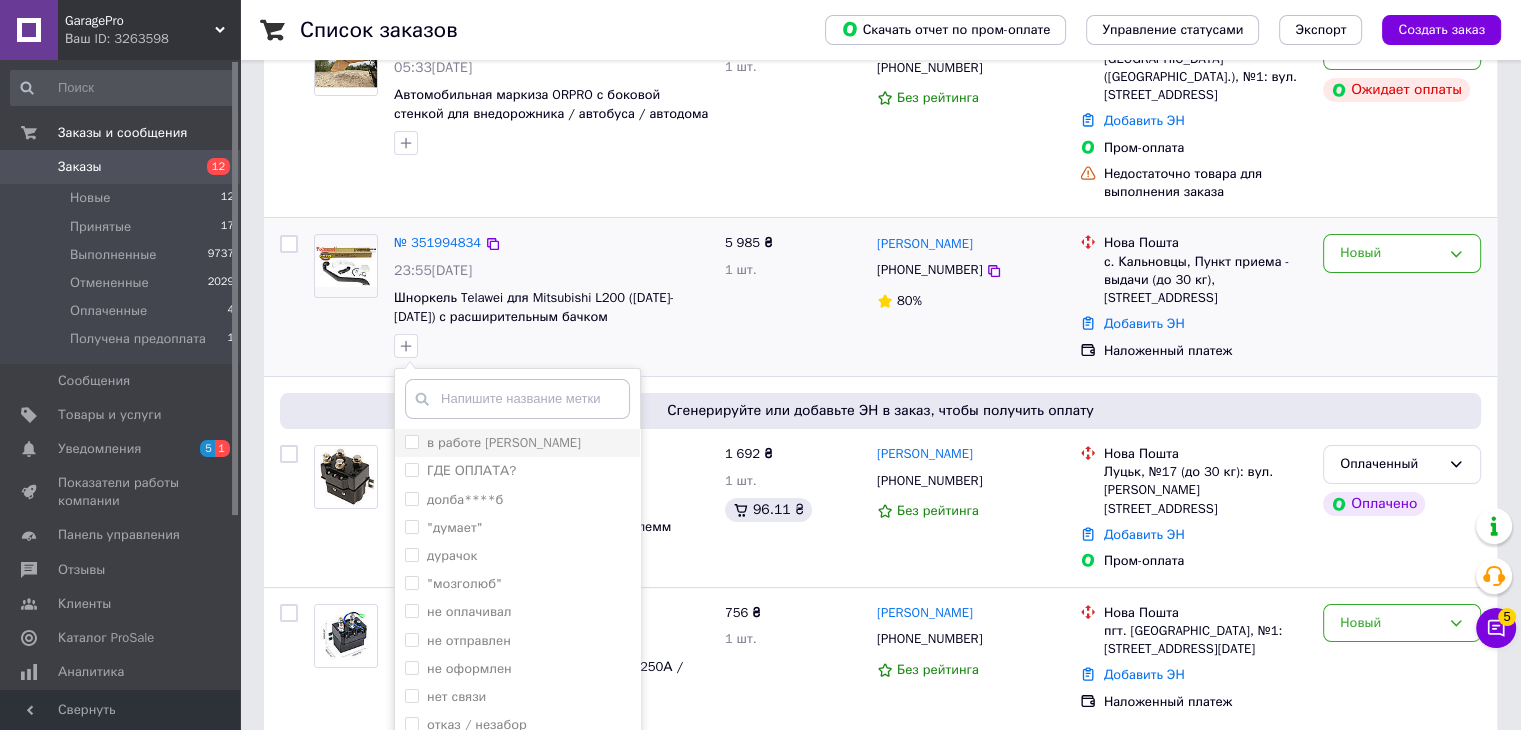click on "в работе [PERSON_NAME]" at bounding box center [517, 443] 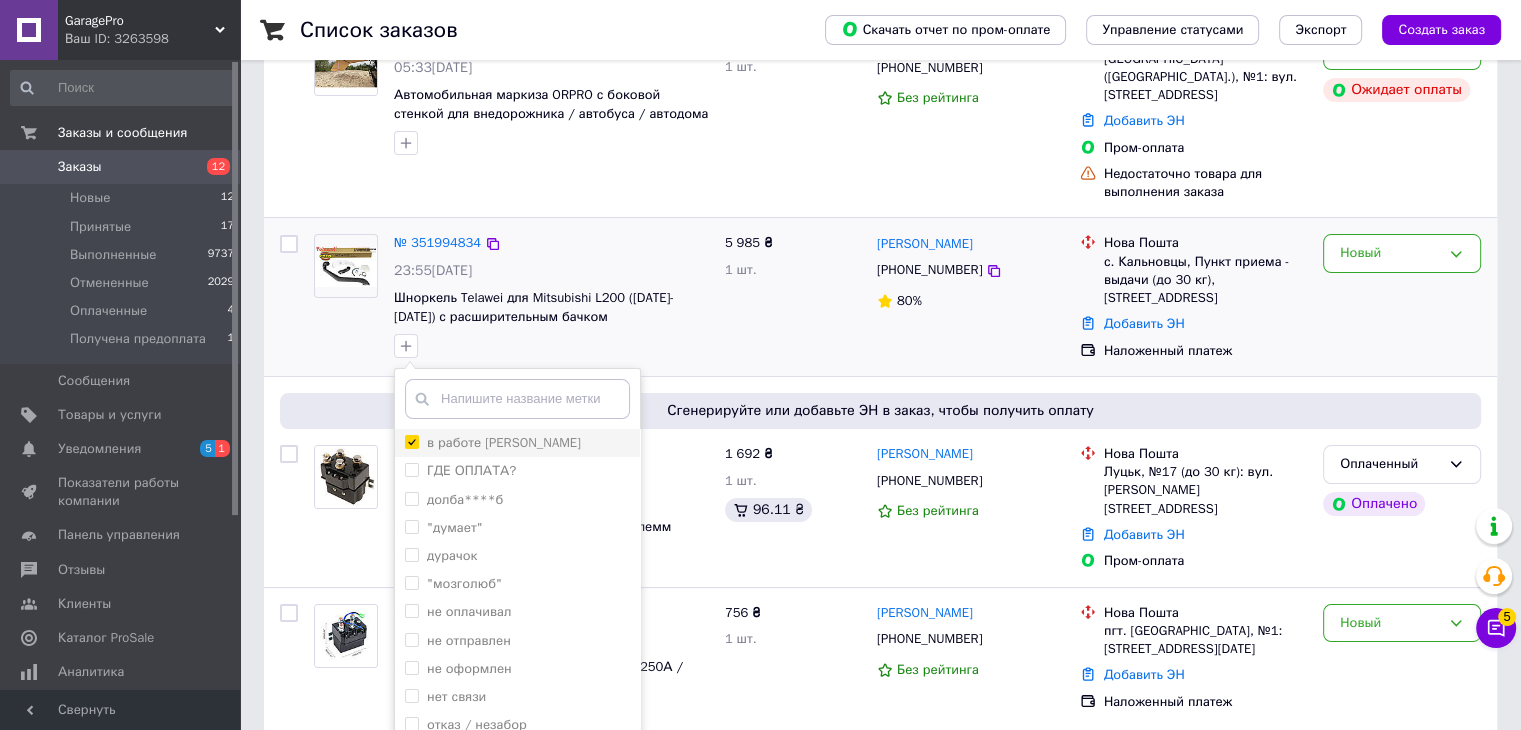 checkbox on "true" 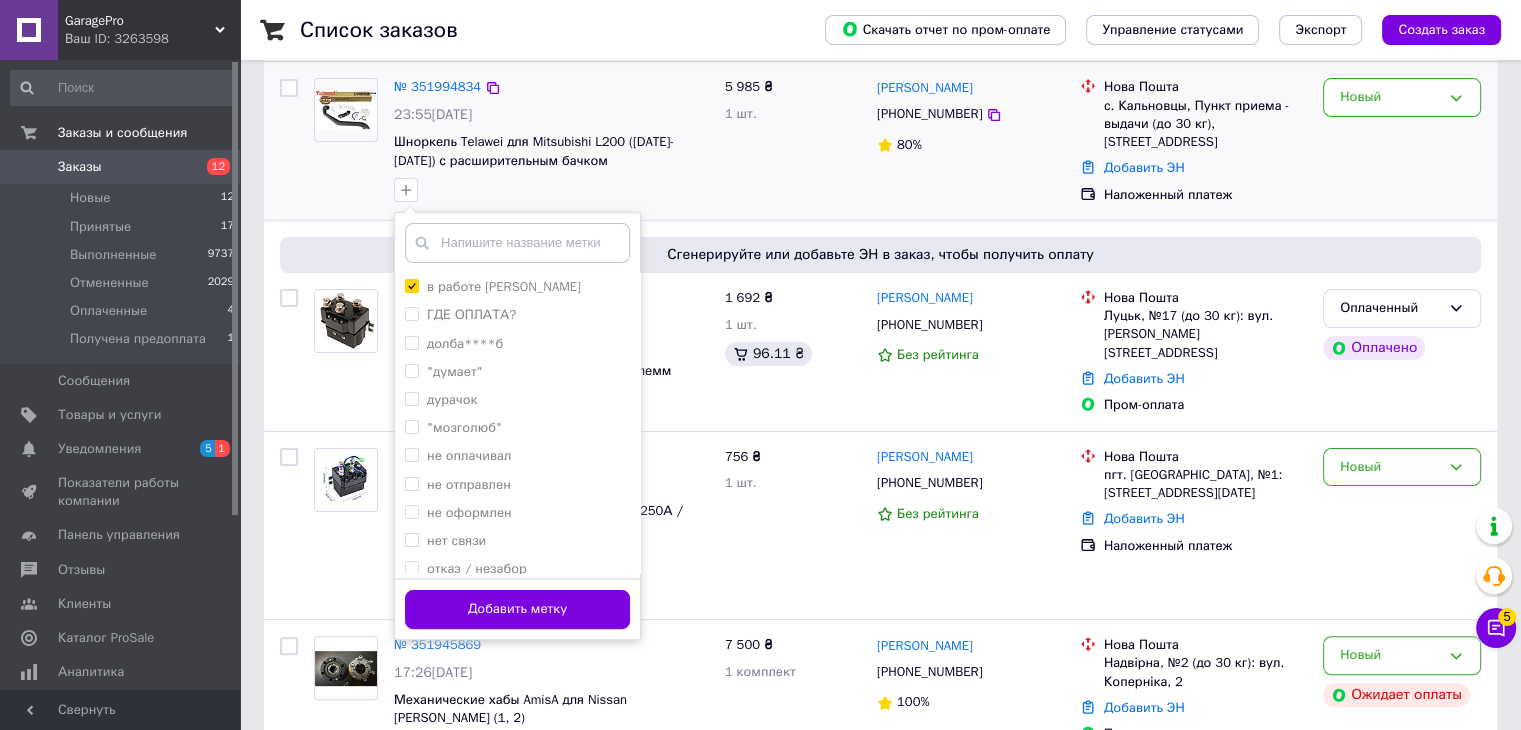 scroll, scrollTop: 400, scrollLeft: 0, axis: vertical 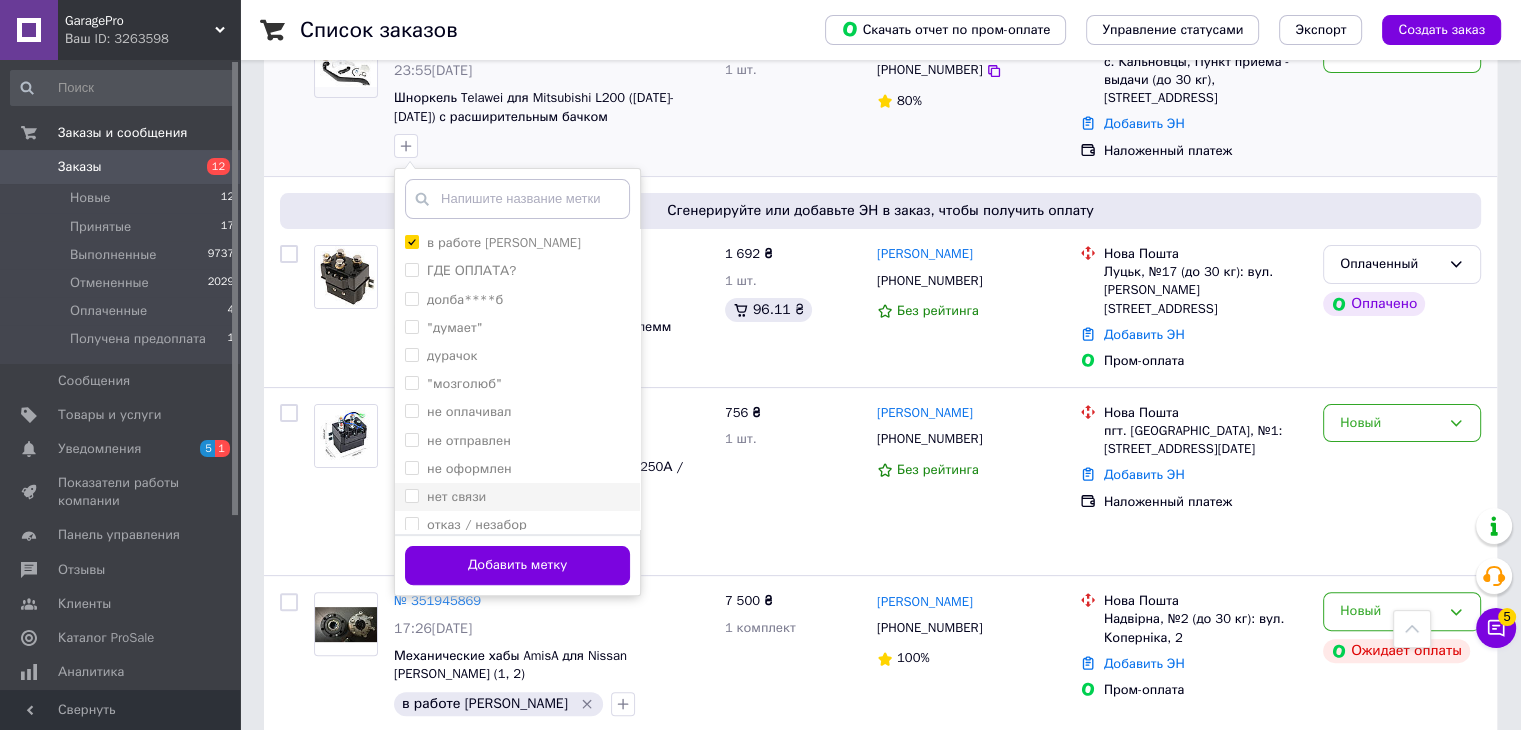 click on "нет связи" at bounding box center (411, 495) 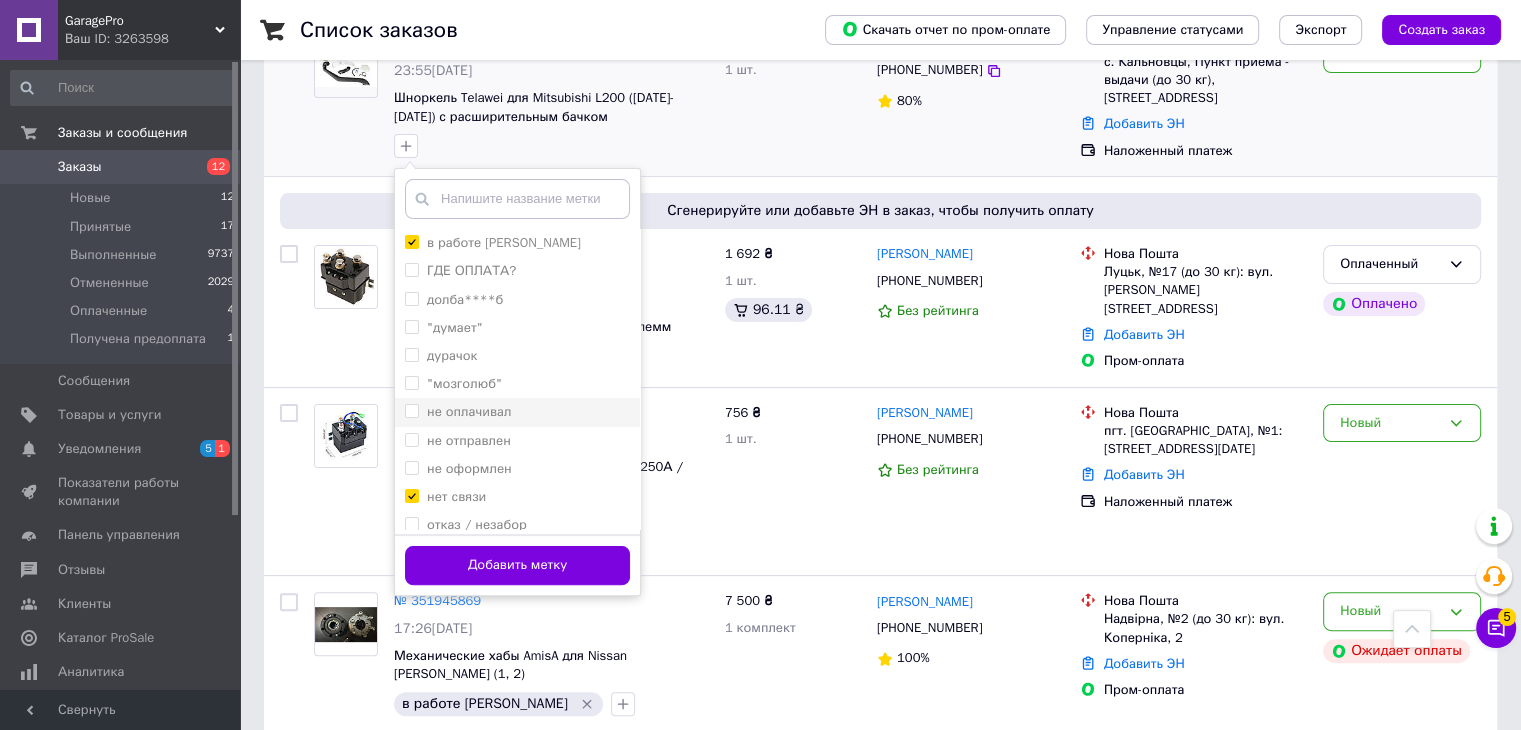 click on "не оплачивал" at bounding box center [517, 412] 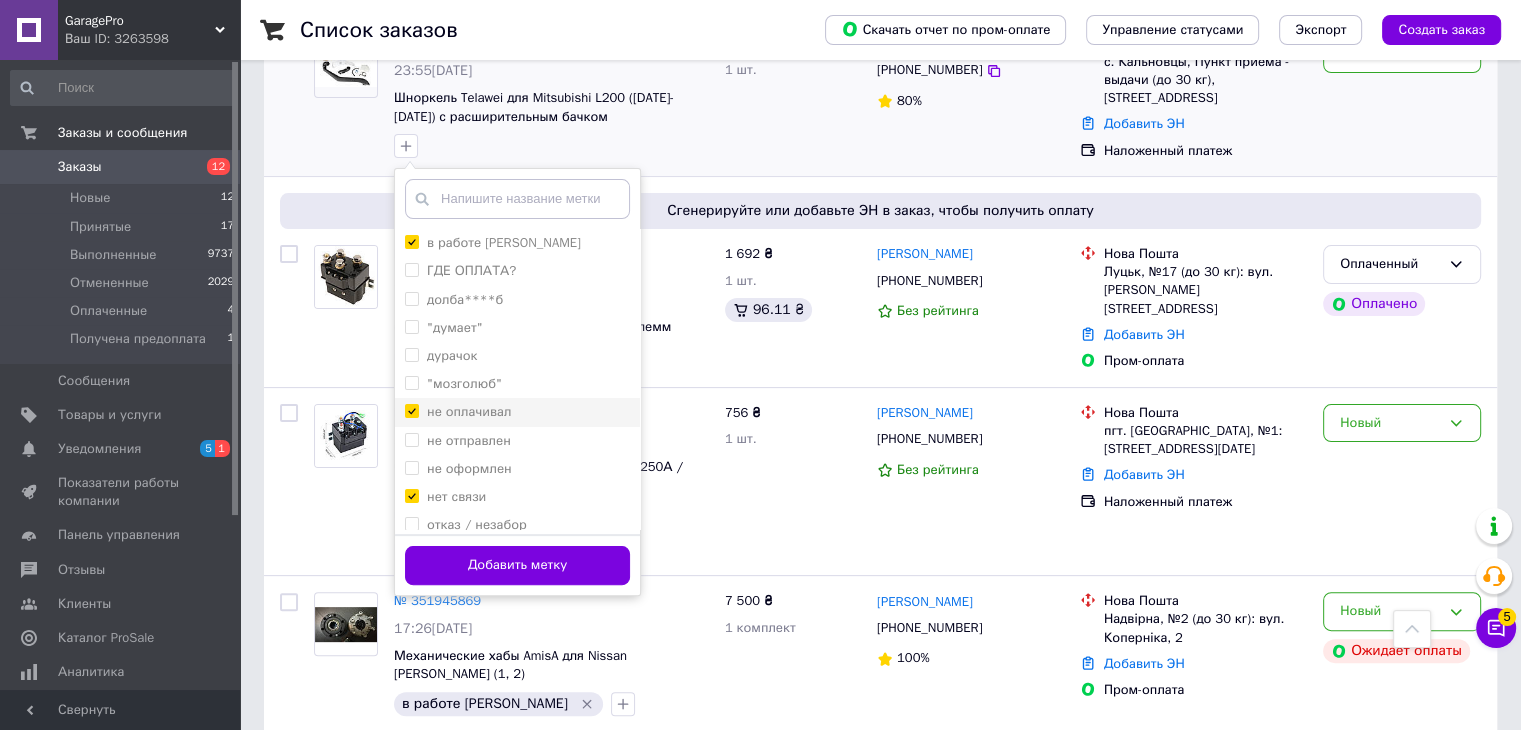 checkbox on "true" 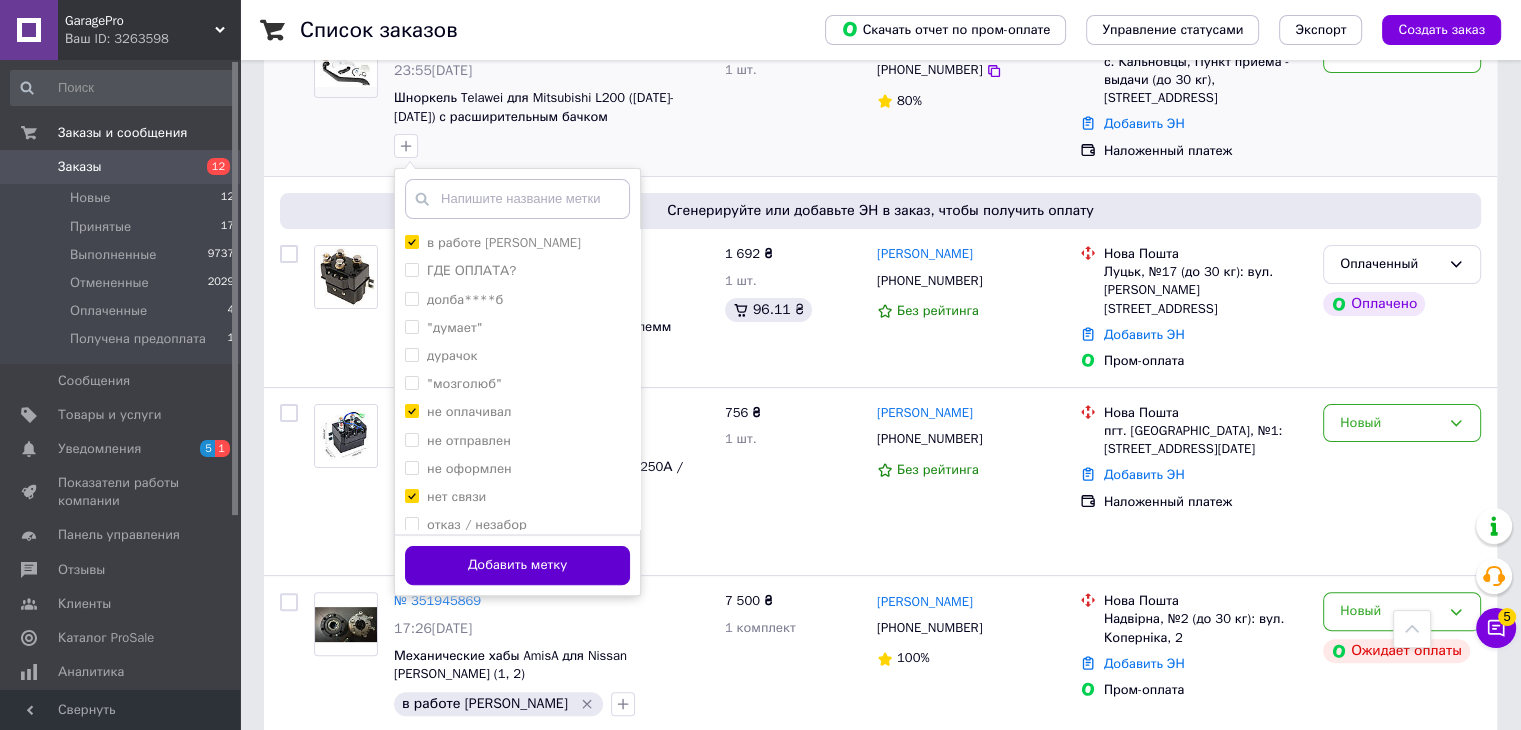 click on "Добавить метку" at bounding box center [517, 565] 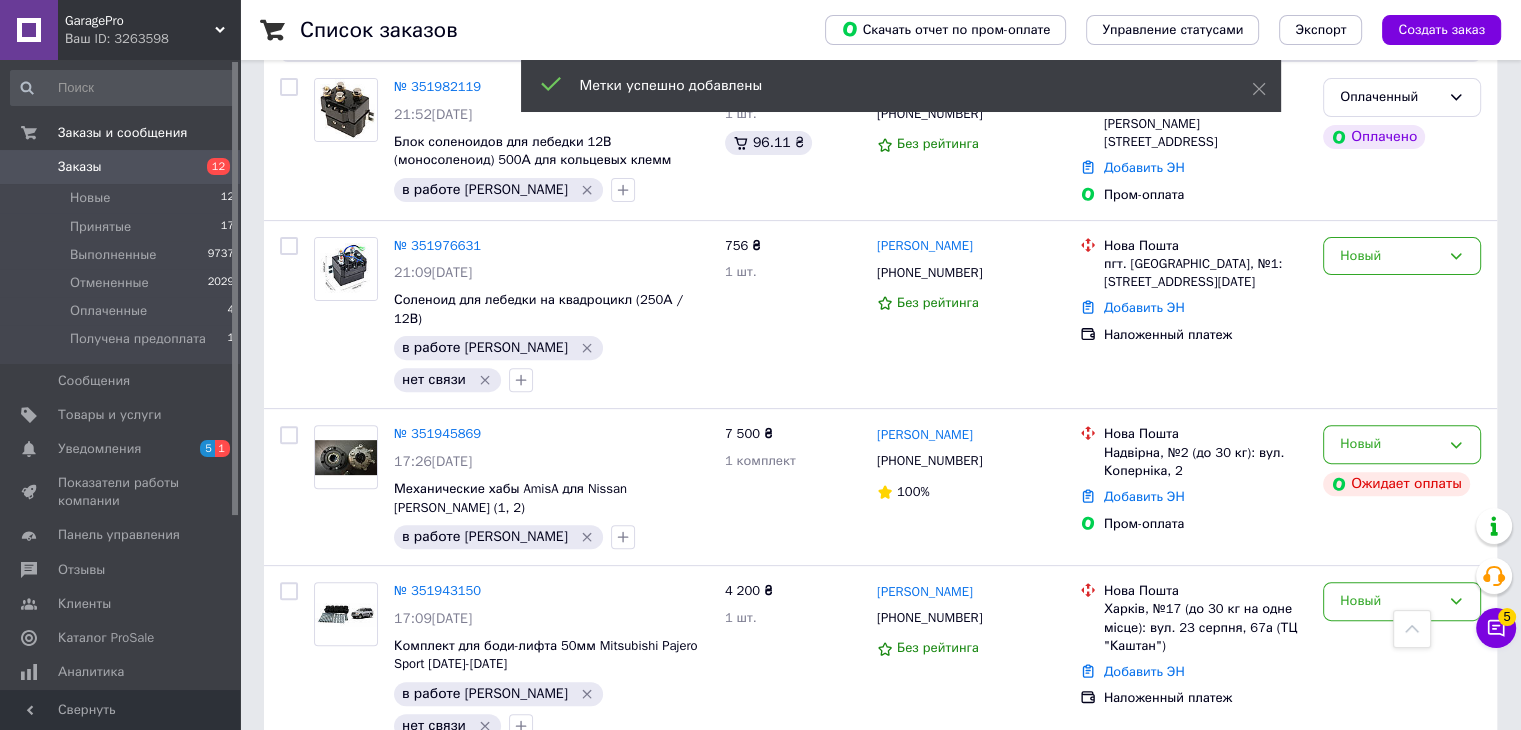 scroll, scrollTop: 0, scrollLeft: 0, axis: both 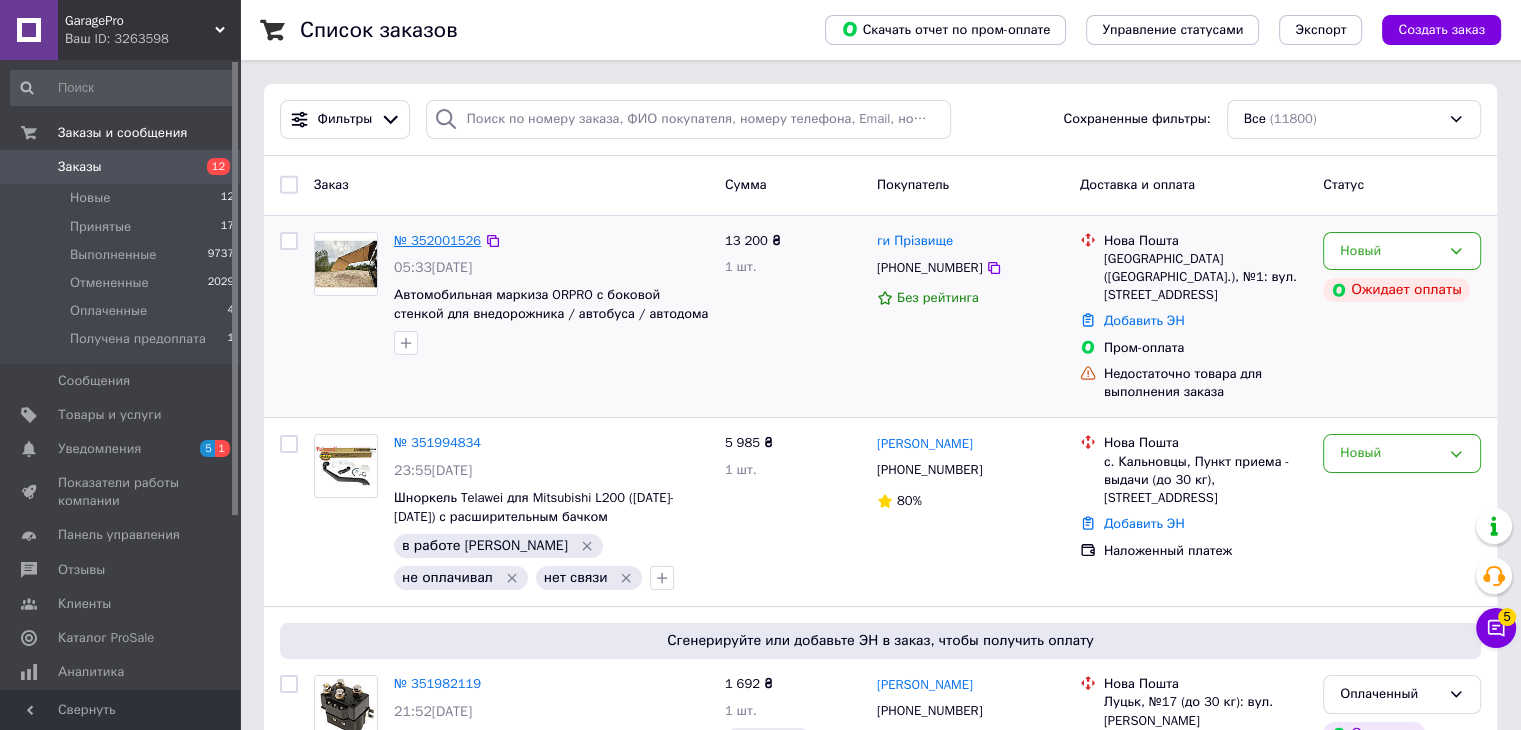 click on "№ 352001526" at bounding box center [437, 240] 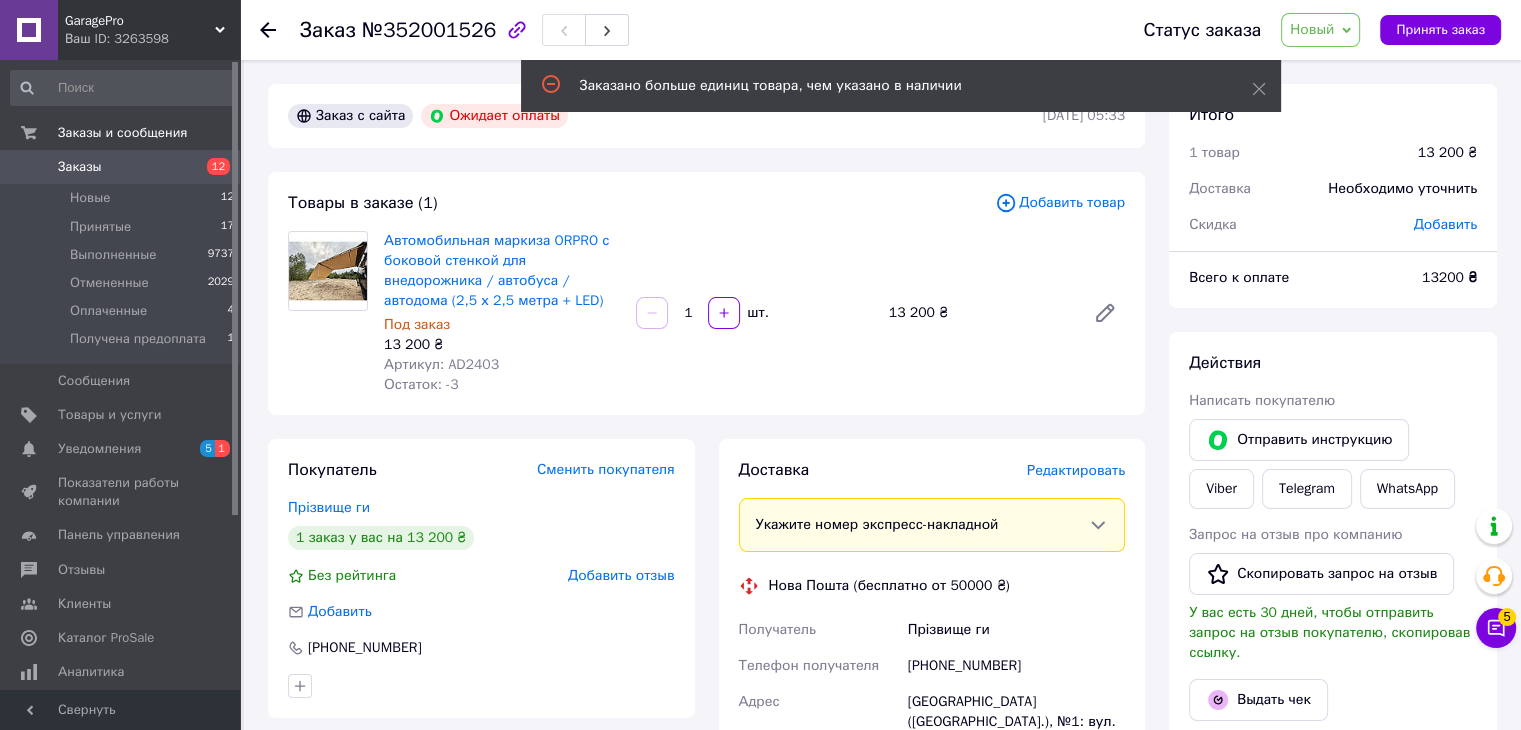 click 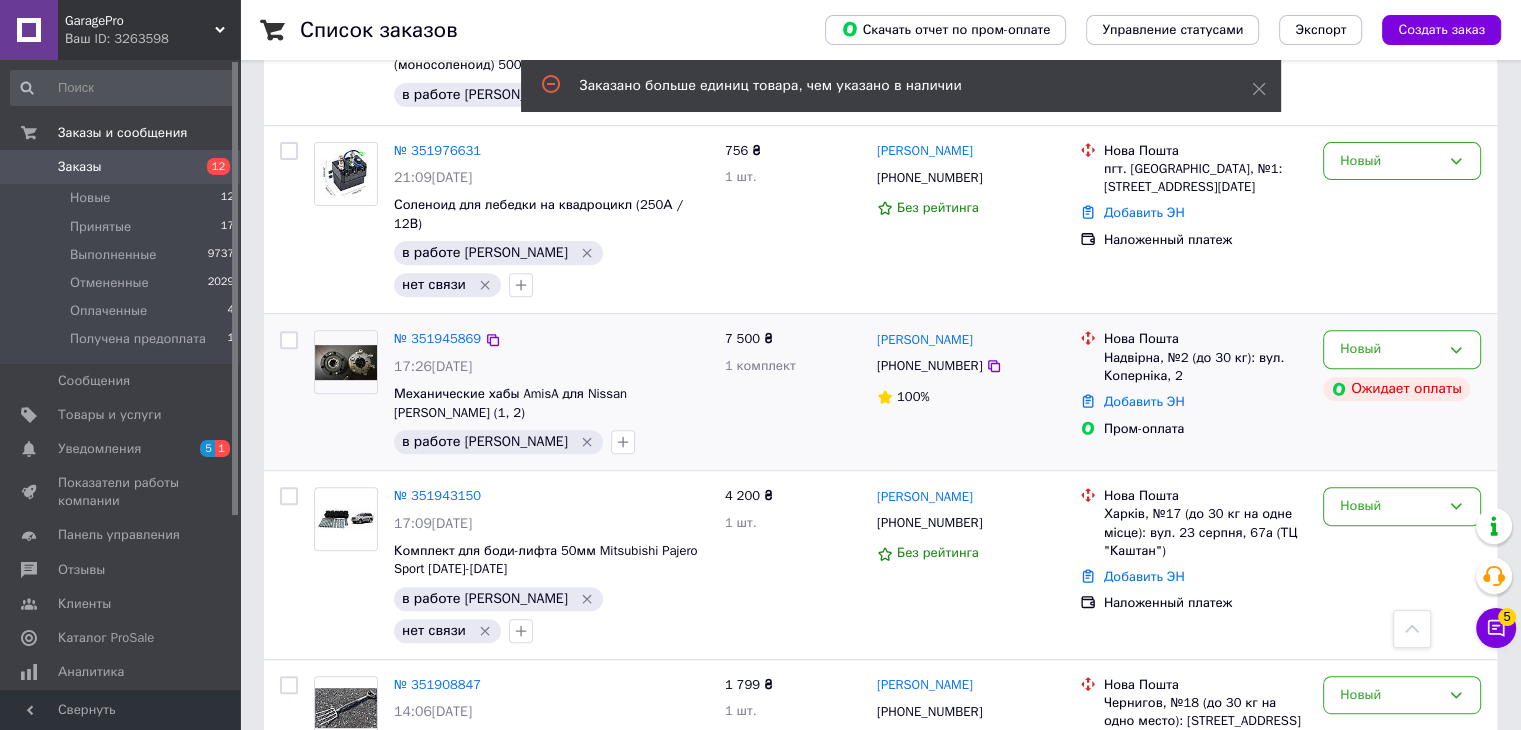 scroll, scrollTop: 700, scrollLeft: 0, axis: vertical 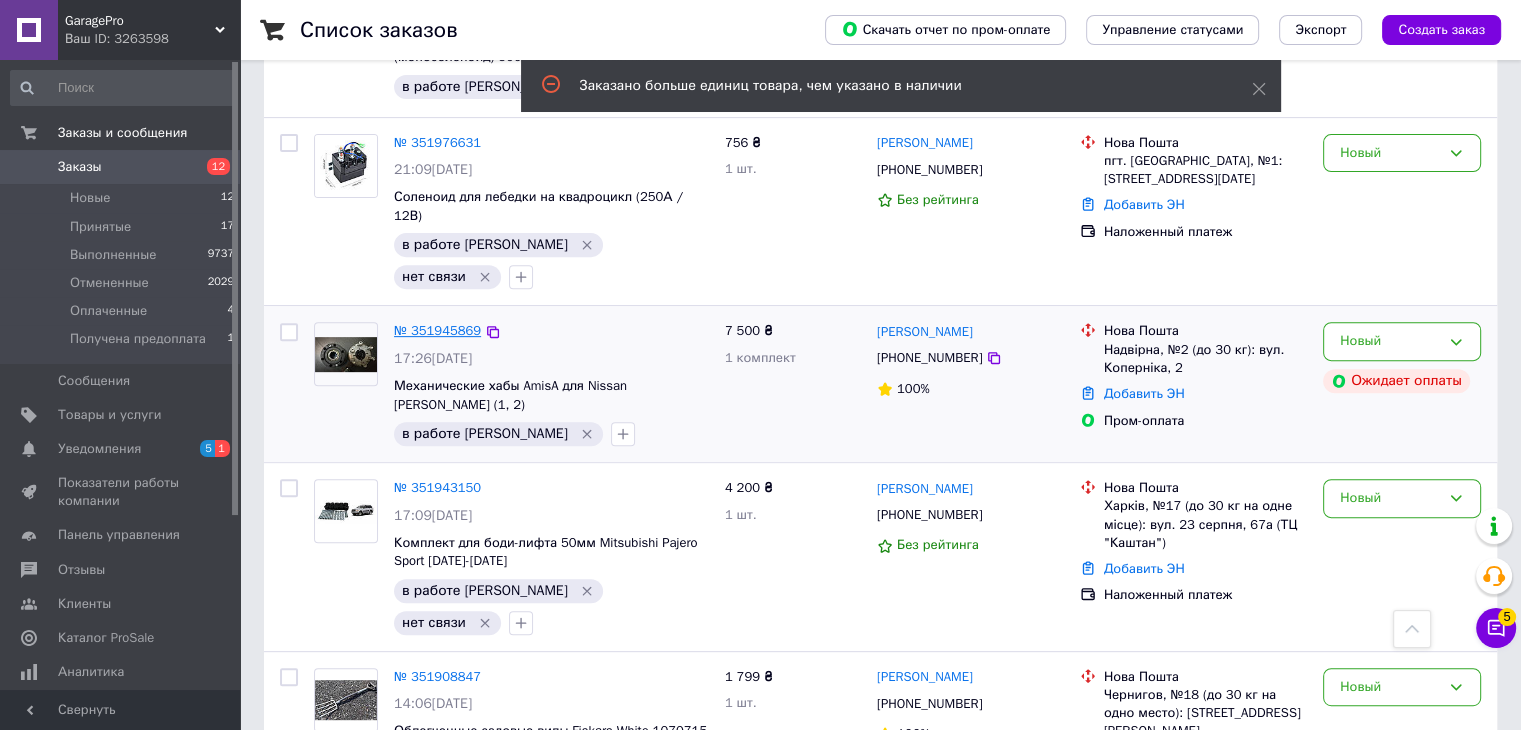click on "№ 351945869" at bounding box center (437, 330) 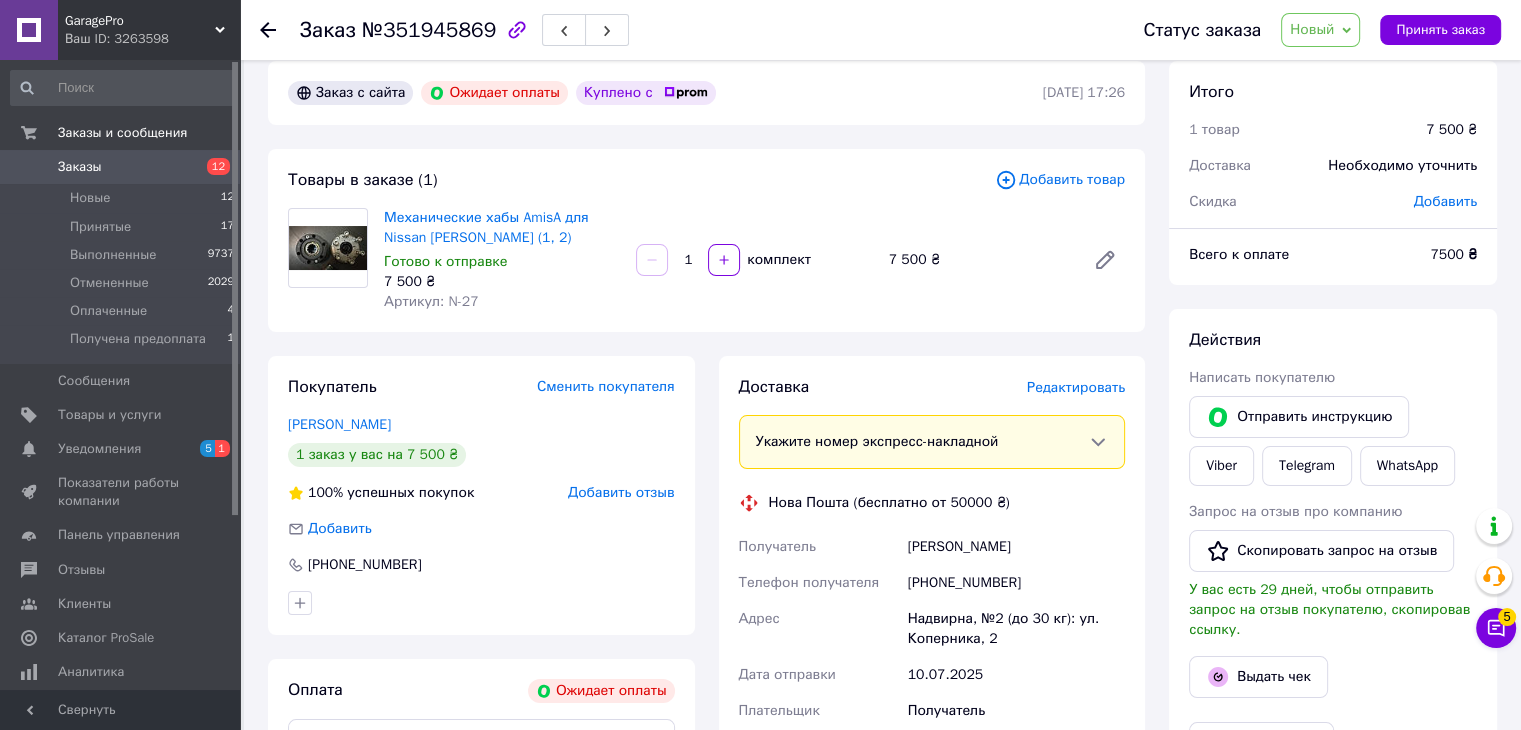 scroll, scrollTop: 0, scrollLeft: 0, axis: both 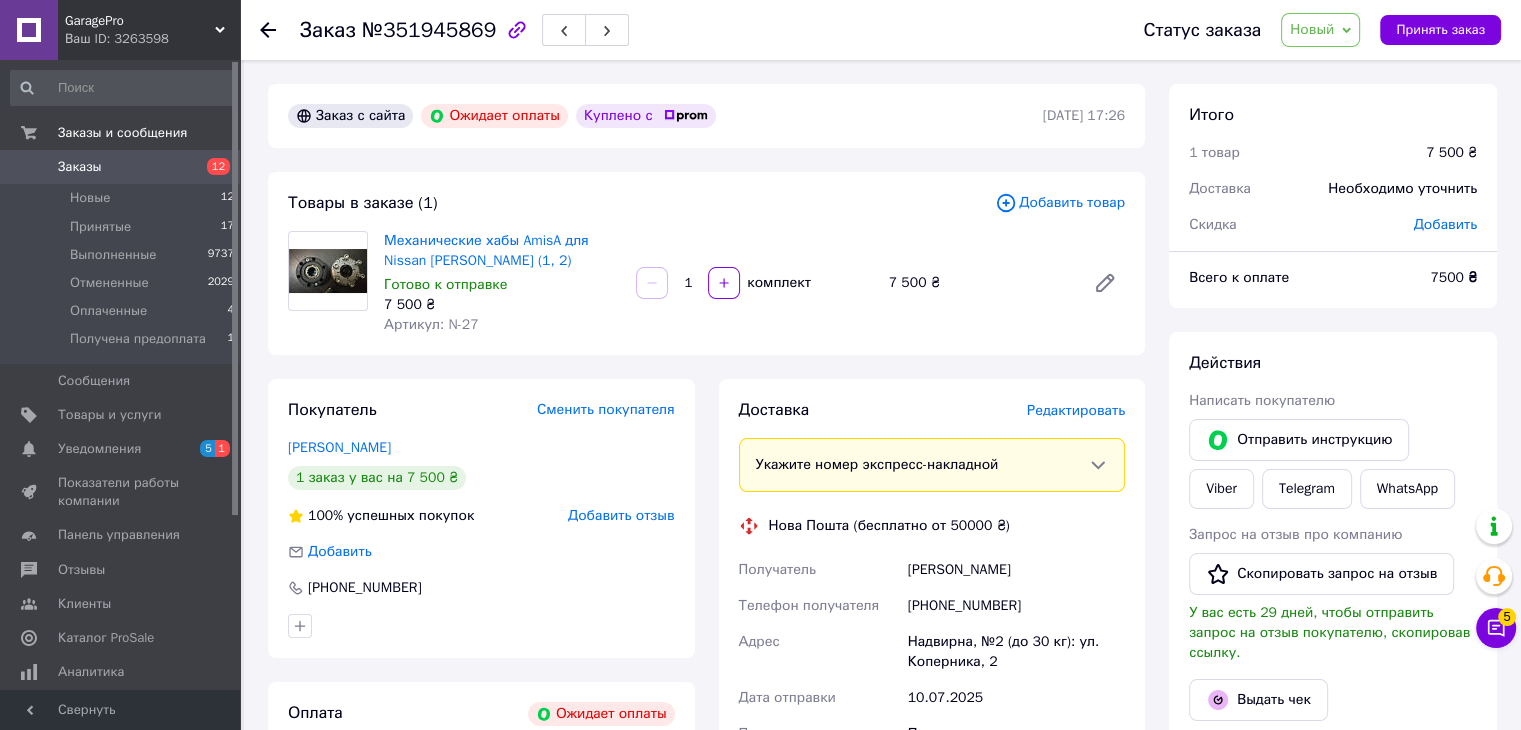 click 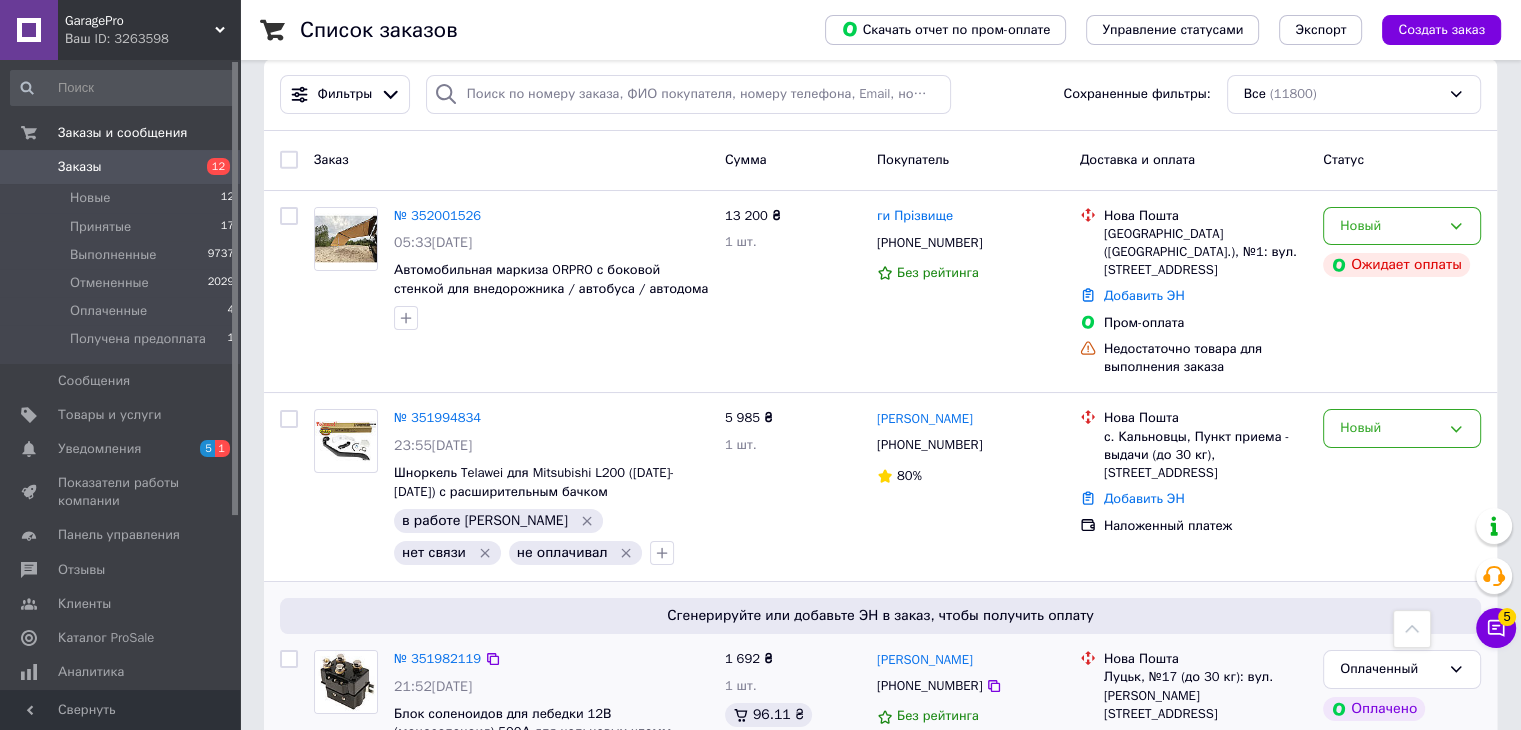 scroll, scrollTop: 0, scrollLeft: 0, axis: both 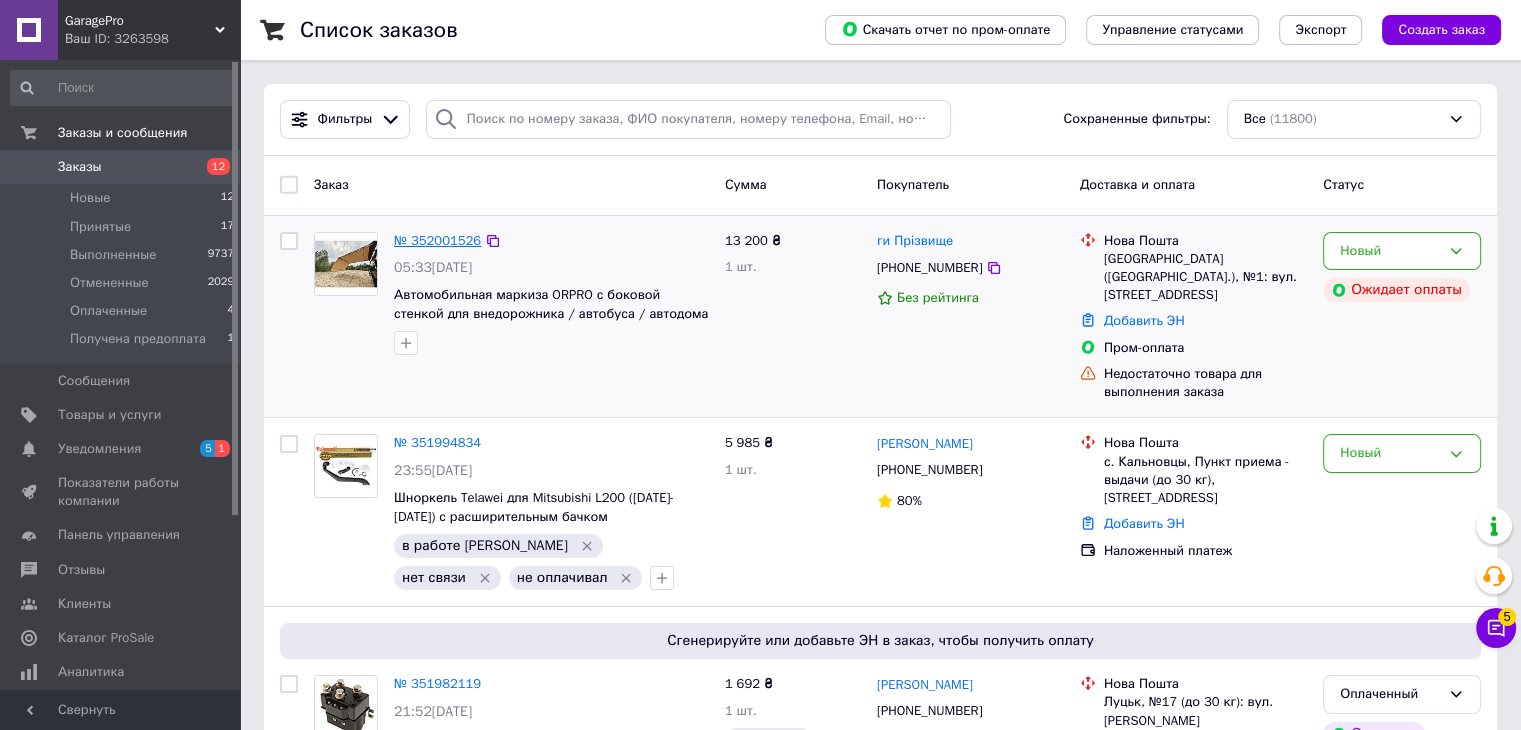 click on "№ 352001526" at bounding box center (437, 240) 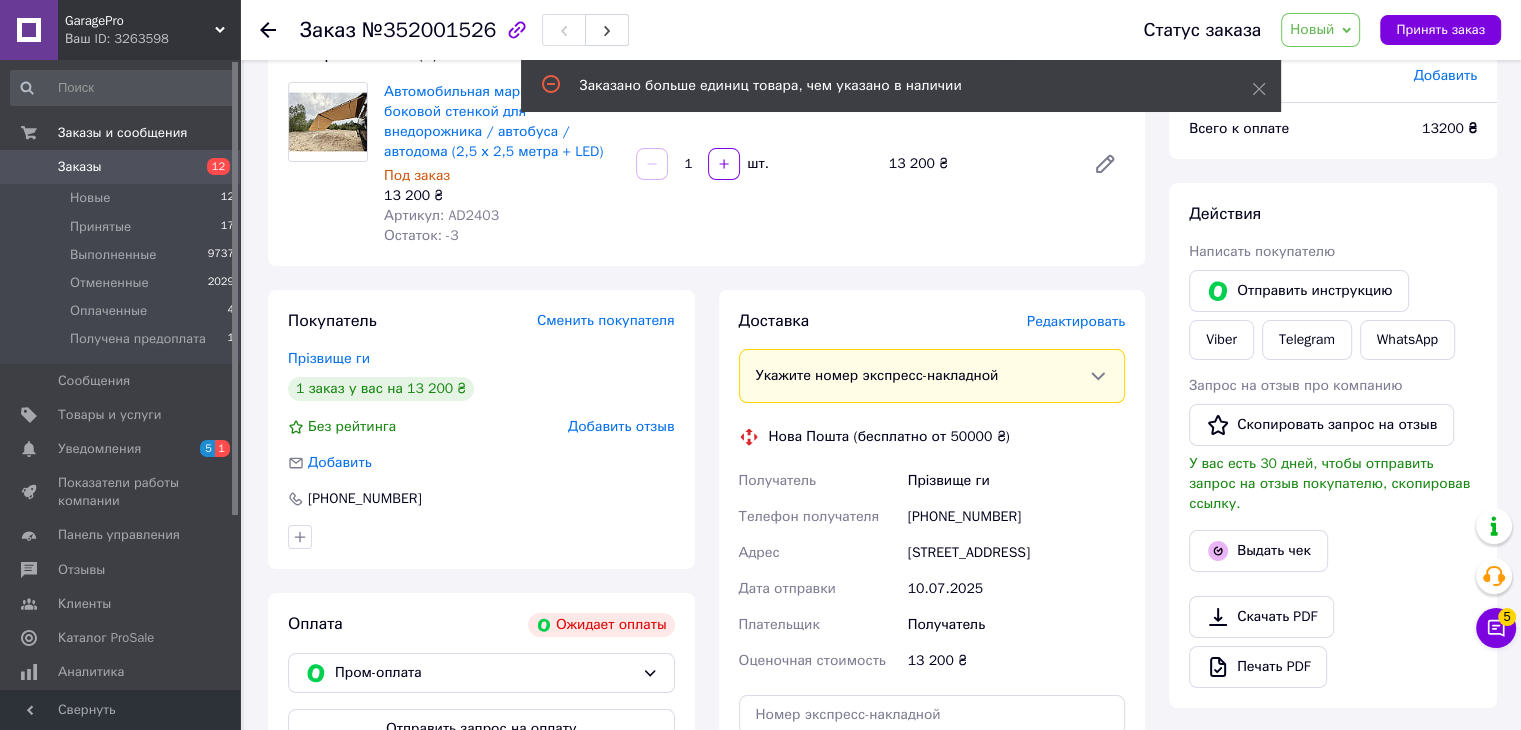 scroll, scrollTop: 200, scrollLeft: 0, axis: vertical 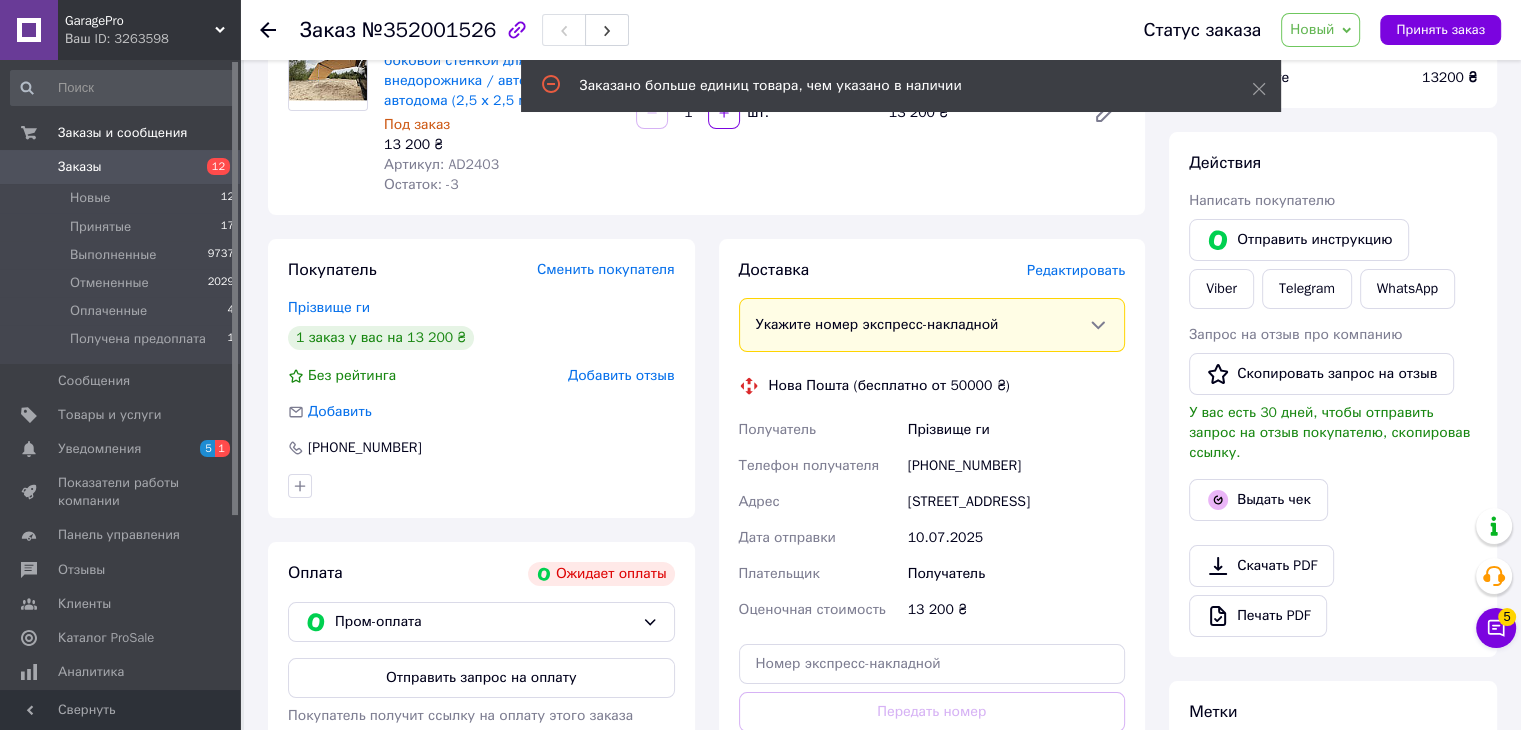 click on "[PHONE_NUMBER]" at bounding box center (1016, 466) 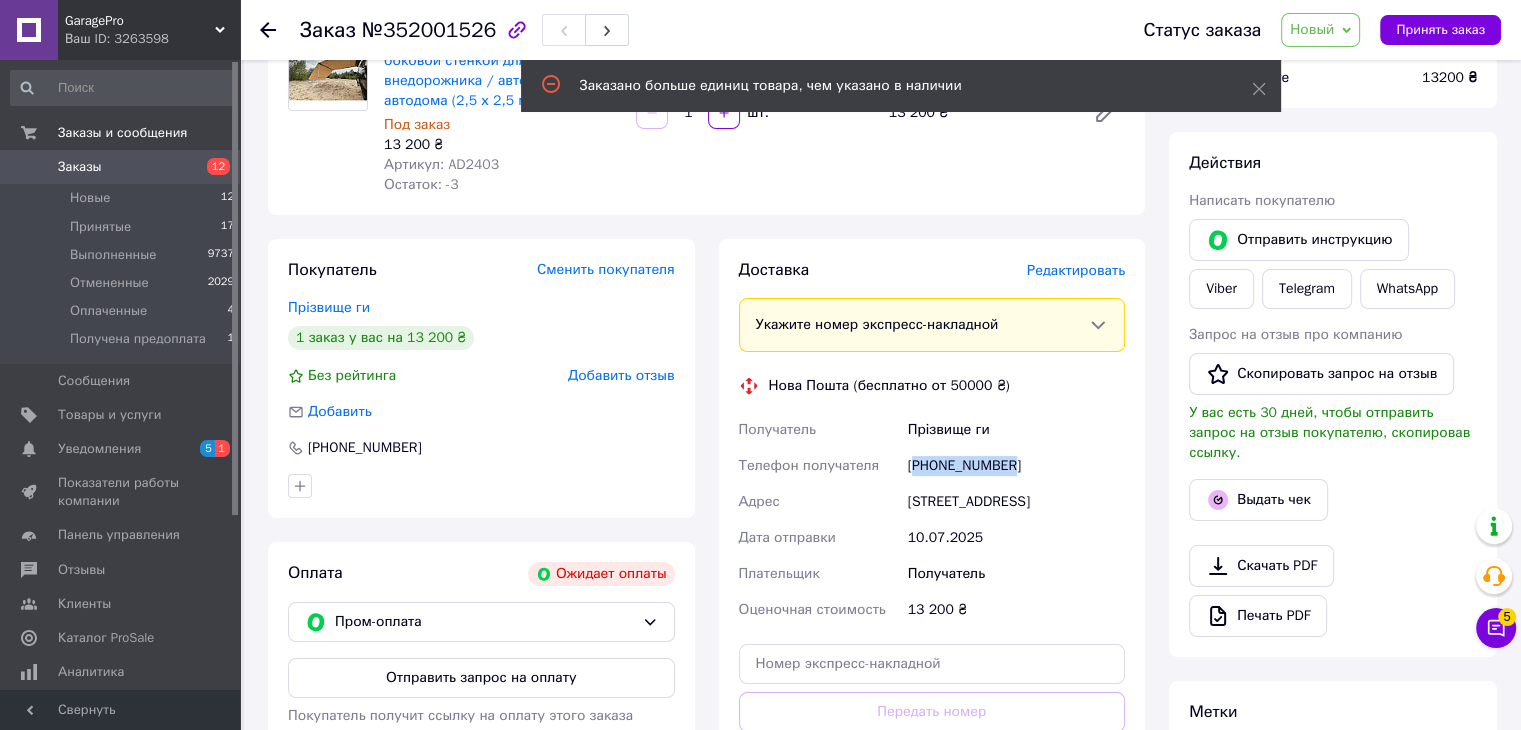 click on "[PHONE_NUMBER]" at bounding box center (1016, 466) 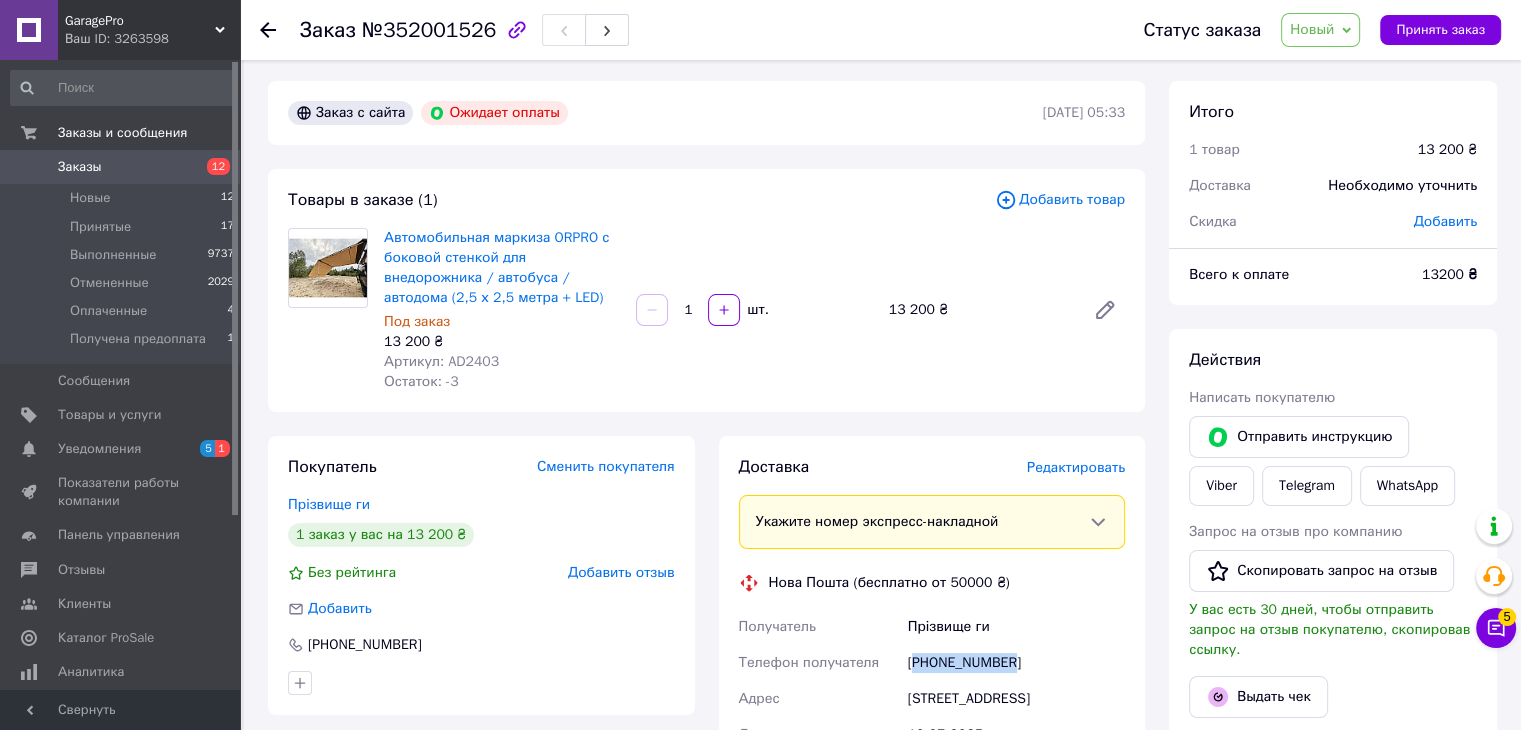 scroll, scrollTop: 0, scrollLeft: 0, axis: both 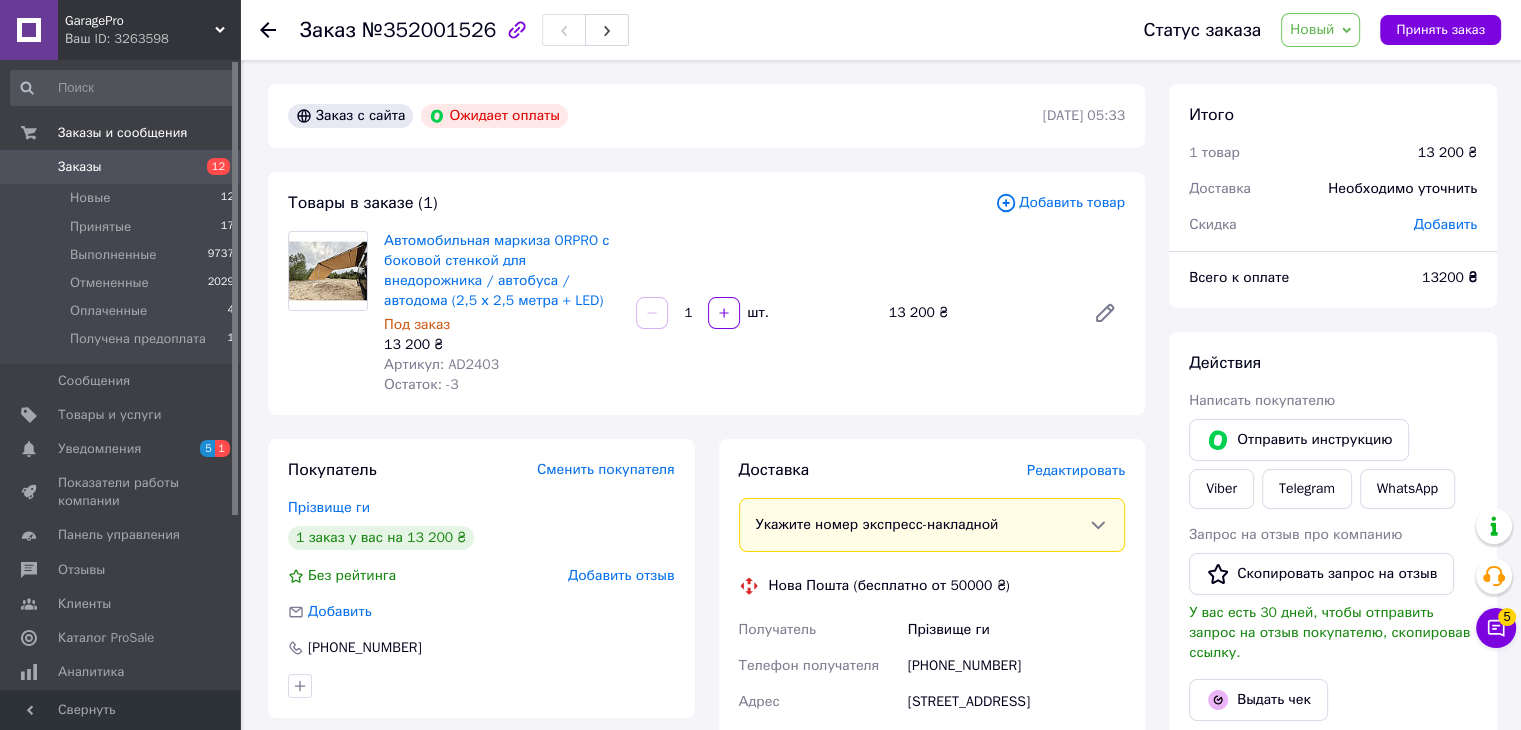 click 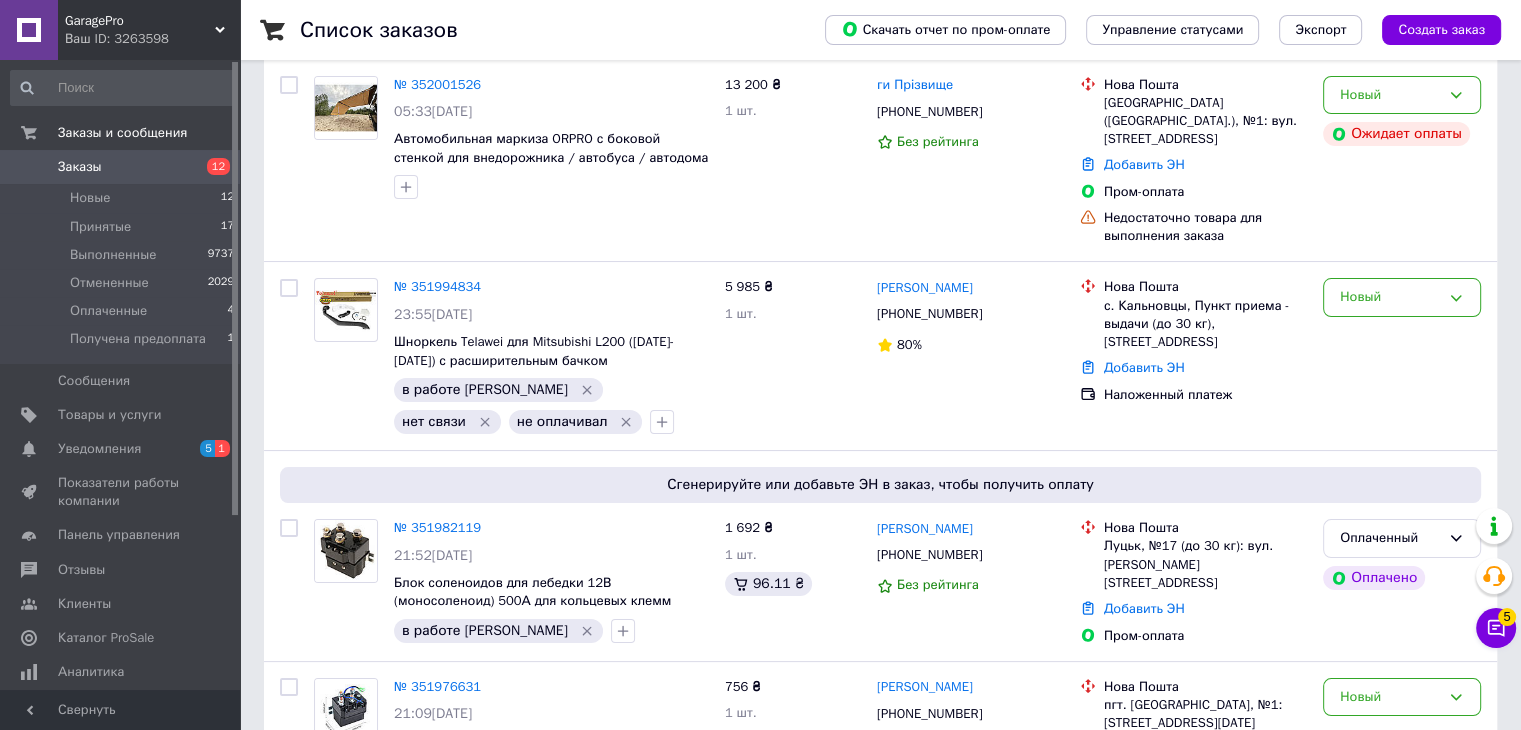 scroll, scrollTop: 200, scrollLeft: 0, axis: vertical 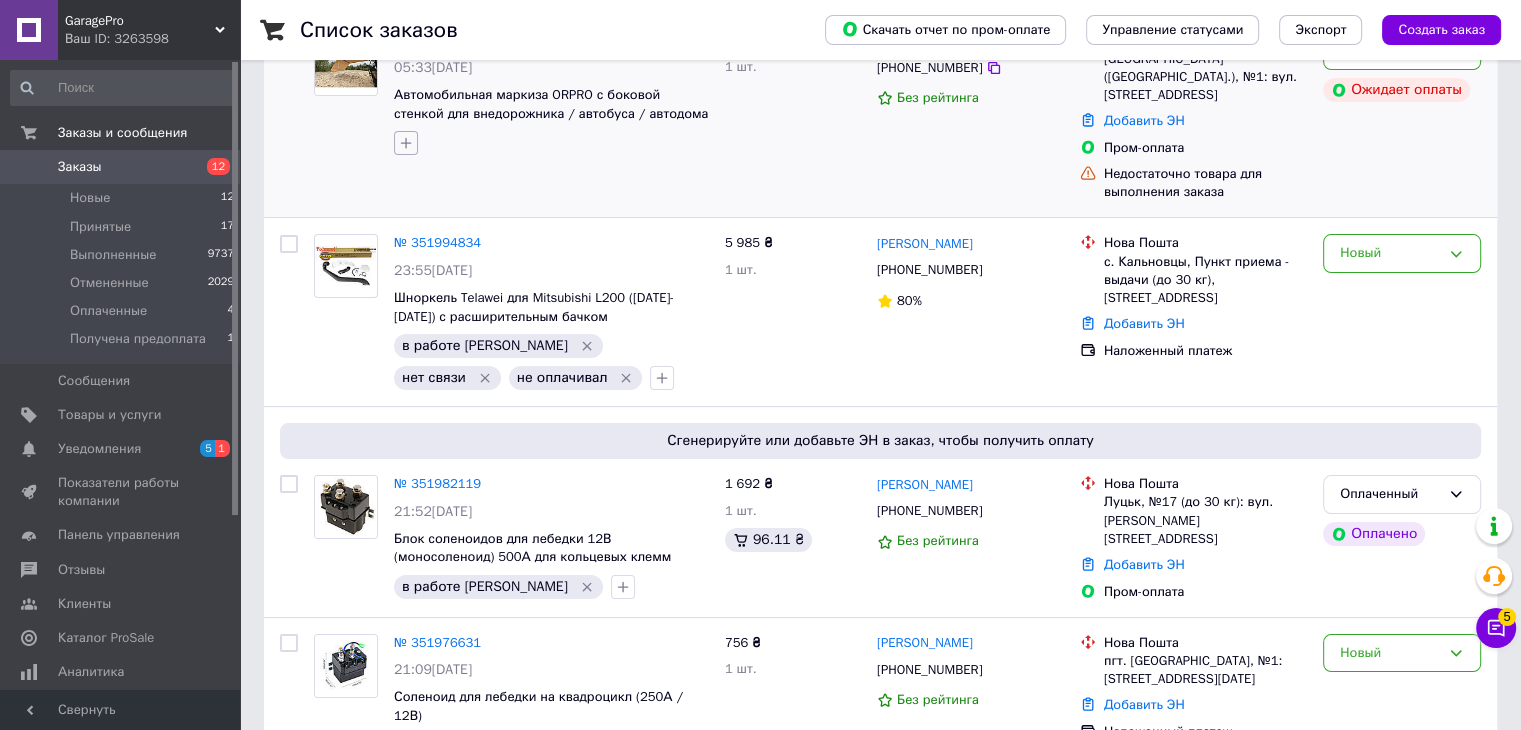 click at bounding box center [406, 143] 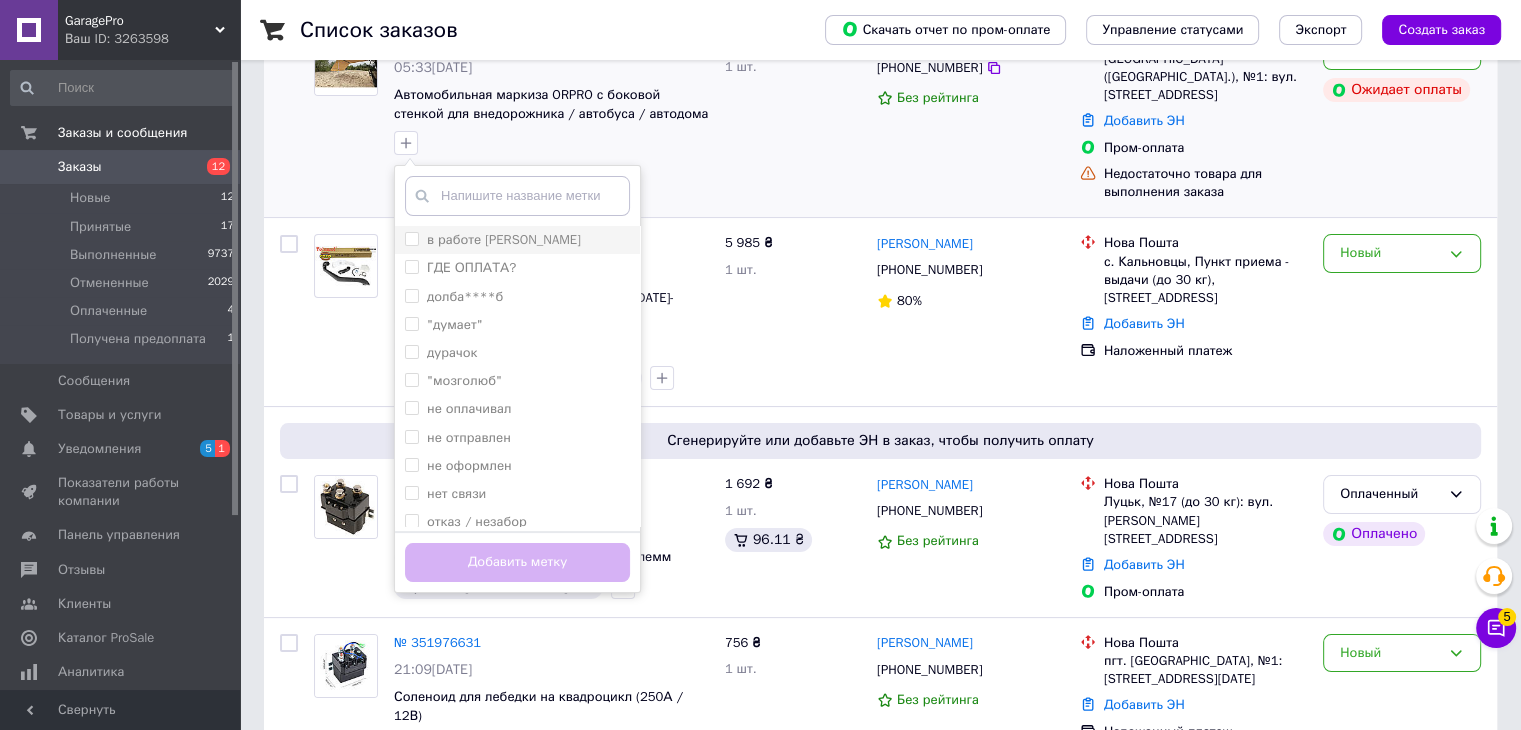 click on "в работе [PERSON_NAME]" at bounding box center [411, 238] 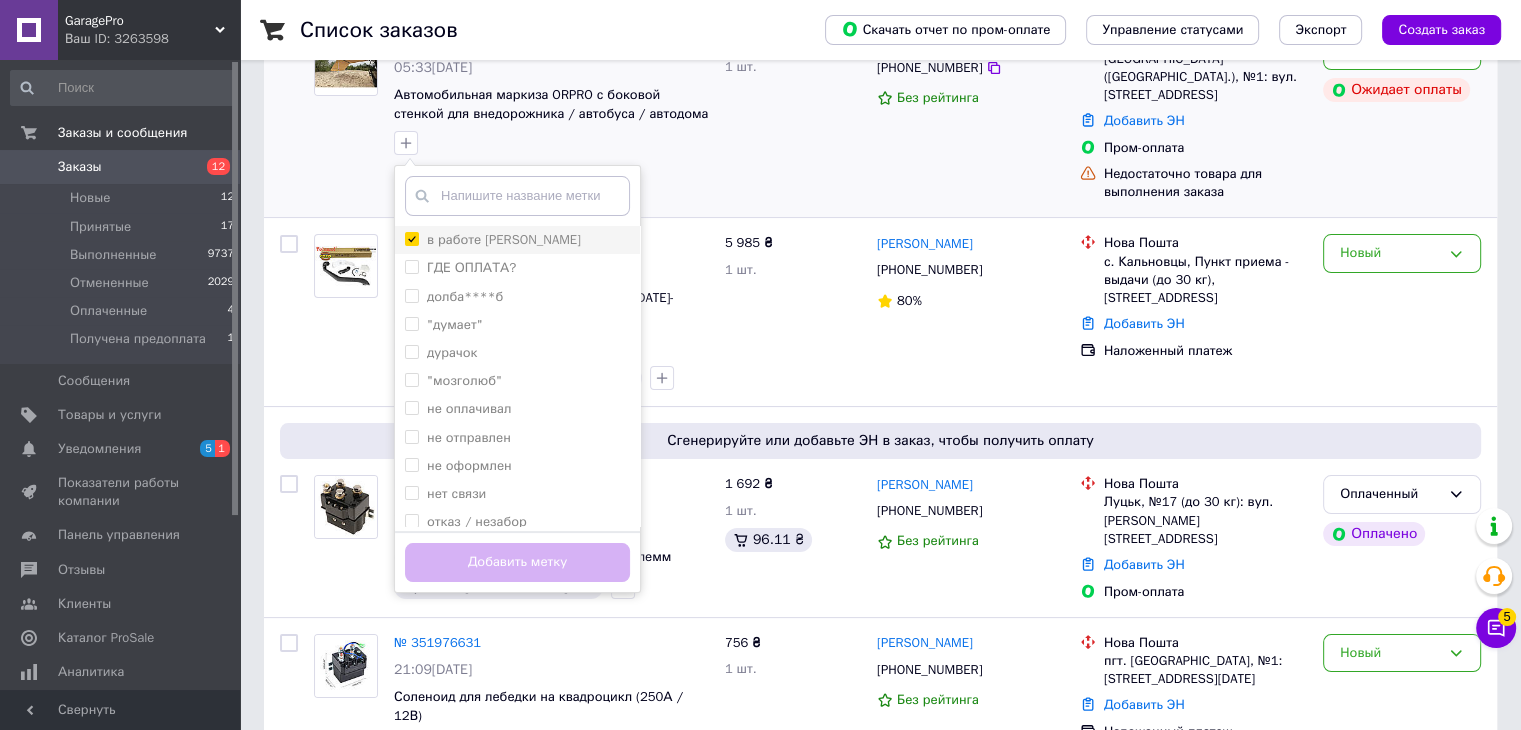 checkbox on "true" 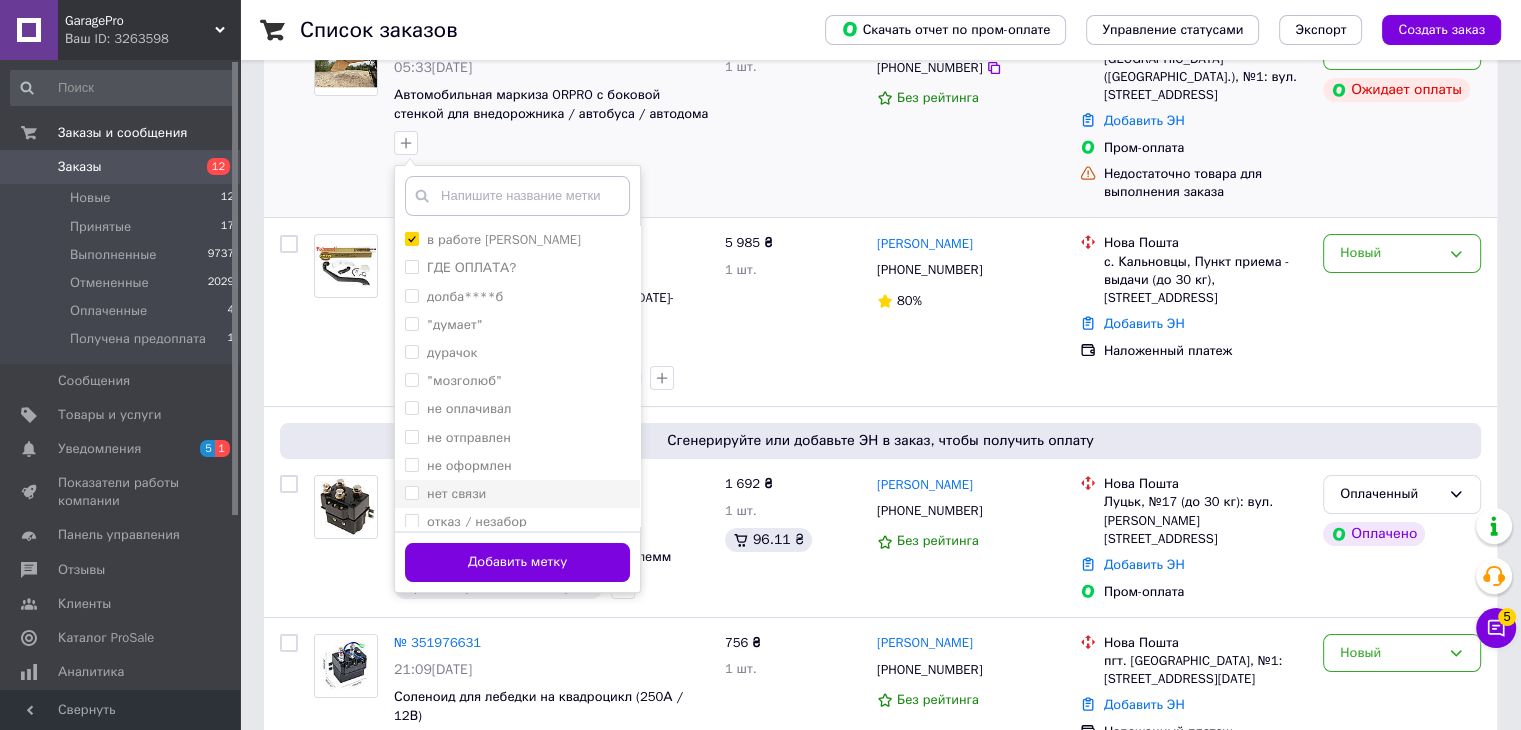 click on "нет связи" at bounding box center (411, 492) 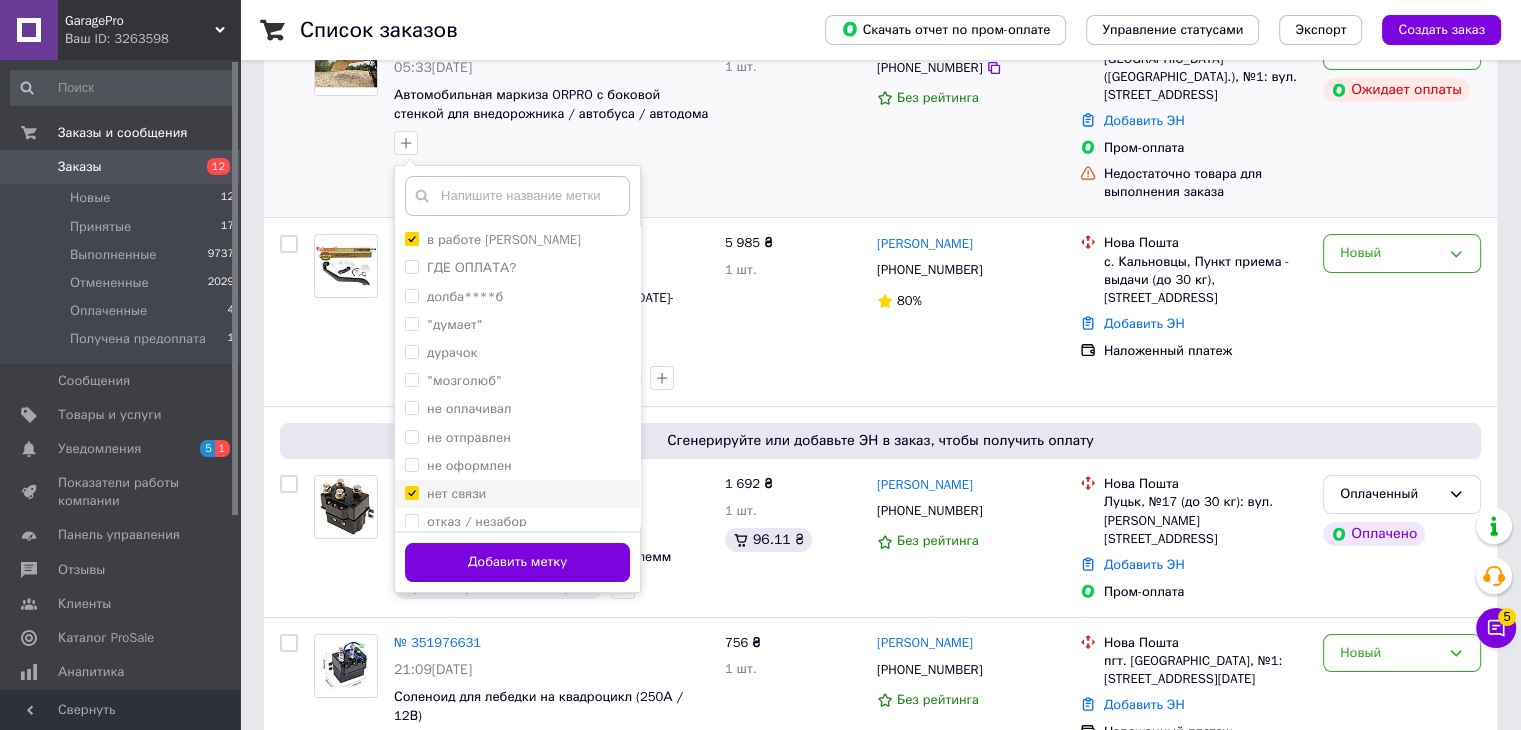checkbox on "true" 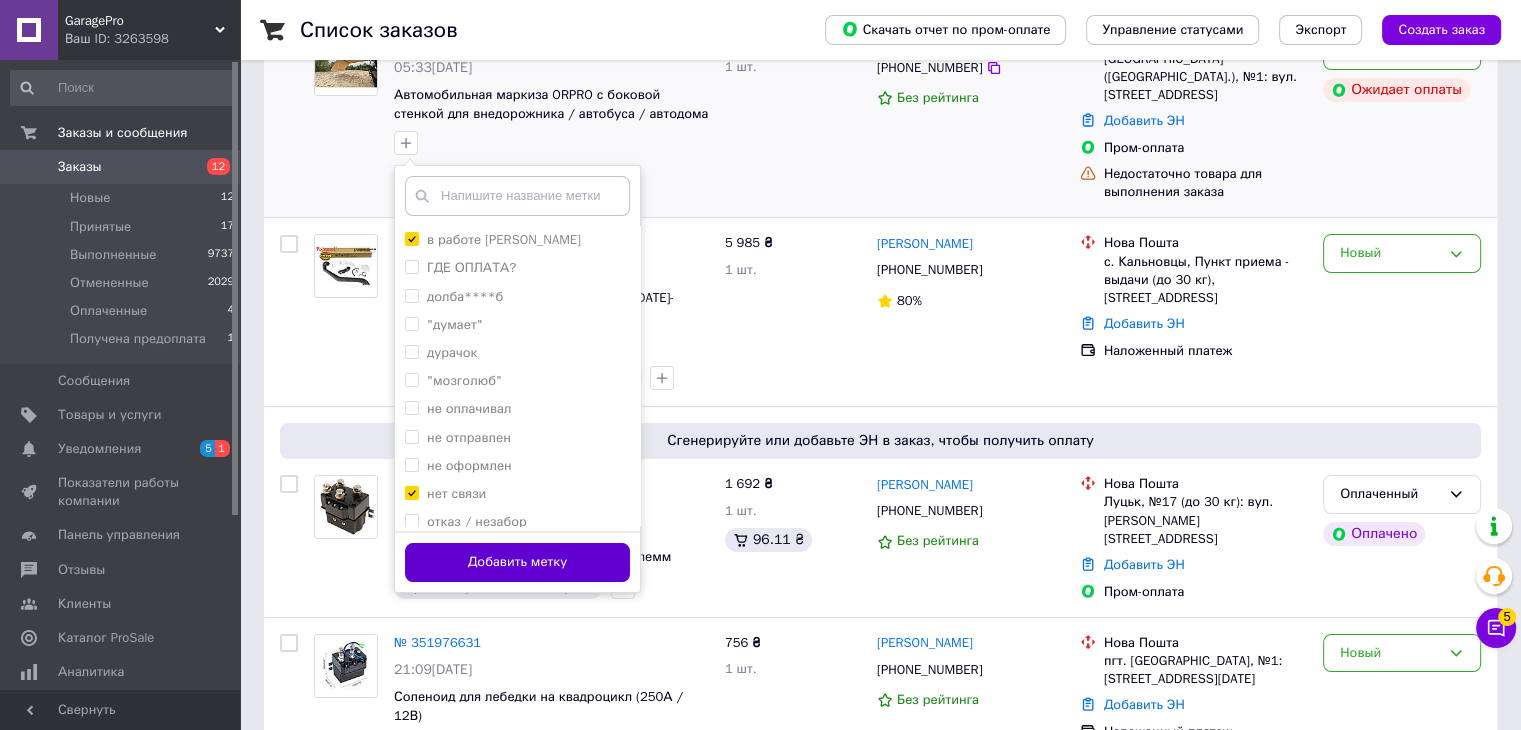 click on "Добавить метку" at bounding box center [517, 562] 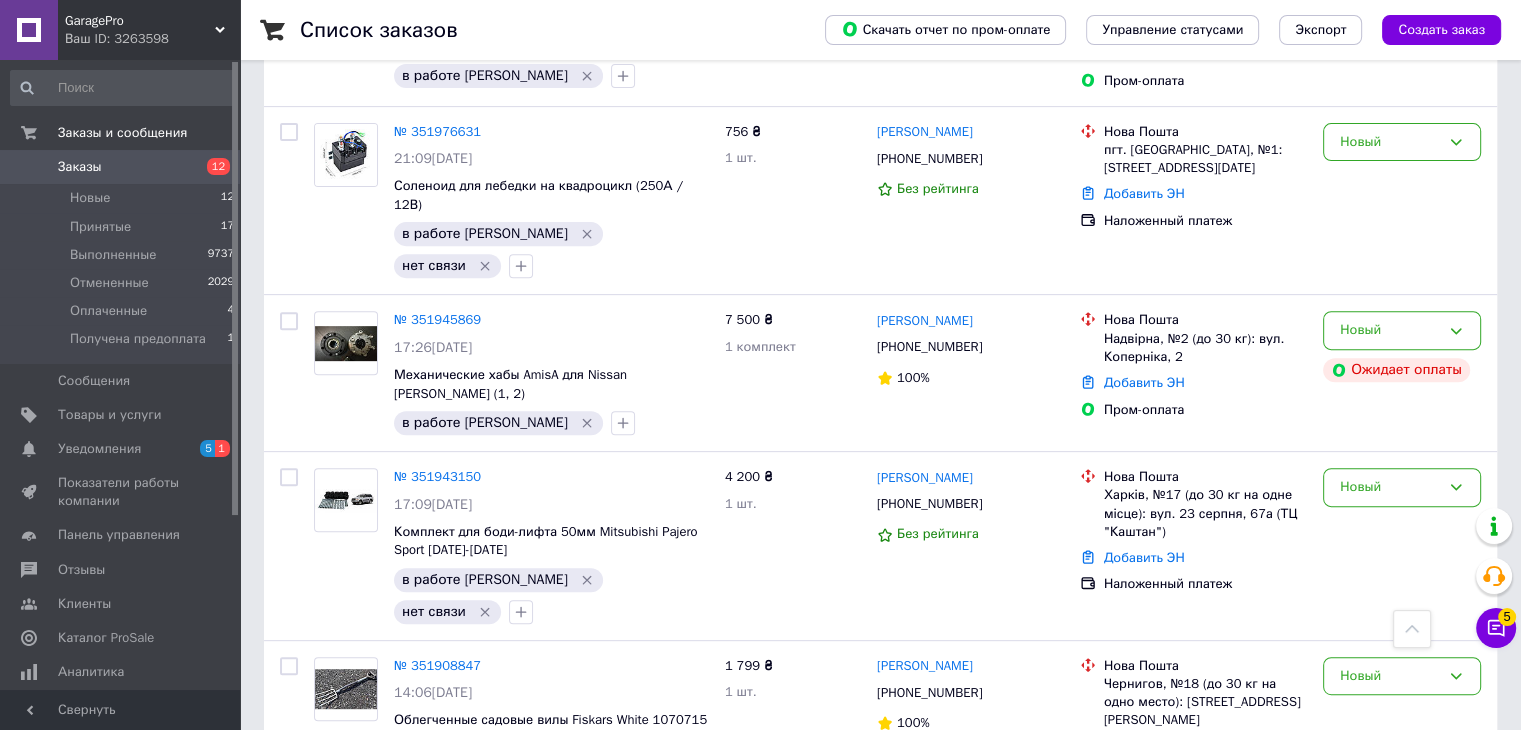 scroll, scrollTop: 700, scrollLeft: 0, axis: vertical 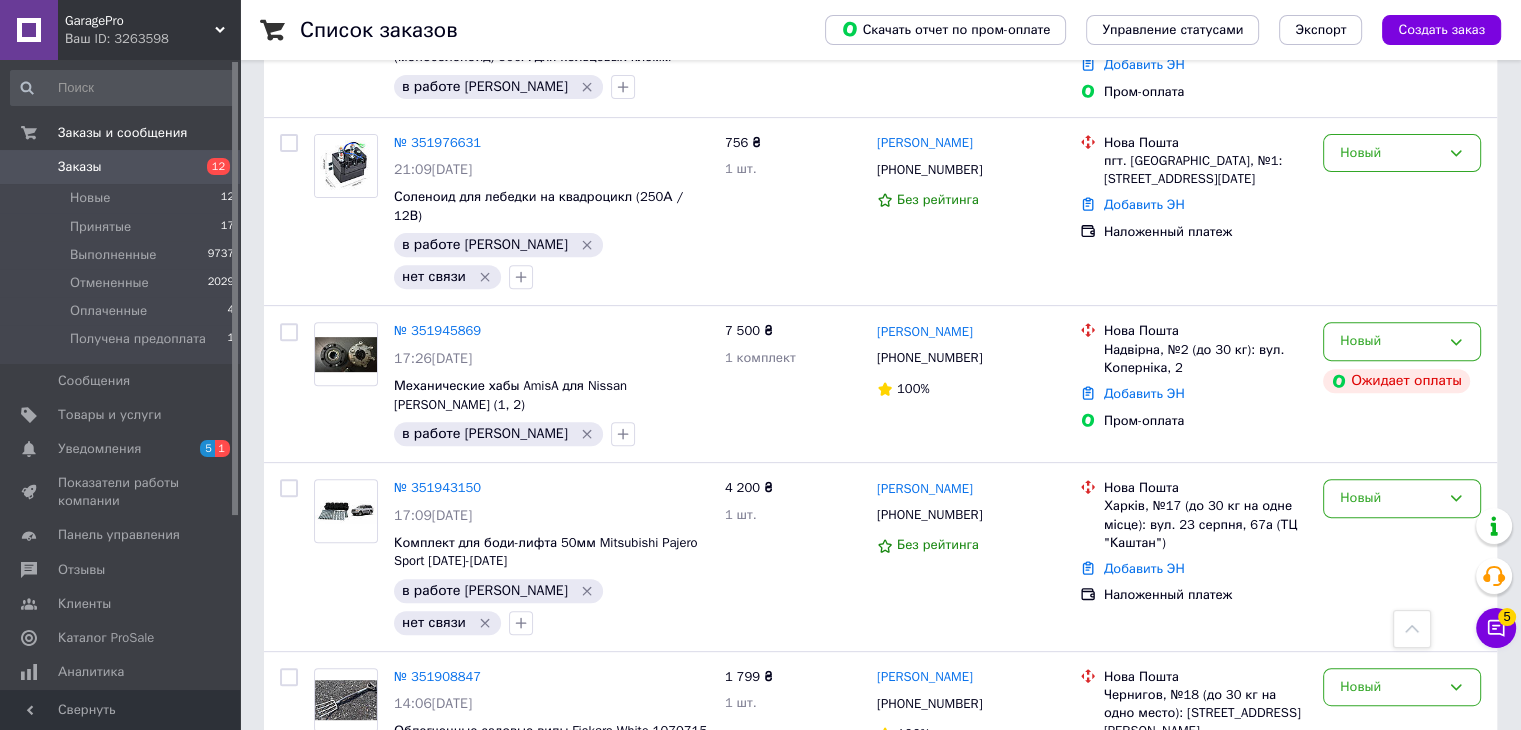 click on "Список заказов   Скачать отчет по пром-оплате Управление статусами Экспорт Создать заказ Фильтры Сохраненные фильтры: Все (11800) Заказ Сумма Покупатель Доставка и оплата Статус № 352001526 05:33, 10.07.2025 Автомобильная маркиза ORPRO с боковой стенкой для внедорожника / автобуса / автодома (2,5 х 2,5 метра + LED) в работе Даниил   нет связи   13 200 ₴ 1 шт. ги Прізвище +380342645735 Без рейтинга Нова Пошта Київ (Київська обл.), №1: вул. Пирогівський шлях, 135 Добавить ЭН Пром-оплата Недостаточно товара для выполнения заказа Новый Ожидает оплаты № 351994834 23:55, 09.07.2025 в работе Даниил       1 шт." at bounding box center (880, 1307) 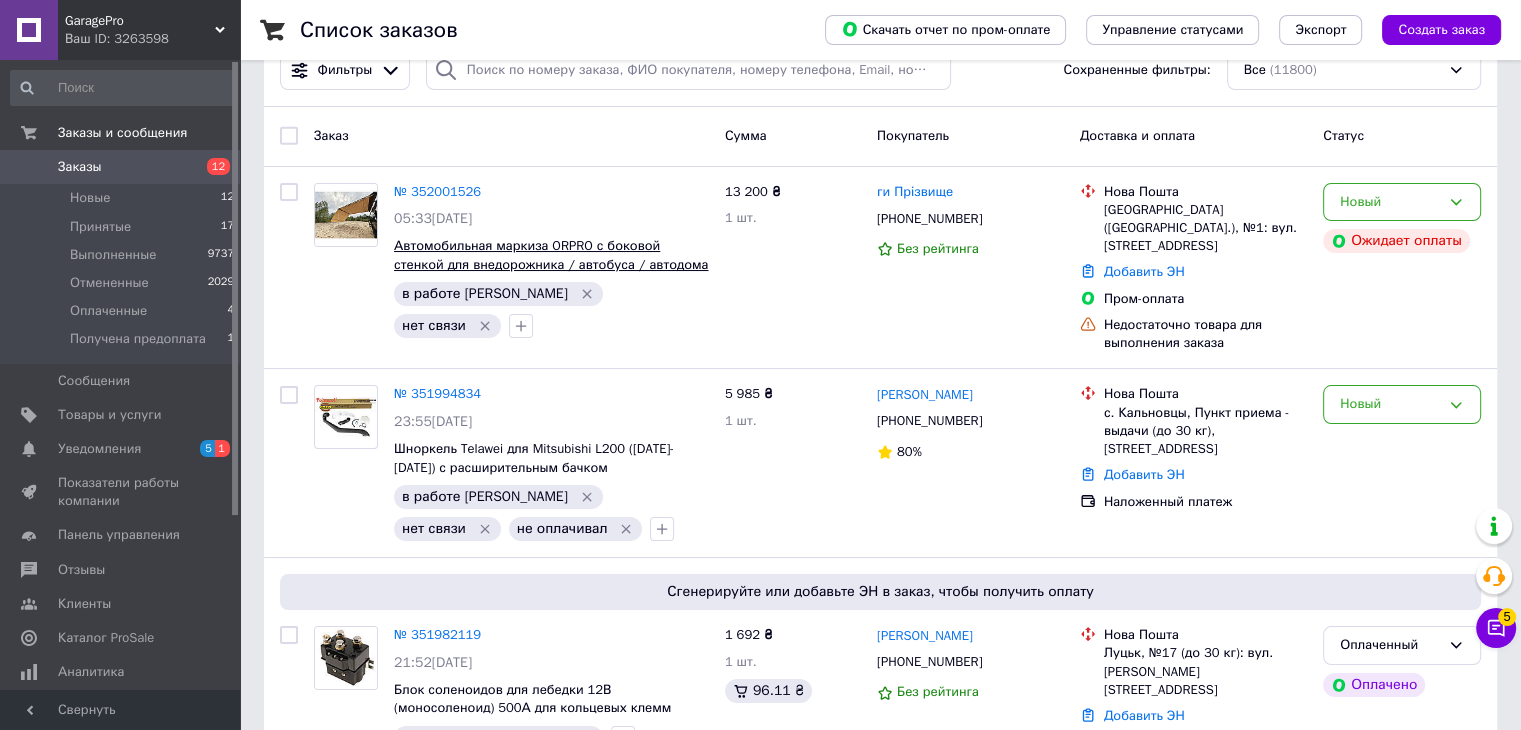 scroll, scrollTop: 0, scrollLeft: 0, axis: both 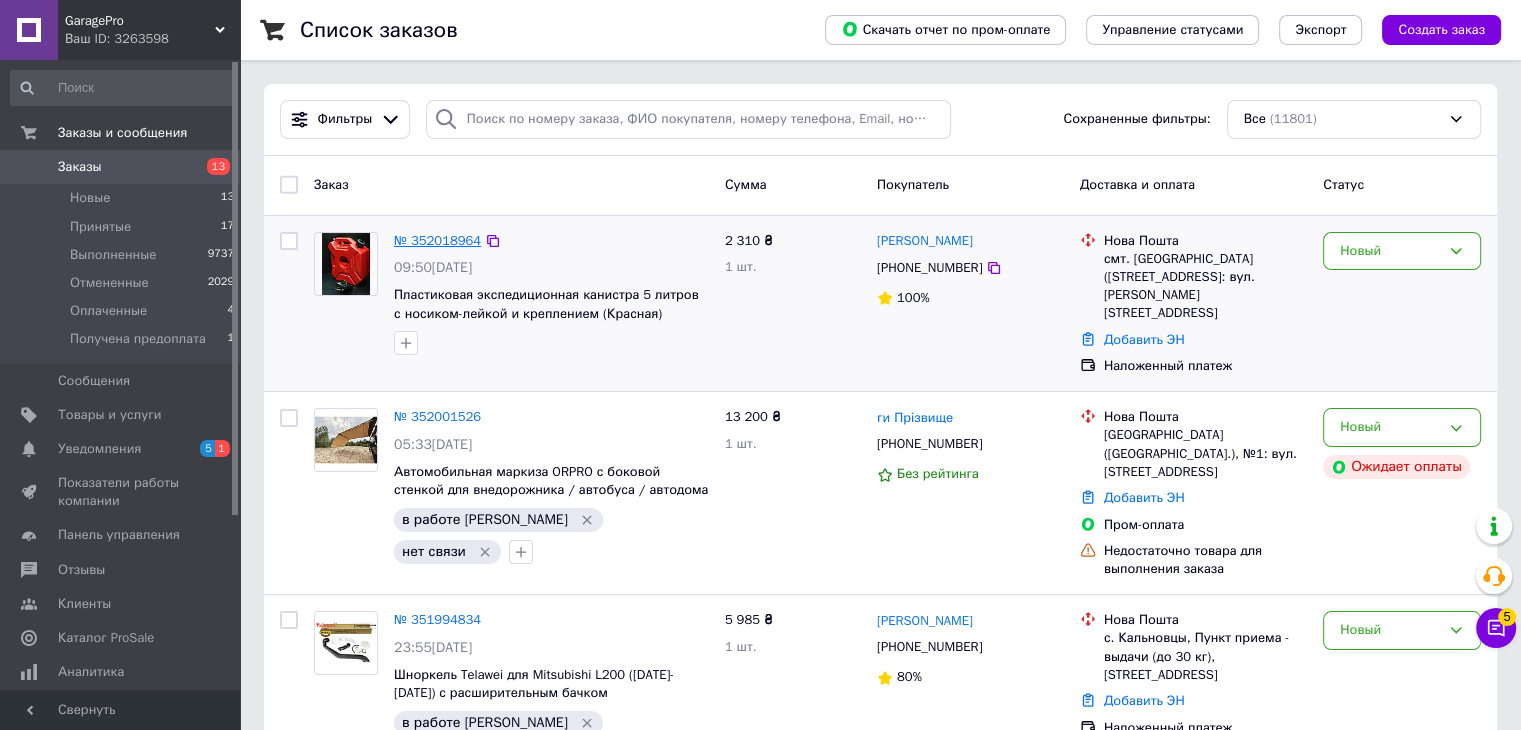 click on "№ 352018964" at bounding box center (437, 240) 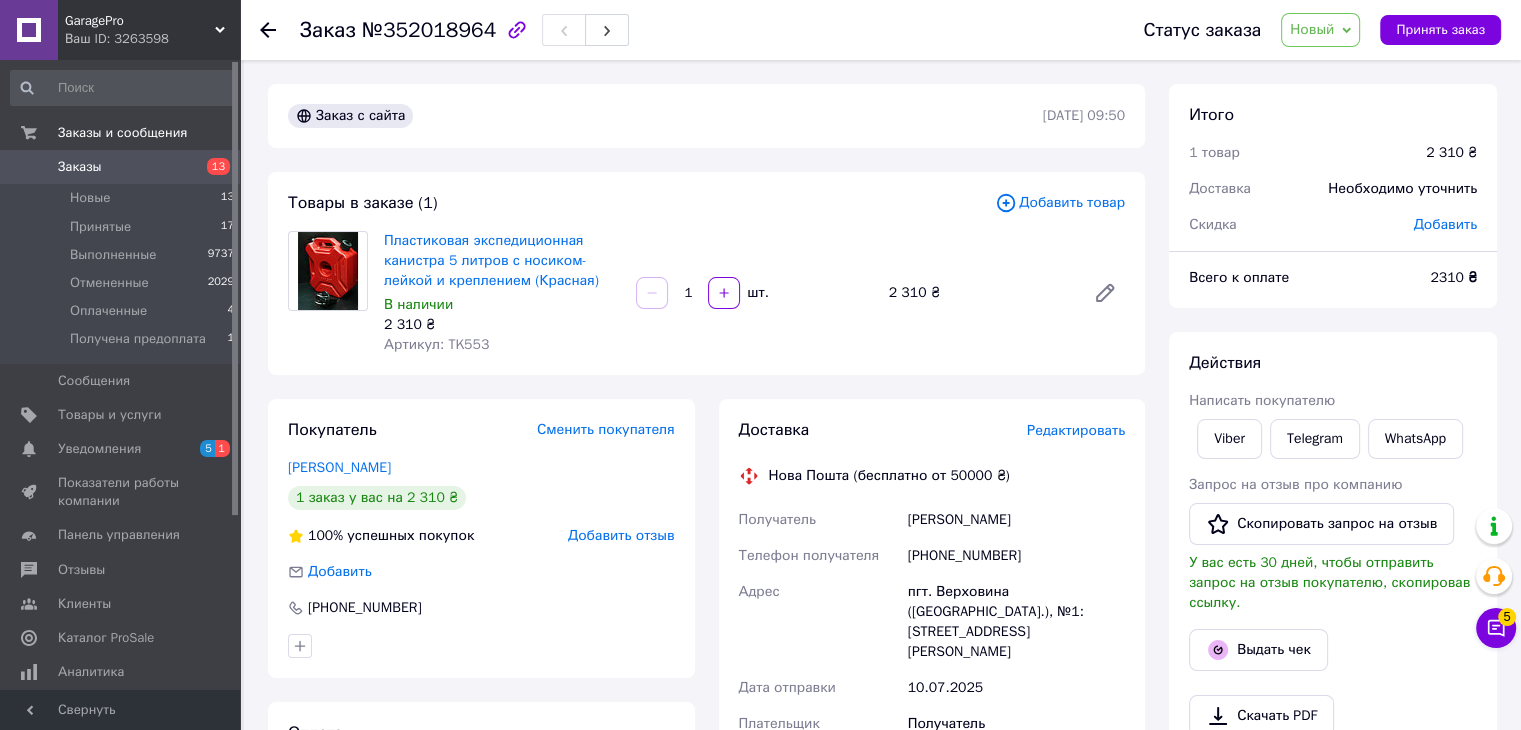 click on "Артикул: TK553" at bounding box center [436, 344] 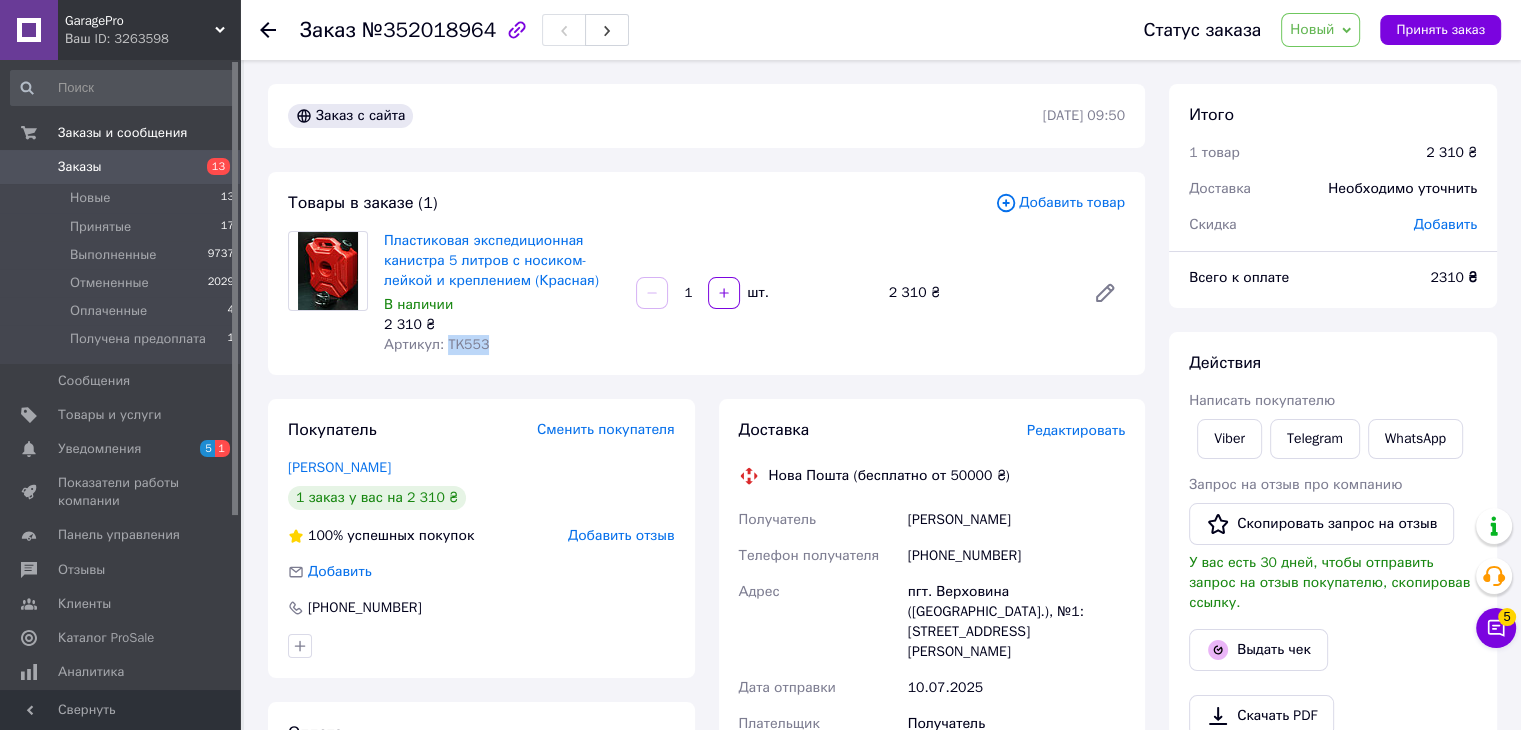 click on "Артикул: TK553" at bounding box center [436, 344] 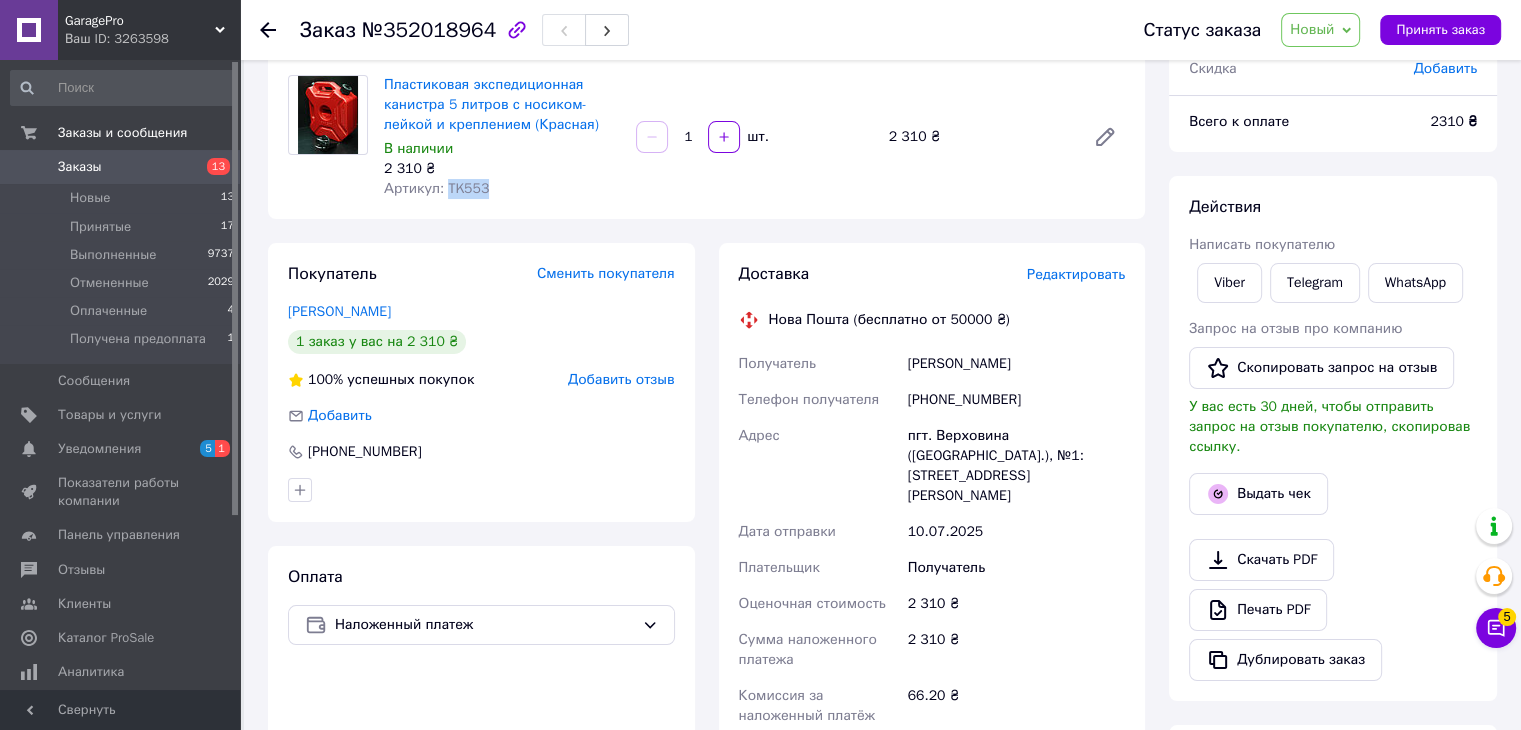 scroll, scrollTop: 200, scrollLeft: 0, axis: vertical 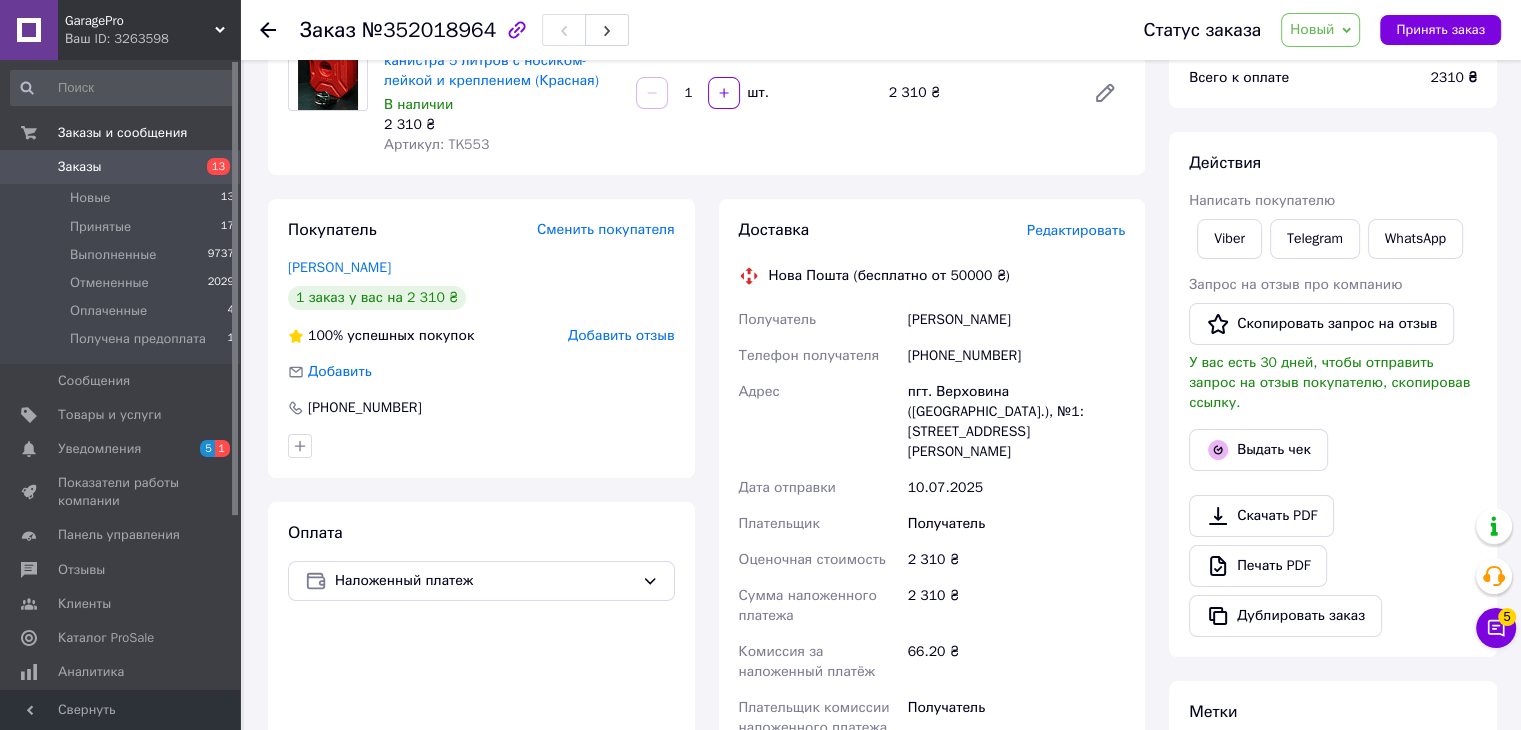 click on "[PHONE_NUMBER]" at bounding box center (1016, 356) 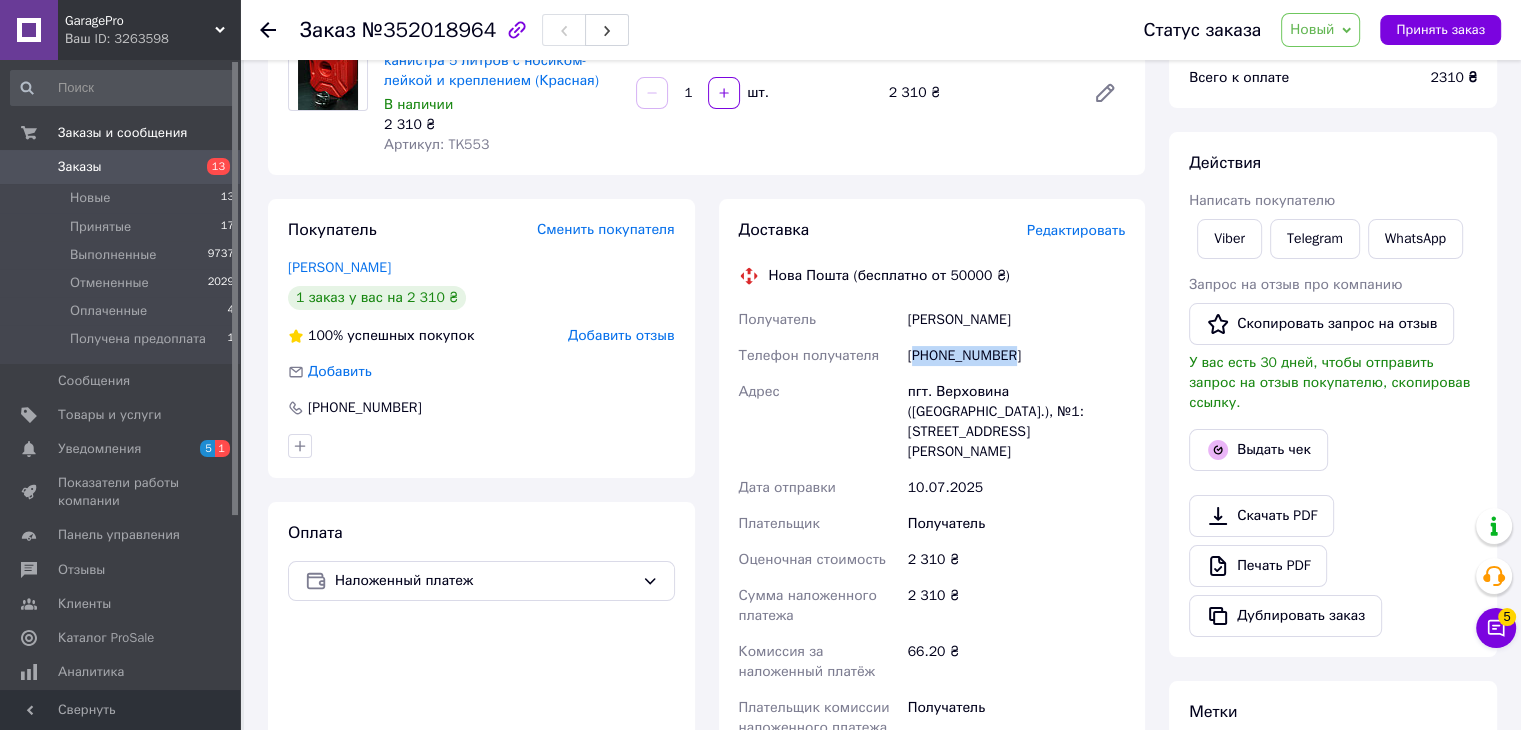 click on "[PHONE_NUMBER]" at bounding box center (1016, 356) 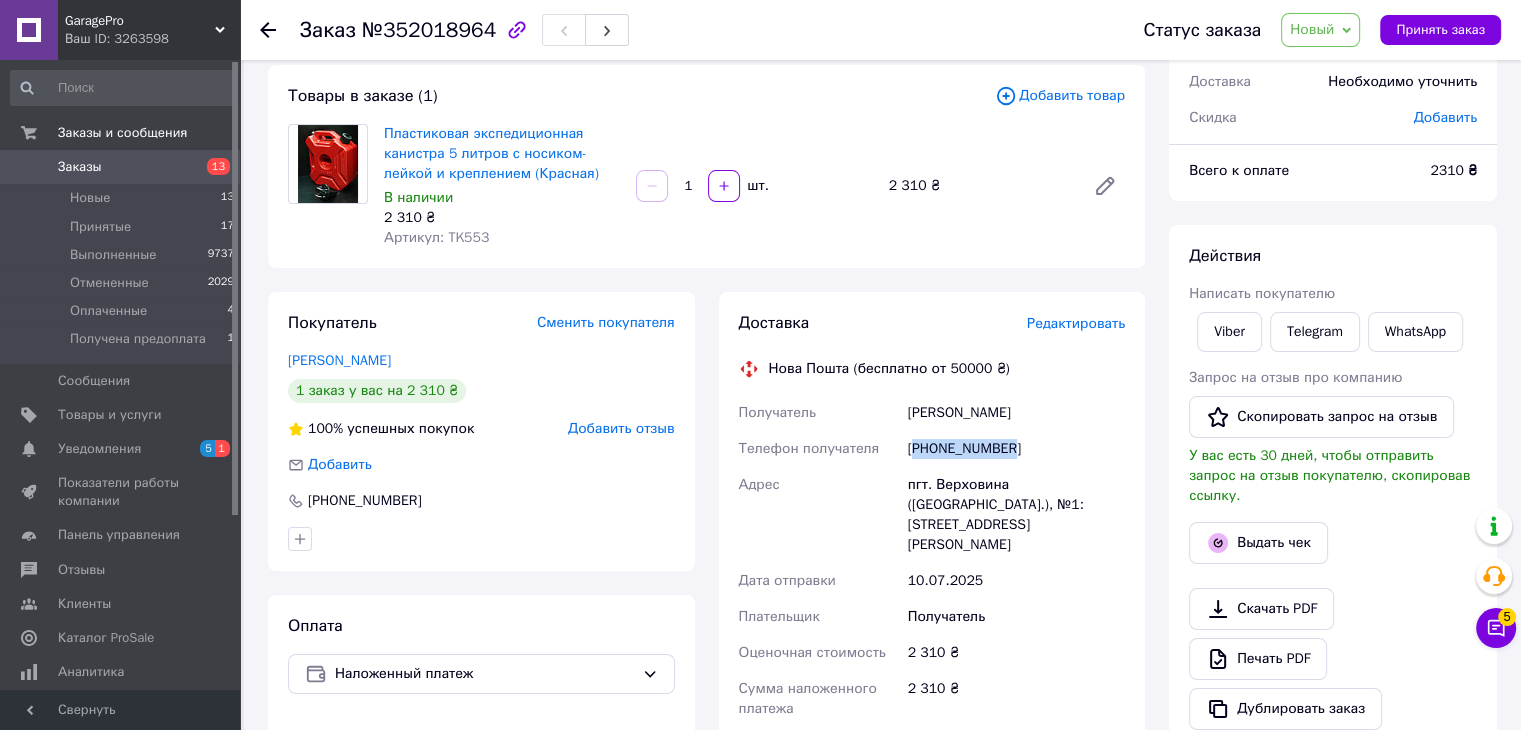 scroll, scrollTop: 100, scrollLeft: 0, axis: vertical 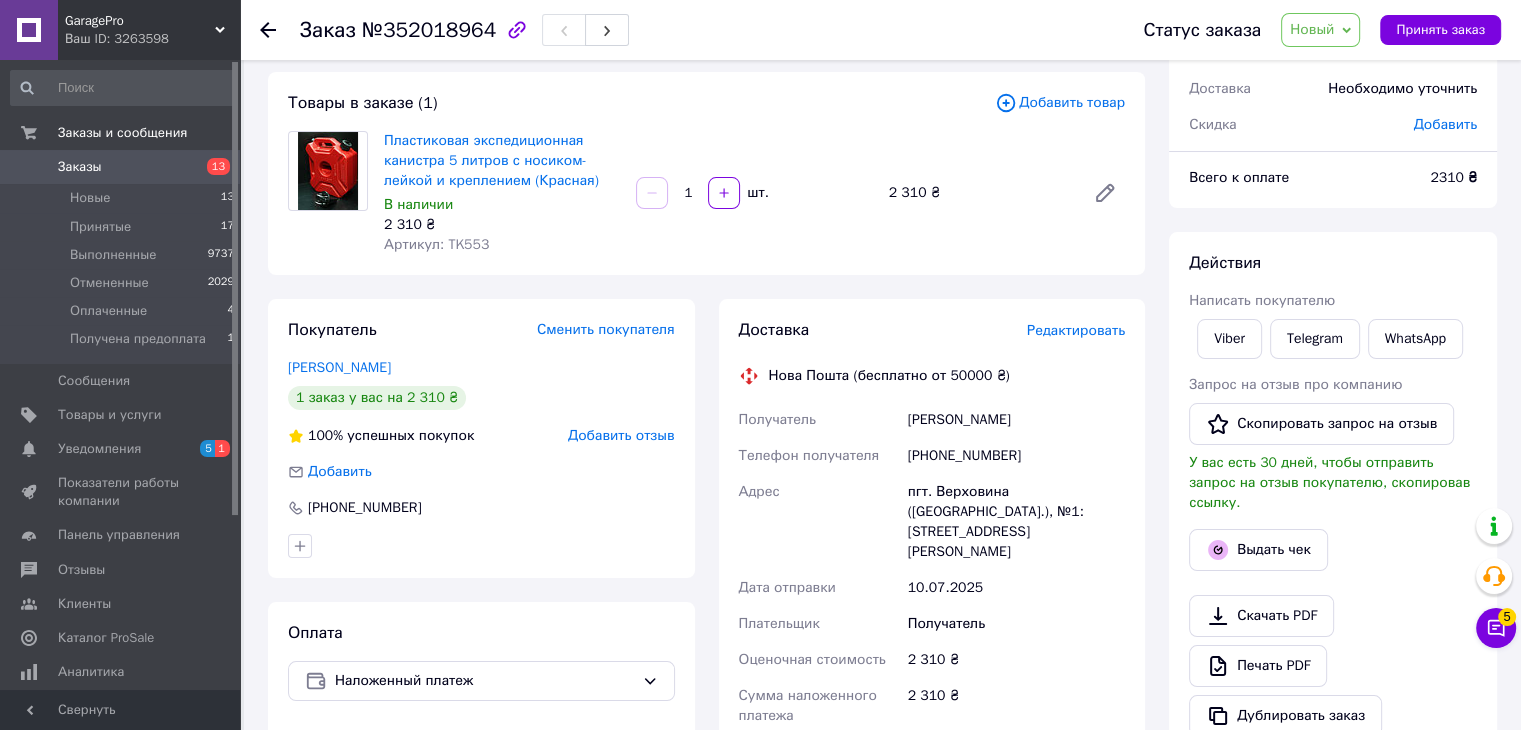 click on "Заказ №352018964 Статус заказа Новый Принят Выполнен Отменен Оплаченный Получена предоплата Принять заказ" at bounding box center [880, 30] 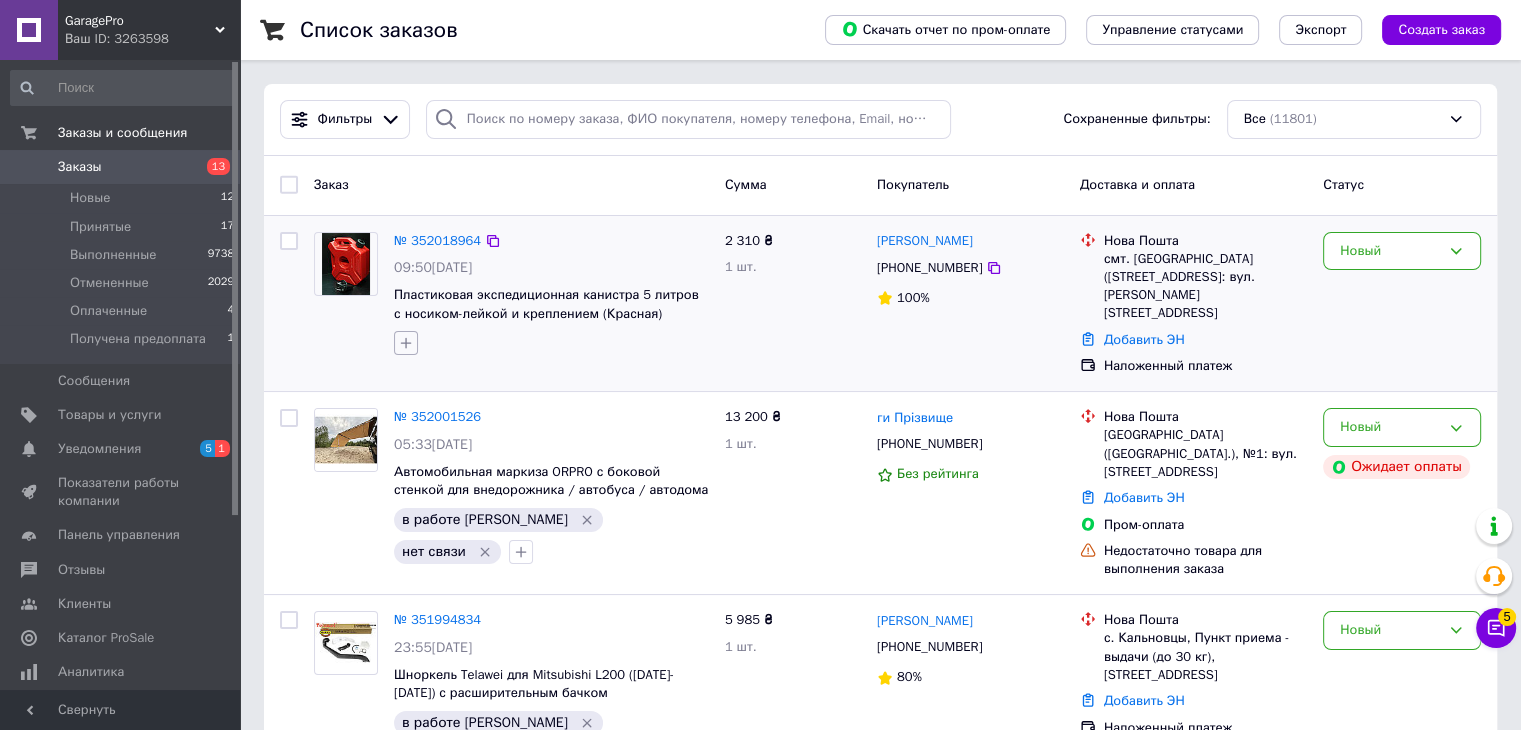 click 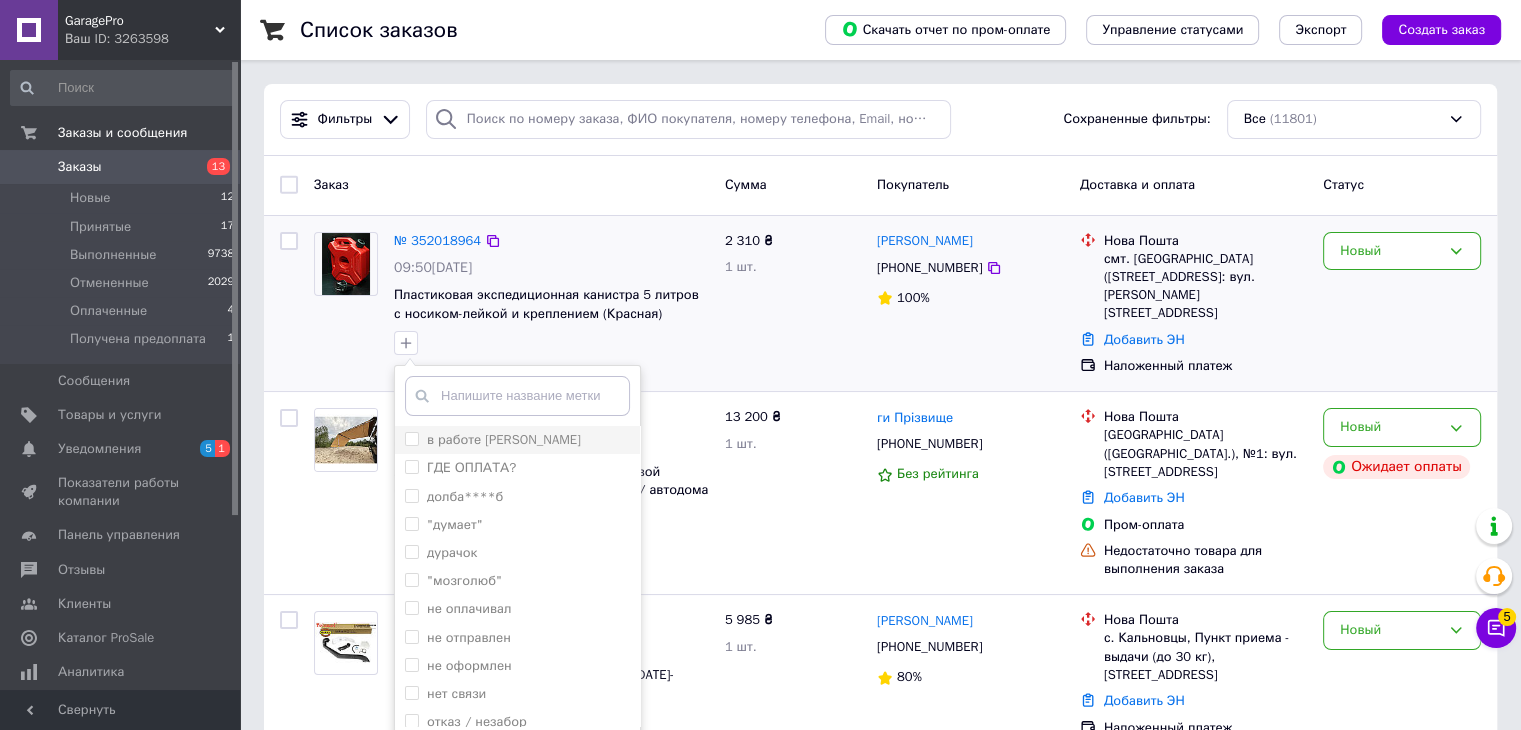 click on "в работе [PERSON_NAME]" at bounding box center [411, 438] 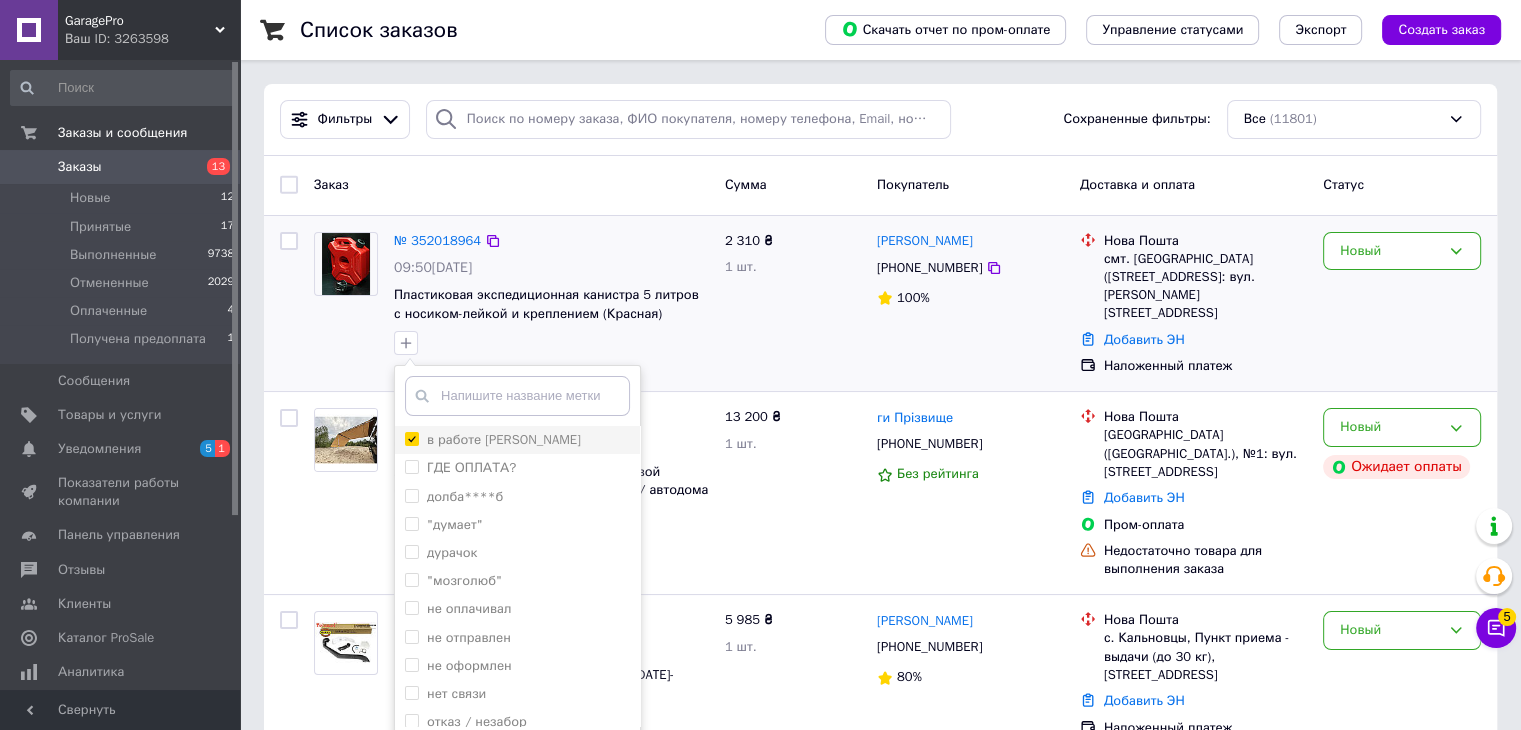 checkbox on "true" 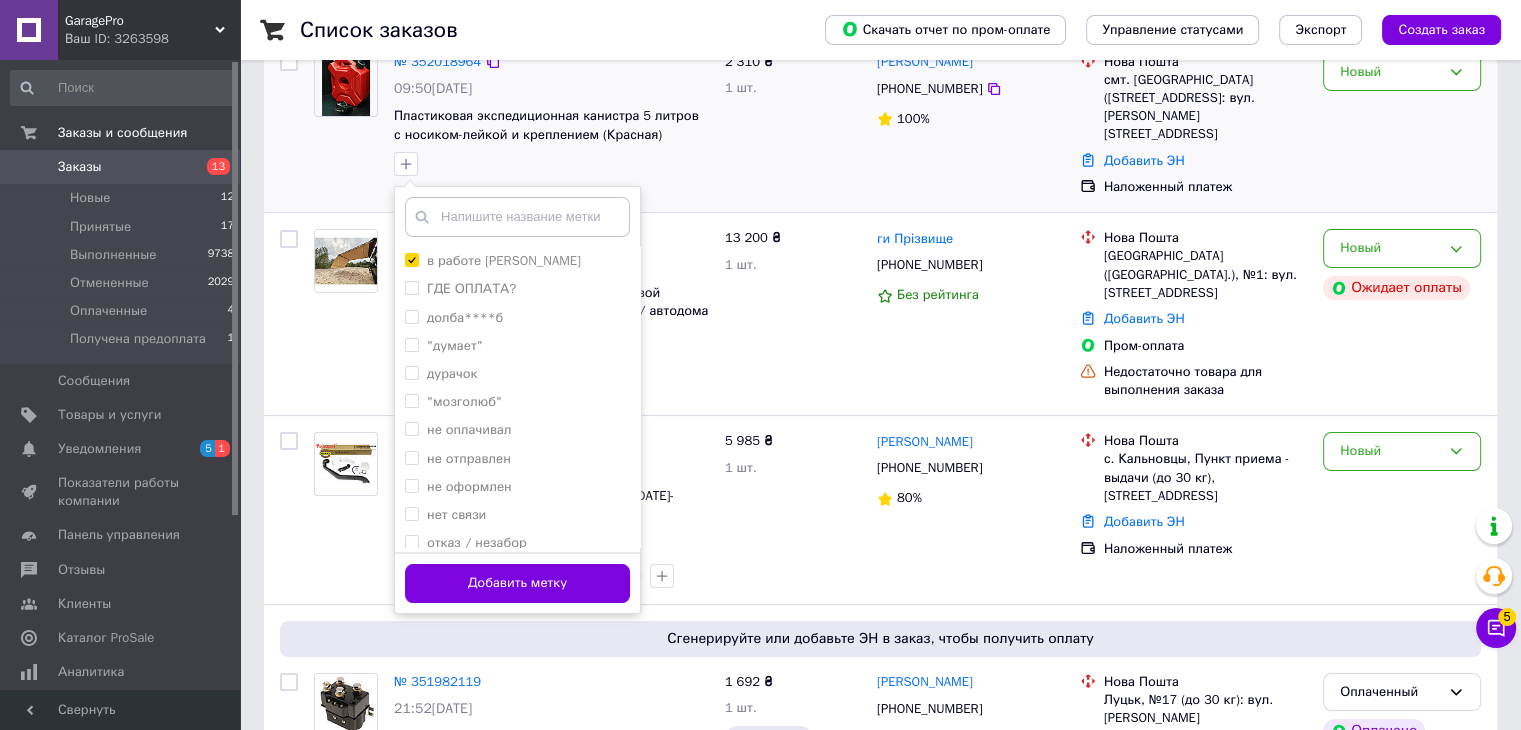 scroll, scrollTop: 200, scrollLeft: 0, axis: vertical 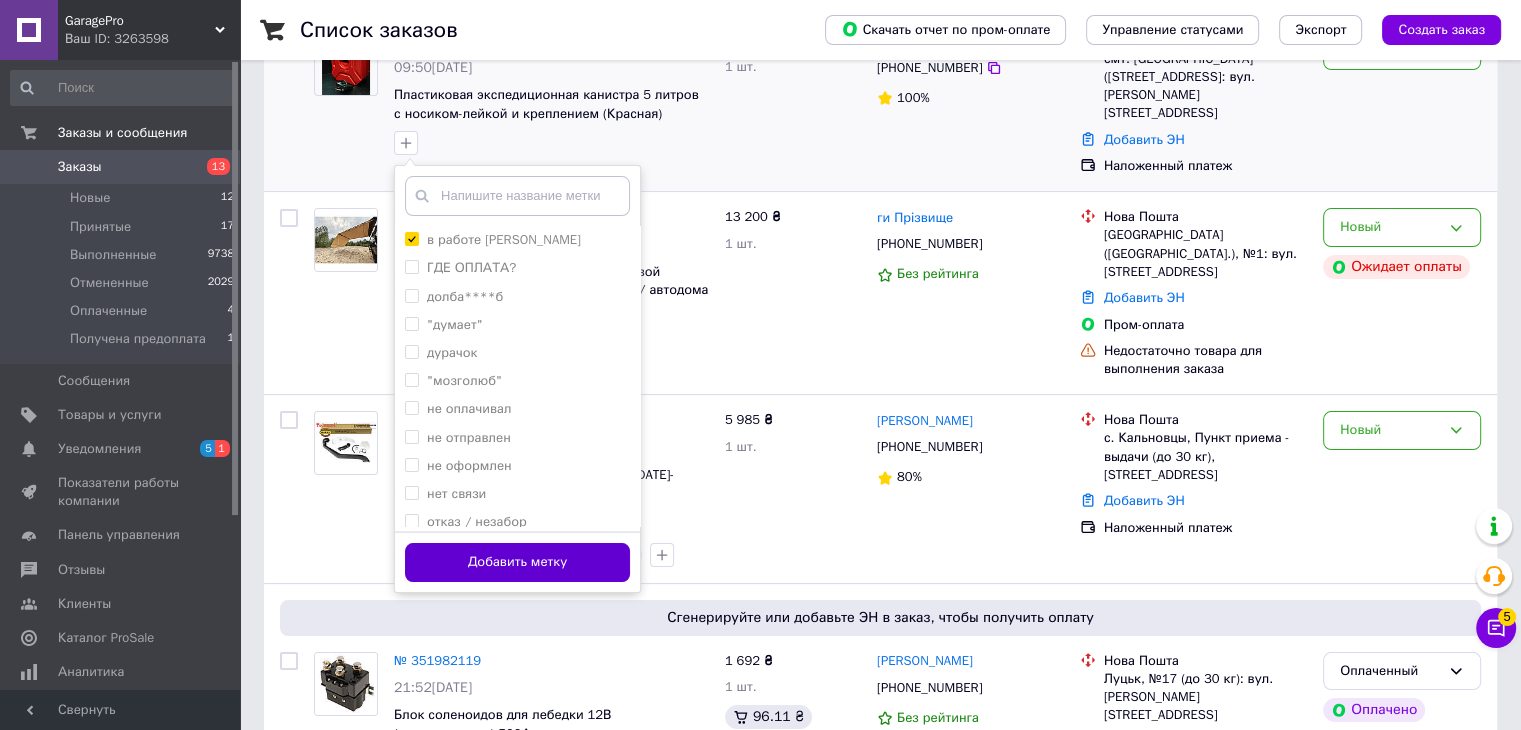 click on "Добавить метку" at bounding box center (517, 562) 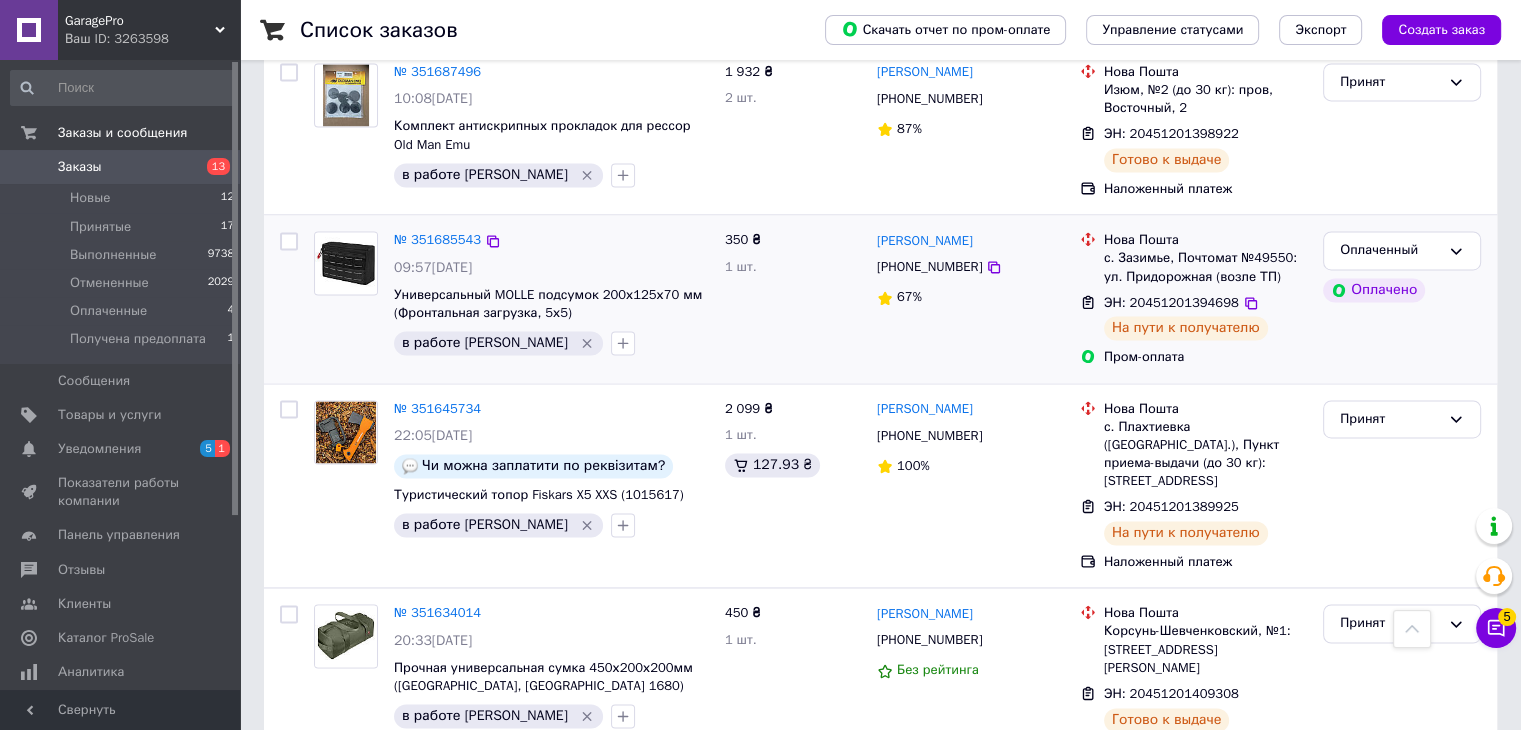 scroll, scrollTop: 2979, scrollLeft: 0, axis: vertical 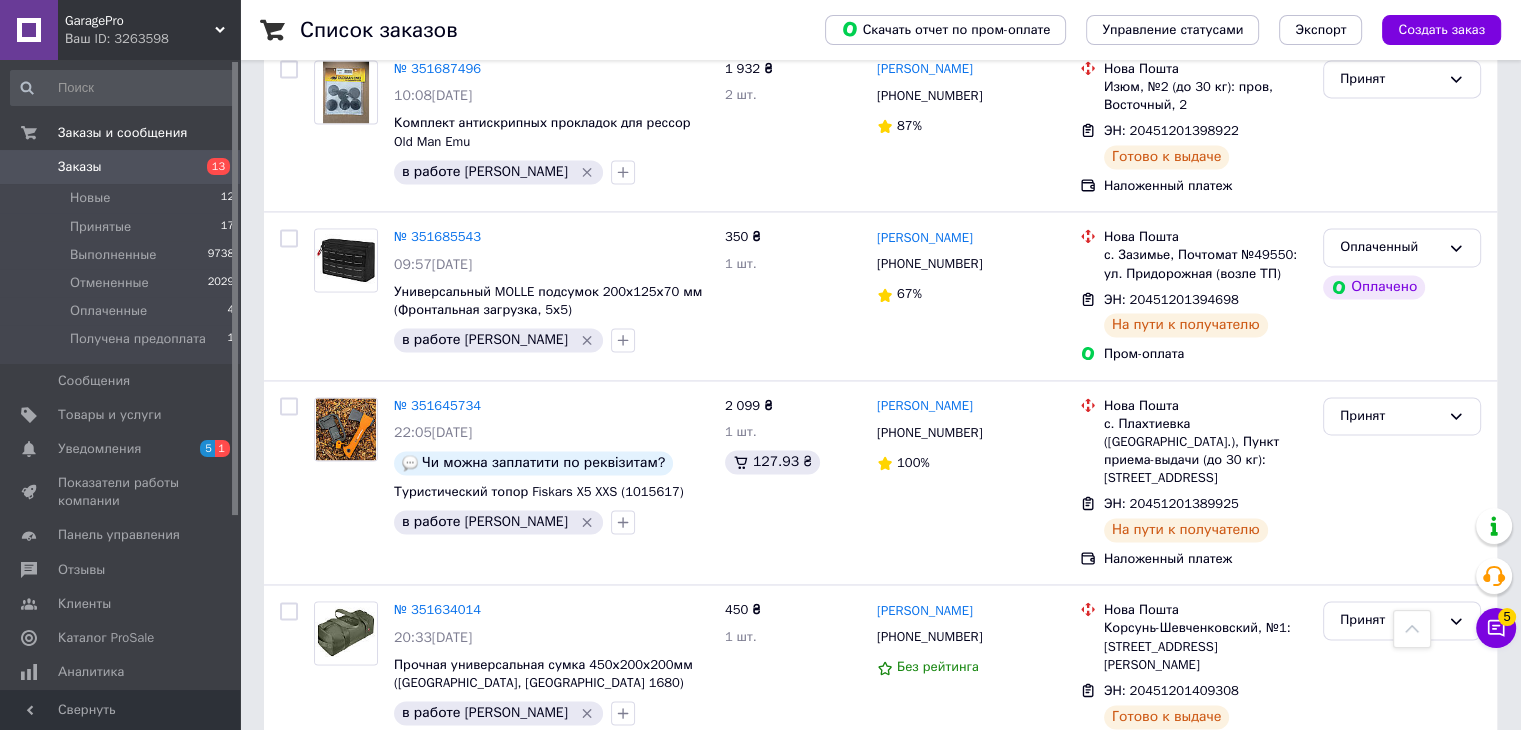click on "2" at bounding box center (327, 1002) 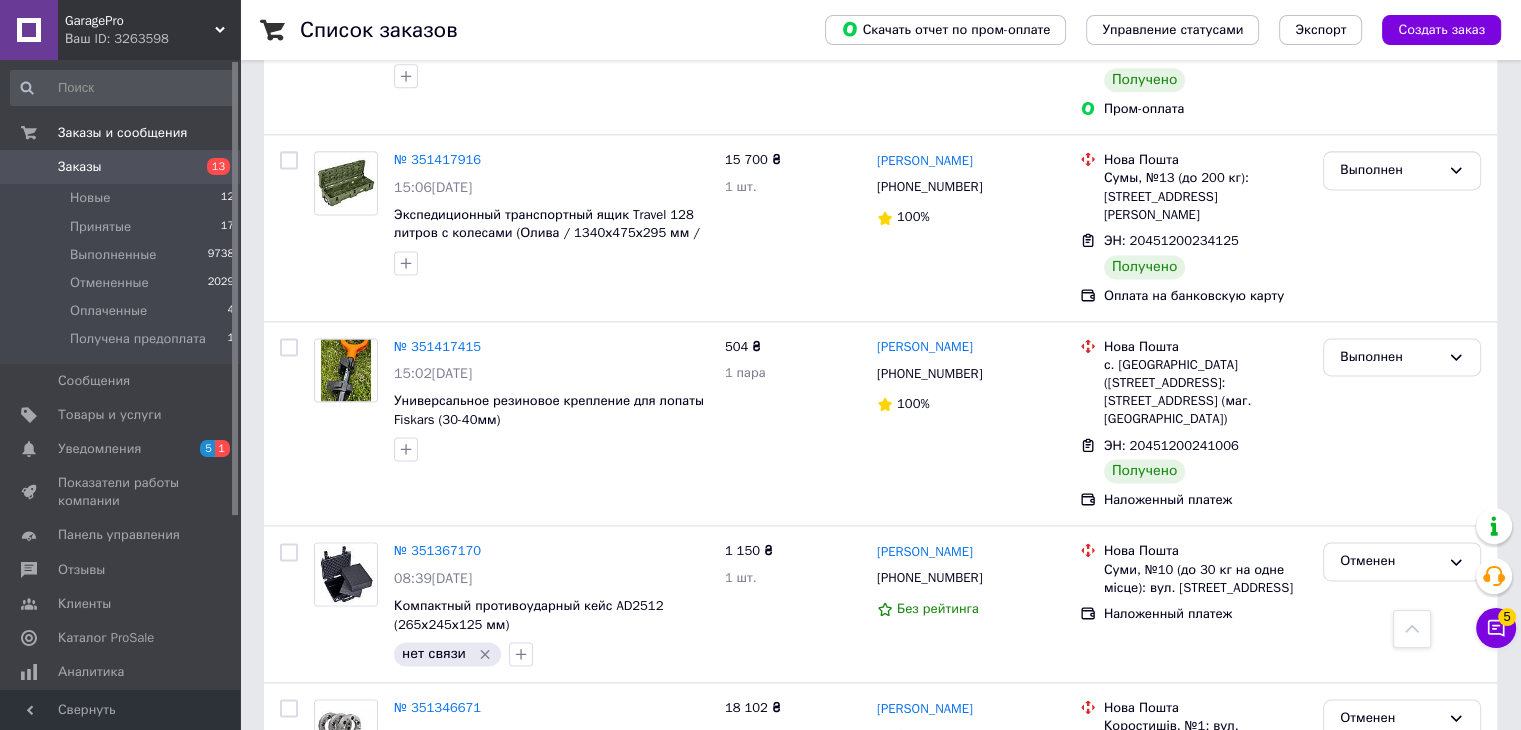 scroll, scrollTop: 3072, scrollLeft: 0, axis: vertical 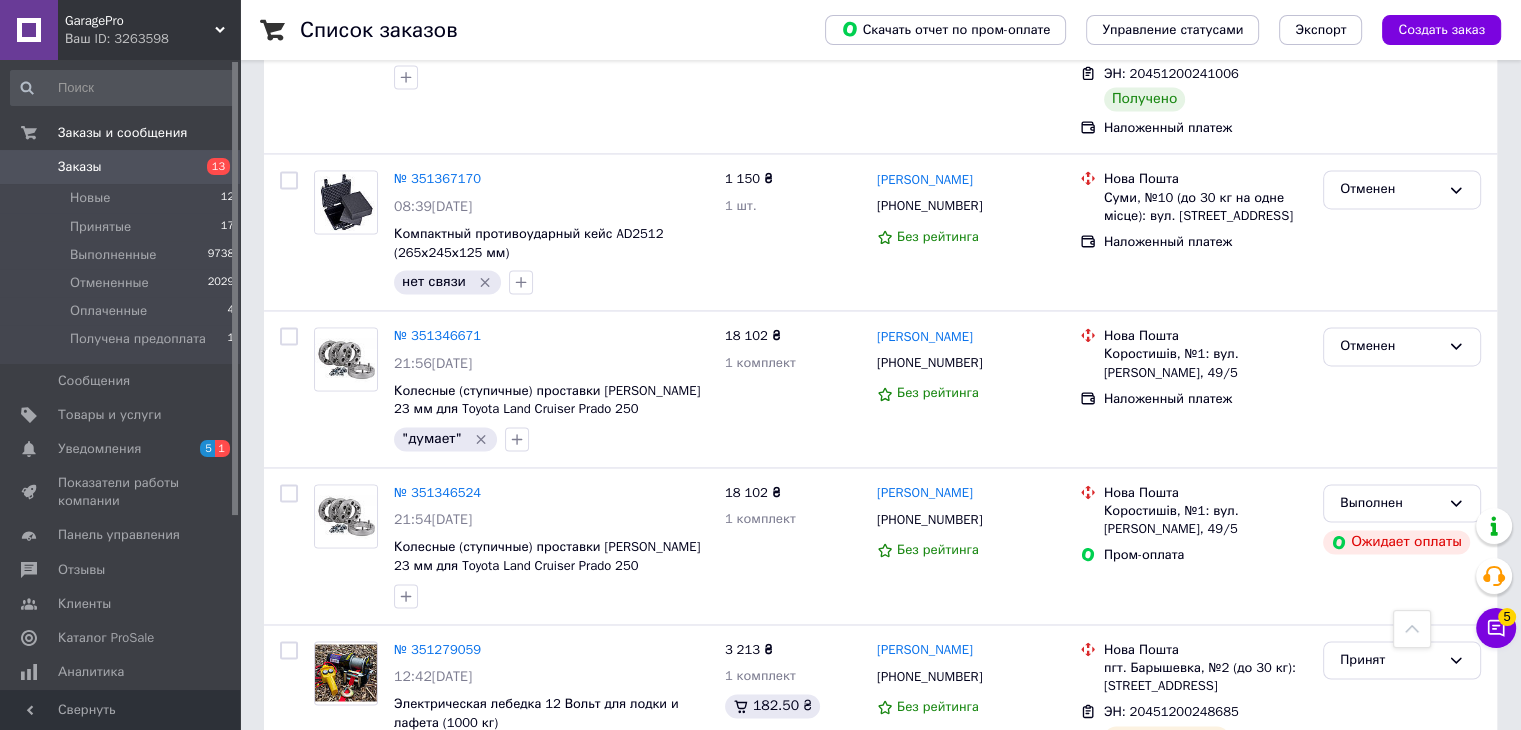 click on "3" at bounding box center [505, 837] 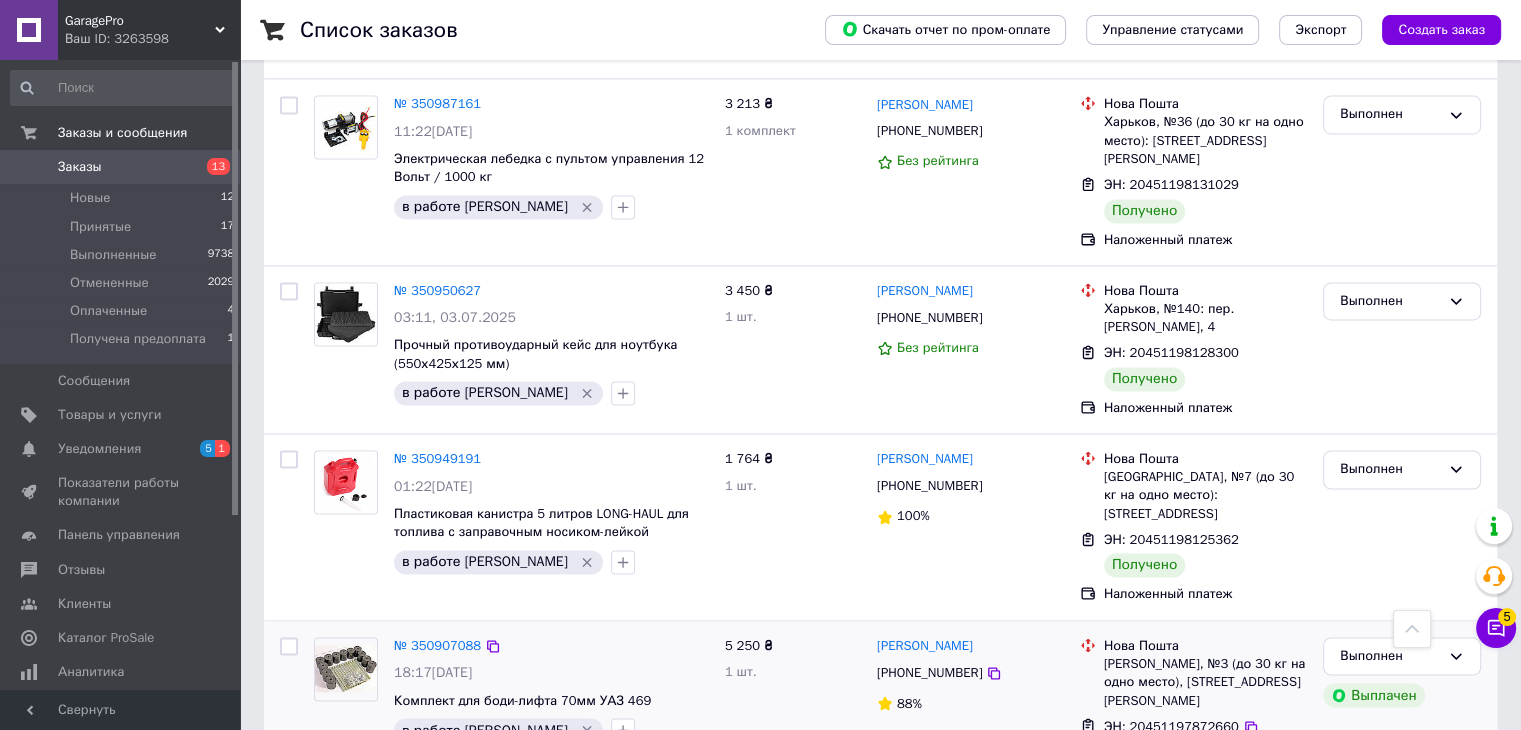 scroll, scrollTop: 3122, scrollLeft: 0, axis: vertical 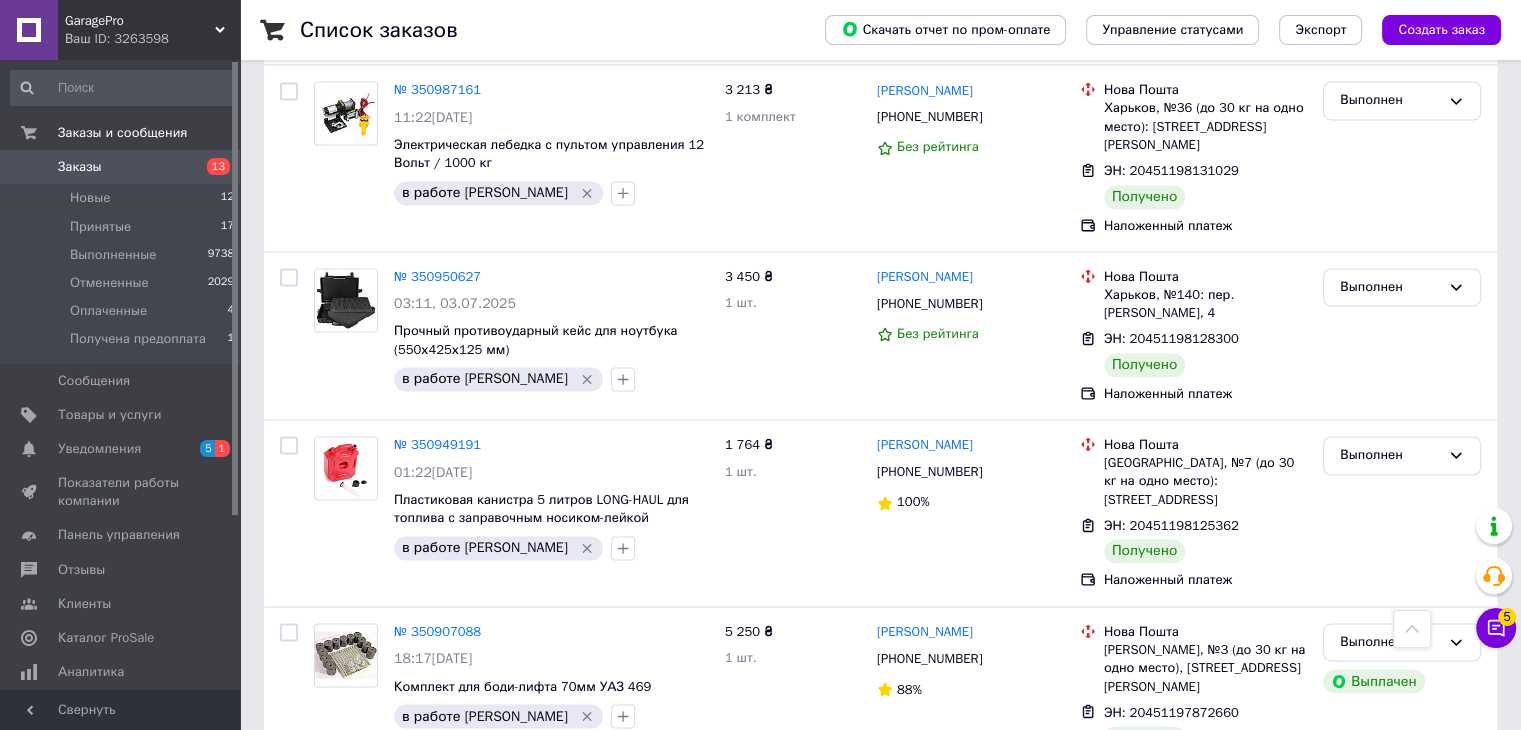 click on "4" at bounding box center (550, 837) 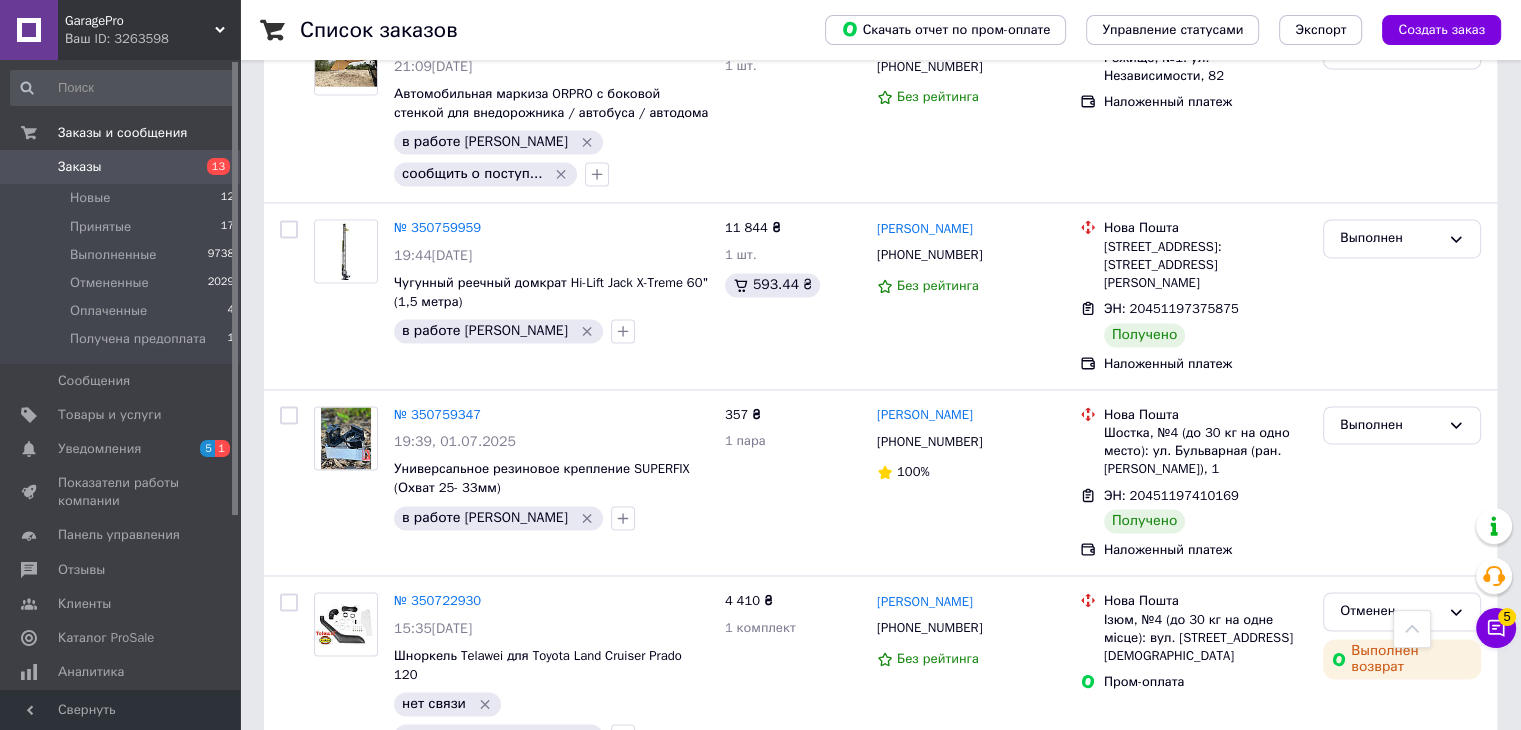 scroll, scrollTop: 3020, scrollLeft: 0, axis: vertical 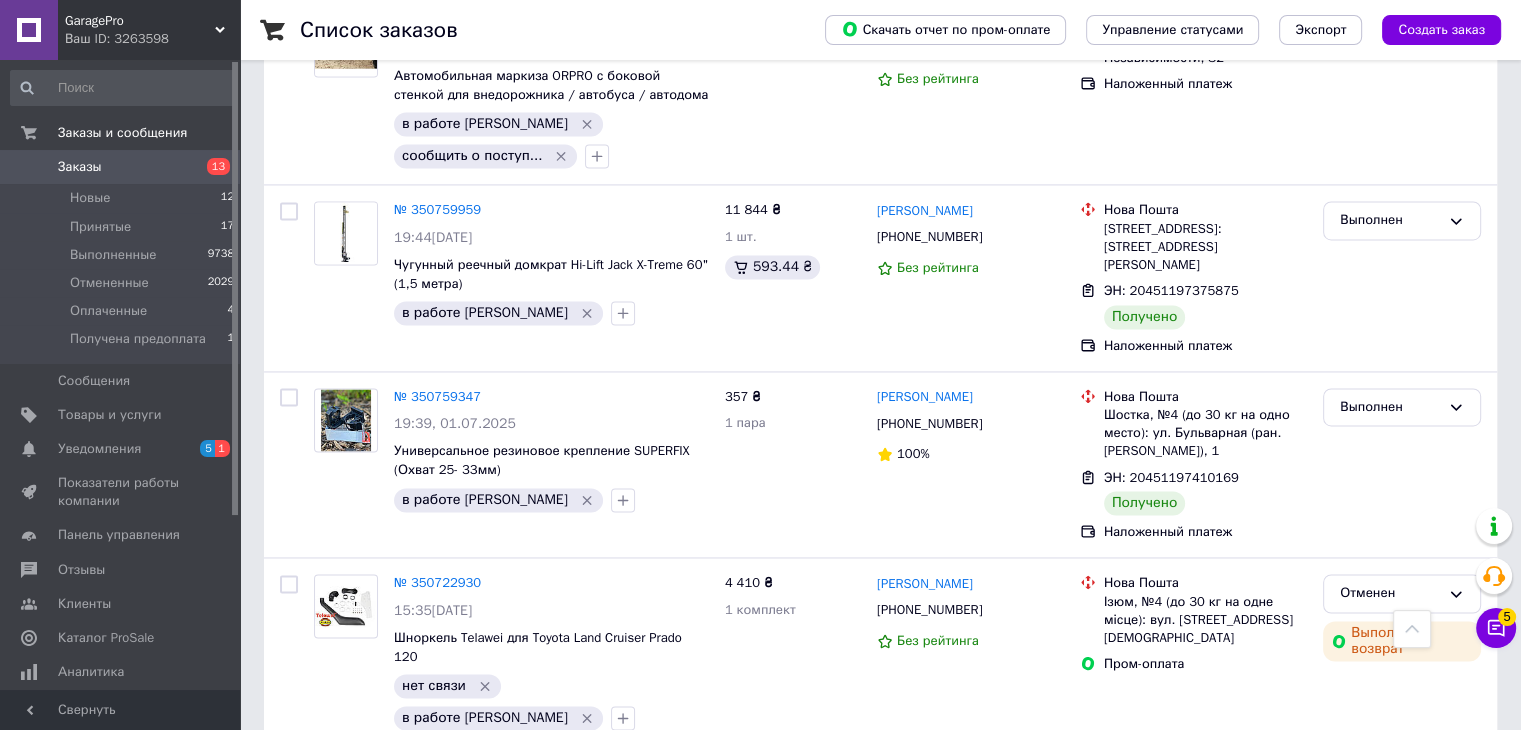 click on "5" at bounding box center [595, 791] 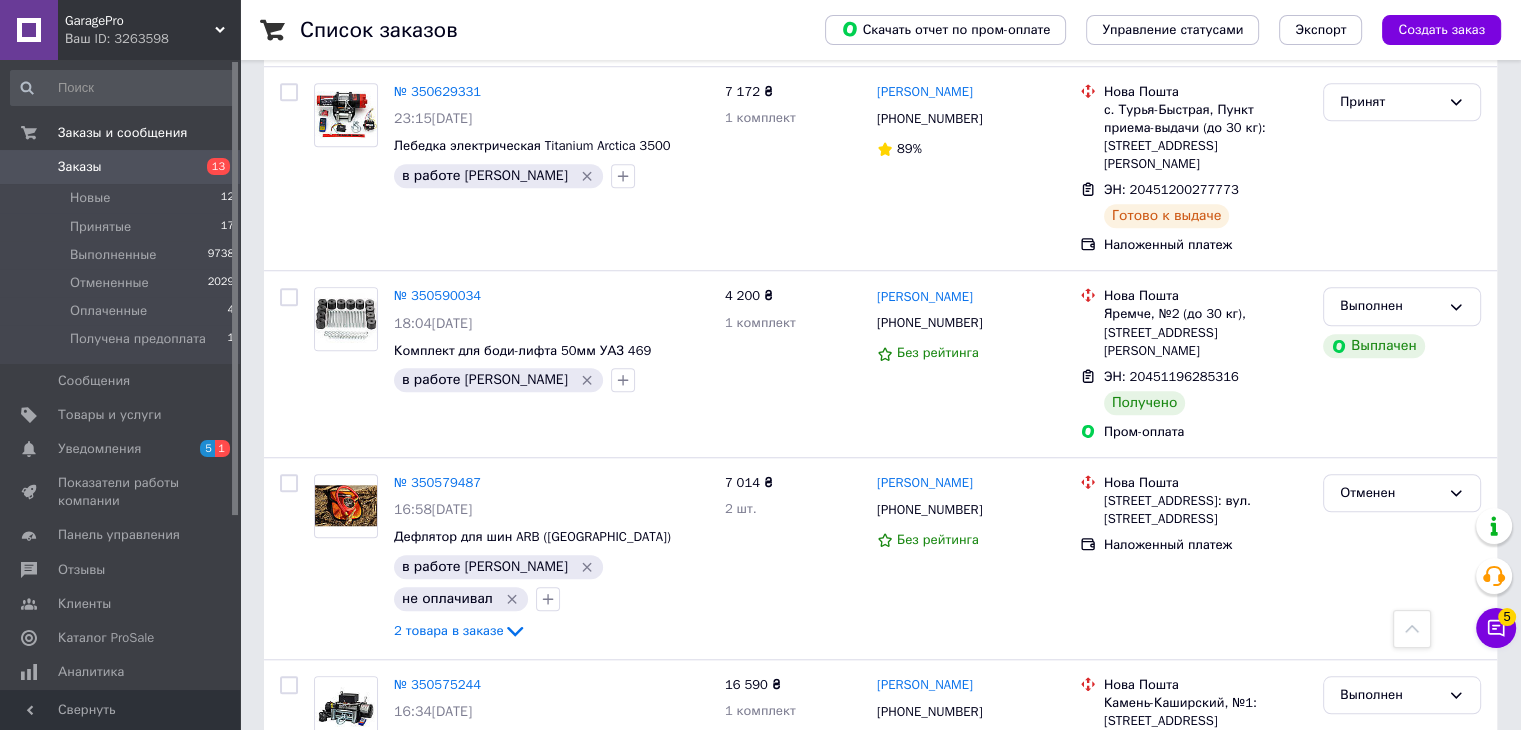 scroll, scrollTop: 1600, scrollLeft: 0, axis: vertical 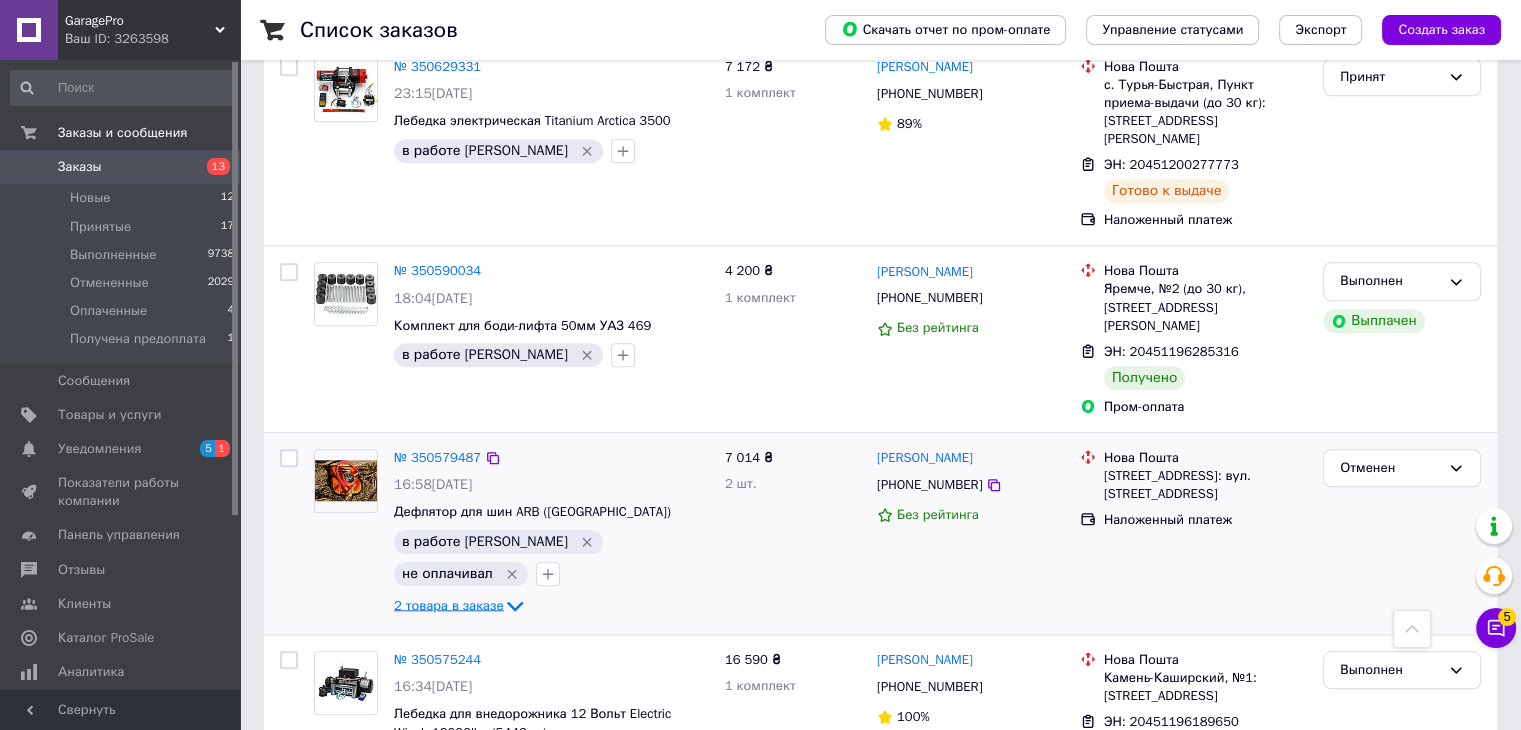 click on "2 товара в заказе" at bounding box center (448, 605) 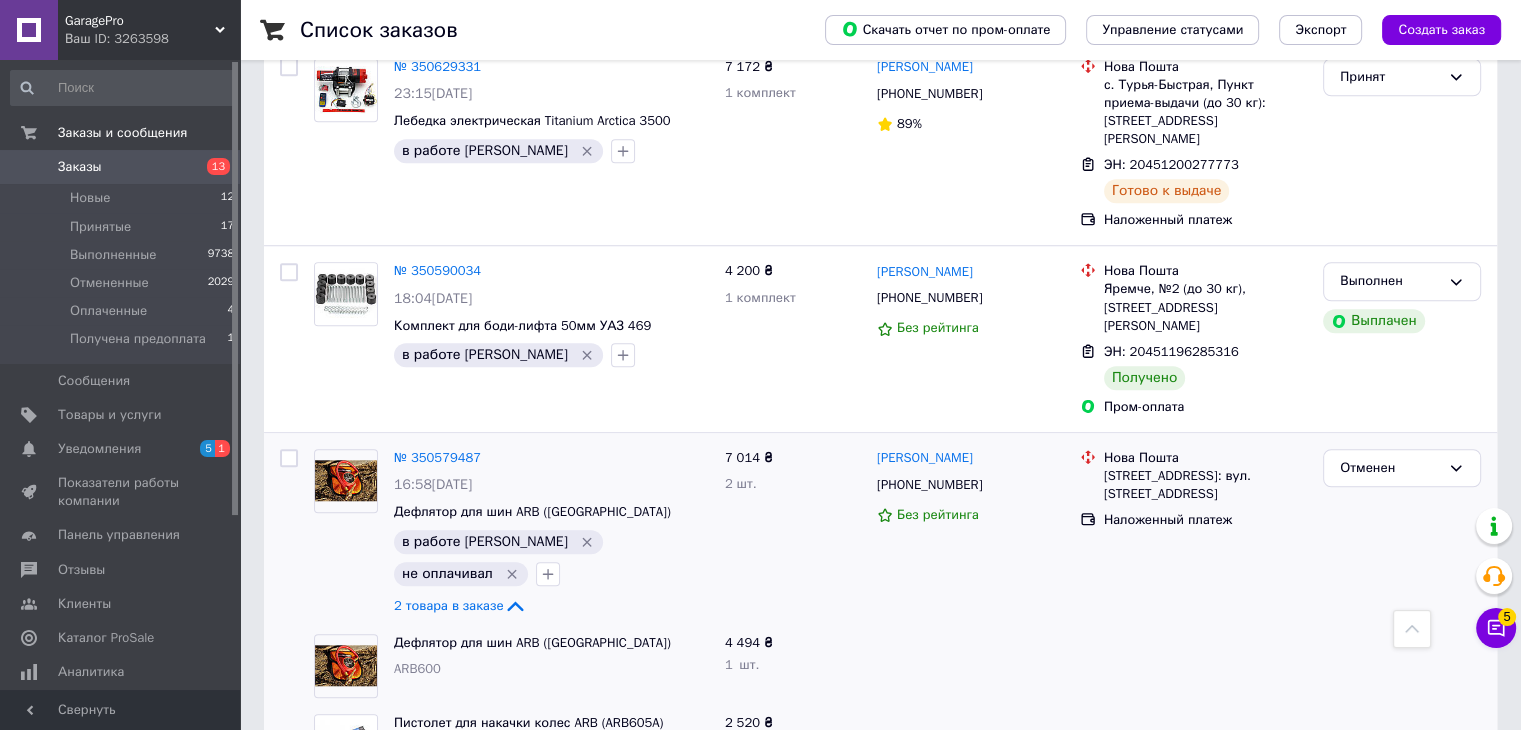 click on "ARB600" at bounding box center [417, 668] 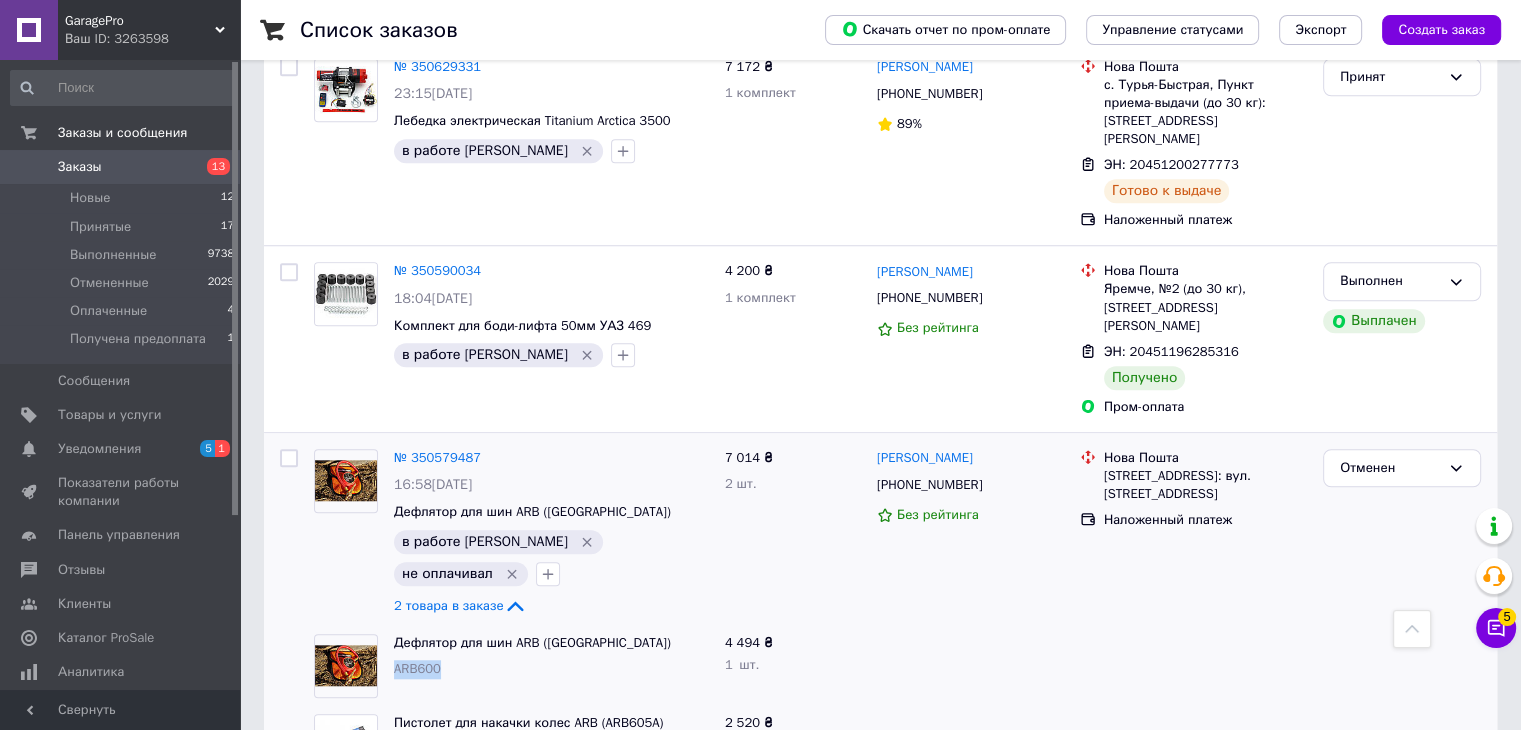 click on "ARB600" at bounding box center (417, 668) 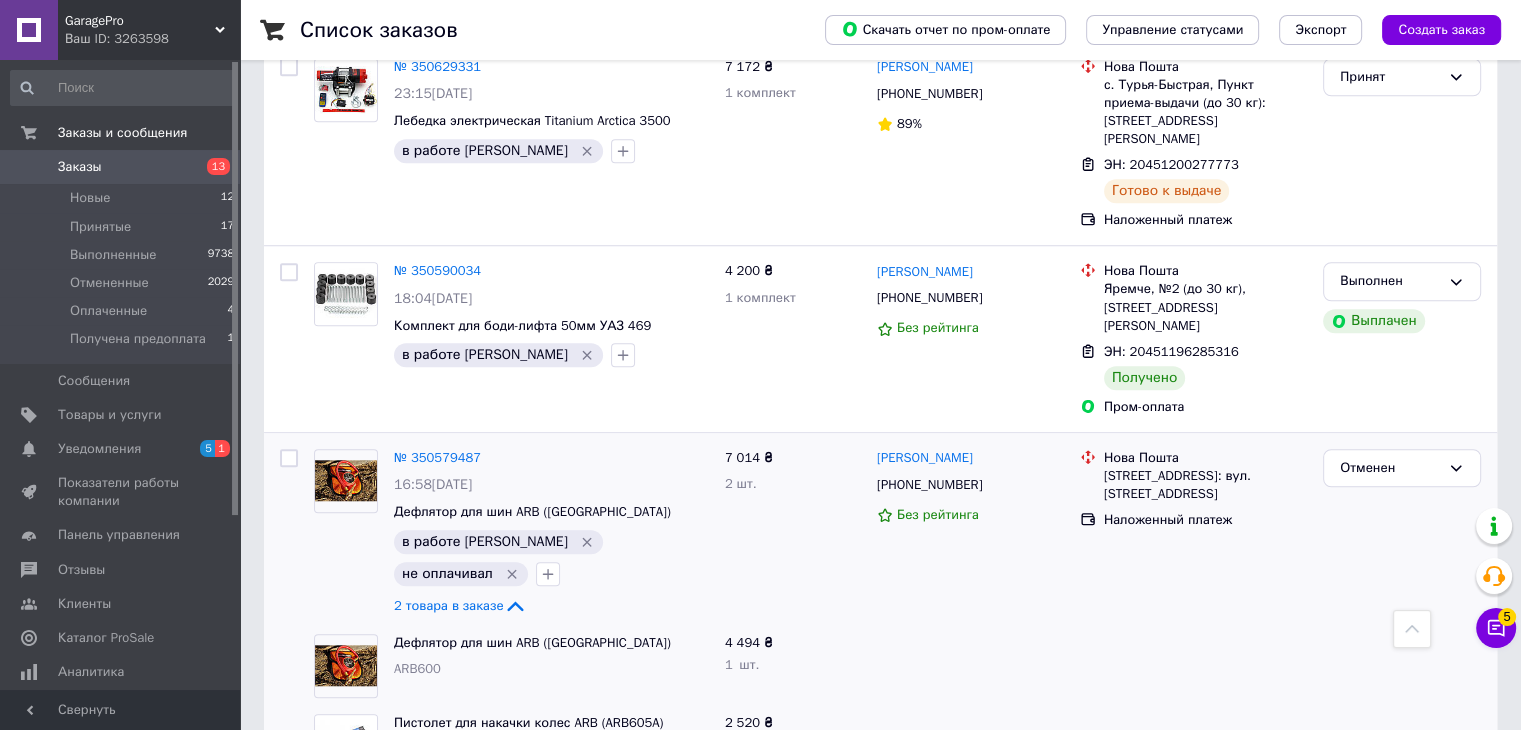click on "ARB605A" at bounding box center (421, 748) 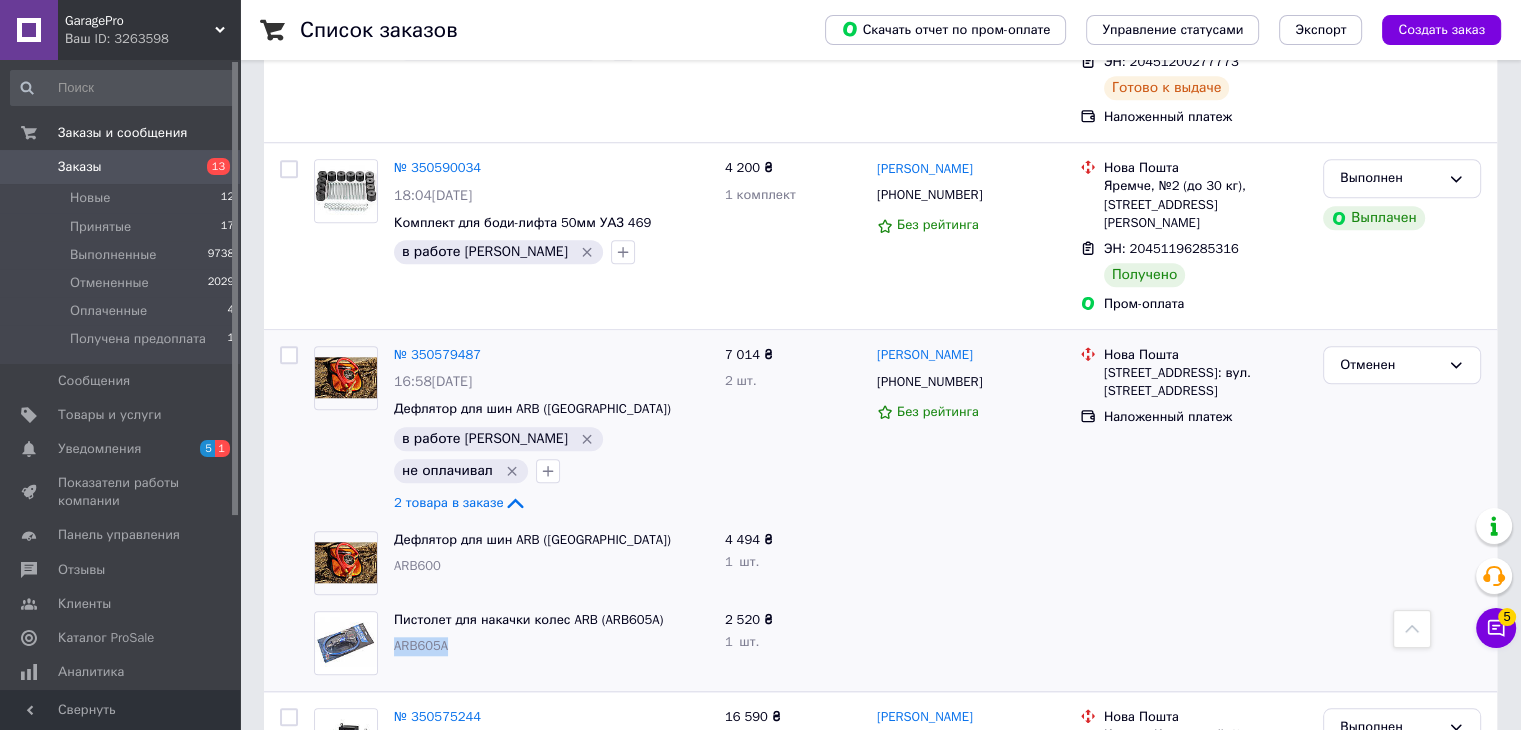 scroll, scrollTop: 1700, scrollLeft: 0, axis: vertical 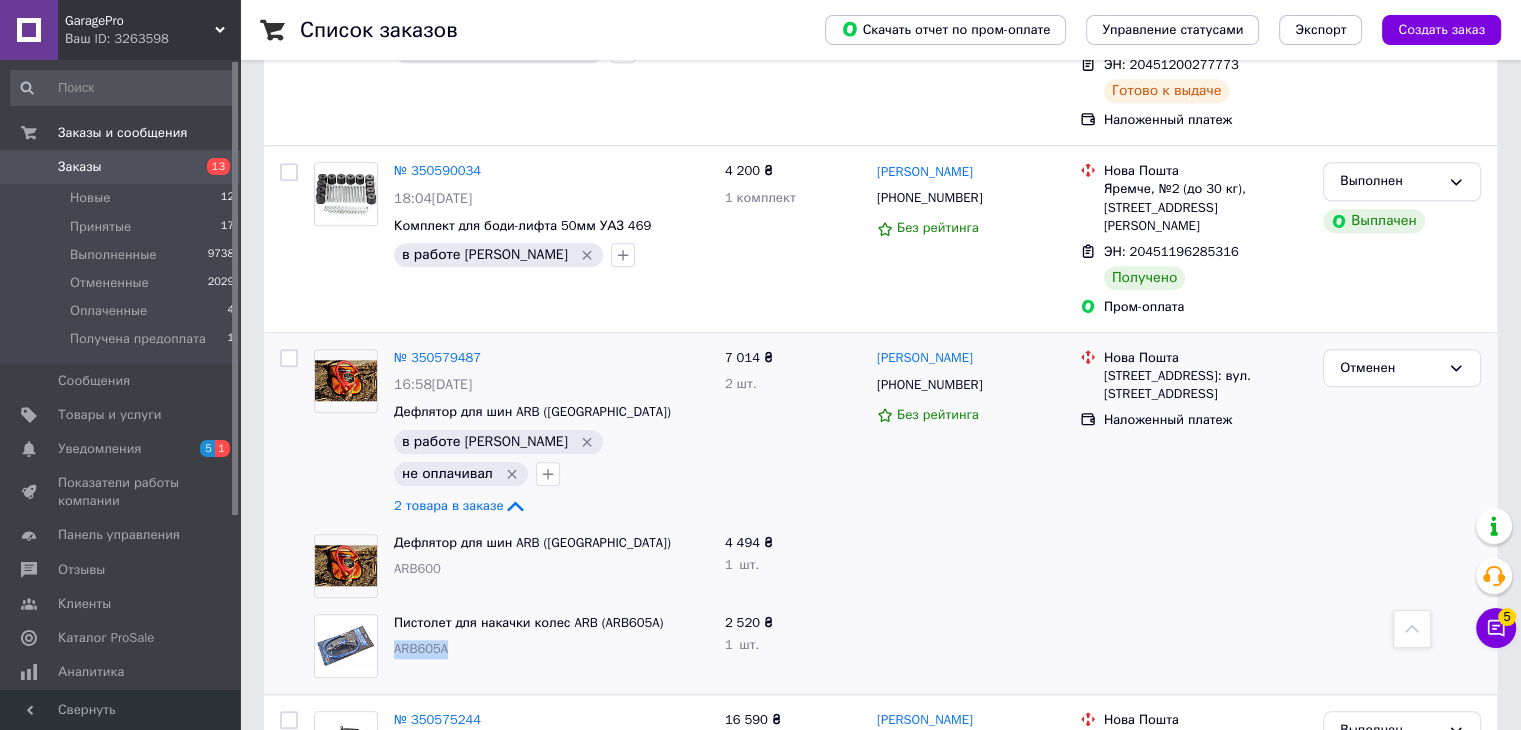 click on "Заказы" at bounding box center [121, 167] 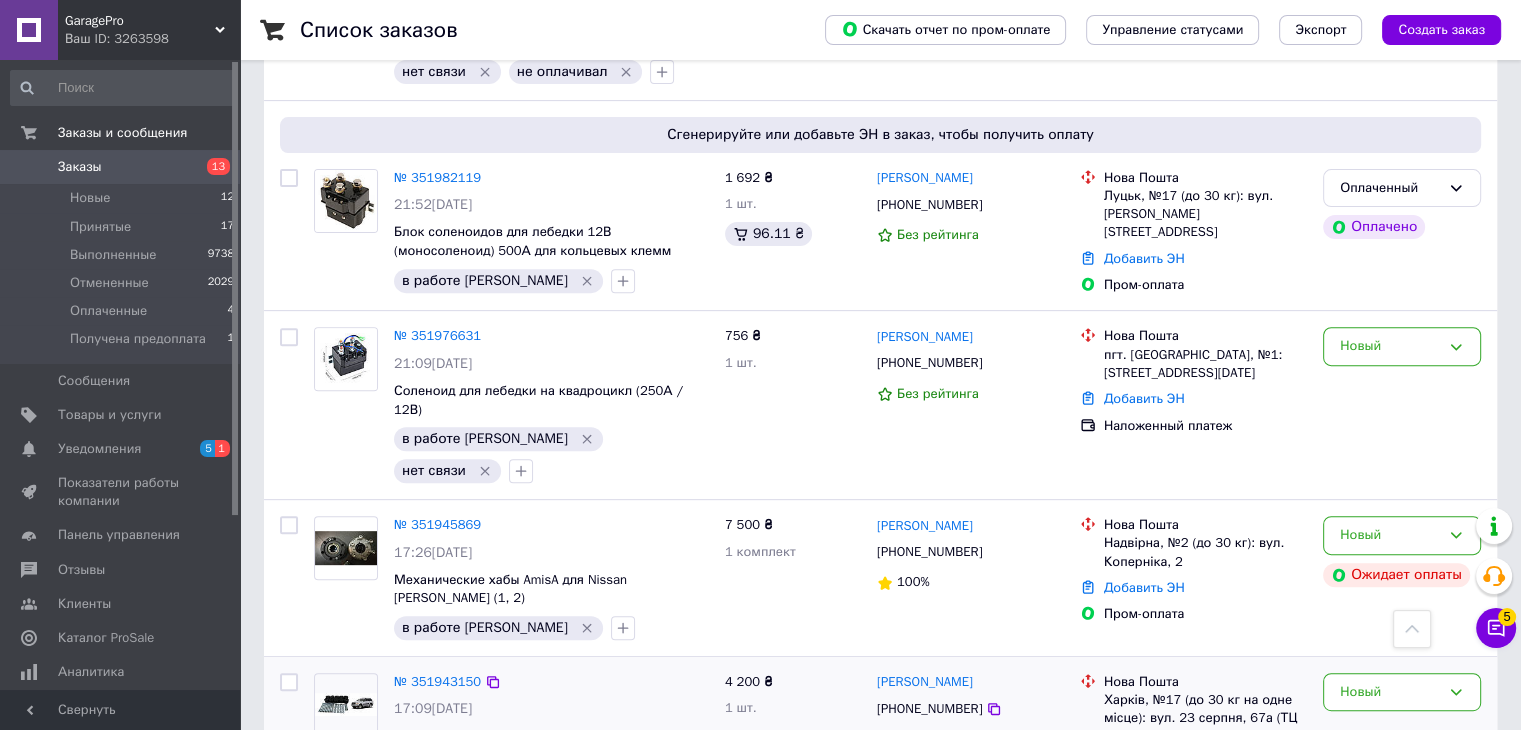 scroll, scrollTop: 700, scrollLeft: 0, axis: vertical 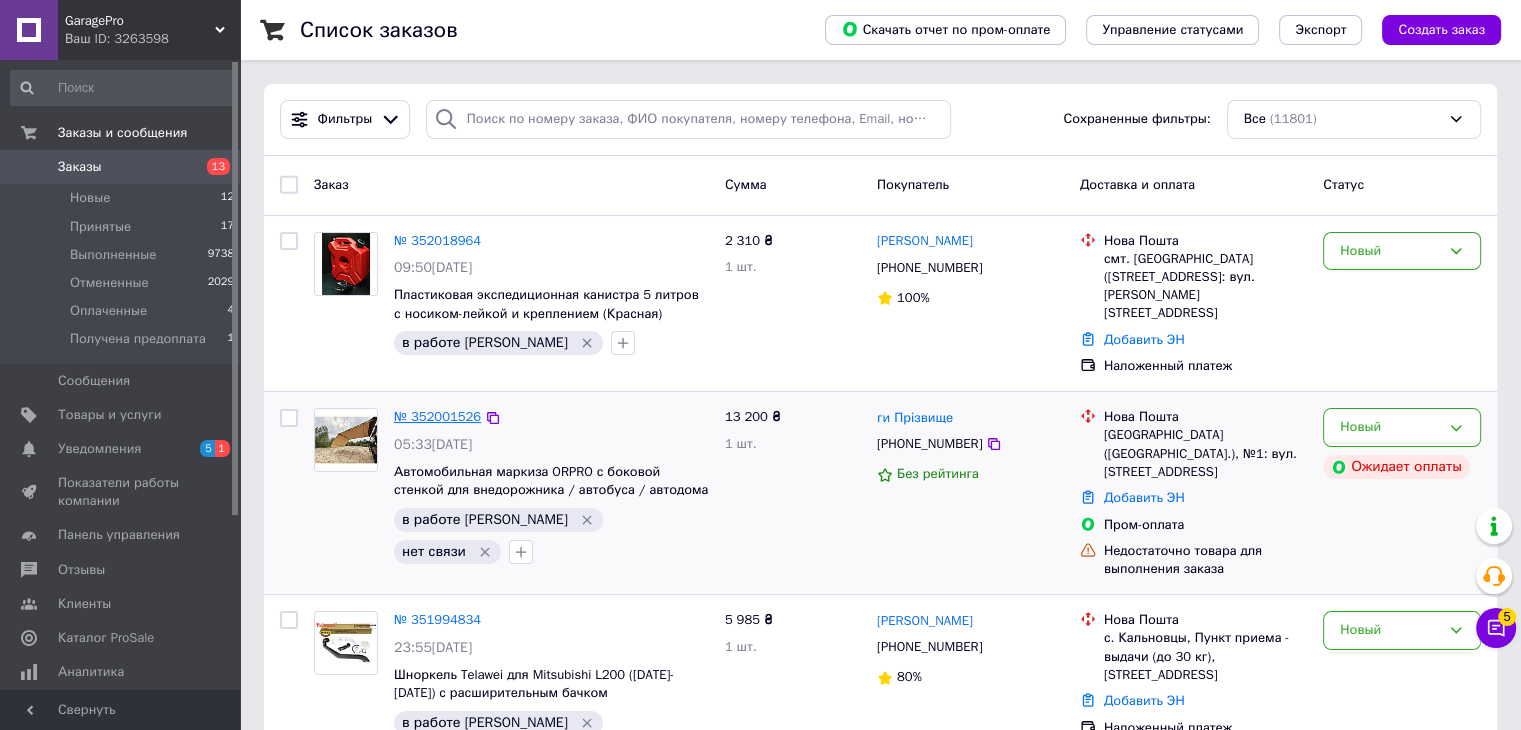 click on "№ 352001526" at bounding box center [437, 416] 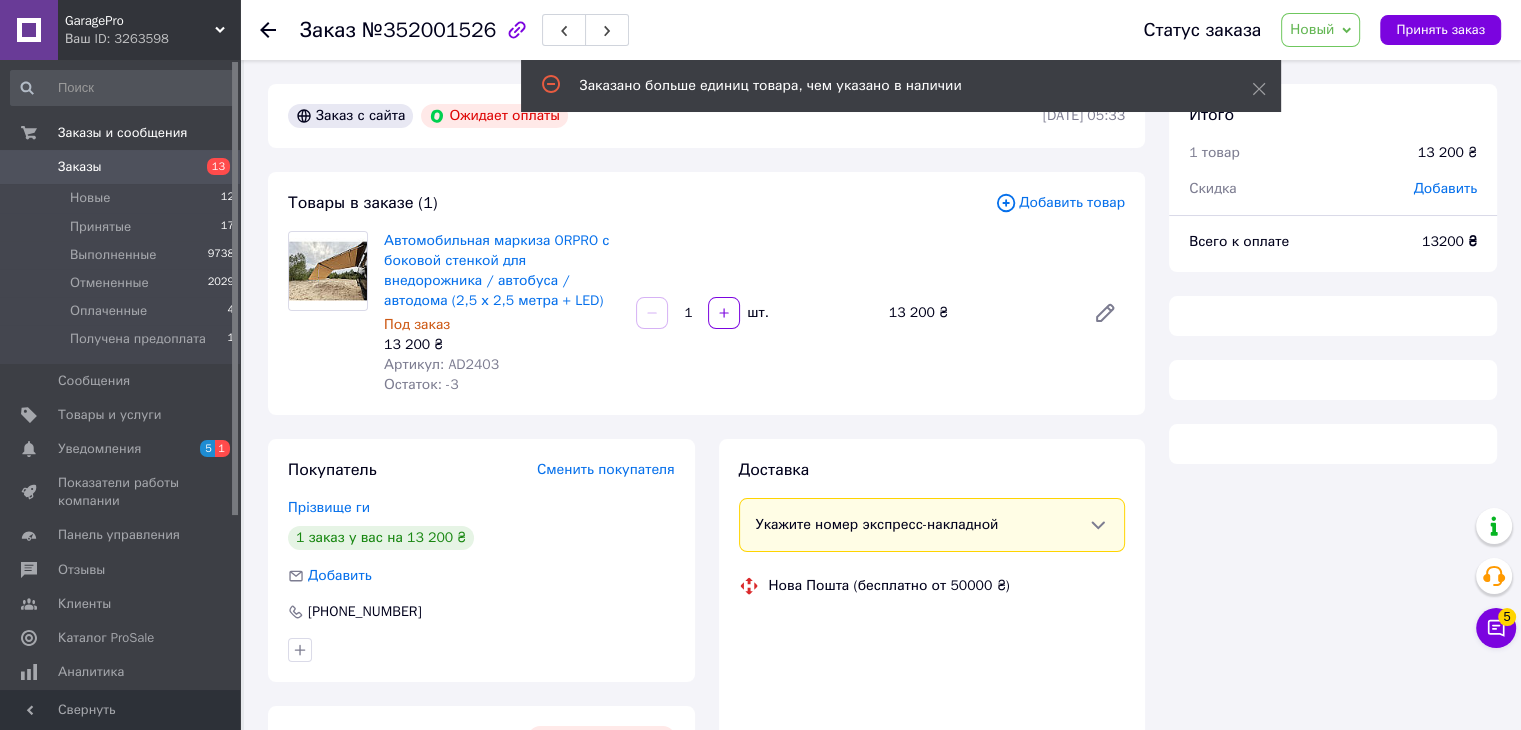 click on "Артикул: AD2403" at bounding box center [441, 364] 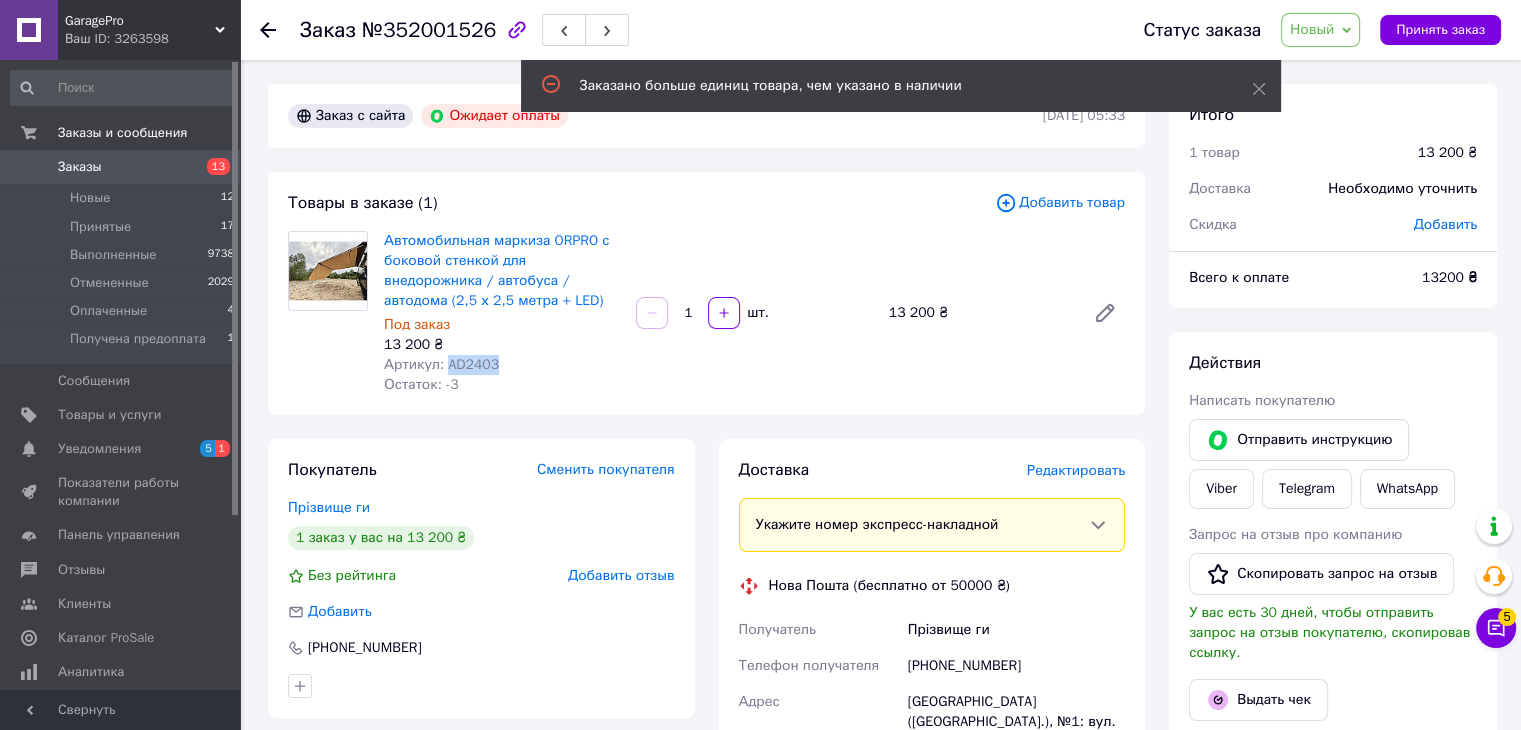 click on "Артикул: AD2403" at bounding box center [441, 364] 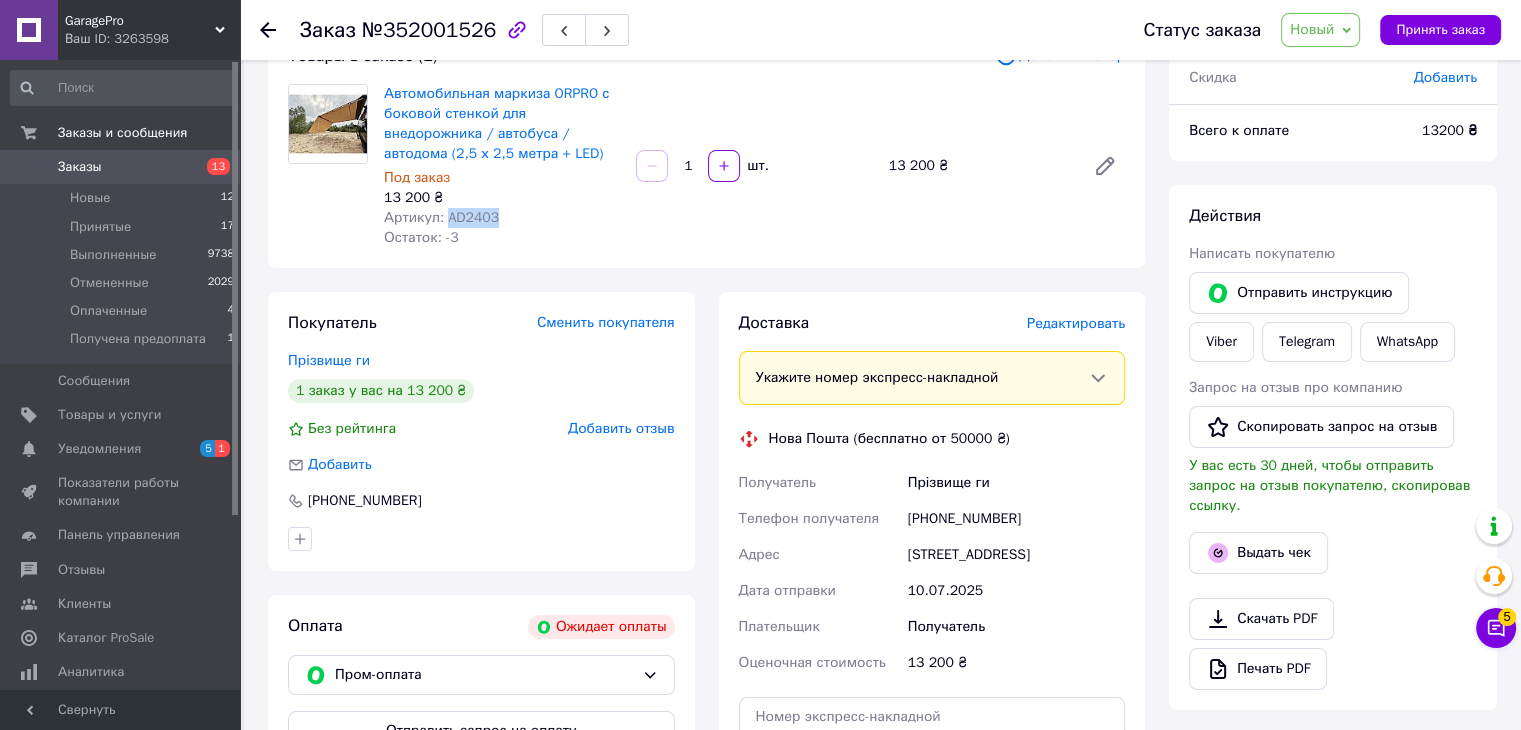 scroll, scrollTop: 0, scrollLeft: 0, axis: both 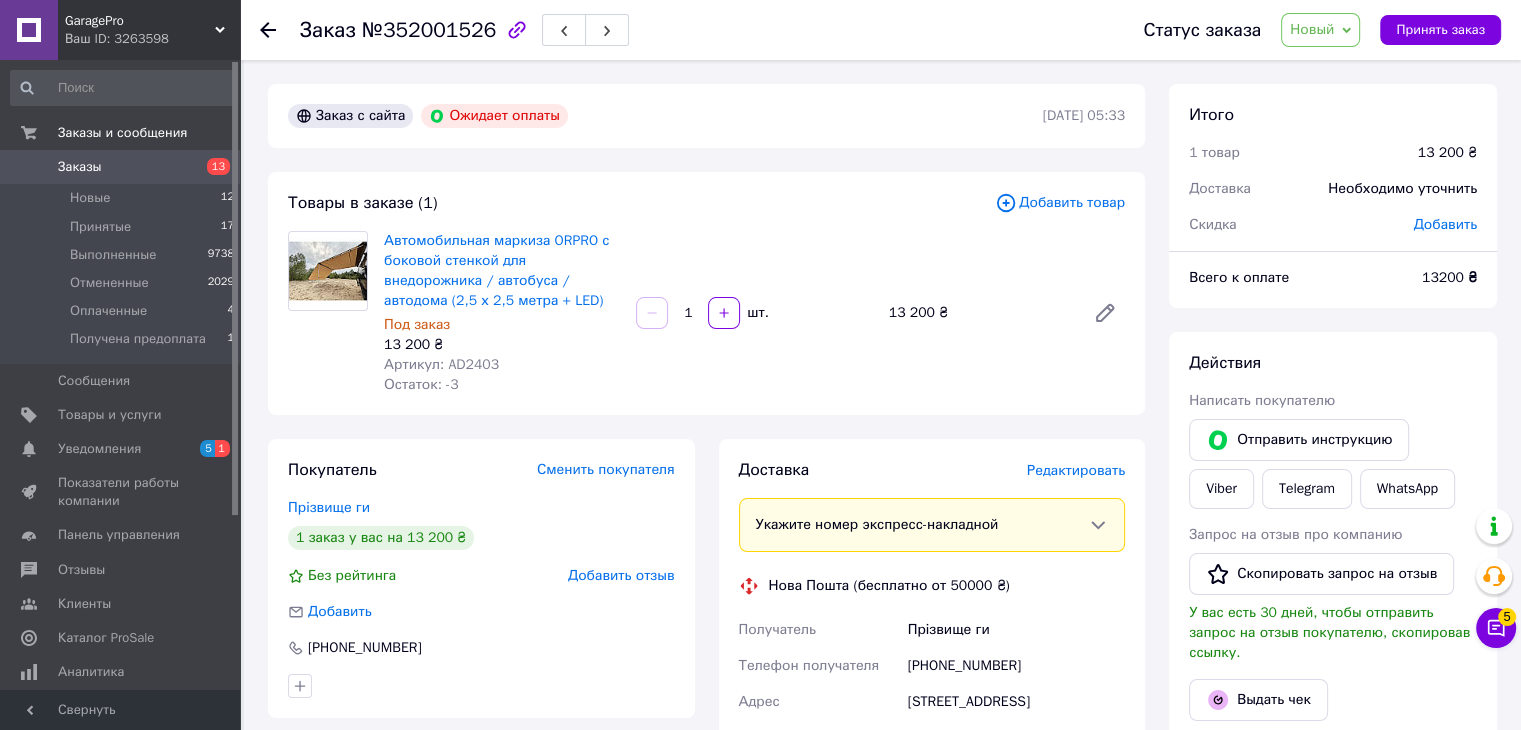 click 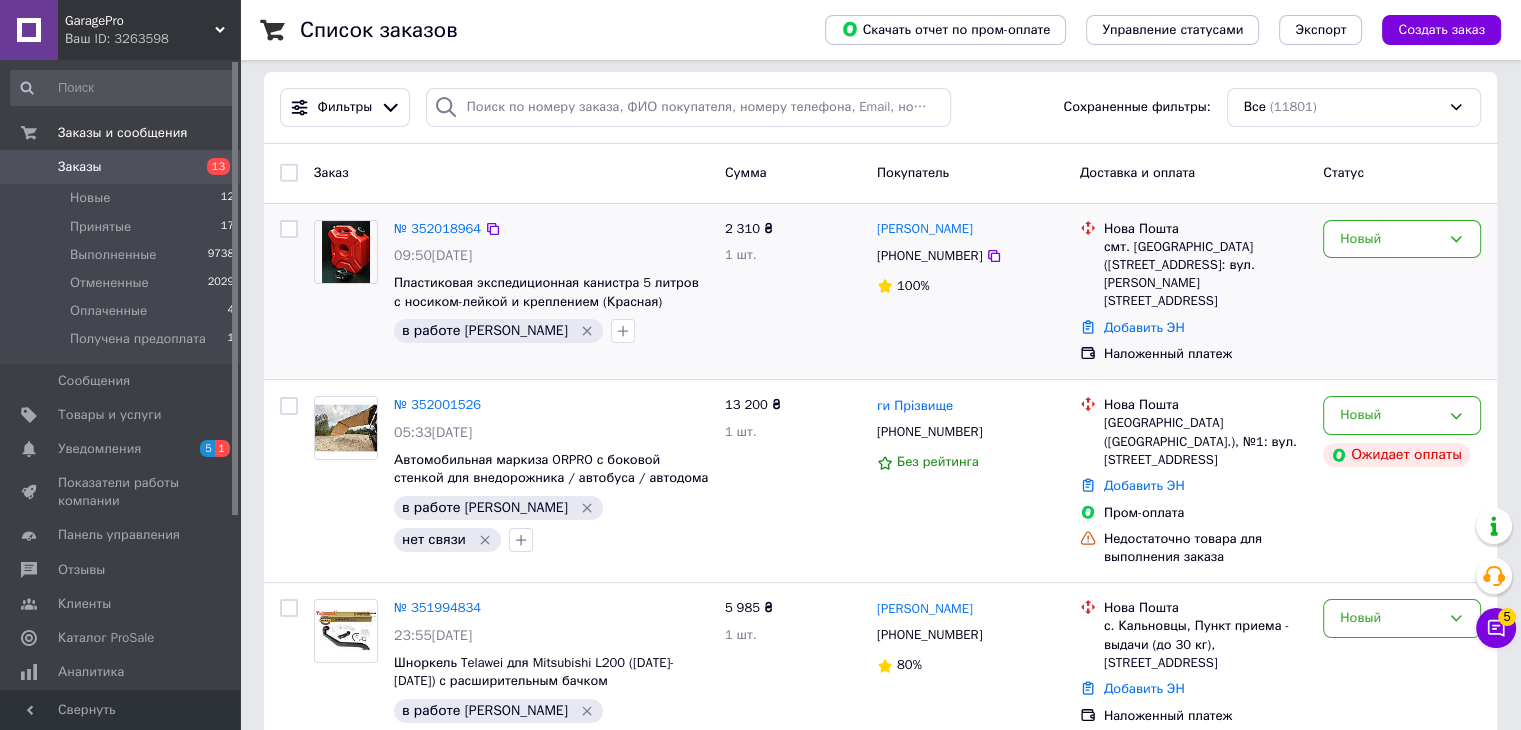 scroll, scrollTop: 0, scrollLeft: 0, axis: both 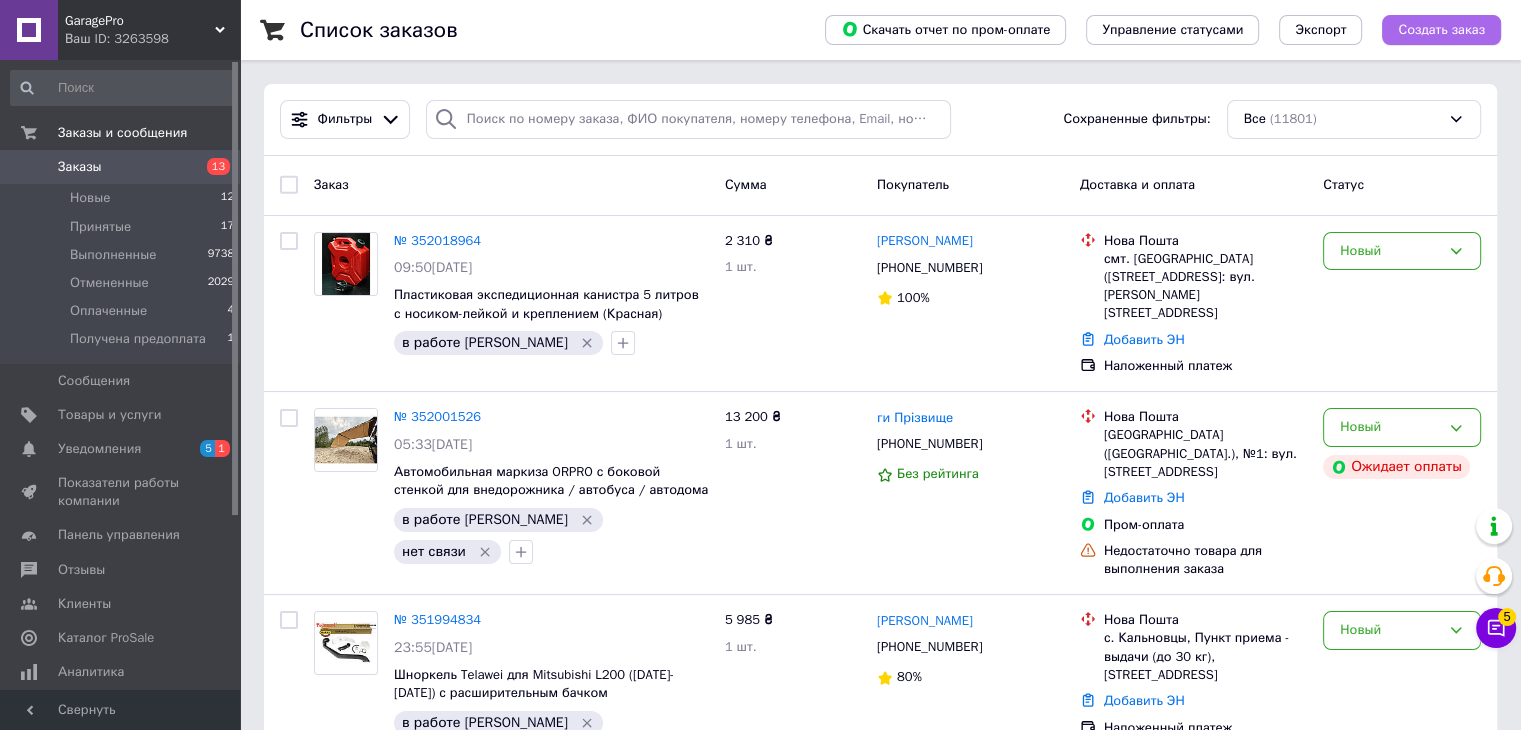 click on "Создать заказ" at bounding box center [1441, 30] 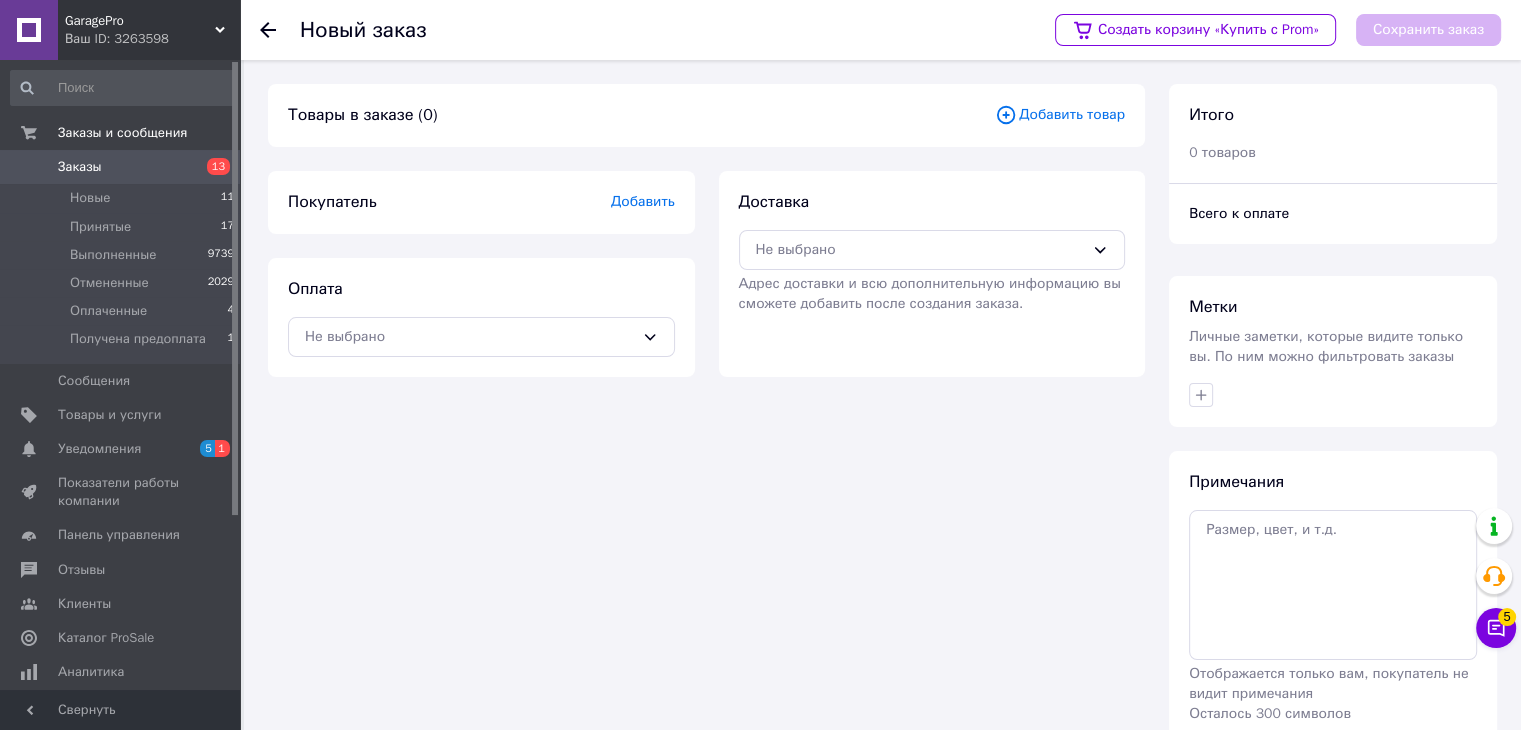 click on "Добавить товар" at bounding box center (1060, 115) 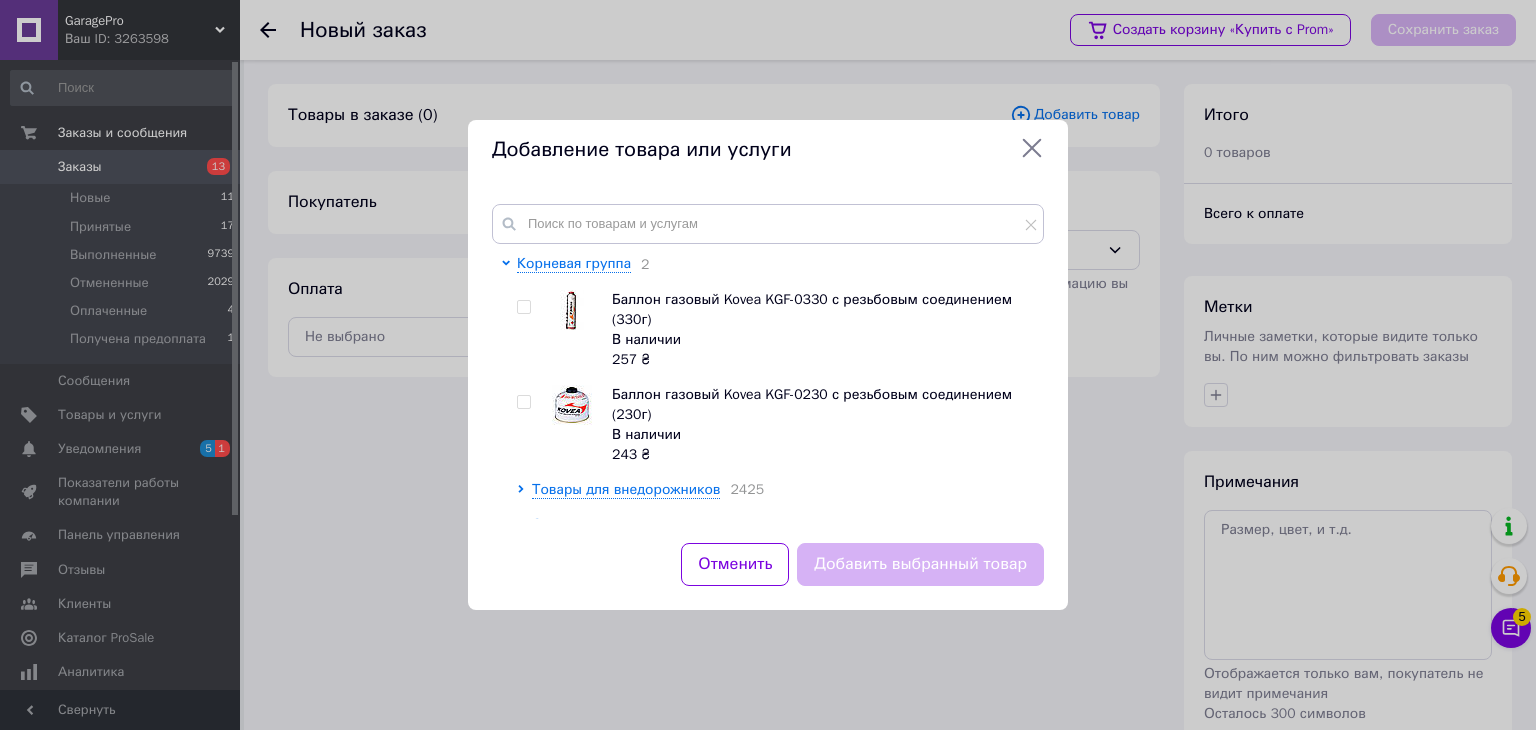 click on "Корневая группа 2 Баллон газовый Kovea KGF-0330 с резьбовым соединением (330г) В наличии 257   ₴ Баллон газовый Kovea KGF-0230 с резьбовым соединением (230г) В наличии 243   ₴ Товары для внедорожников 2425 Светодиодные балки ProLight 9 Тактическое снаряжение 131 Туристические и садовые инструменты 249 Товары для кемпинга и туризма 116" at bounding box center (768, 361) 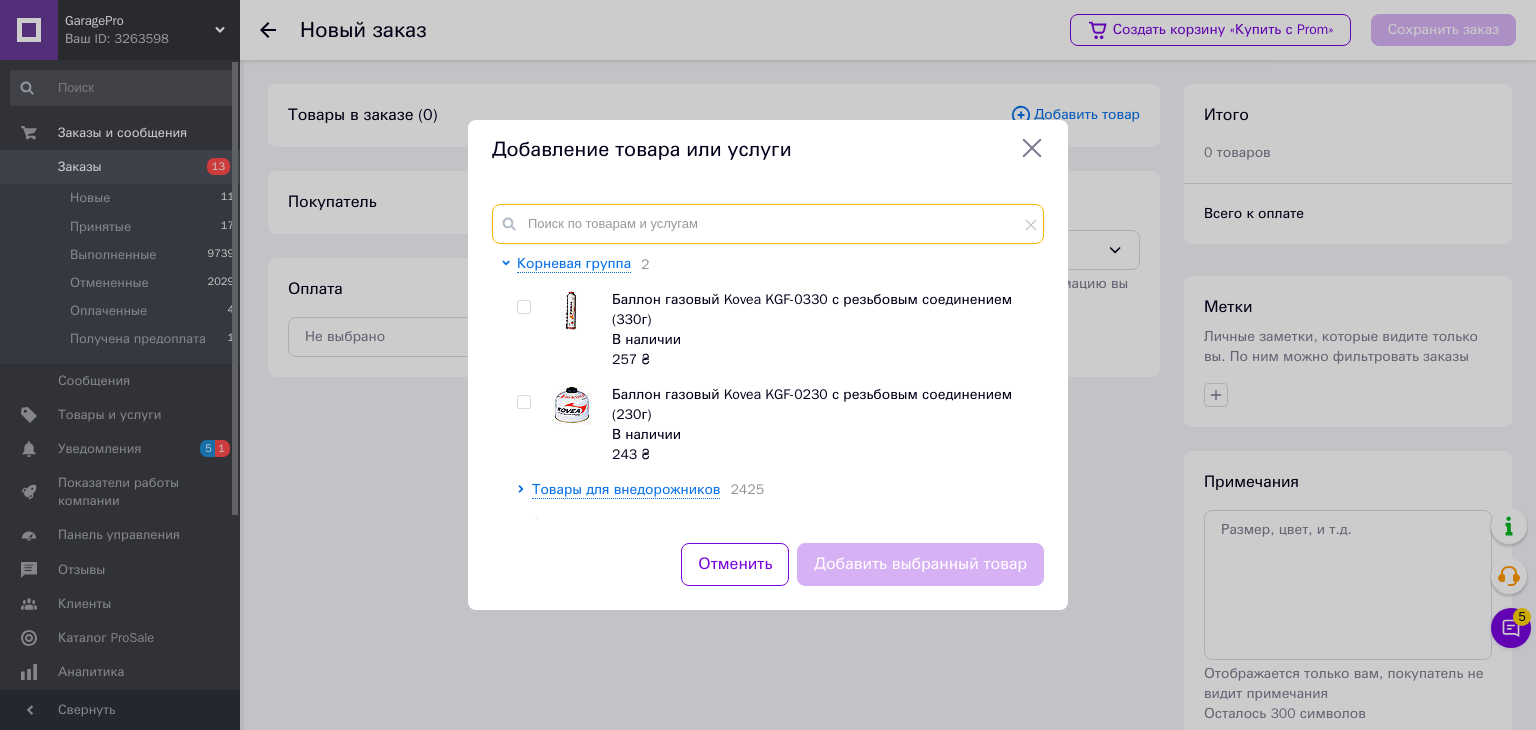 click at bounding box center (768, 224) 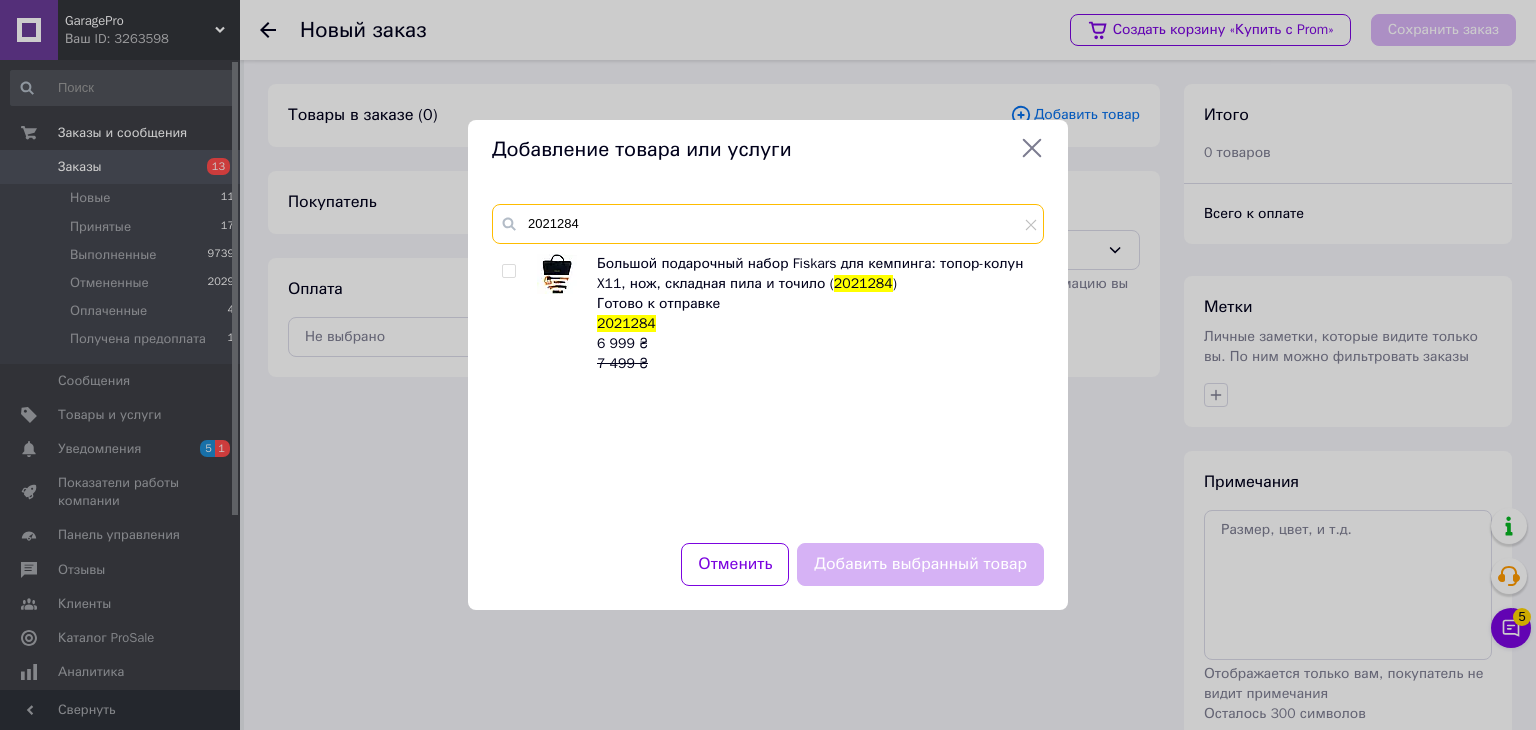 type on "2021284" 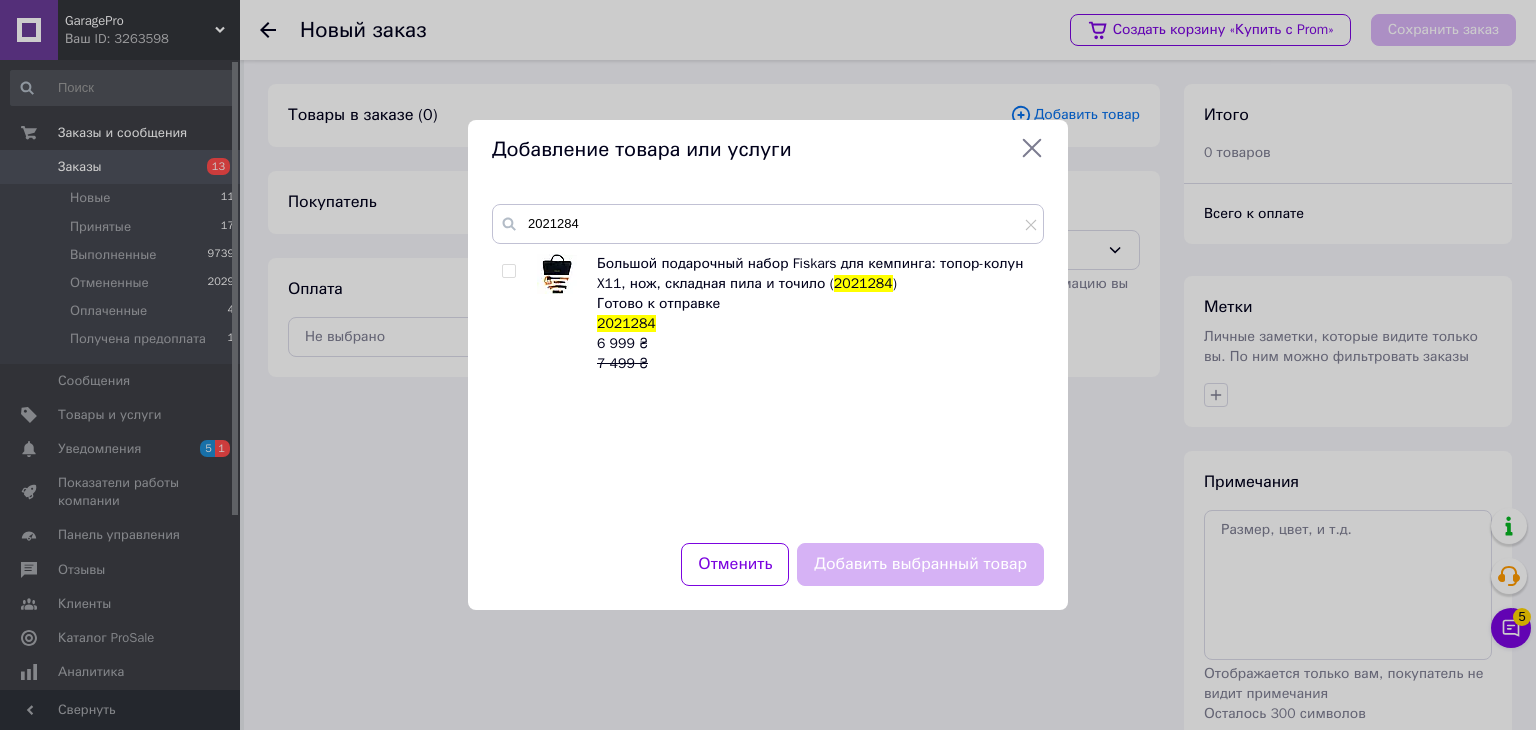 click at bounding box center [512, 314] 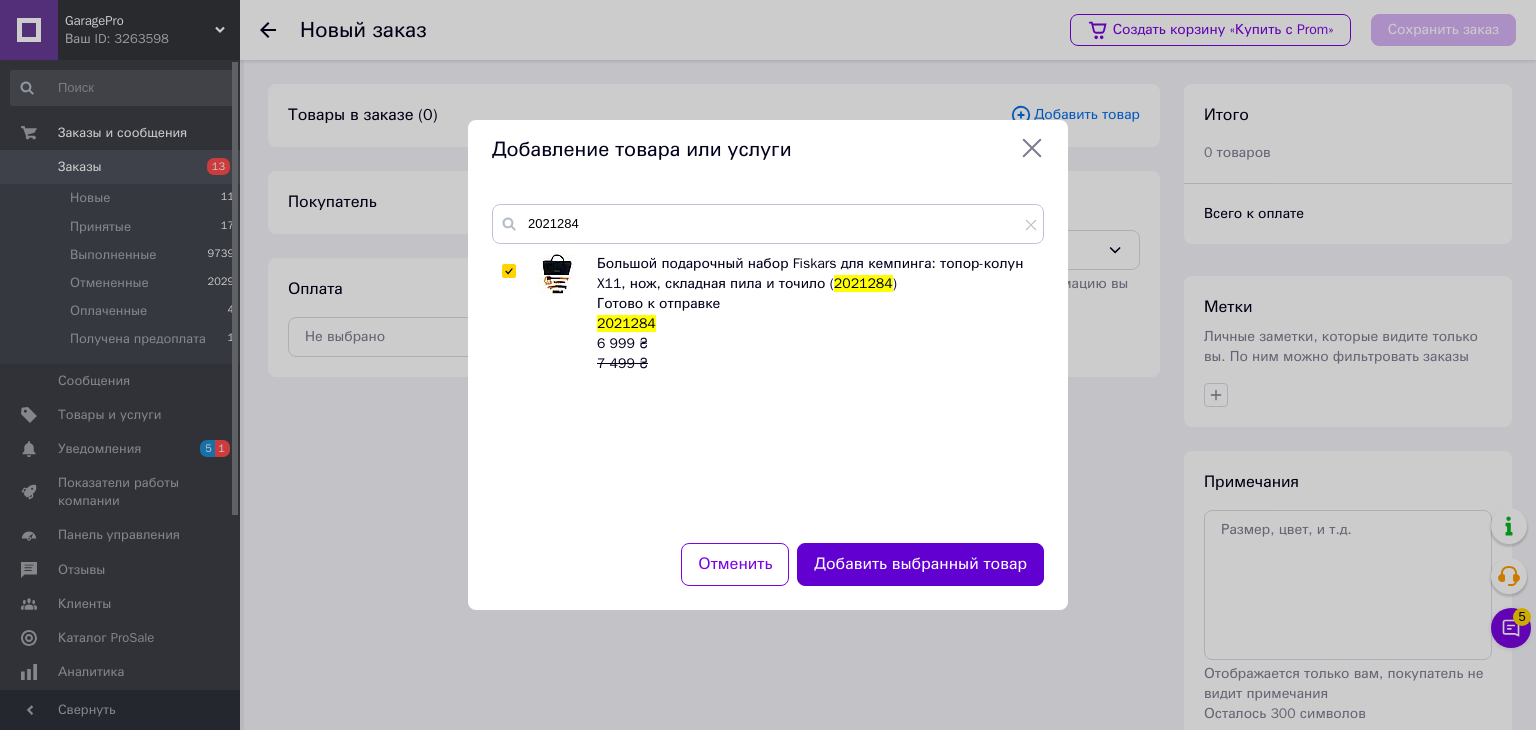 click on "Добавить выбранный товар" at bounding box center [920, 564] 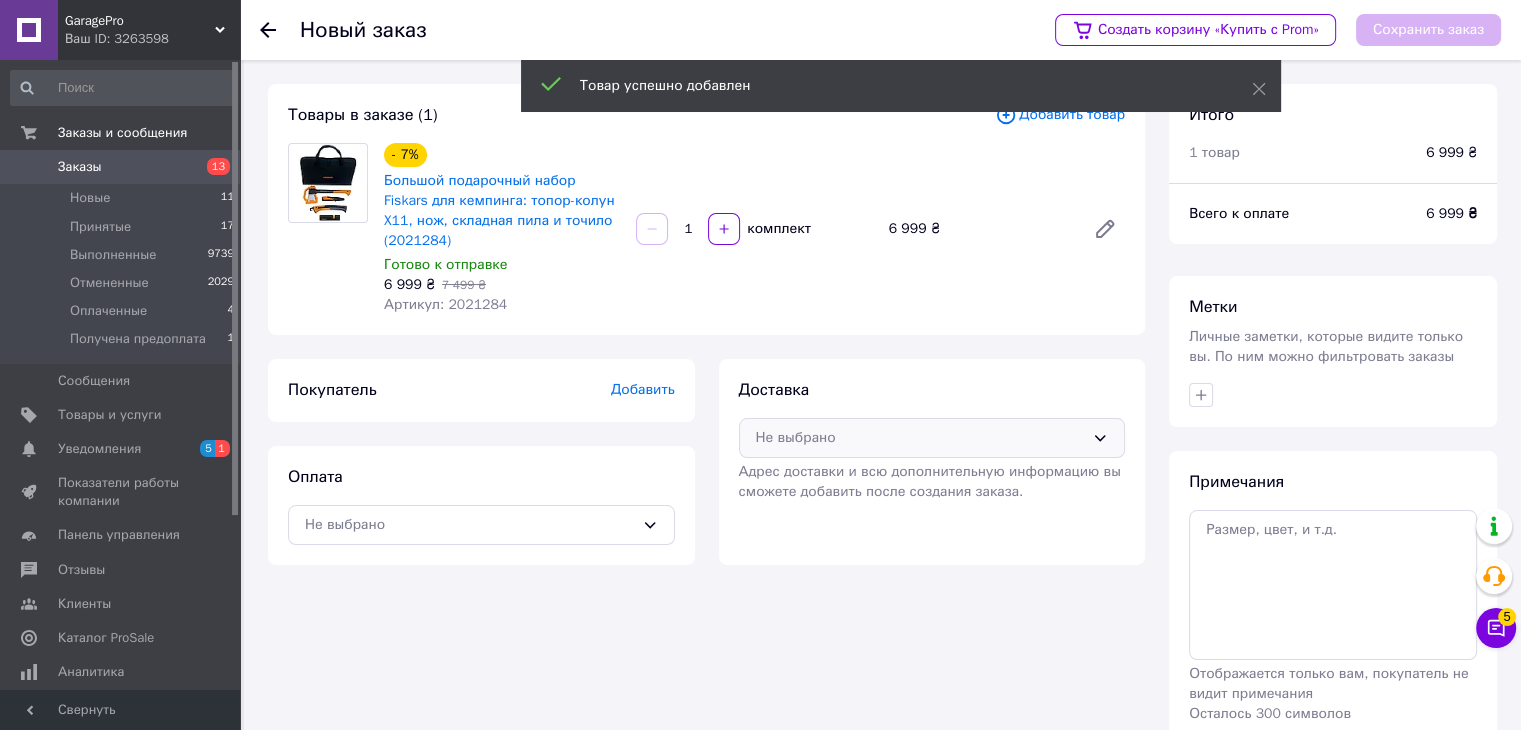 click on "Не выбрано" at bounding box center (920, 438) 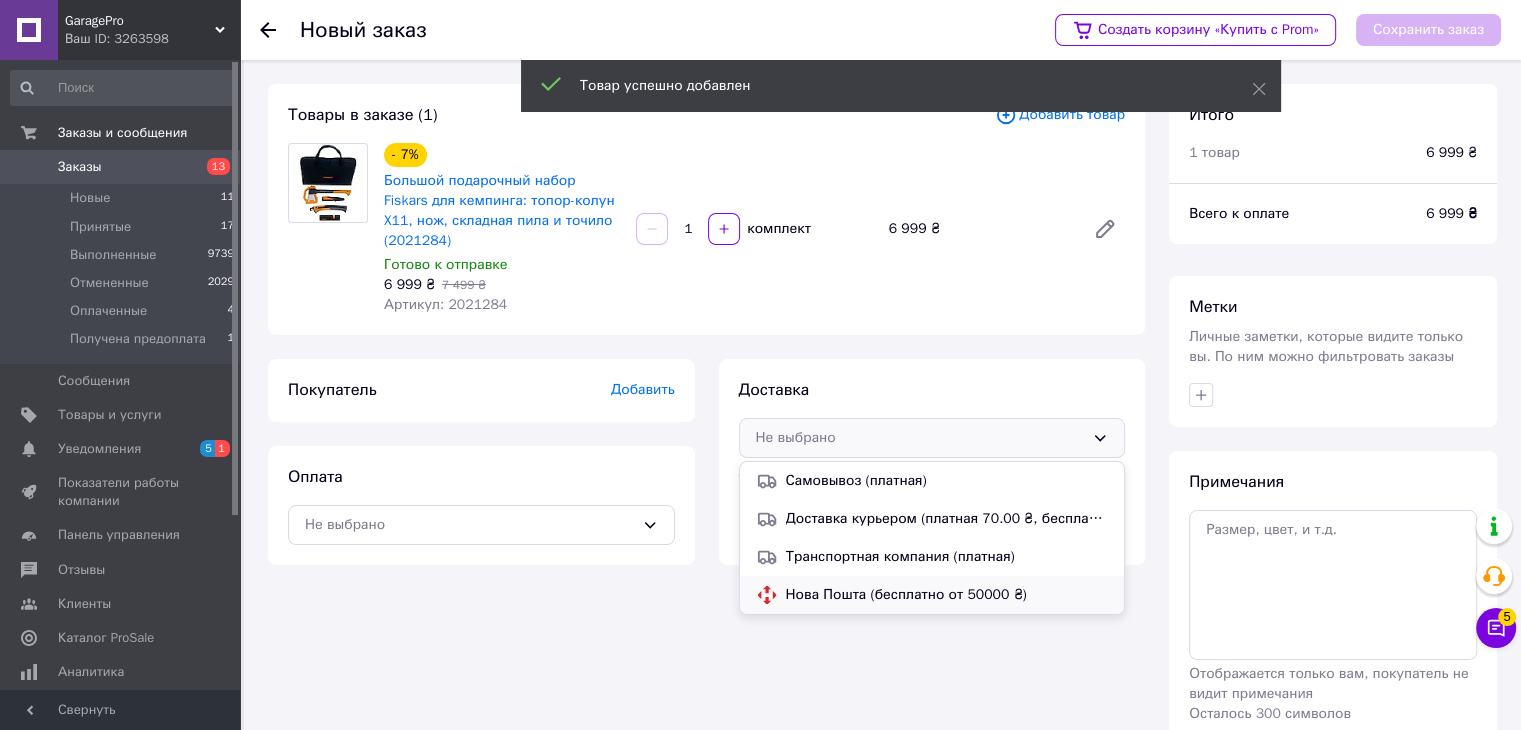 click on "Нова Пошта (бесплатно от 50000 ₴)" at bounding box center (947, 595) 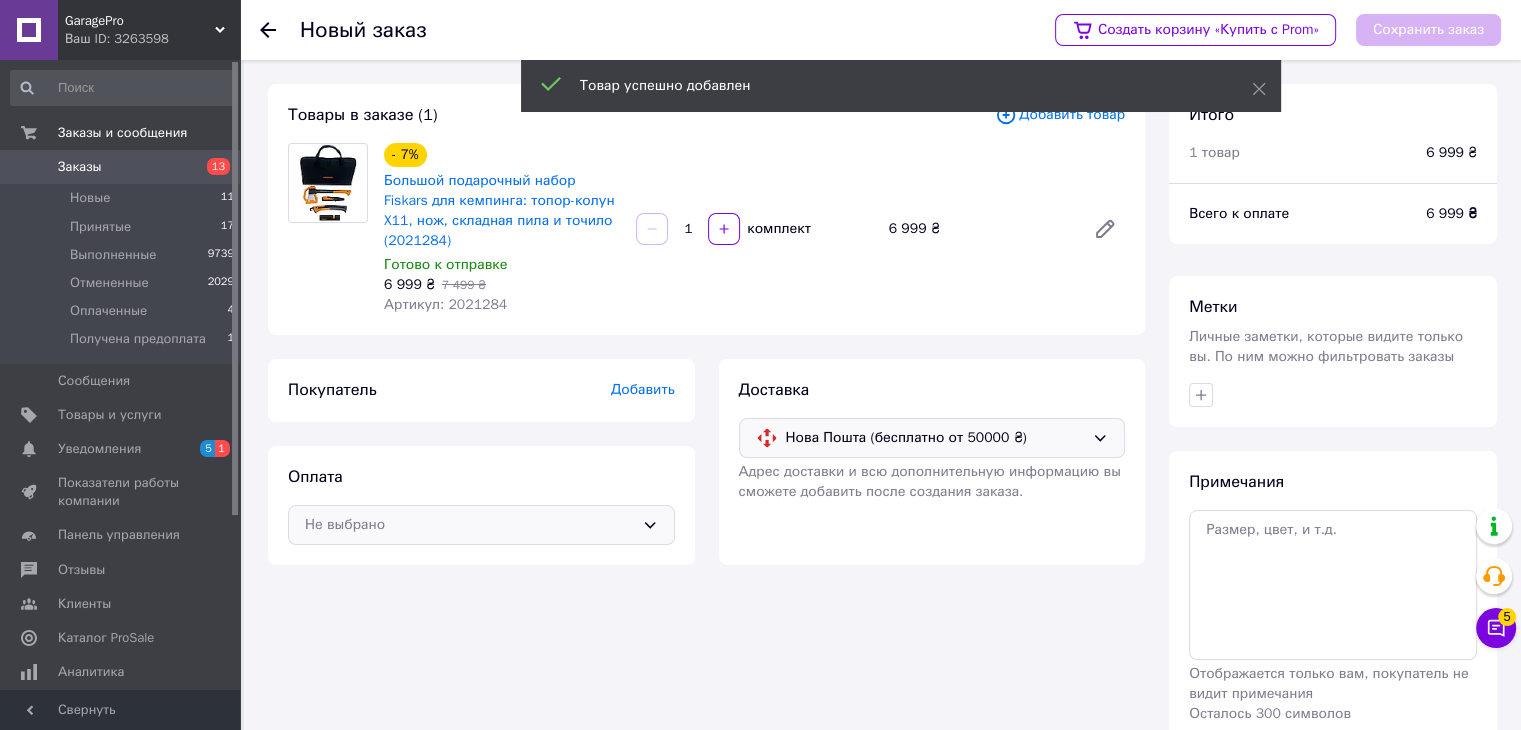 click on "Не выбрано" at bounding box center [481, 525] 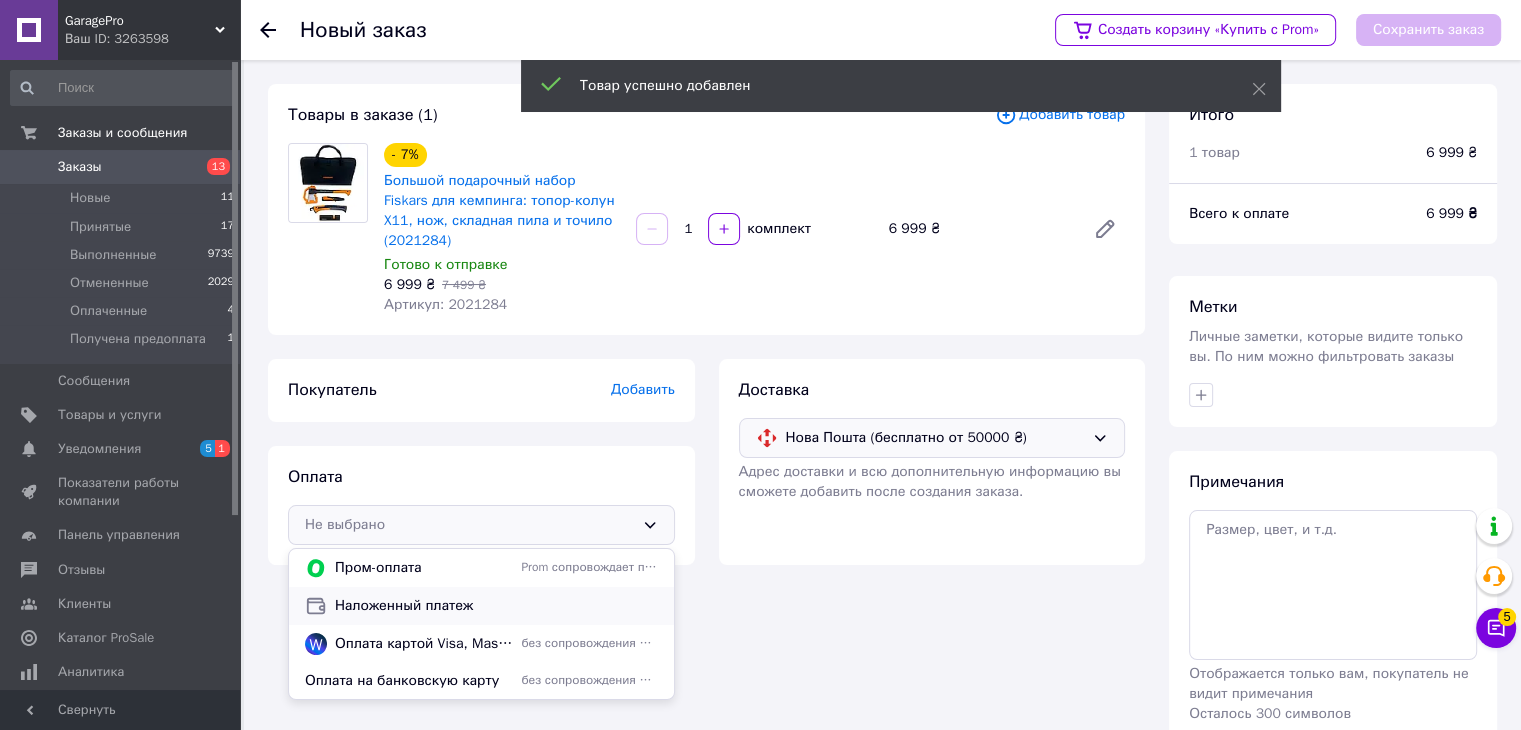 click on "Наложенный платеж" at bounding box center (496, 606) 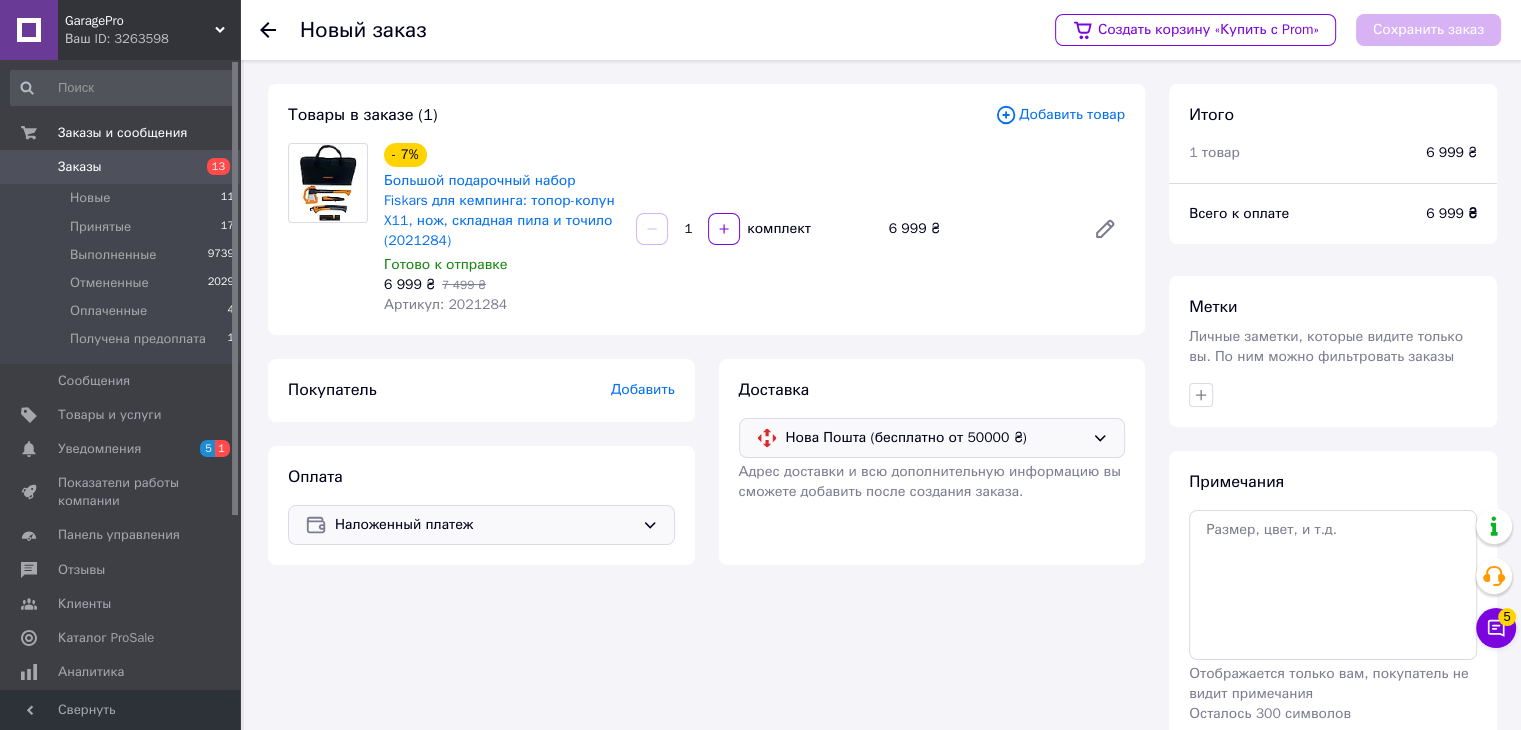click on "Добавить" at bounding box center [643, 389] 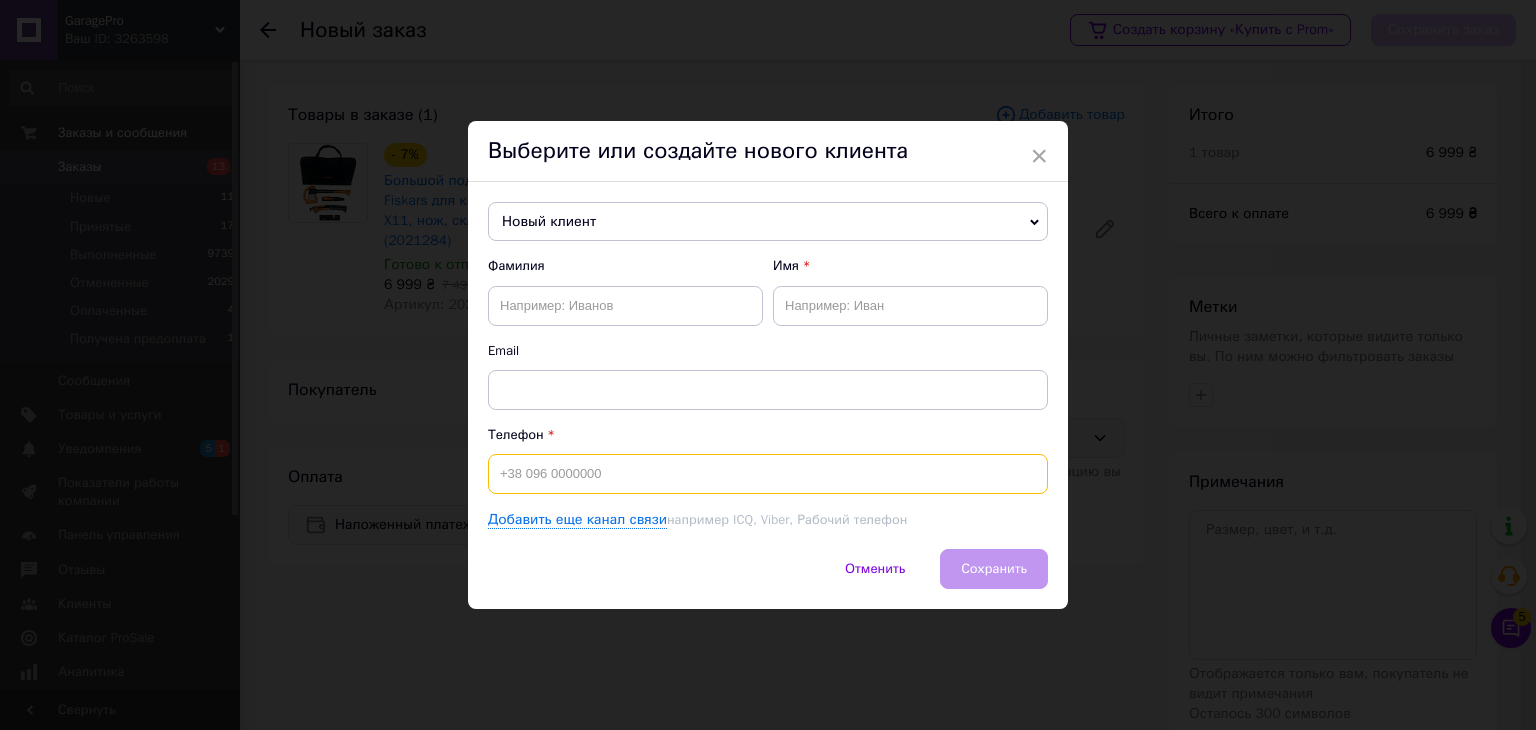 click at bounding box center (768, 474) 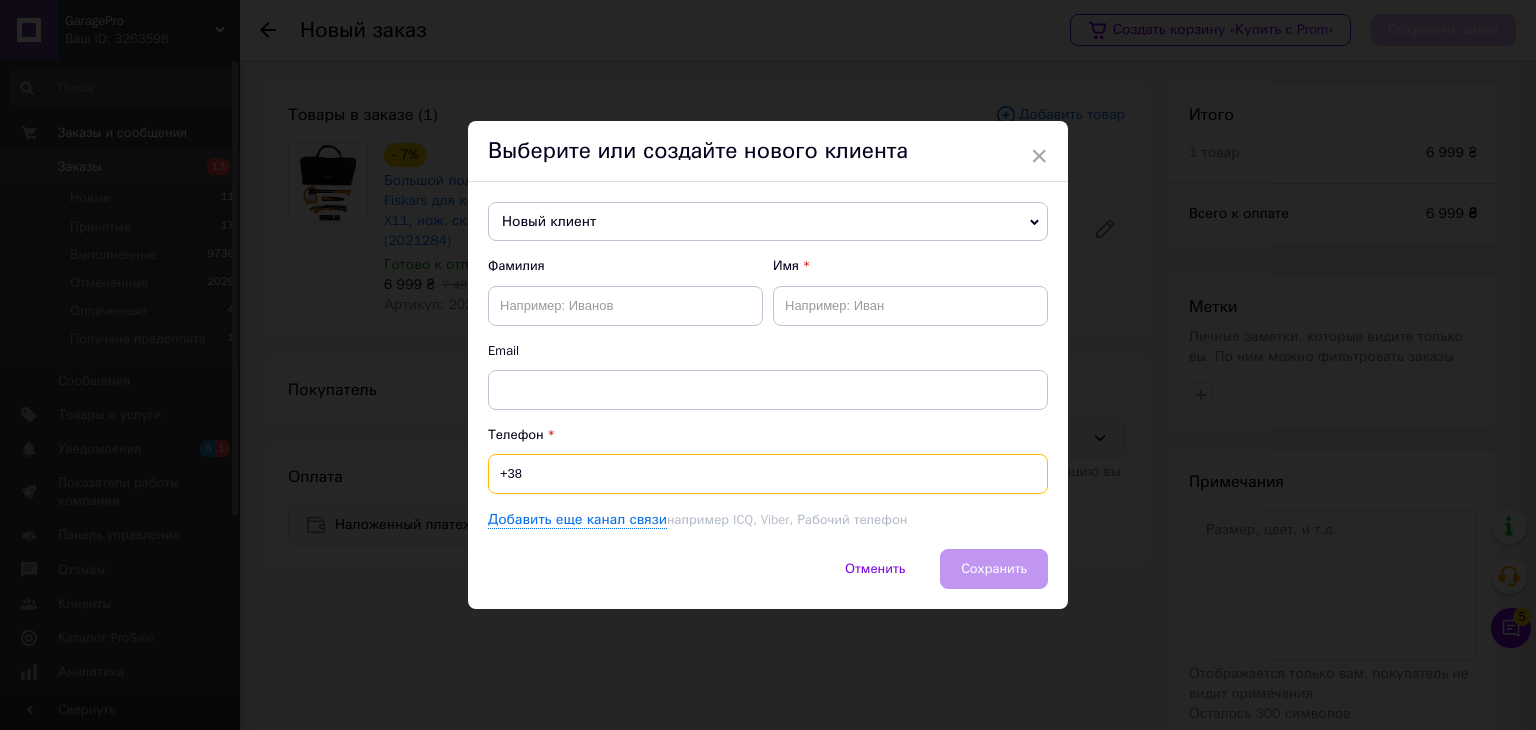 paste on "0970241750" 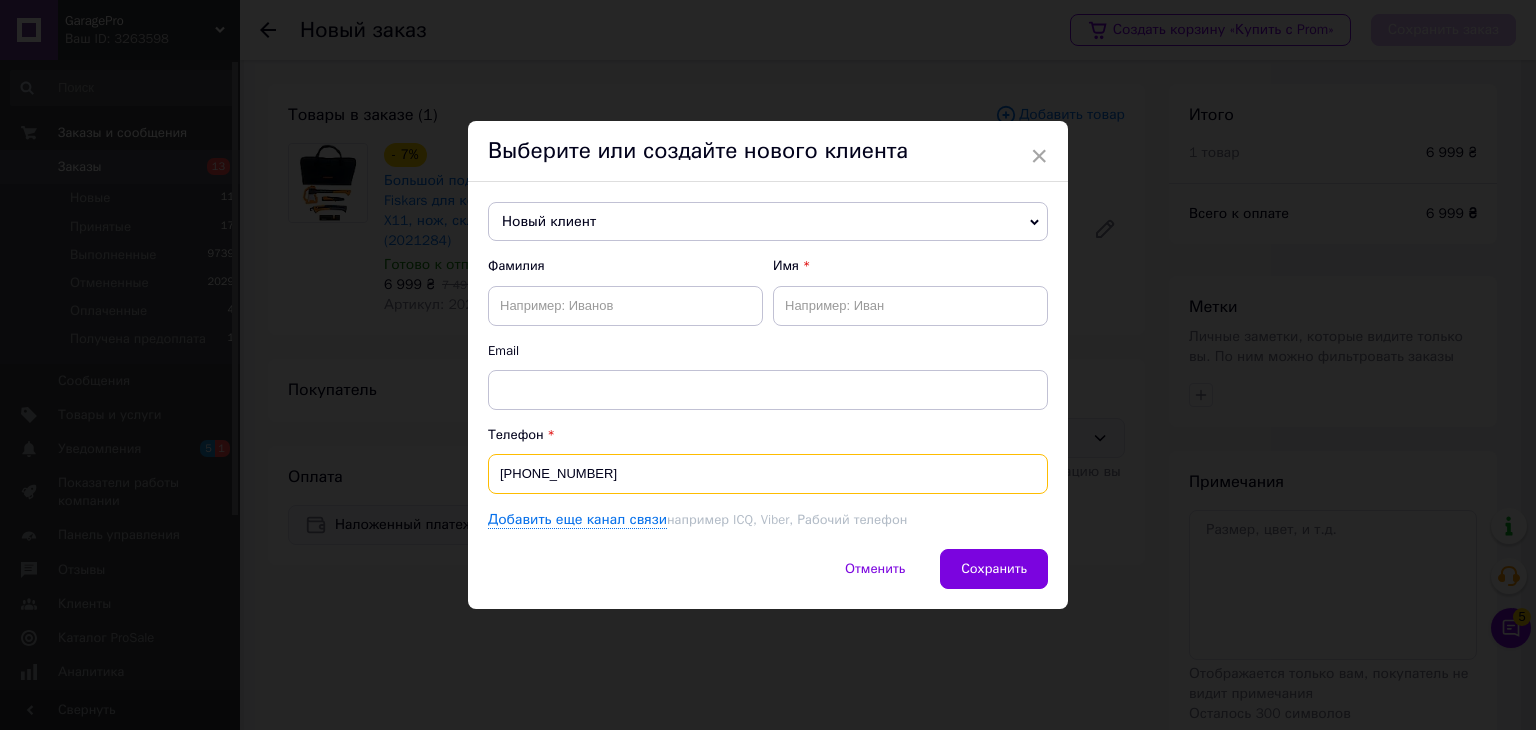 type on "[PHONE_NUMBER]" 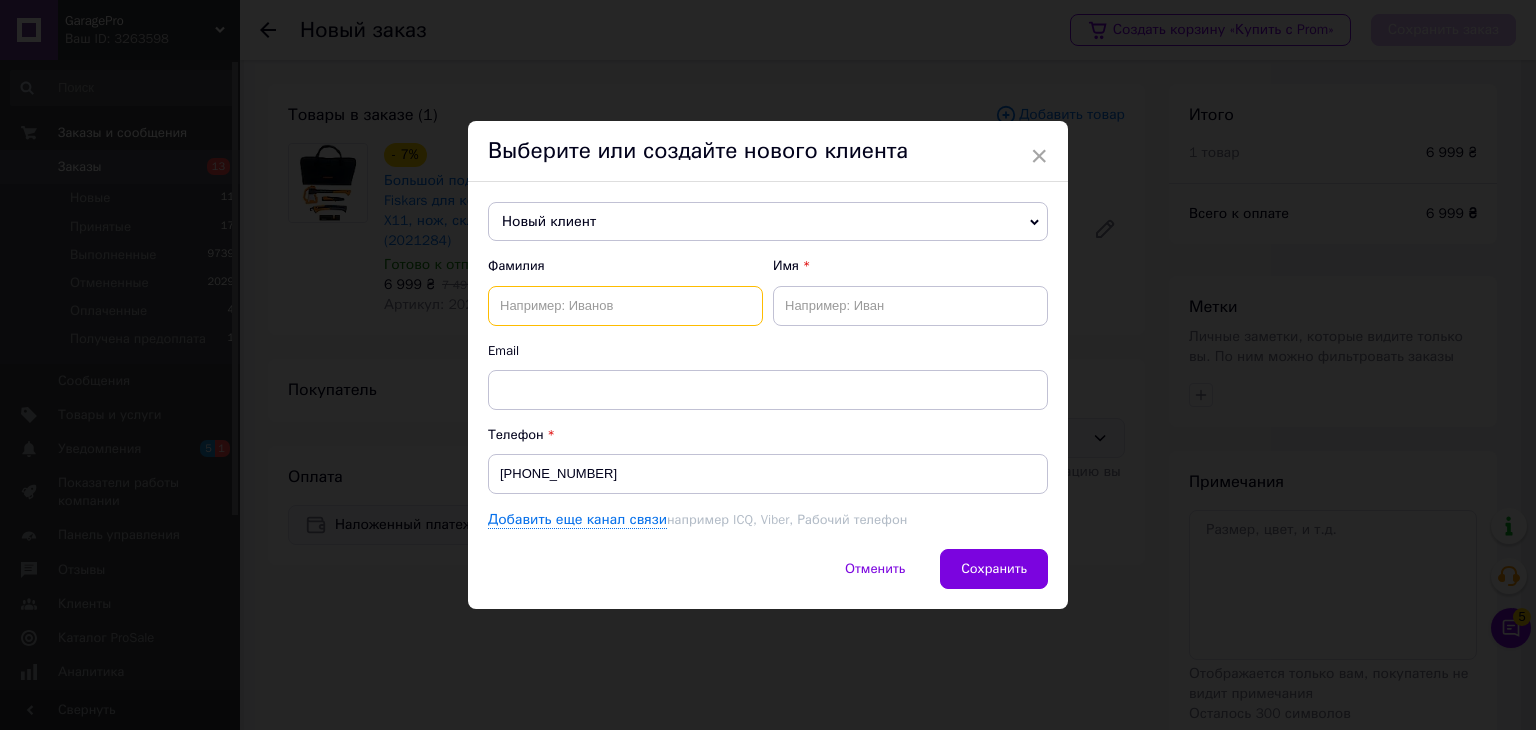click at bounding box center [625, 306] 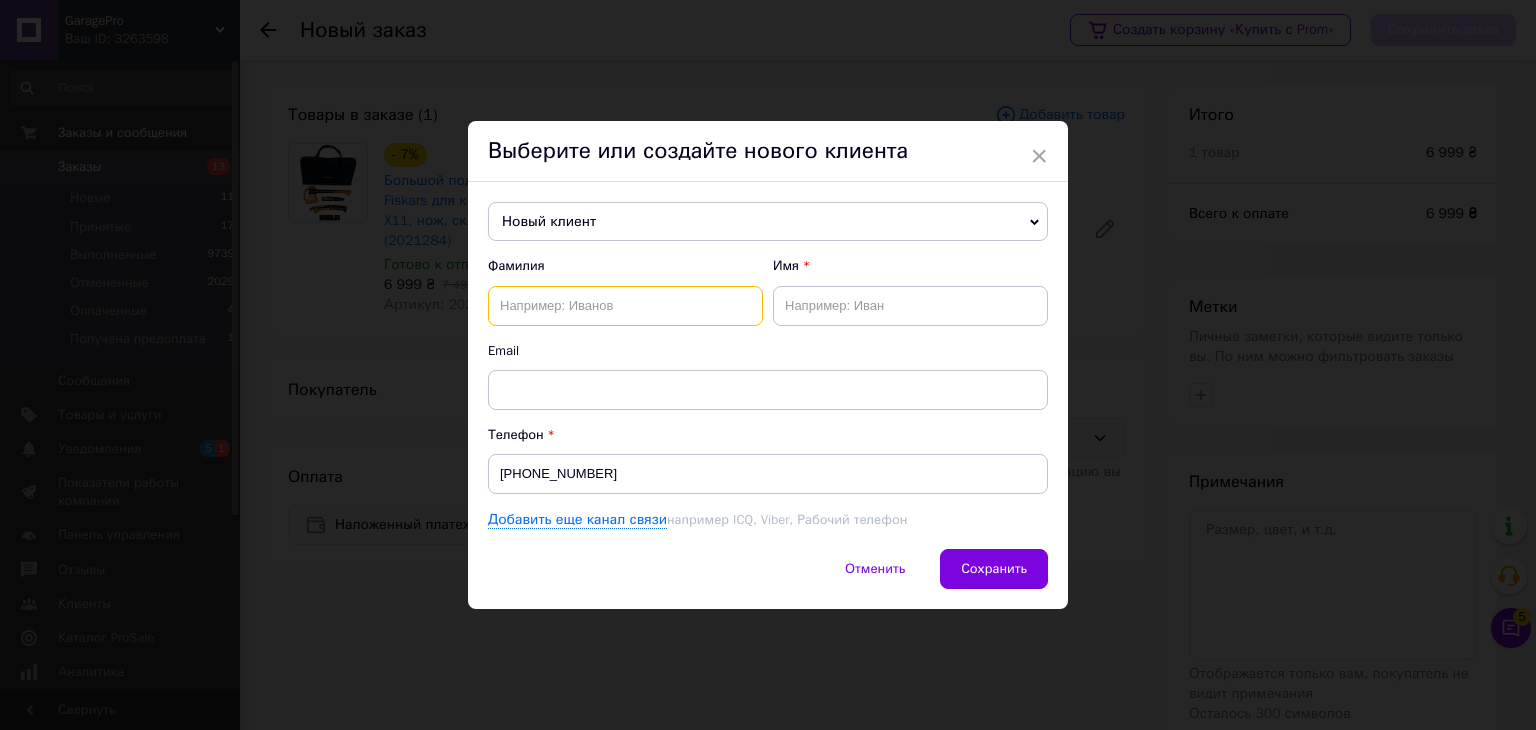 paste on "Двінських" 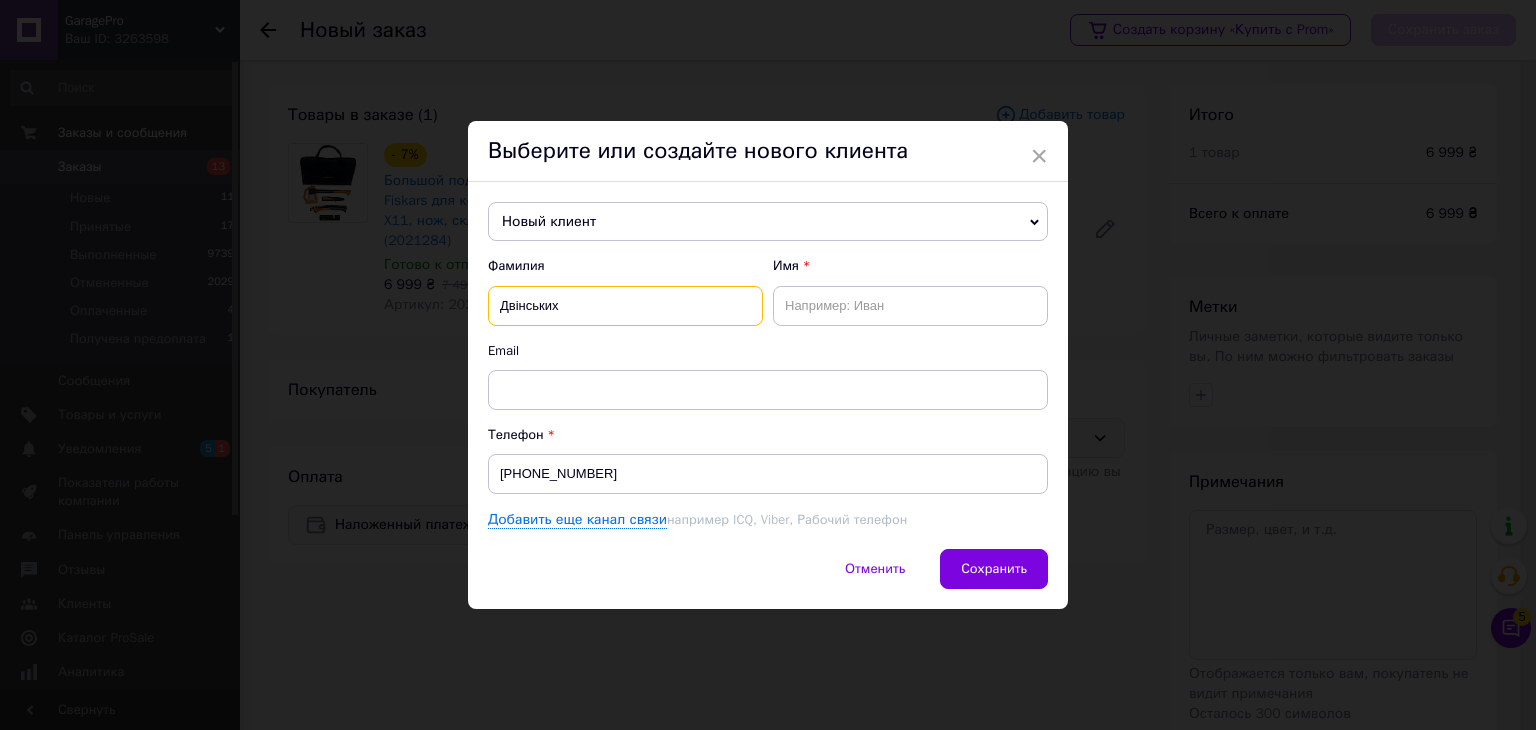type on "Двінських" 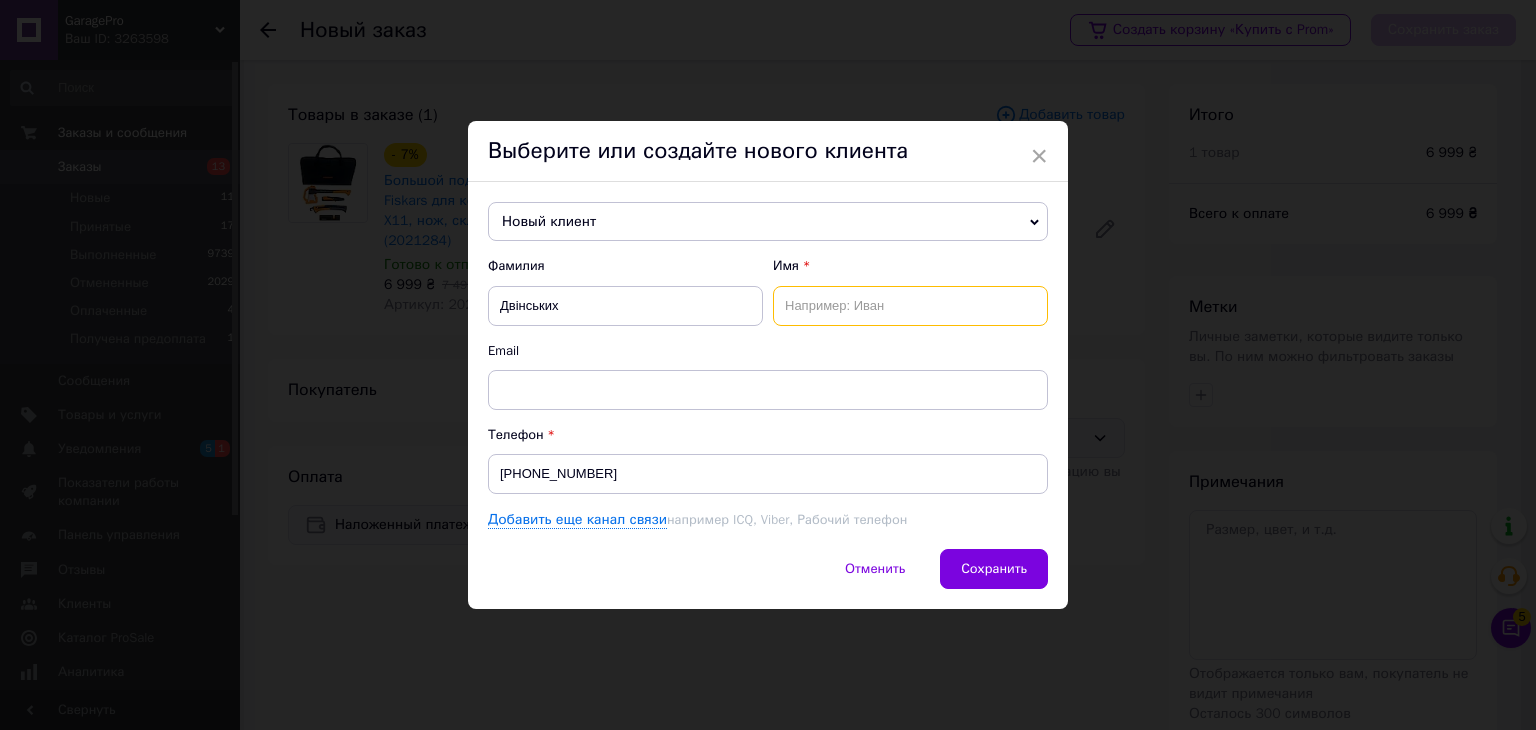 click at bounding box center (910, 306) 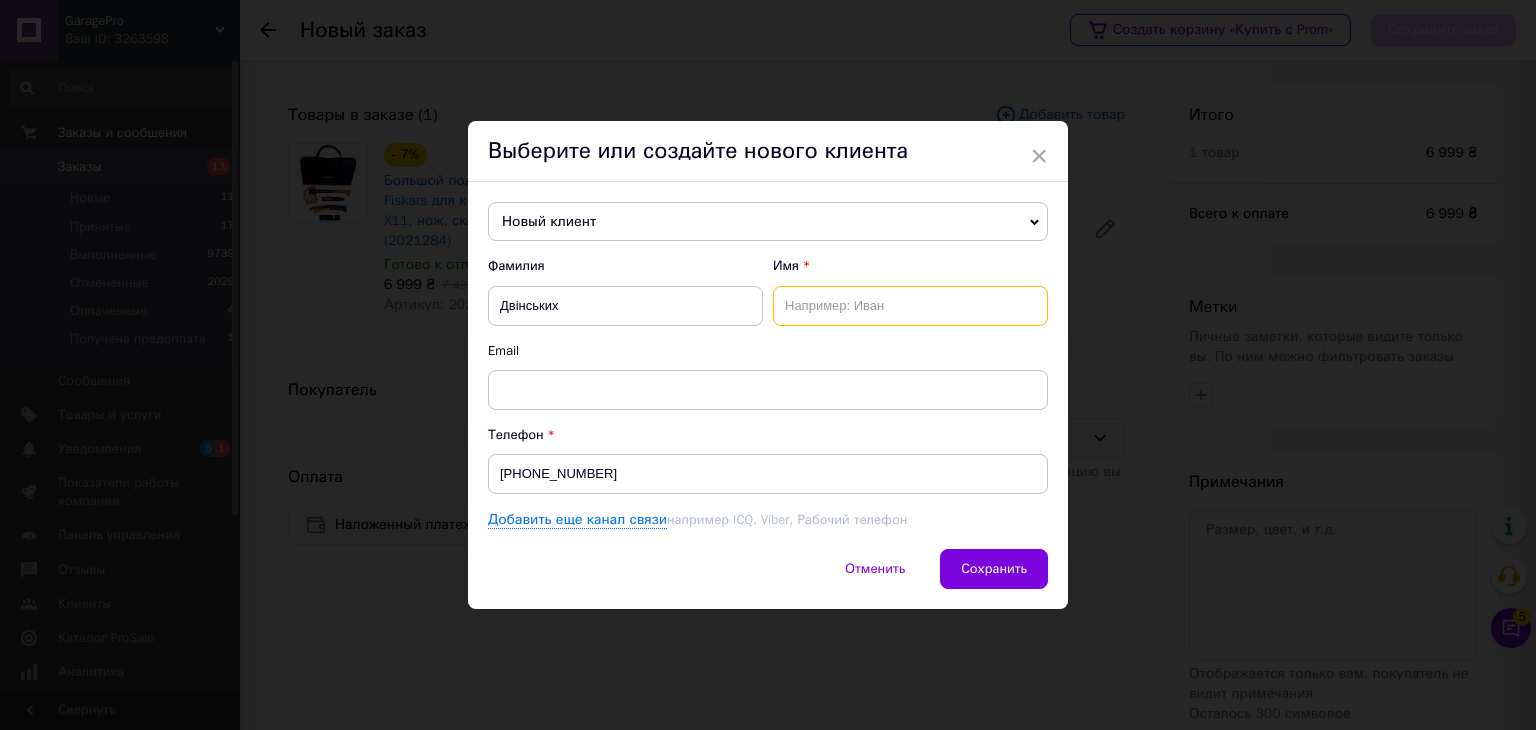 paste on "Ігор" 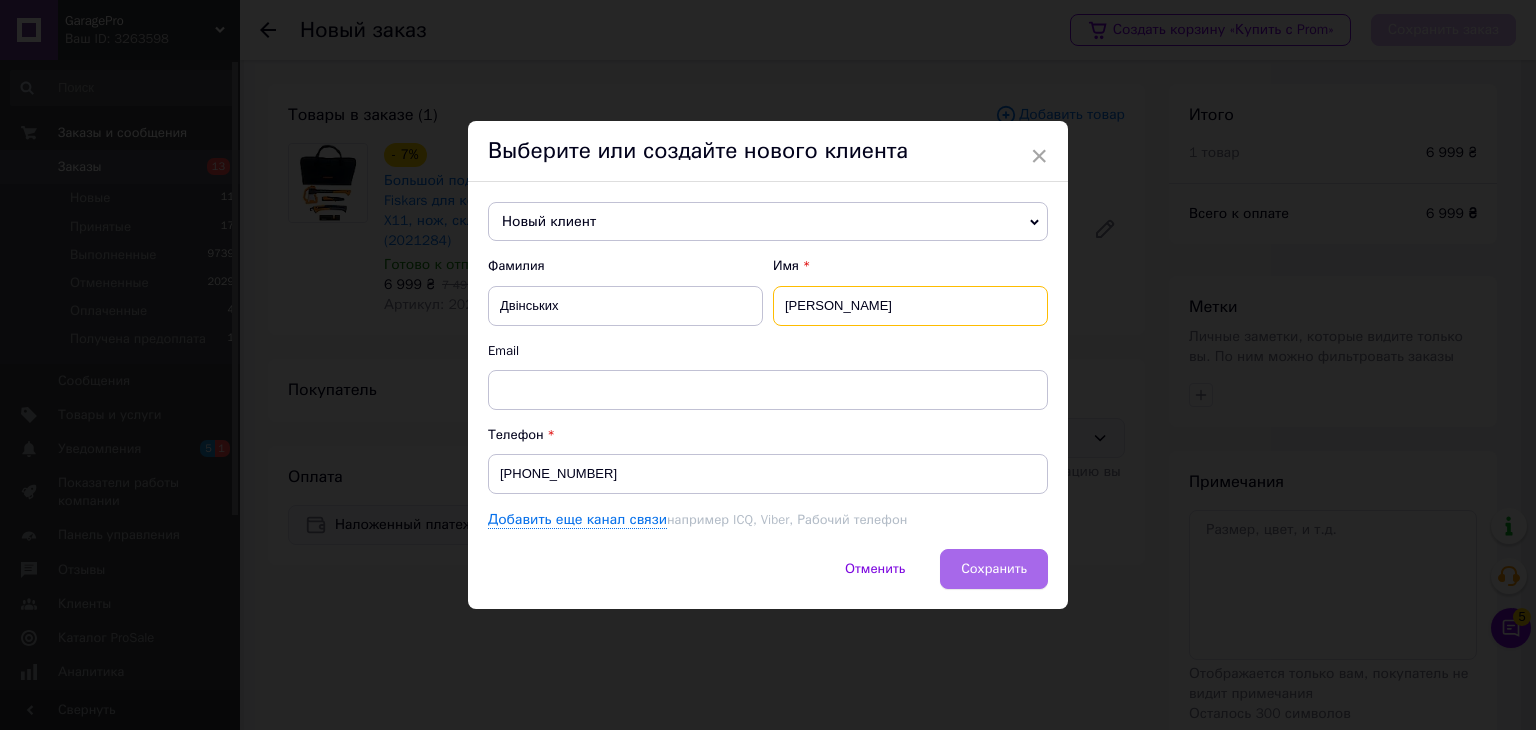 type on "Ігор" 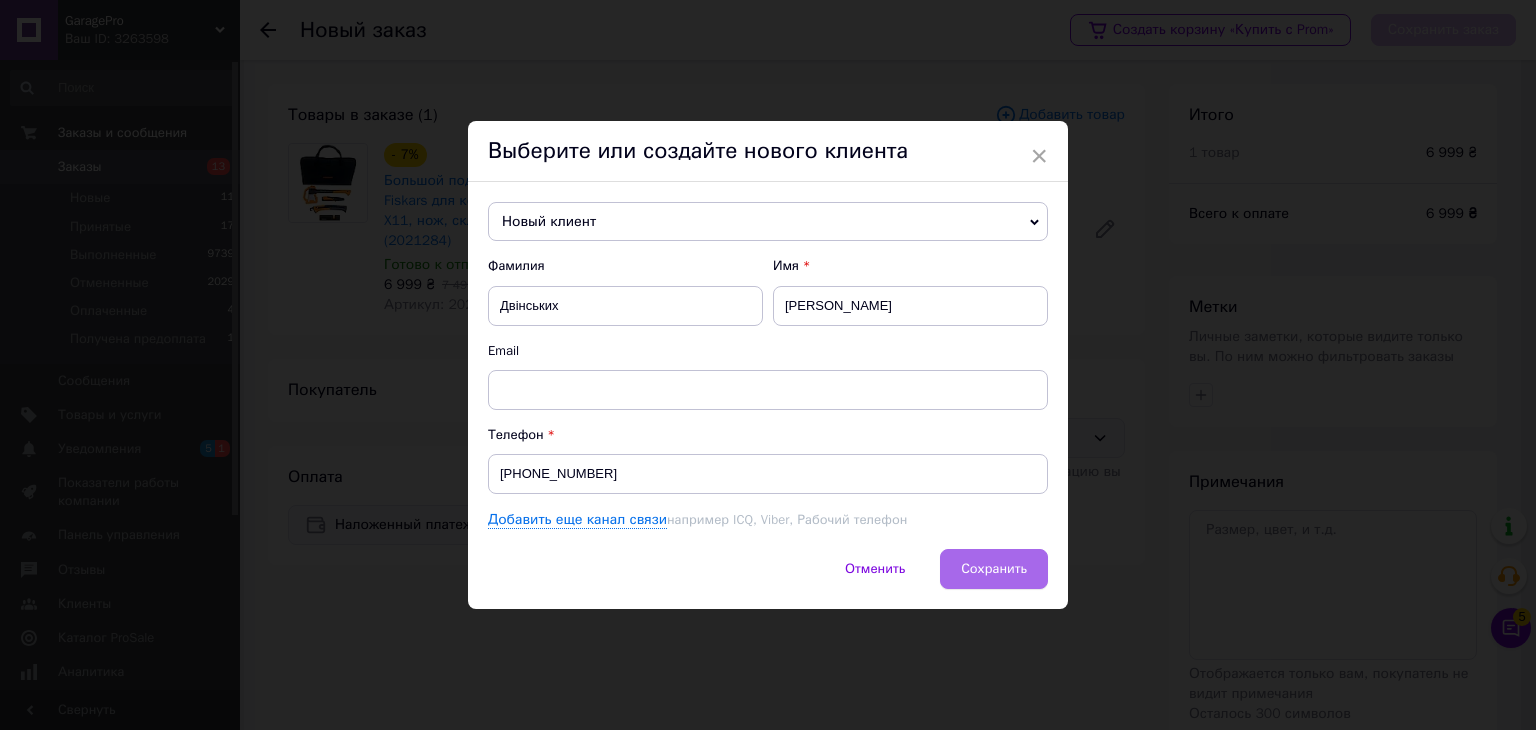 click on "Сохранить" at bounding box center (994, 569) 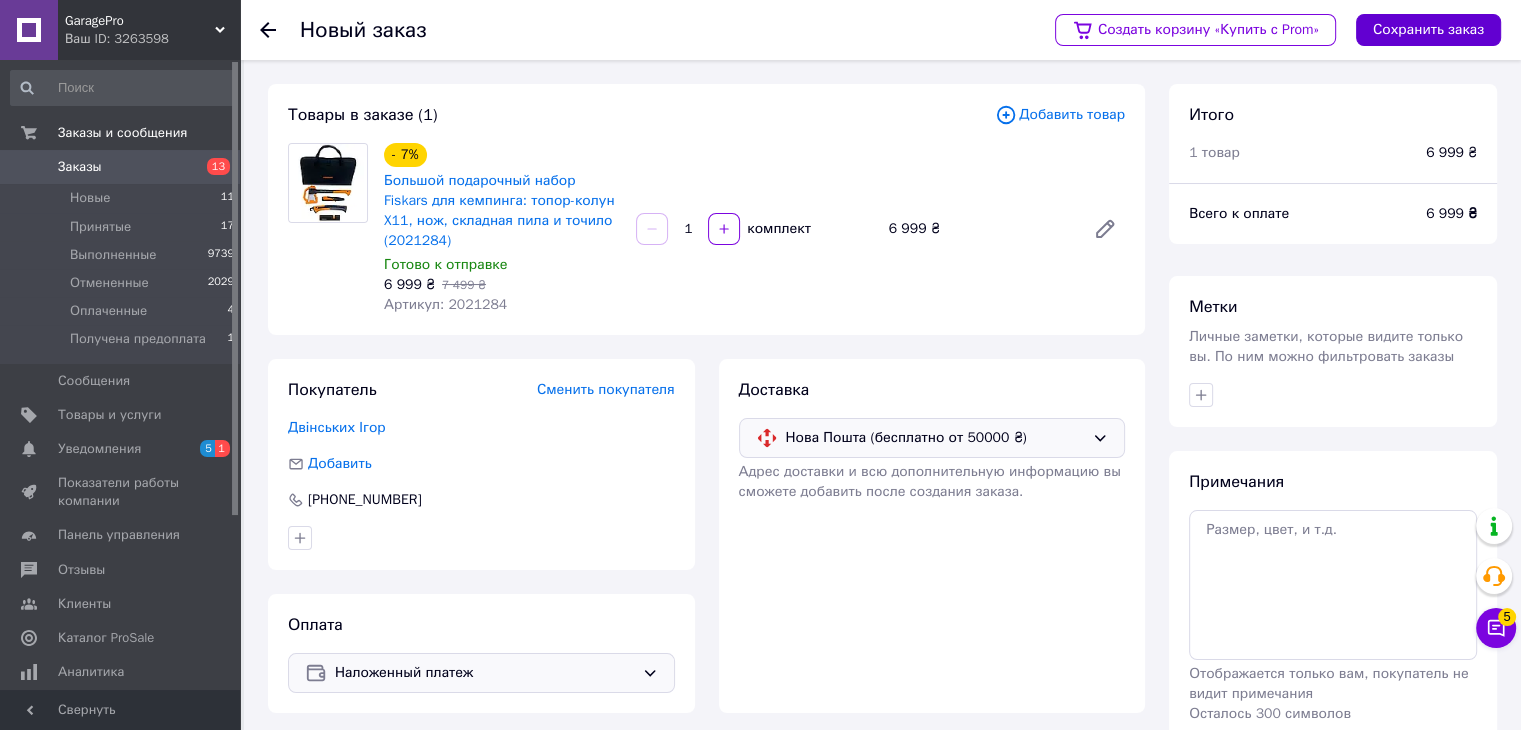 click on "Сохранить заказ" at bounding box center (1428, 30) 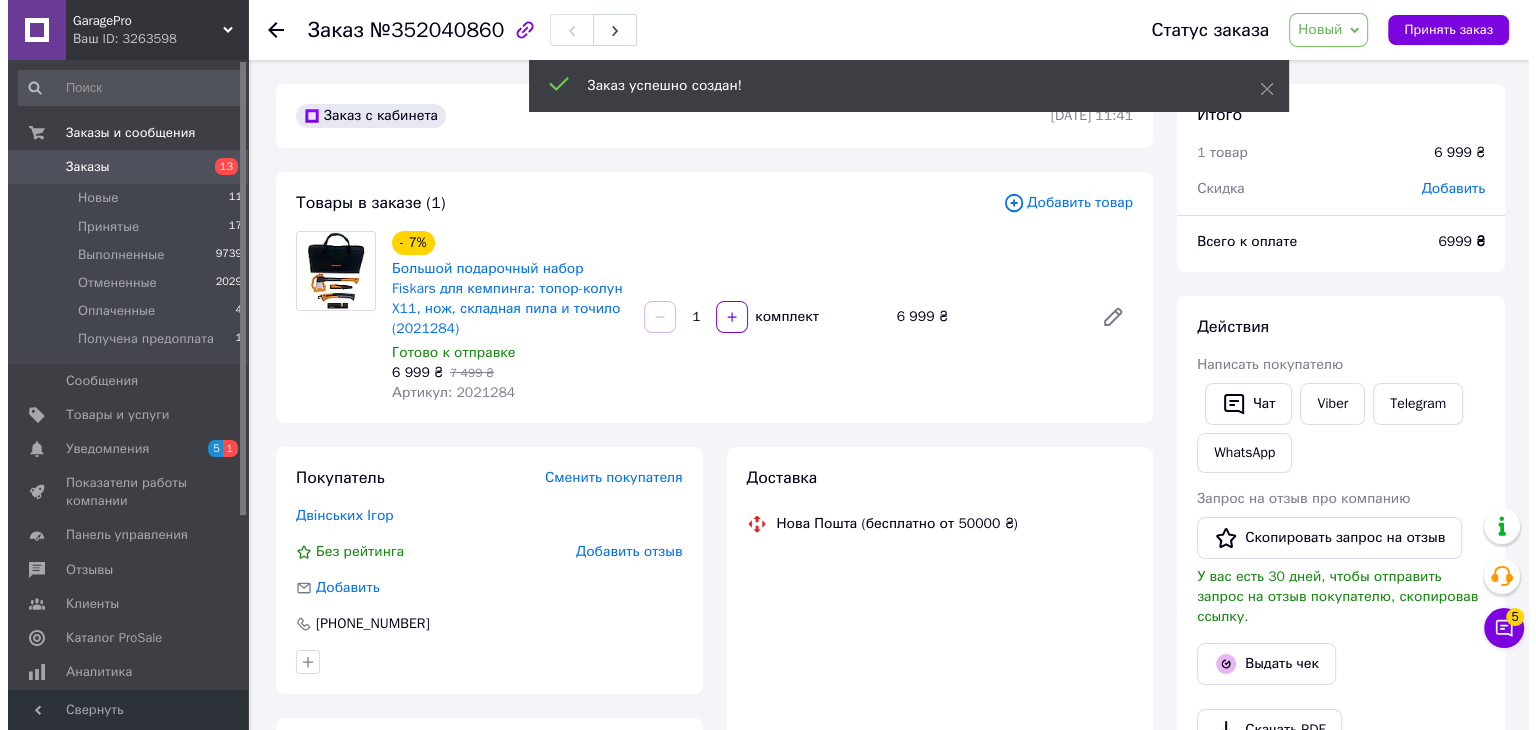 scroll, scrollTop: 100, scrollLeft: 0, axis: vertical 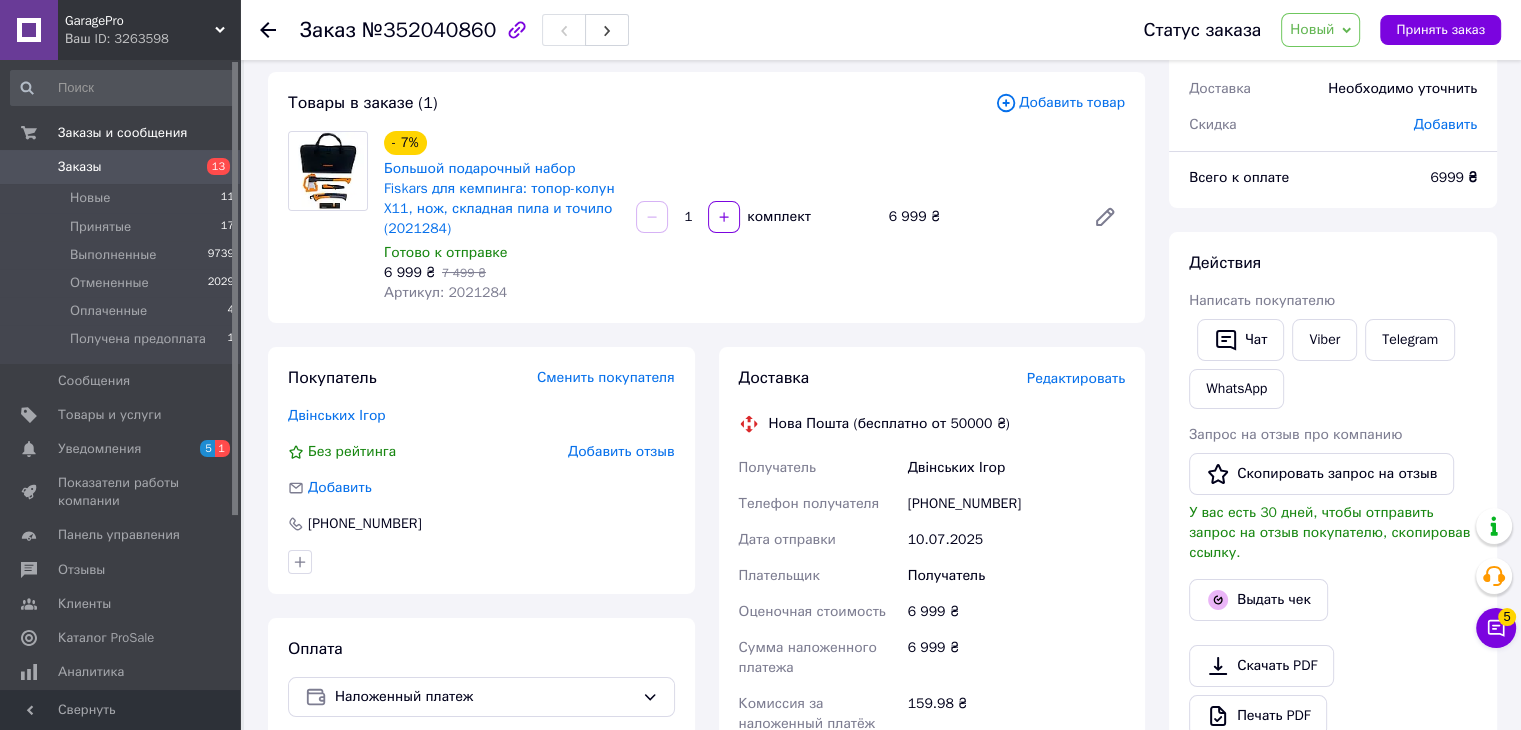 click on "Редактировать" at bounding box center (1076, 378) 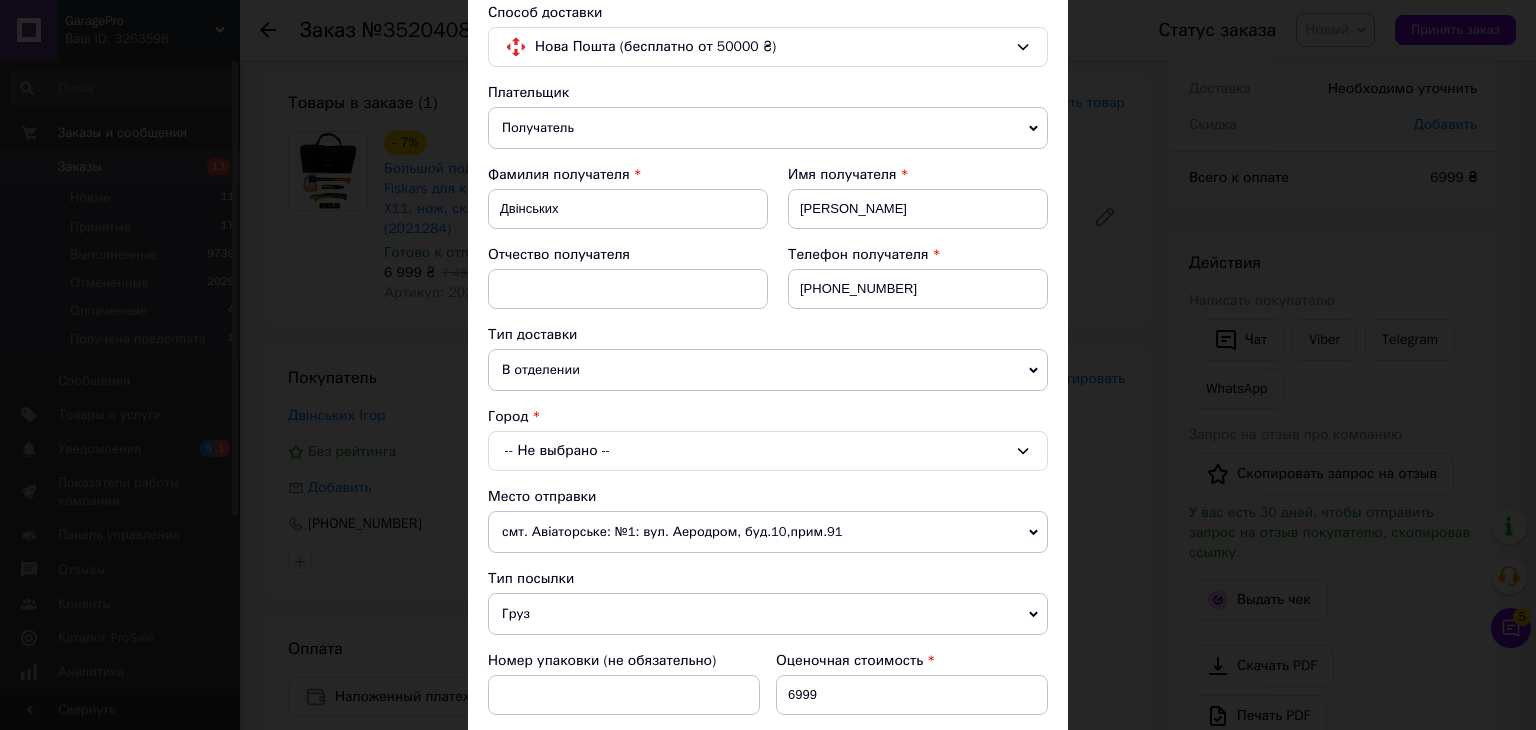 scroll, scrollTop: 200, scrollLeft: 0, axis: vertical 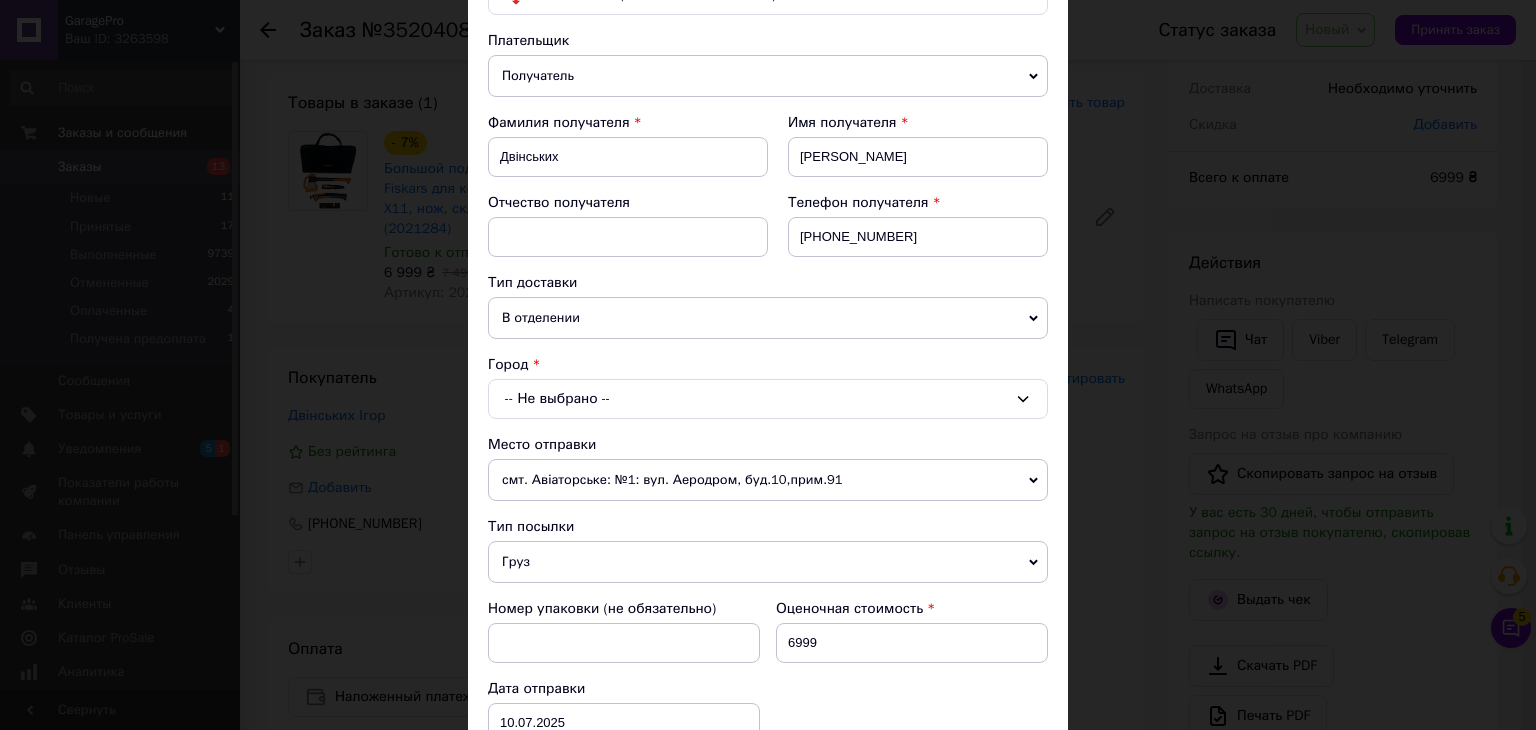 click on "-- Не выбрано --" at bounding box center (768, 399) 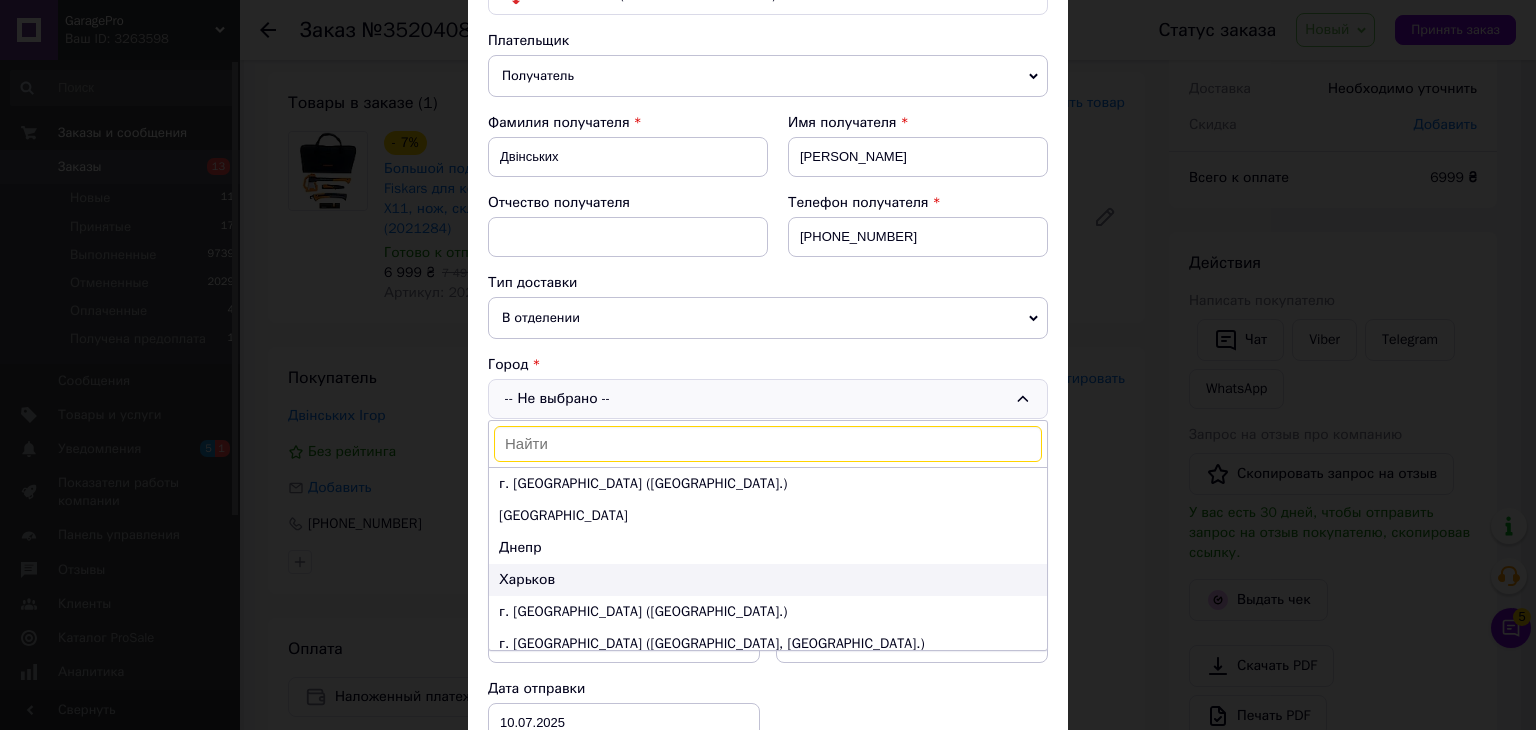 click on "Харьков" at bounding box center (768, 580) 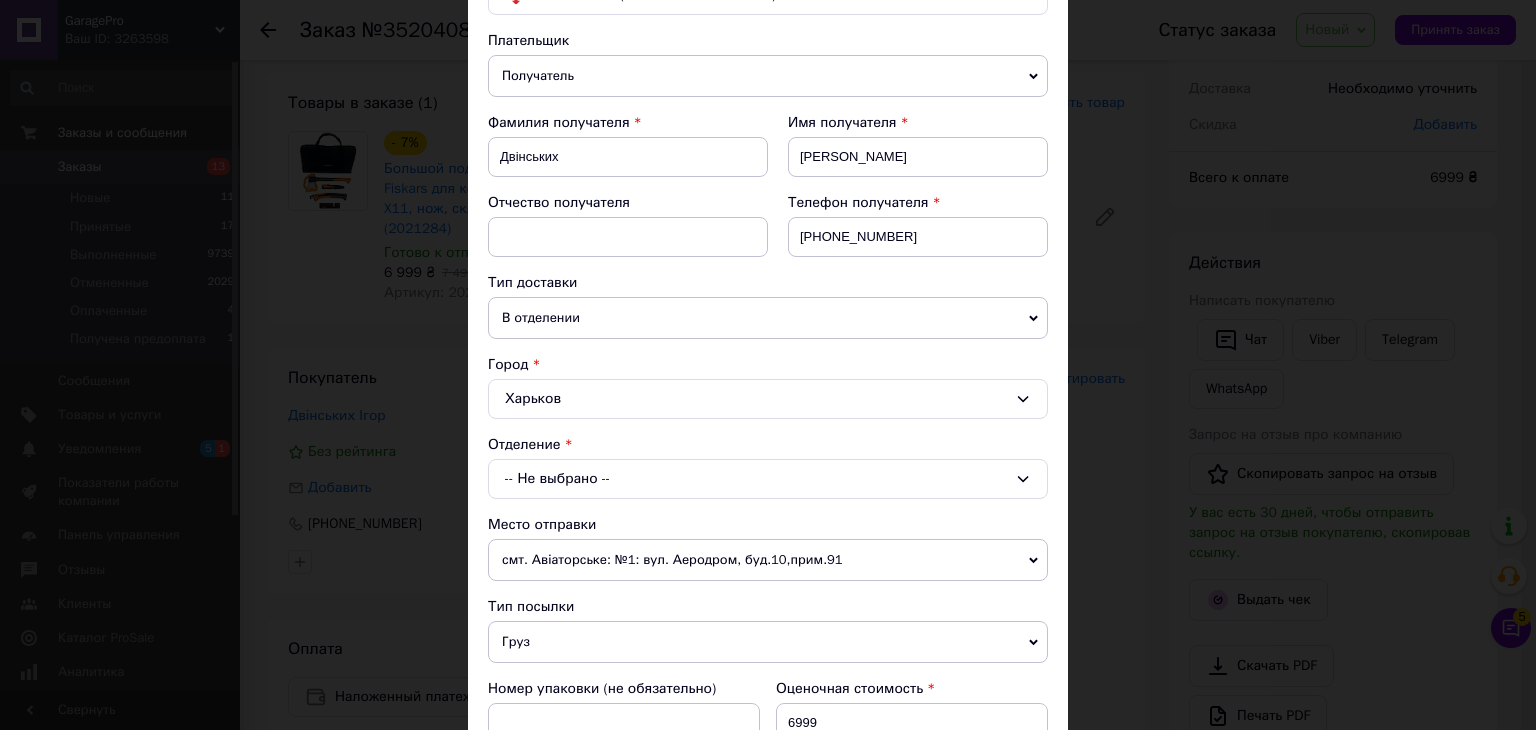 click on "-- Не выбрано --" at bounding box center (768, 479) 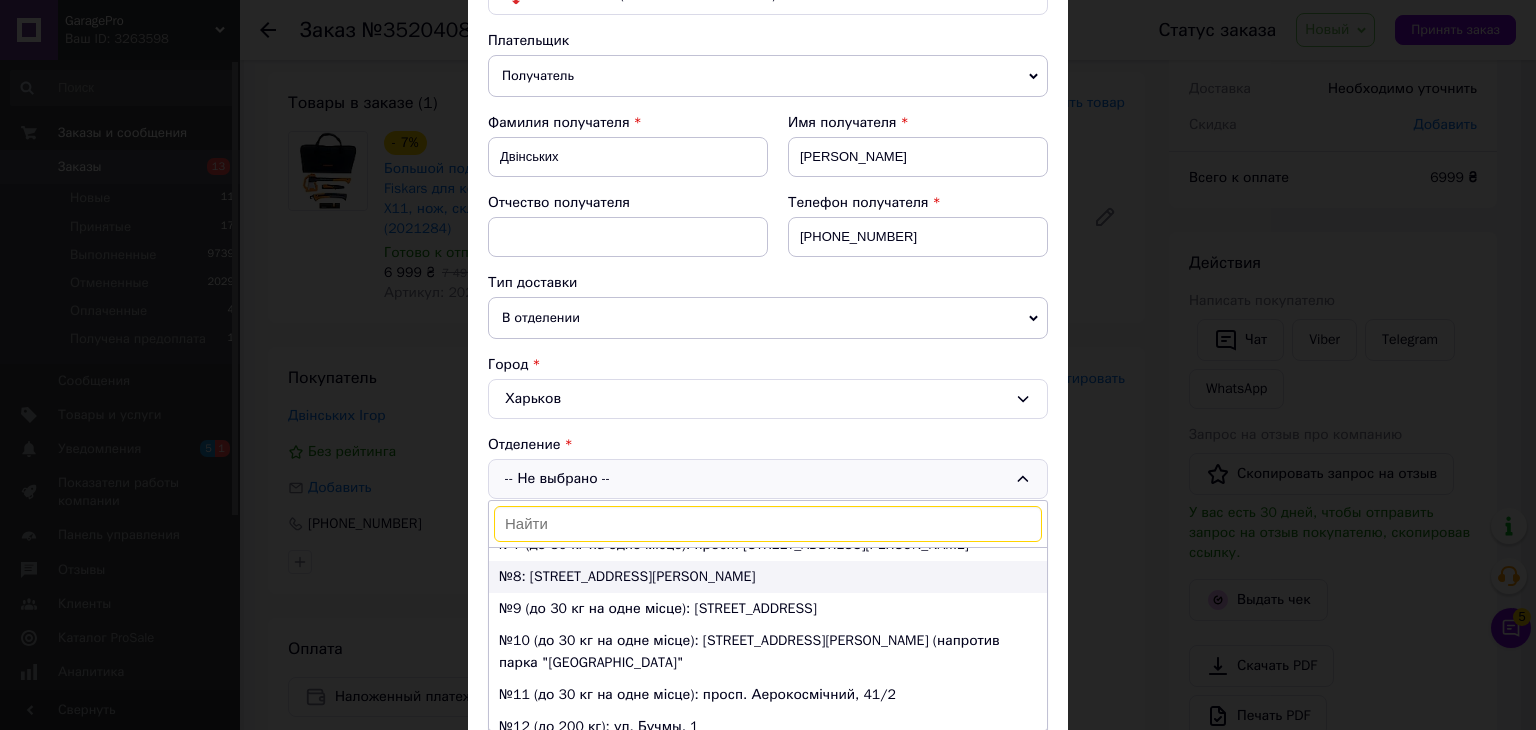 scroll, scrollTop: 300, scrollLeft: 0, axis: vertical 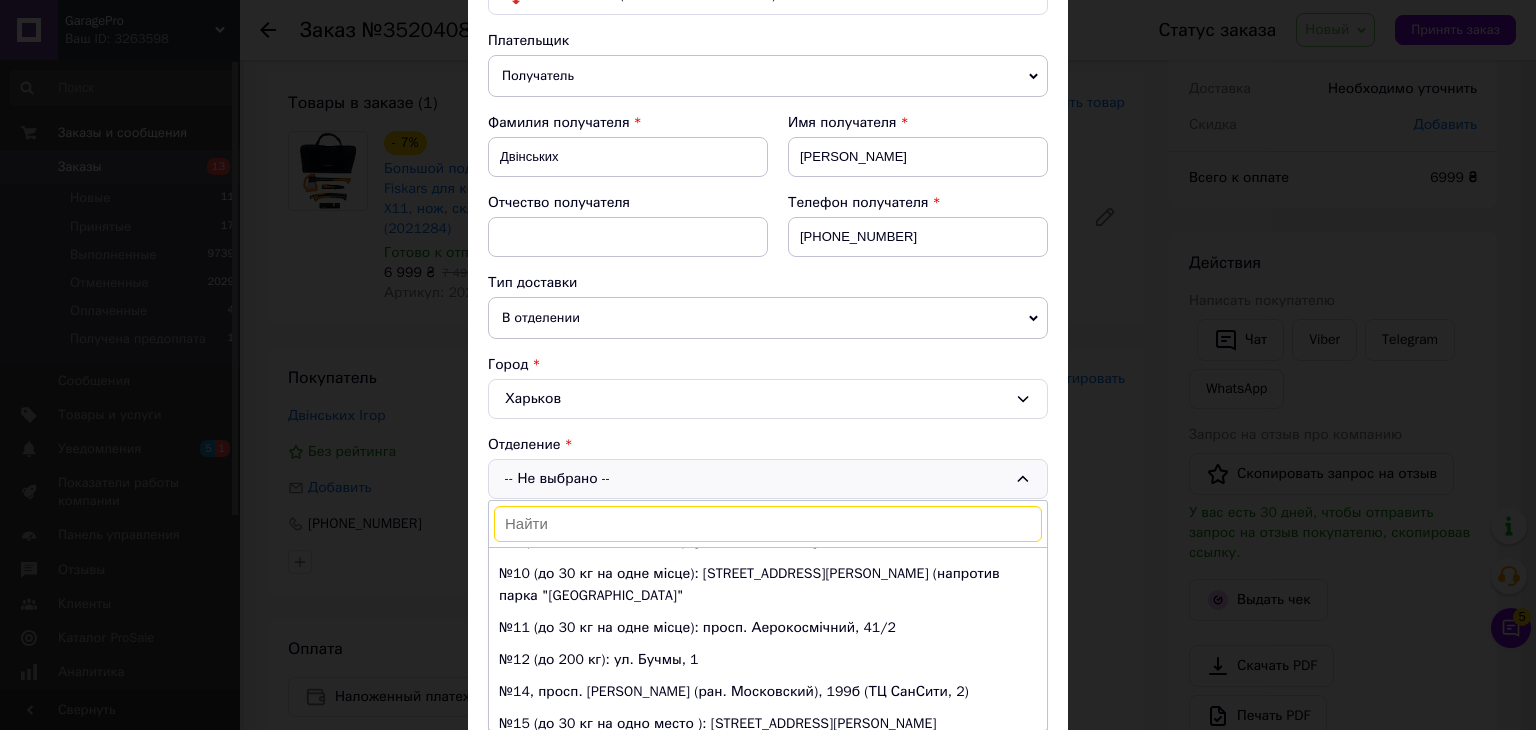 drag, startPoint x: 628, startPoint y: 603, endPoint x: 642, endPoint y: 600, distance: 14.3178215 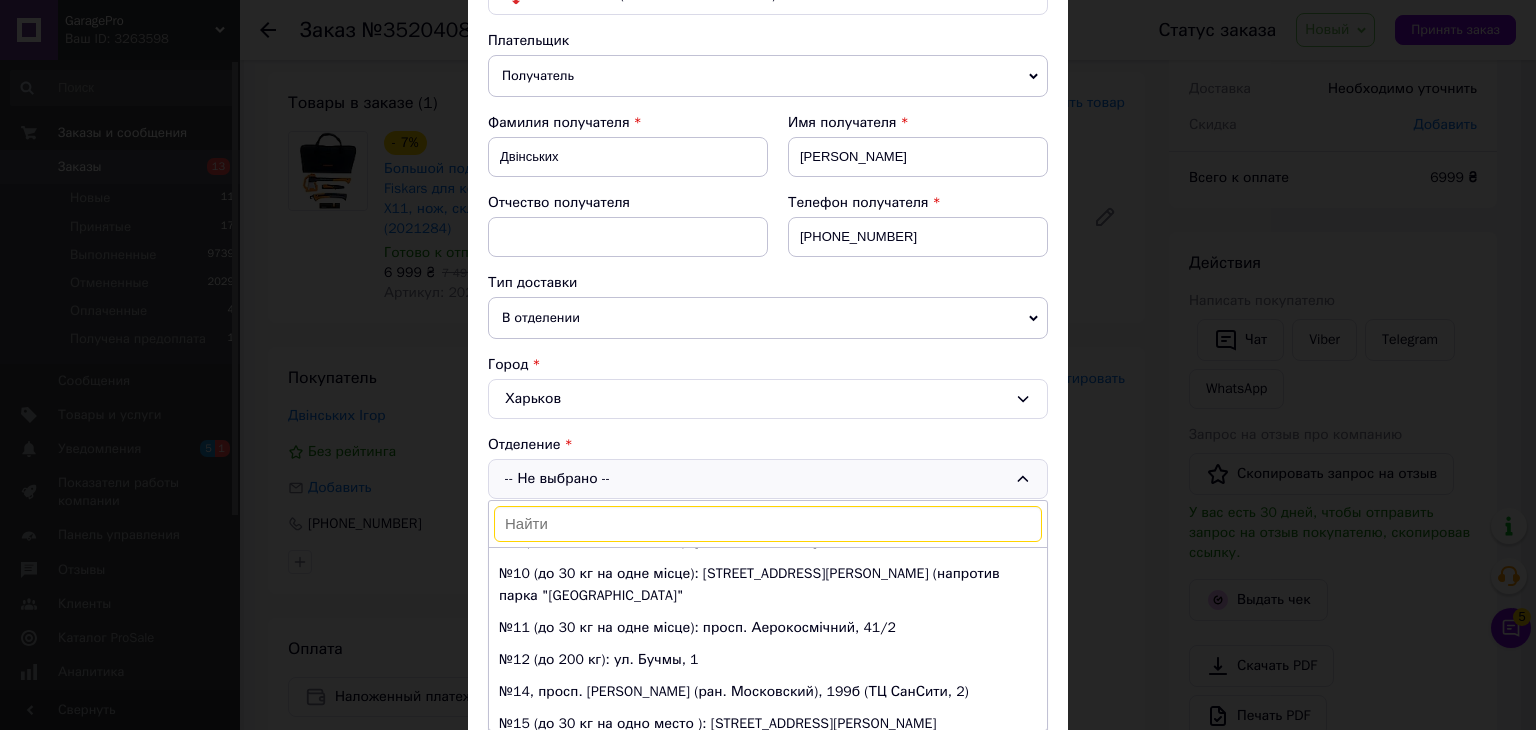 click on "№11 (до 30 кг на одне місце): просп. Аерокосмічний, 41/2" at bounding box center (768, 628) 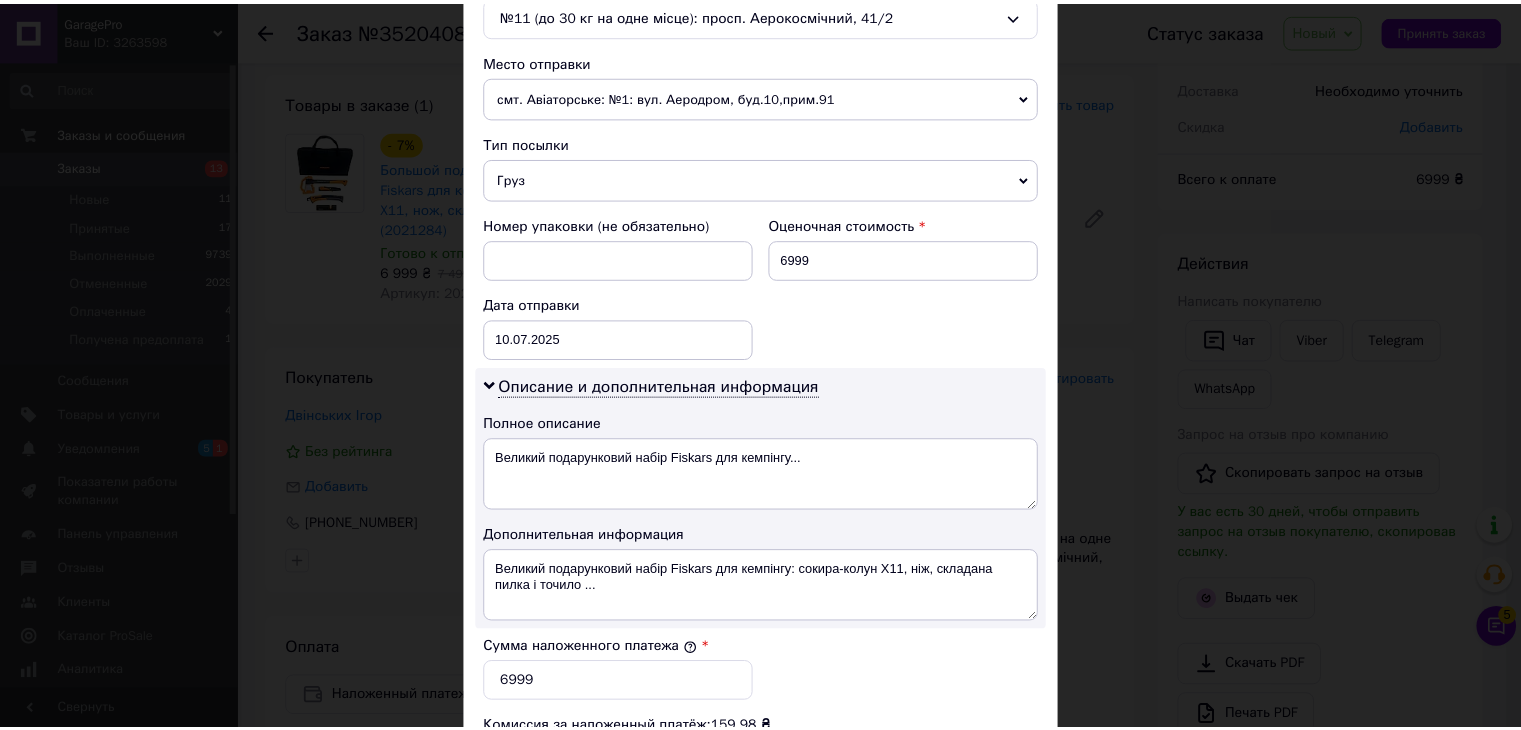 scroll, scrollTop: 1000, scrollLeft: 0, axis: vertical 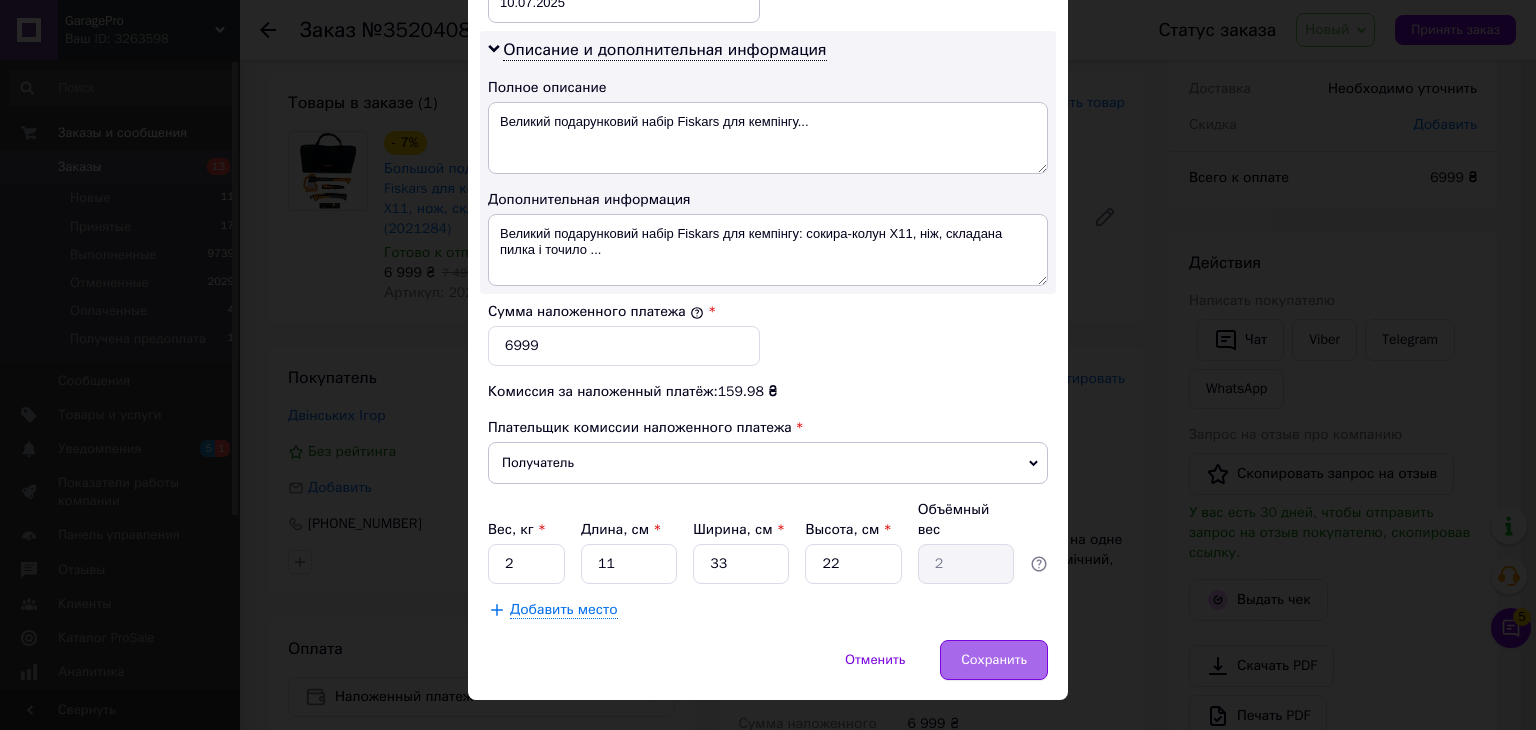 click on "Сохранить" at bounding box center (994, 660) 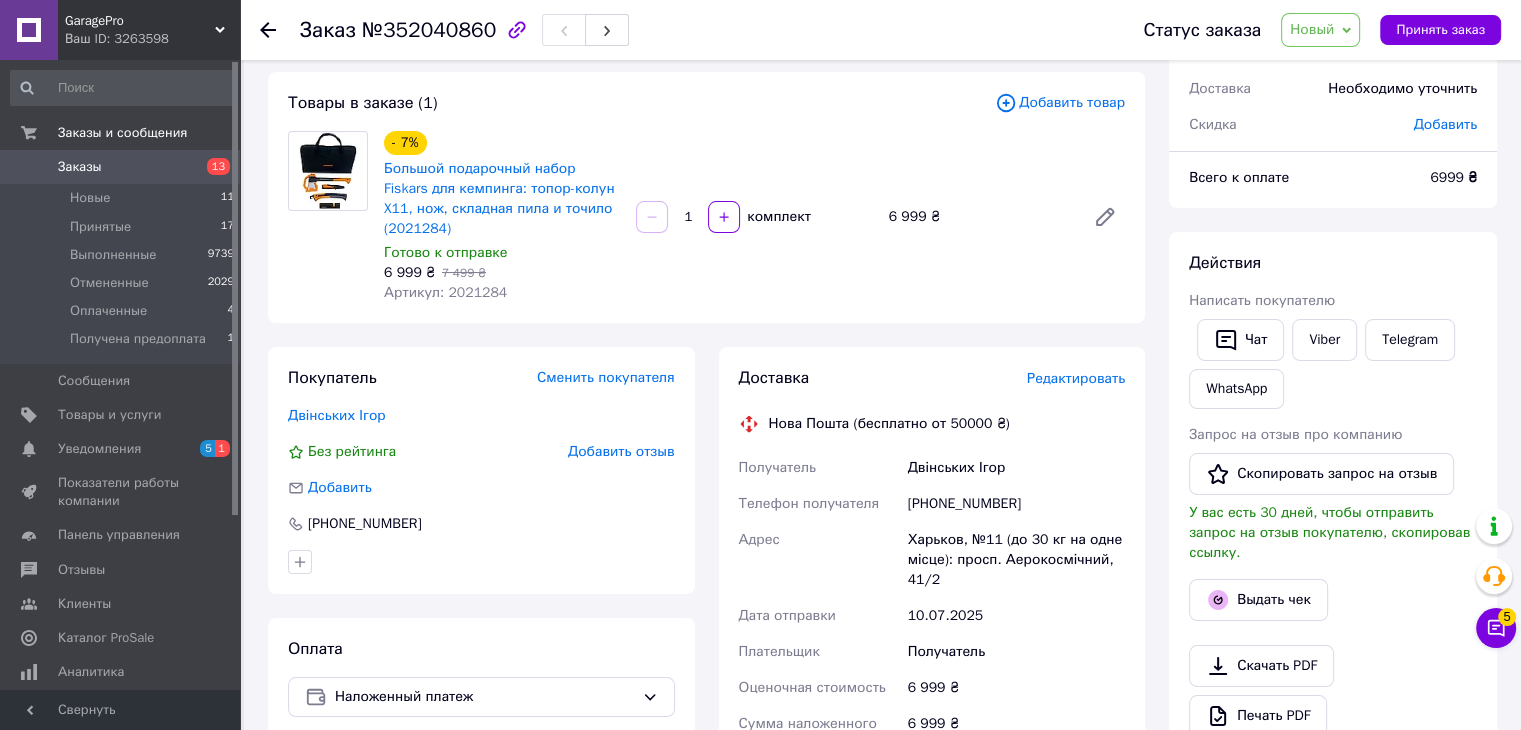 click at bounding box center (268, 30) 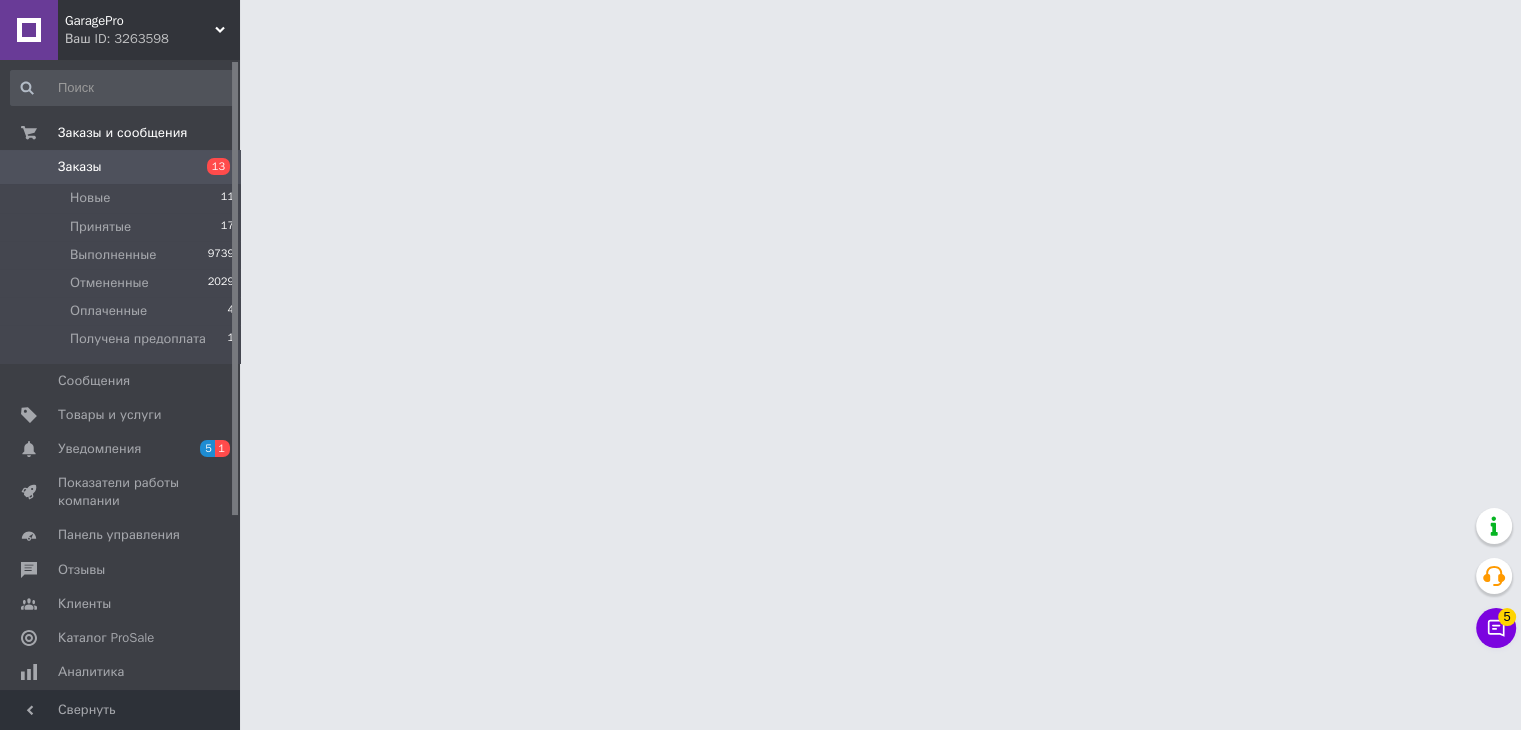 scroll, scrollTop: 0, scrollLeft: 0, axis: both 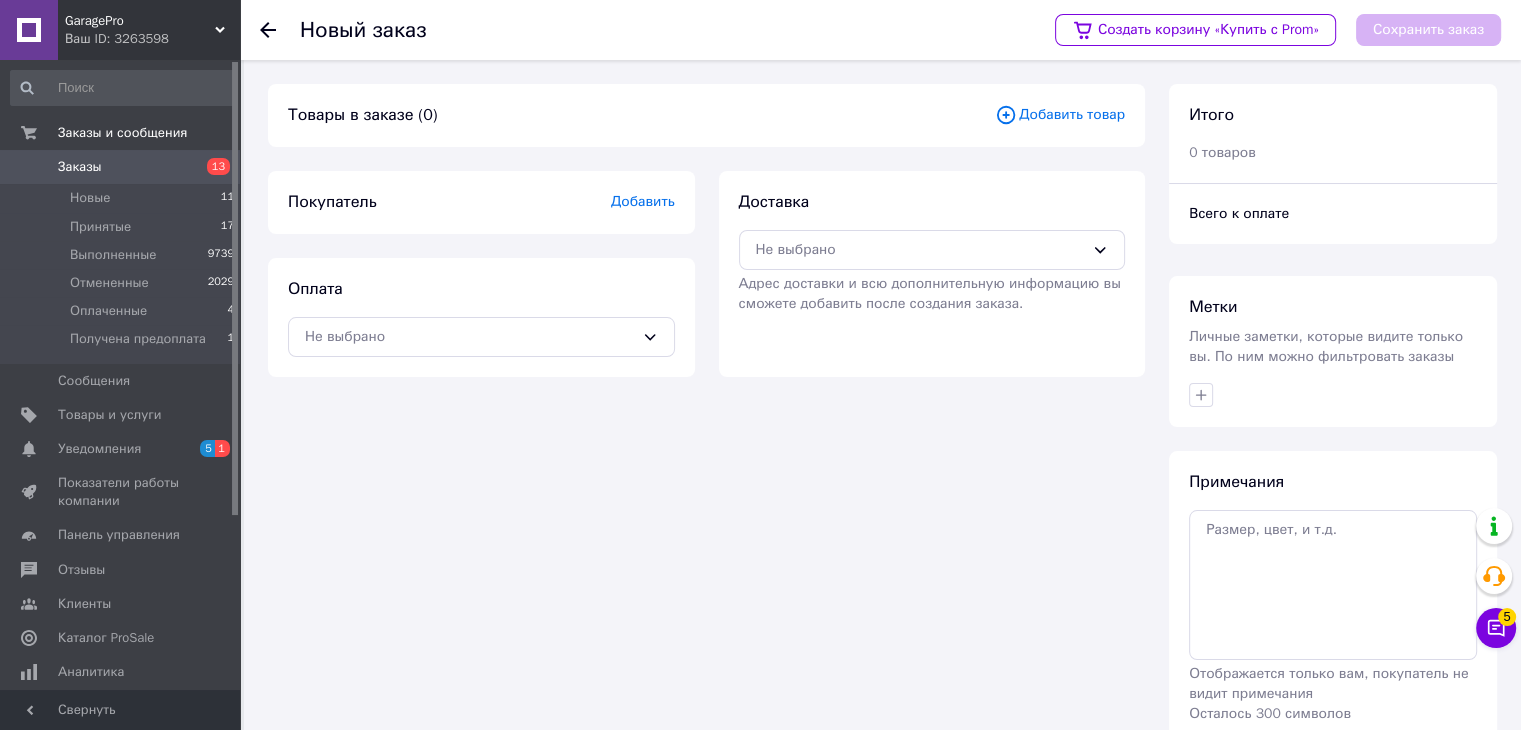click 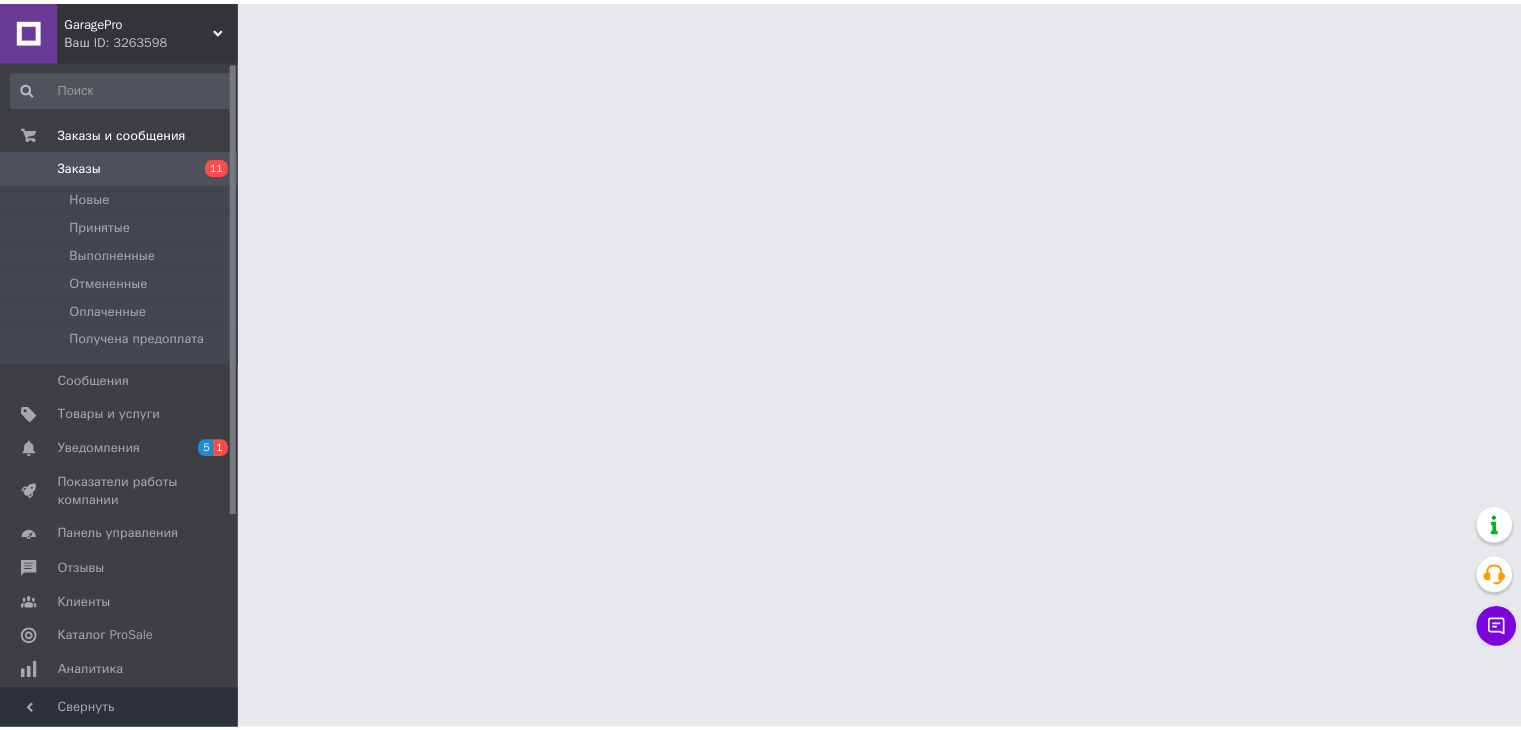 scroll, scrollTop: 0, scrollLeft: 0, axis: both 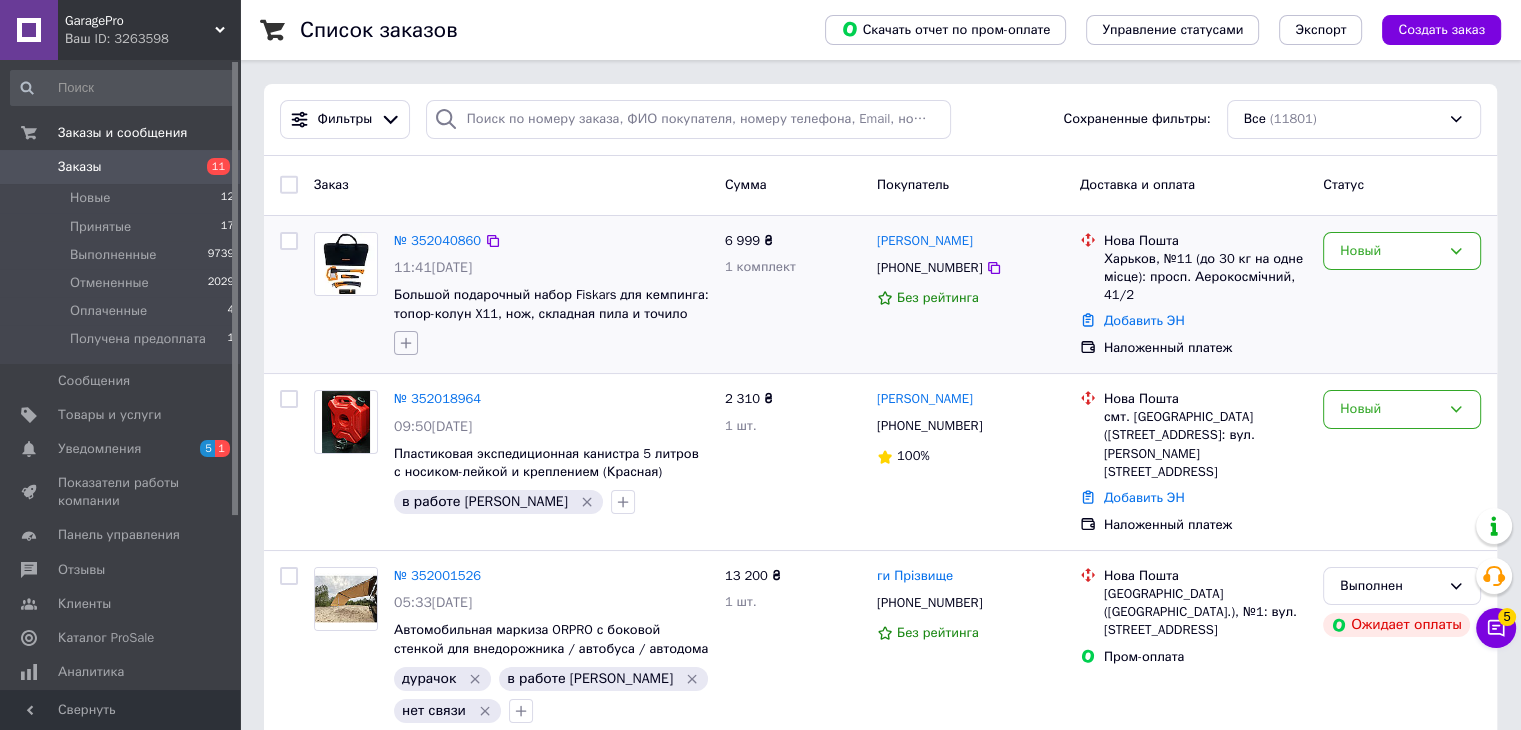 click 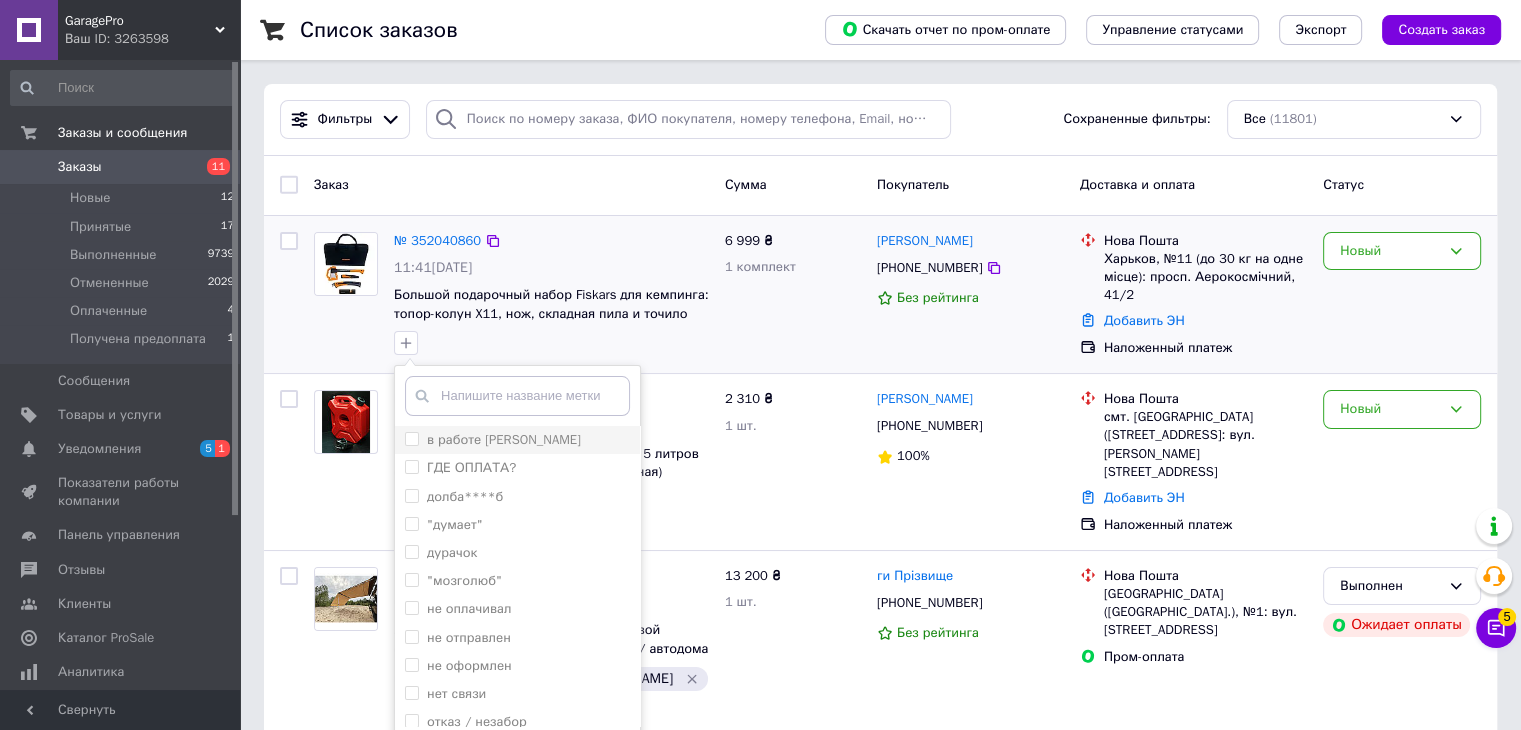 click on "в работе [PERSON_NAME]" at bounding box center (411, 438) 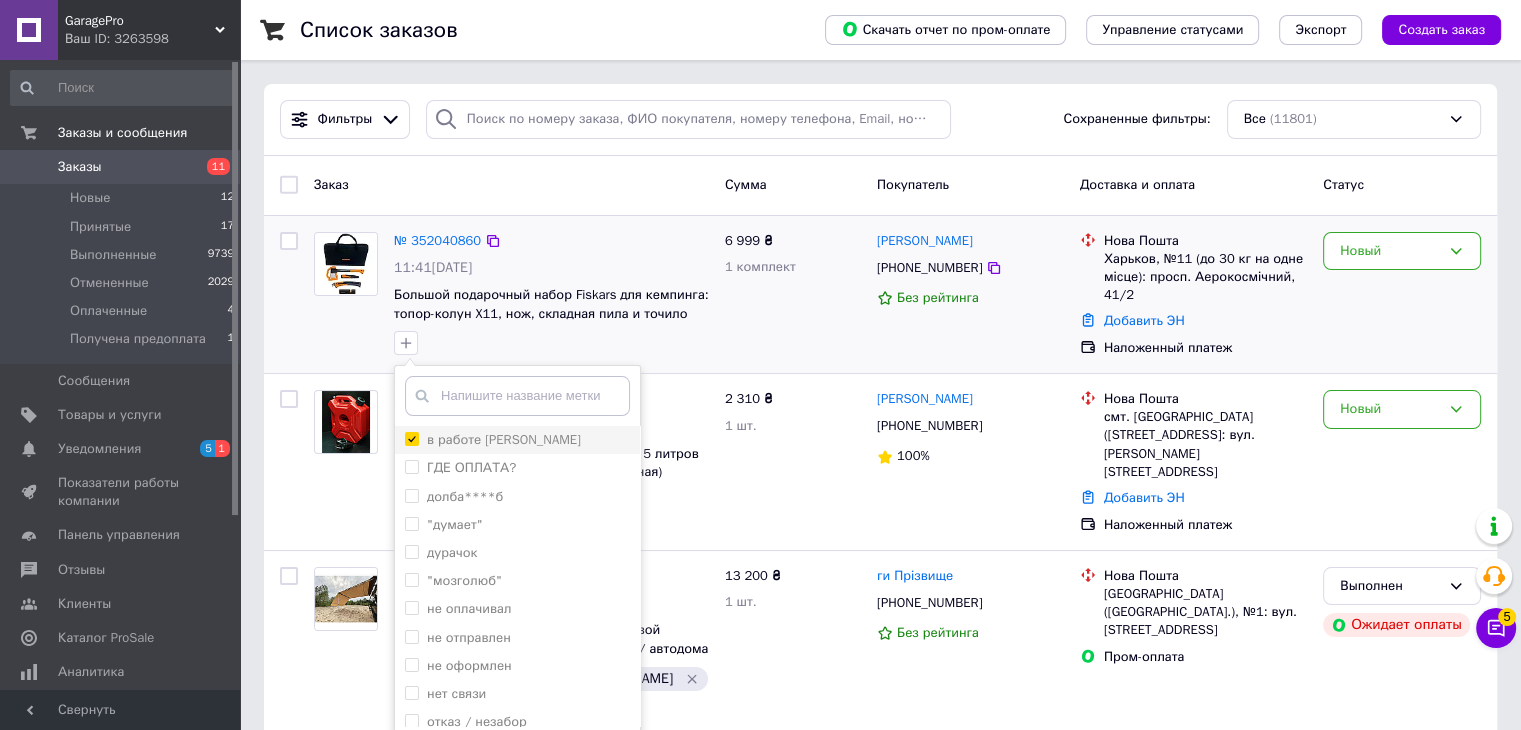 checkbox on "true" 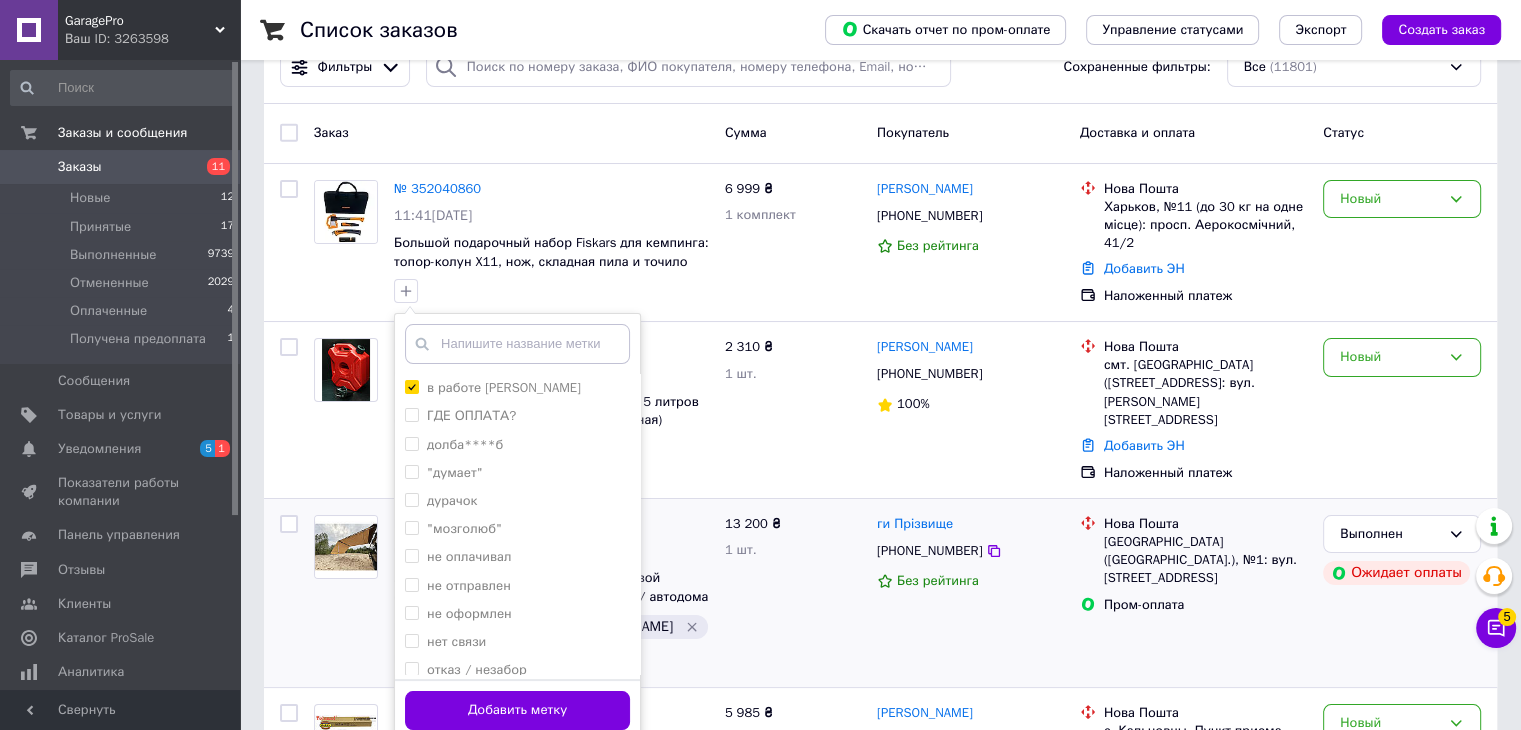scroll, scrollTop: 200, scrollLeft: 0, axis: vertical 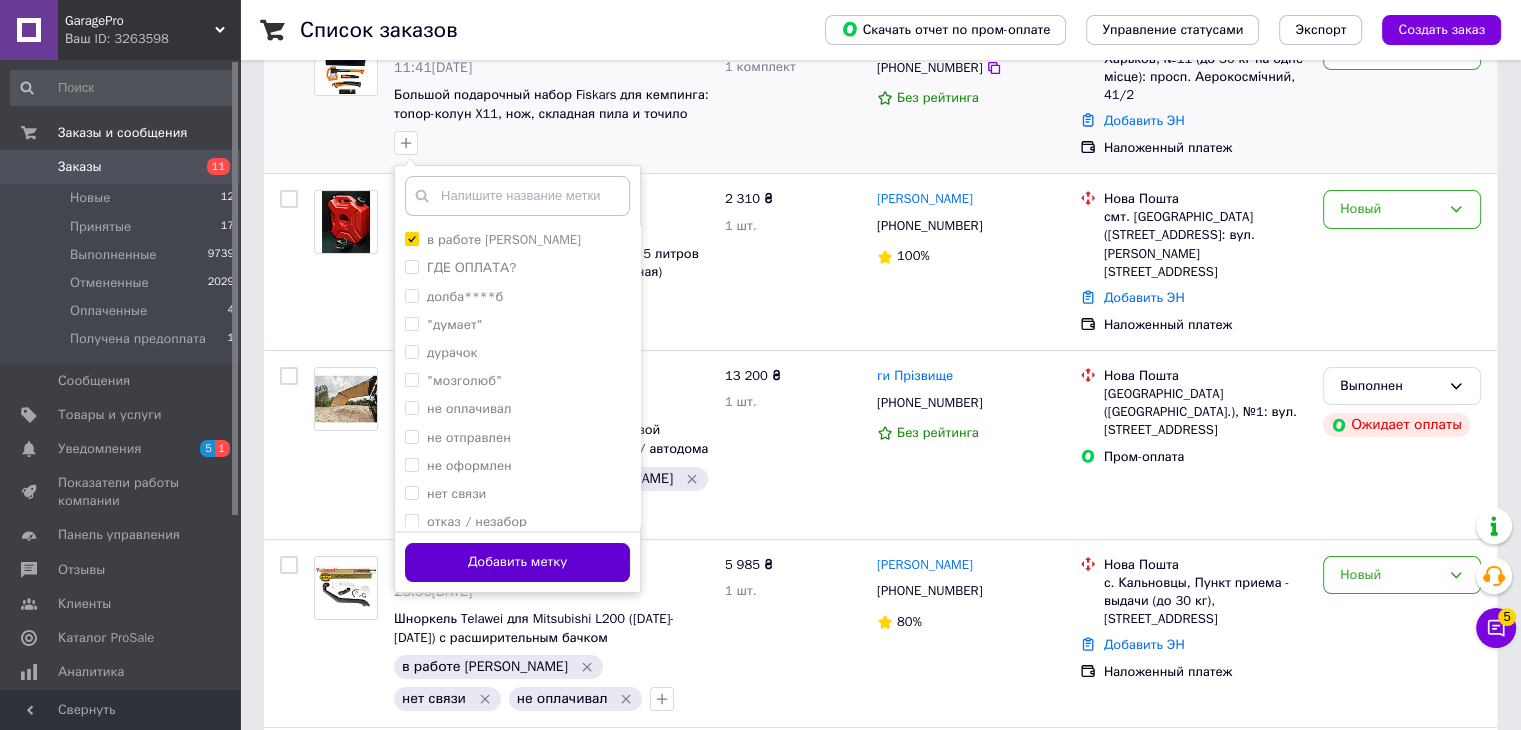 click on "Добавить метку" at bounding box center [517, 562] 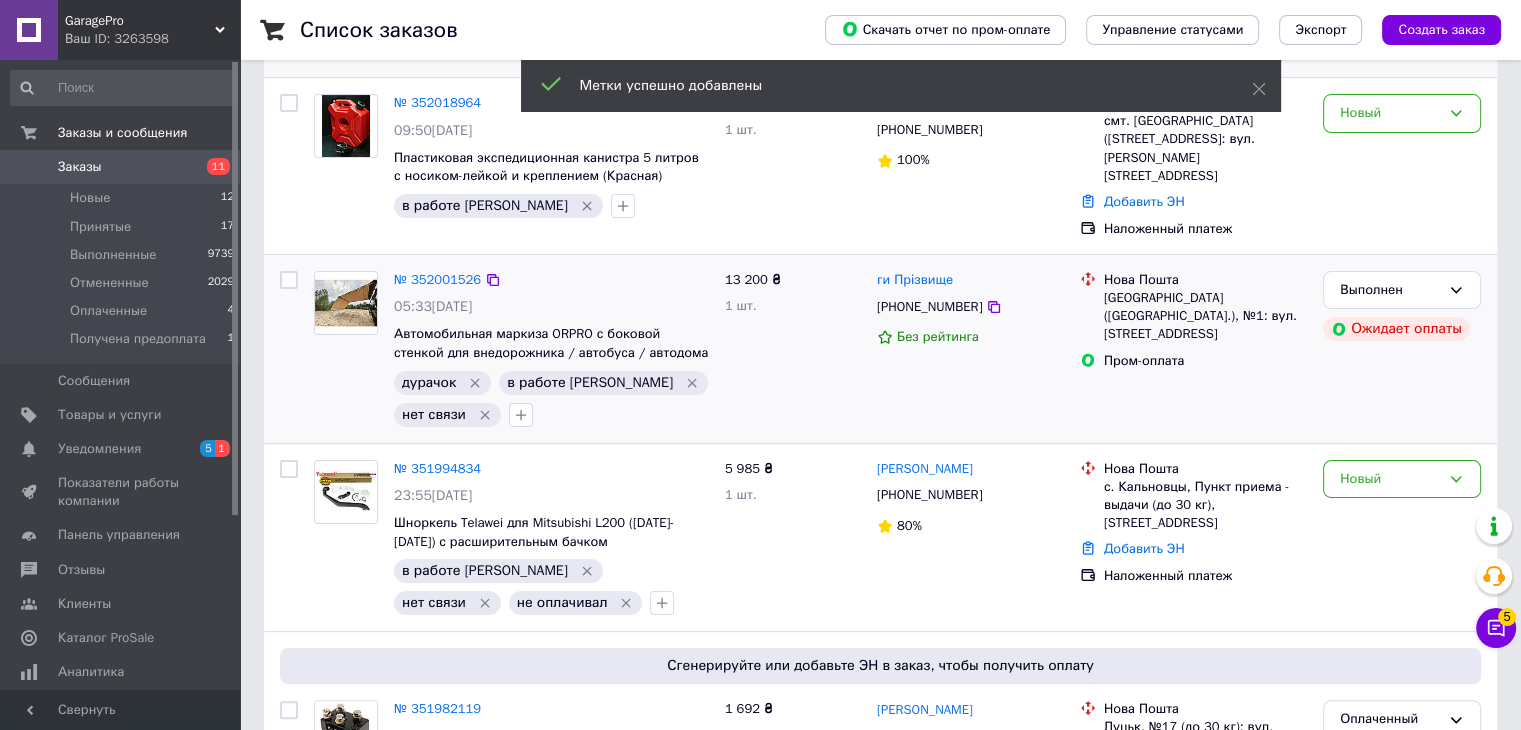 scroll, scrollTop: 300, scrollLeft: 0, axis: vertical 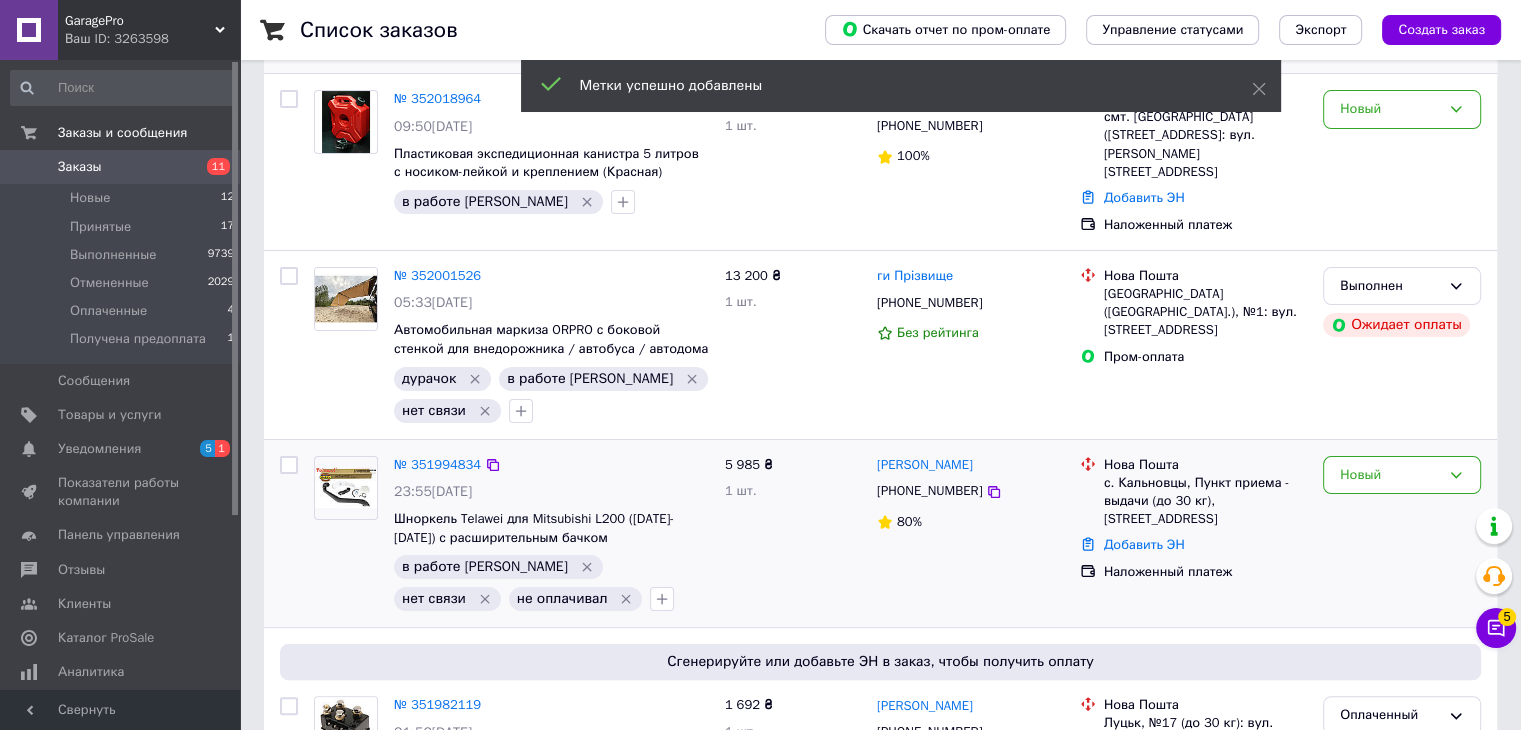click 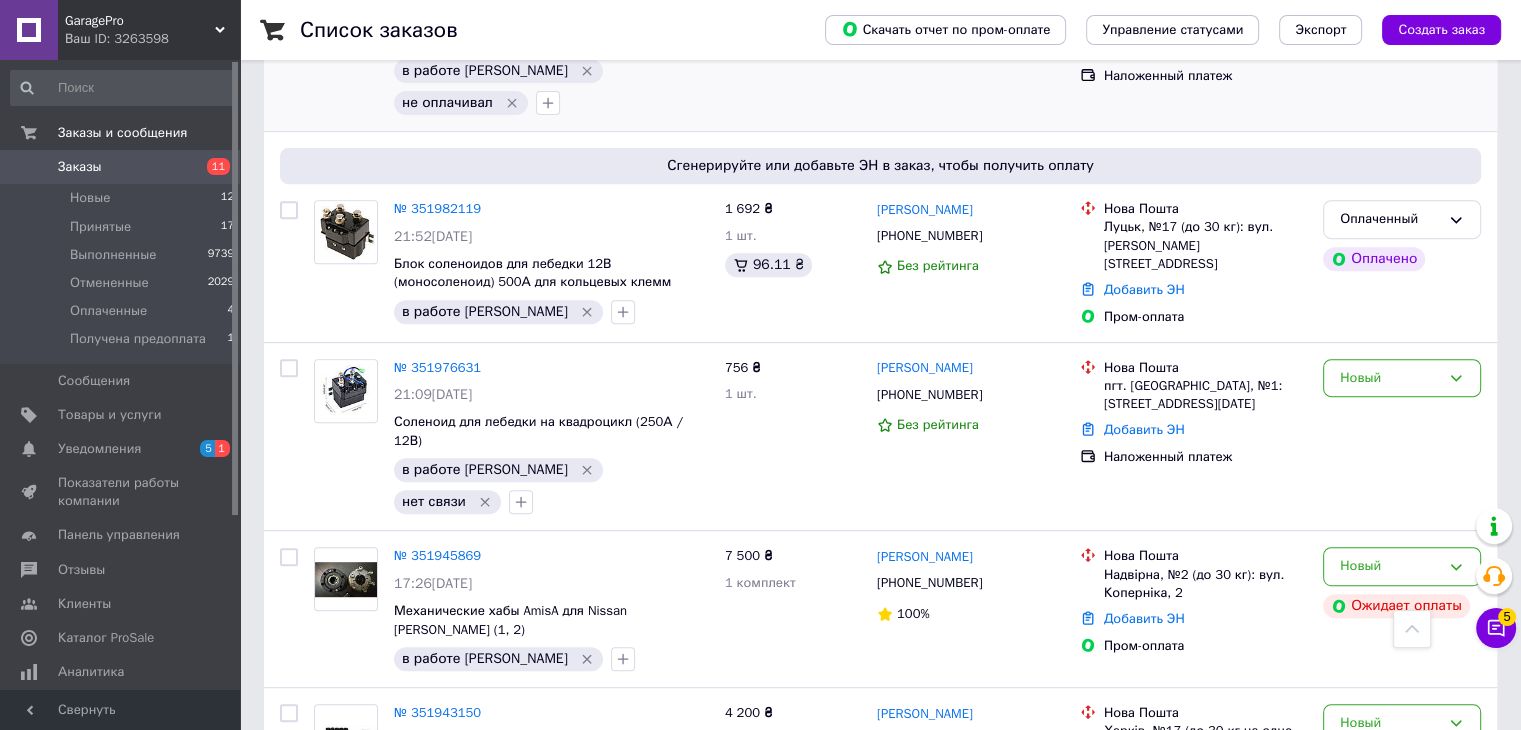 scroll, scrollTop: 800, scrollLeft: 0, axis: vertical 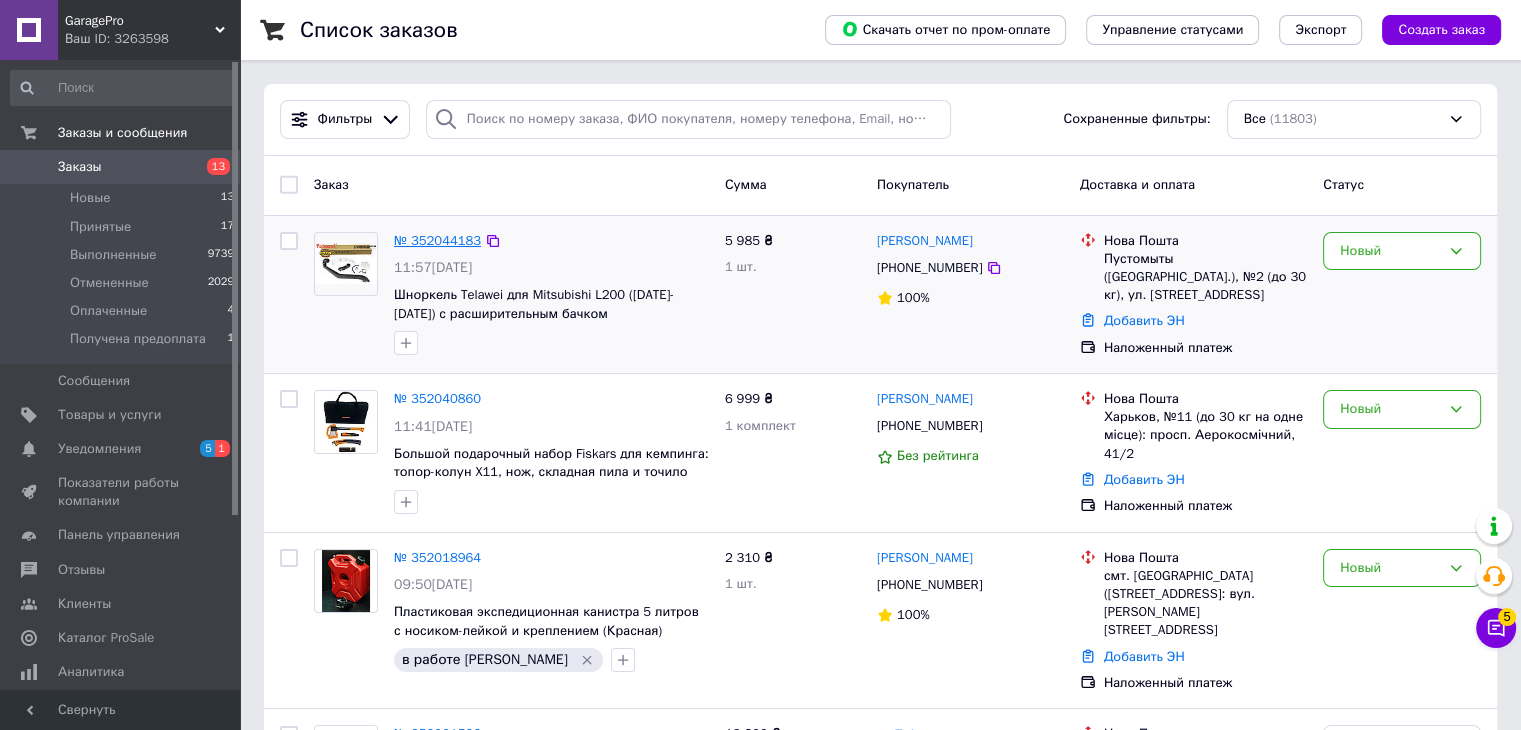 click on "№ 352044183" at bounding box center (437, 240) 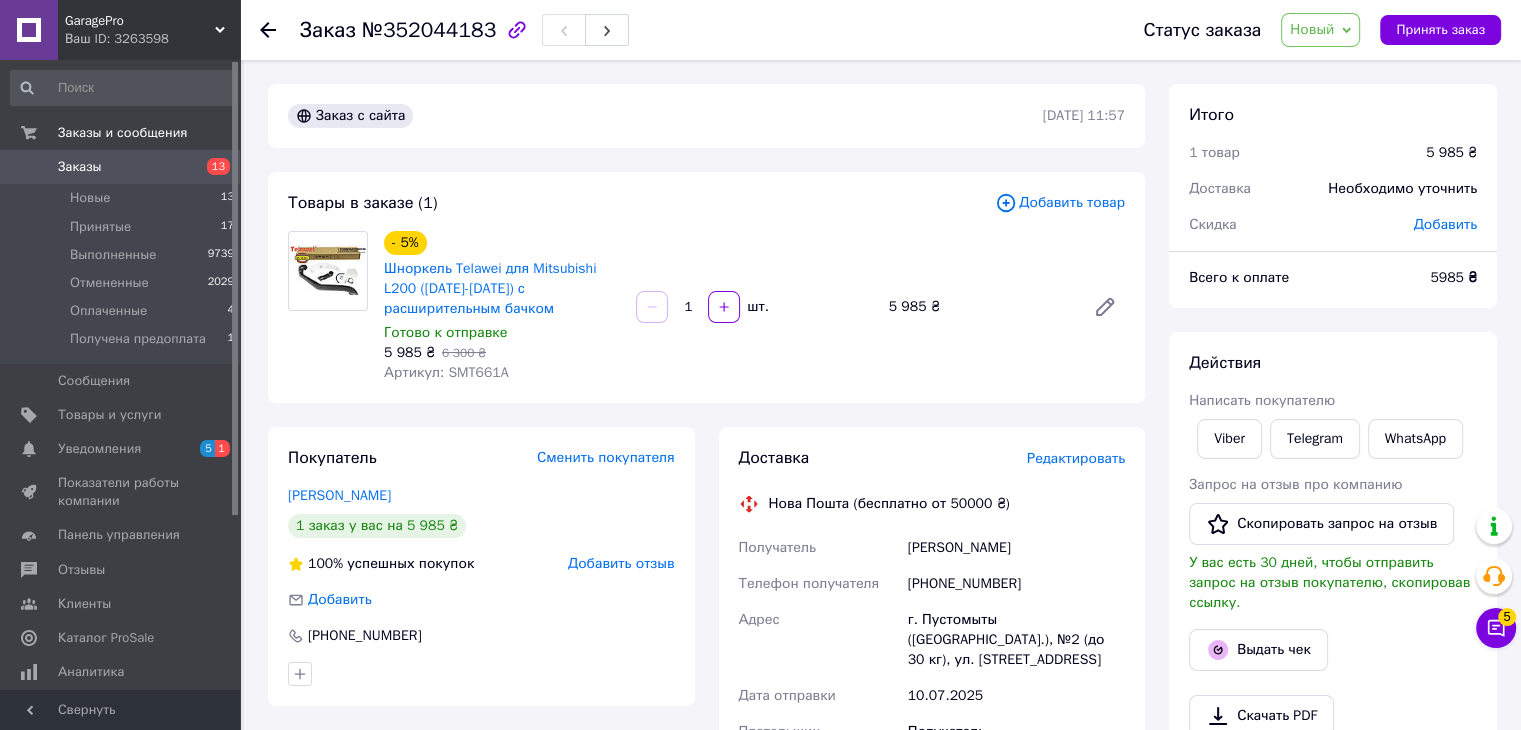 click 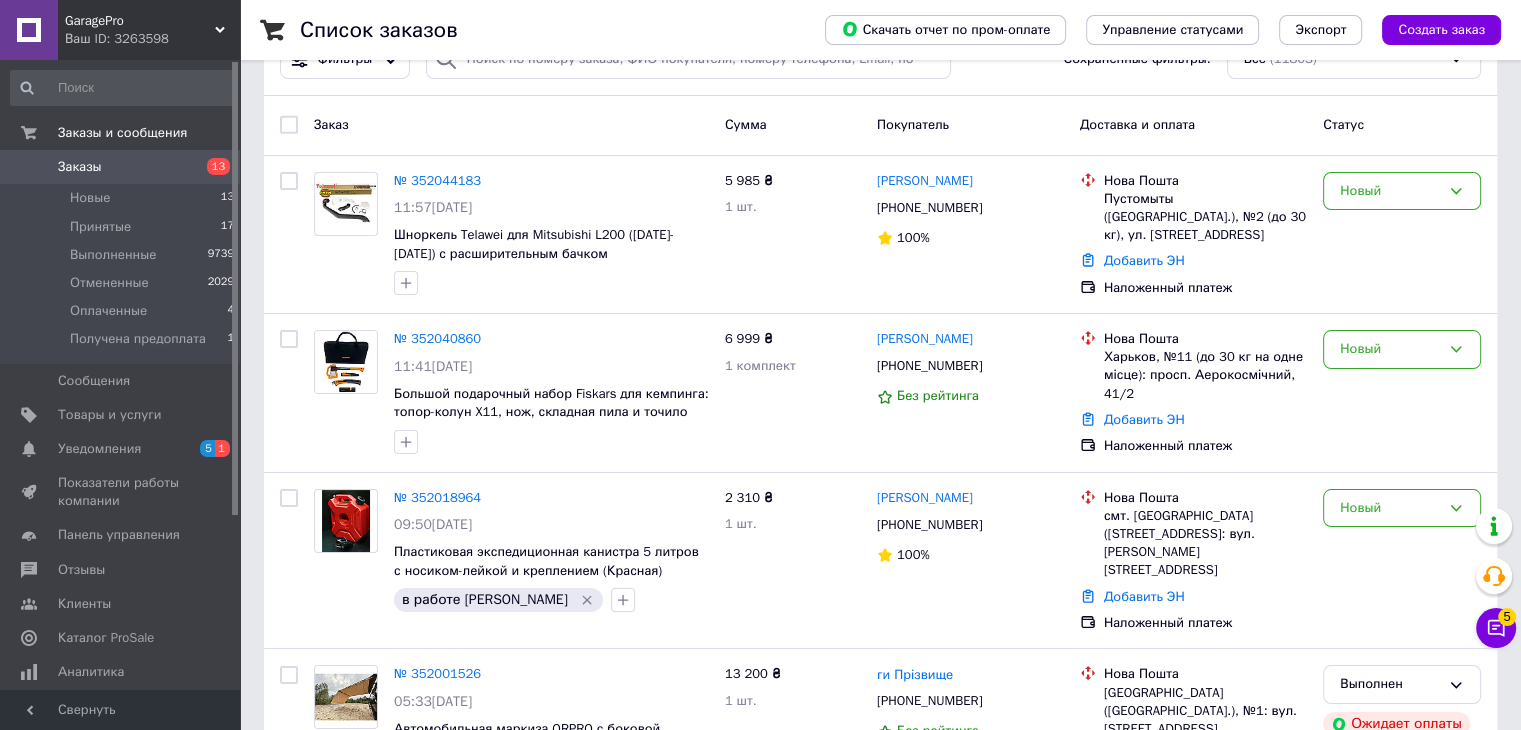 scroll, scrollTop: 100, scrollLeft: 0, axis: vertical 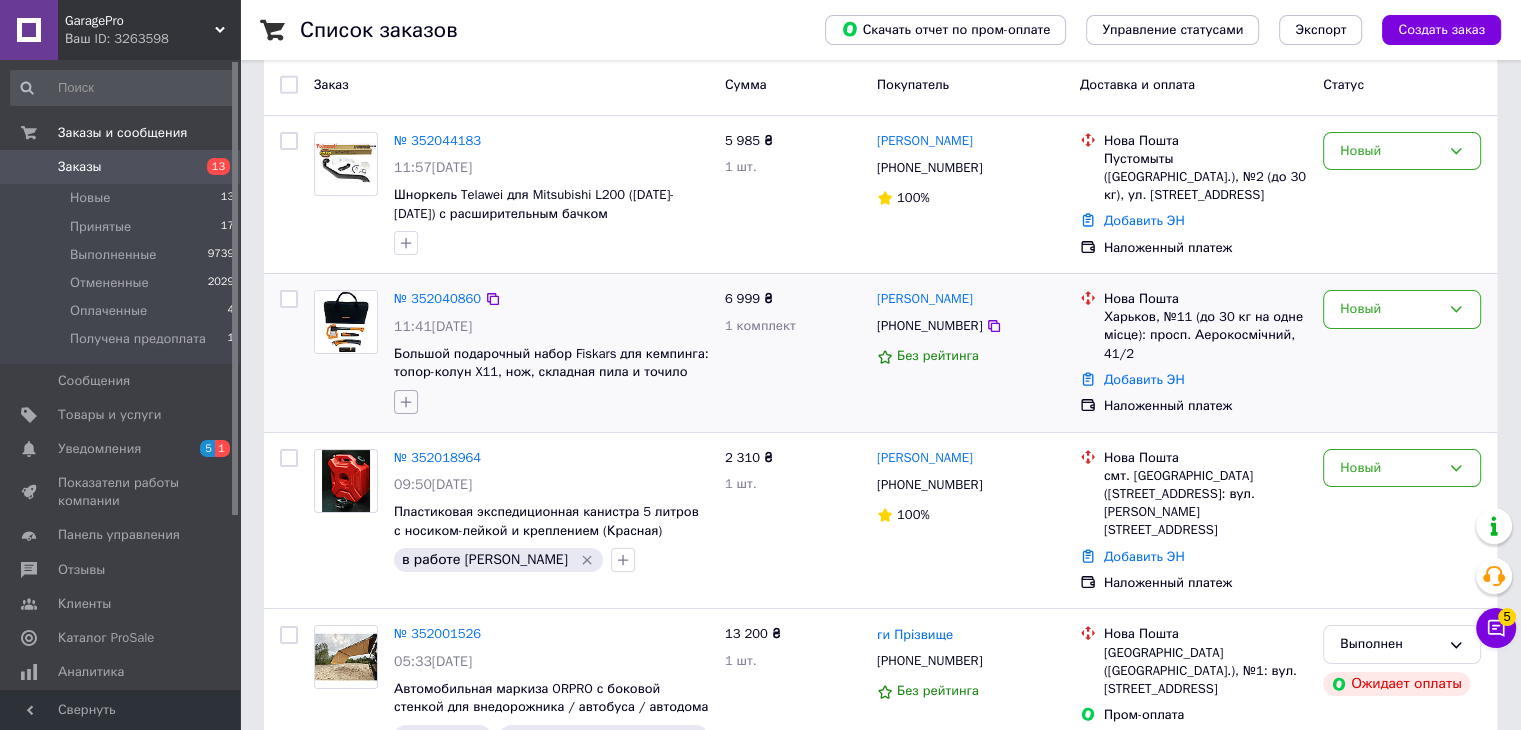 click 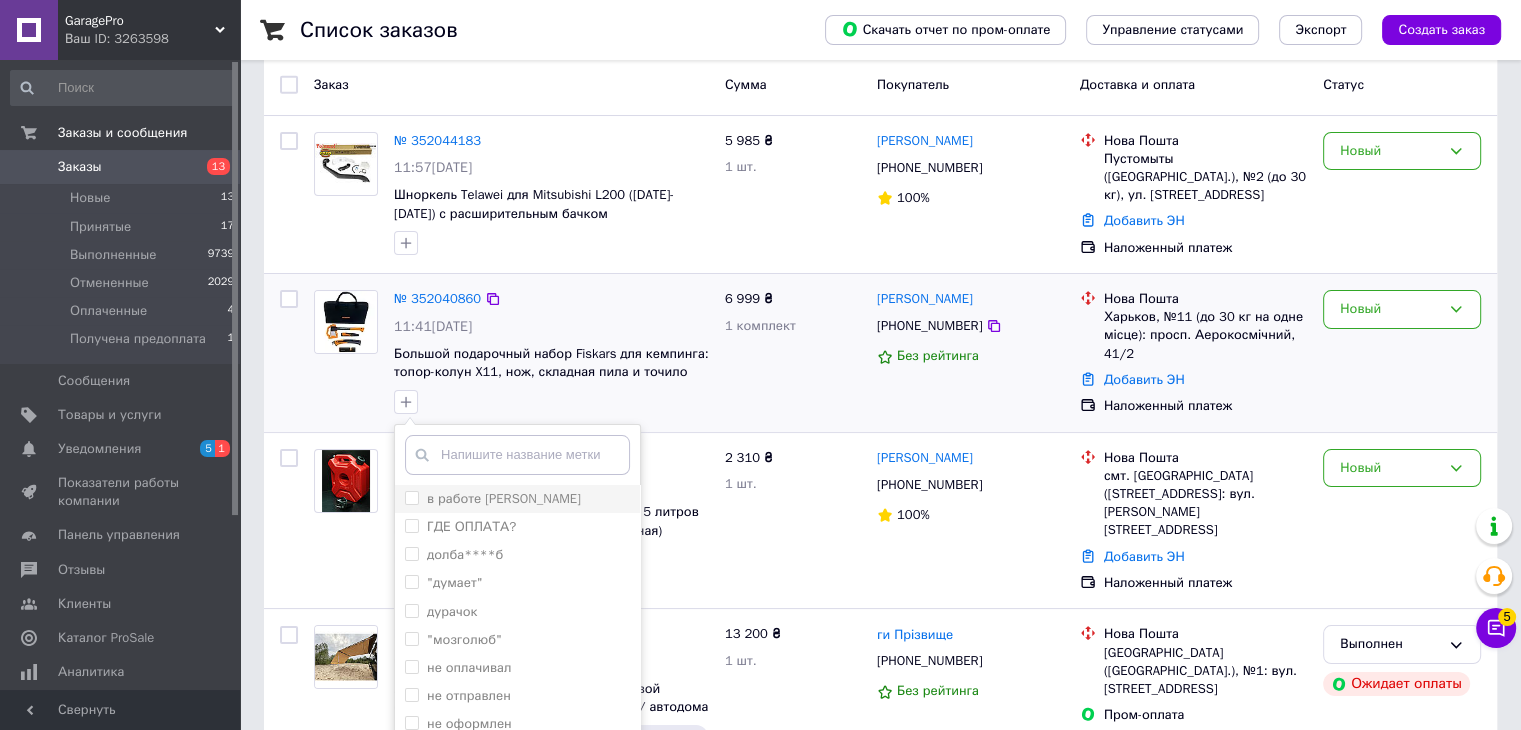 drag, startPoint x: 407, startPoint y: 492, endPoint x: 522, endPoint y: 496, distance: 115.06954 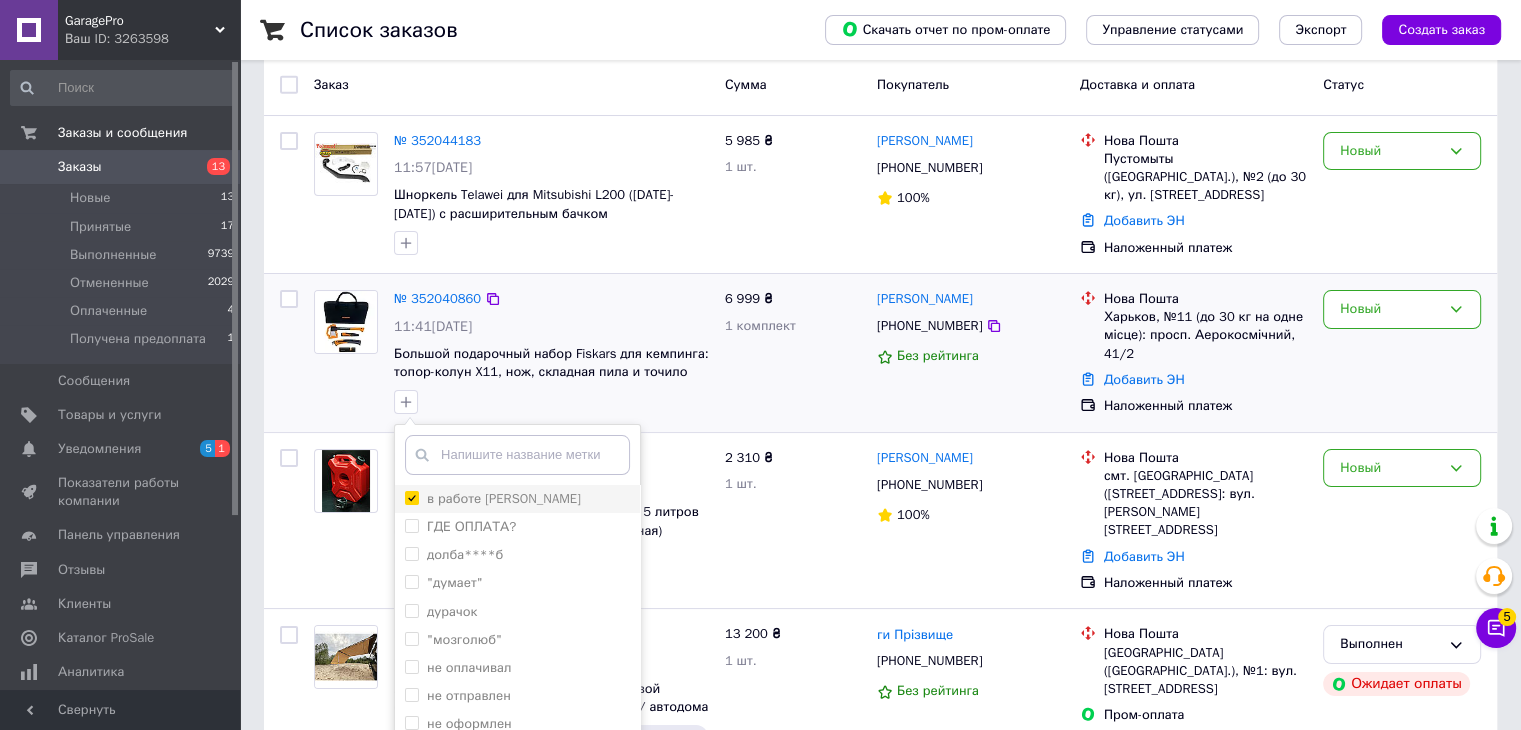 checkbox on "true" 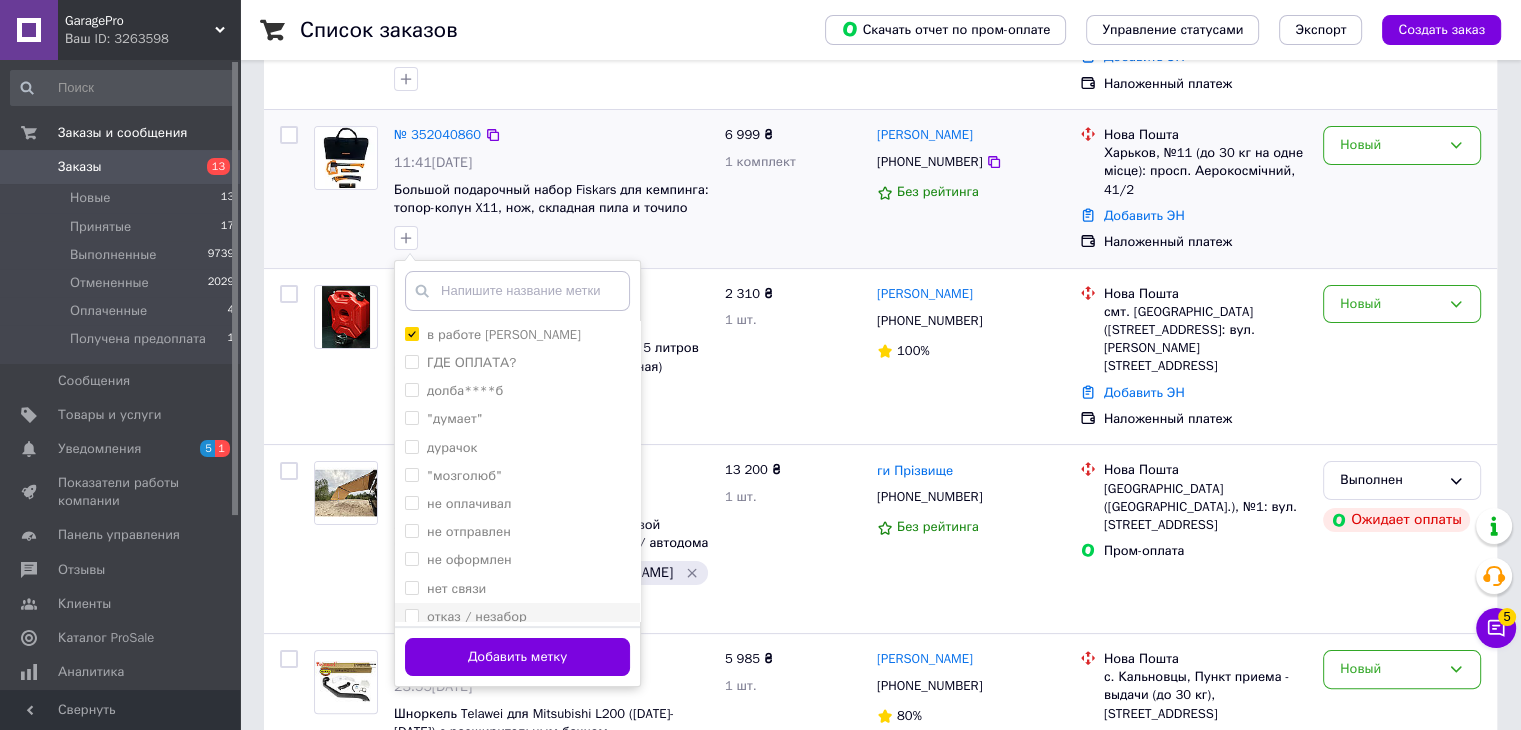 scroll, scrollTop: 300, scrollLeft: 0, axis: vertical 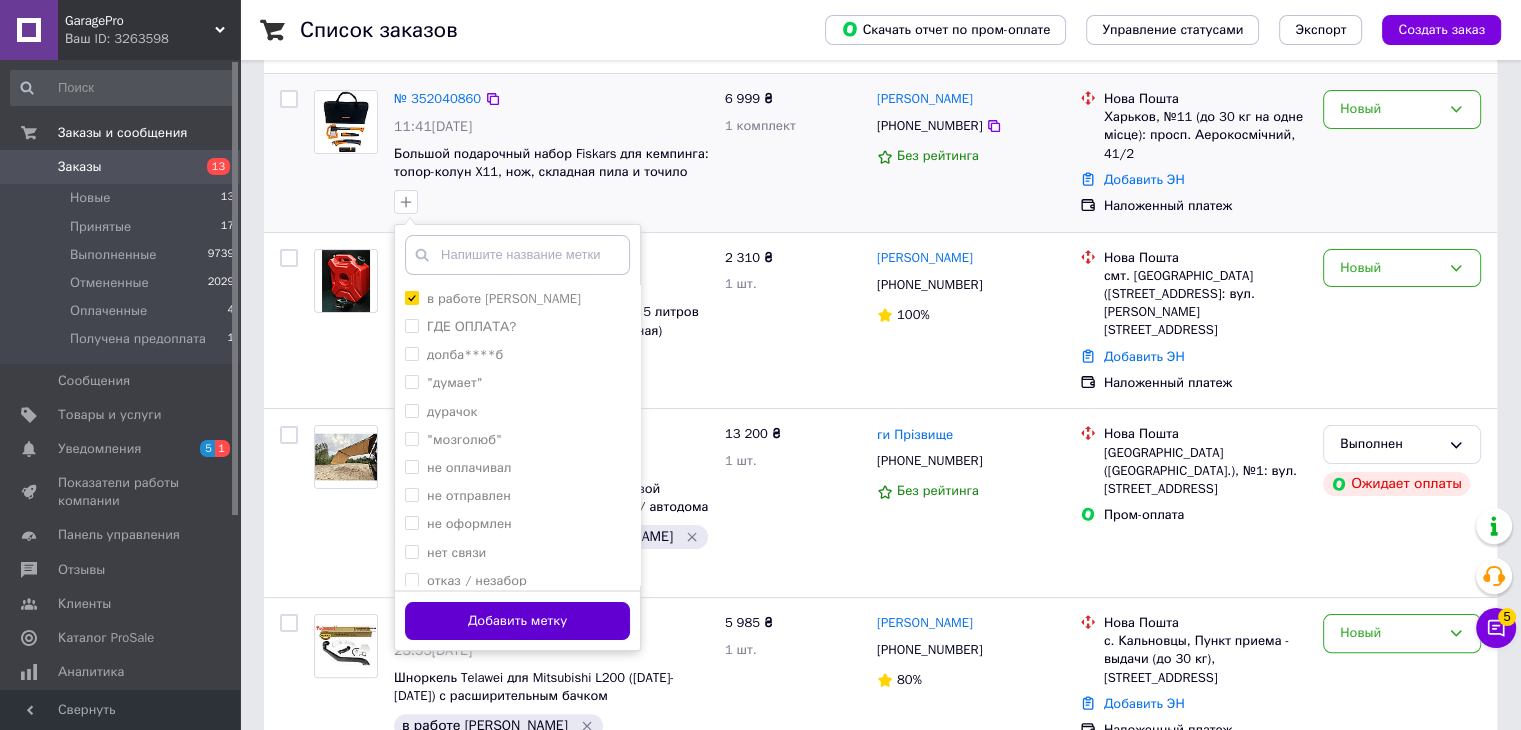 click on "Добавить метку" at bounding box center (517, 621) 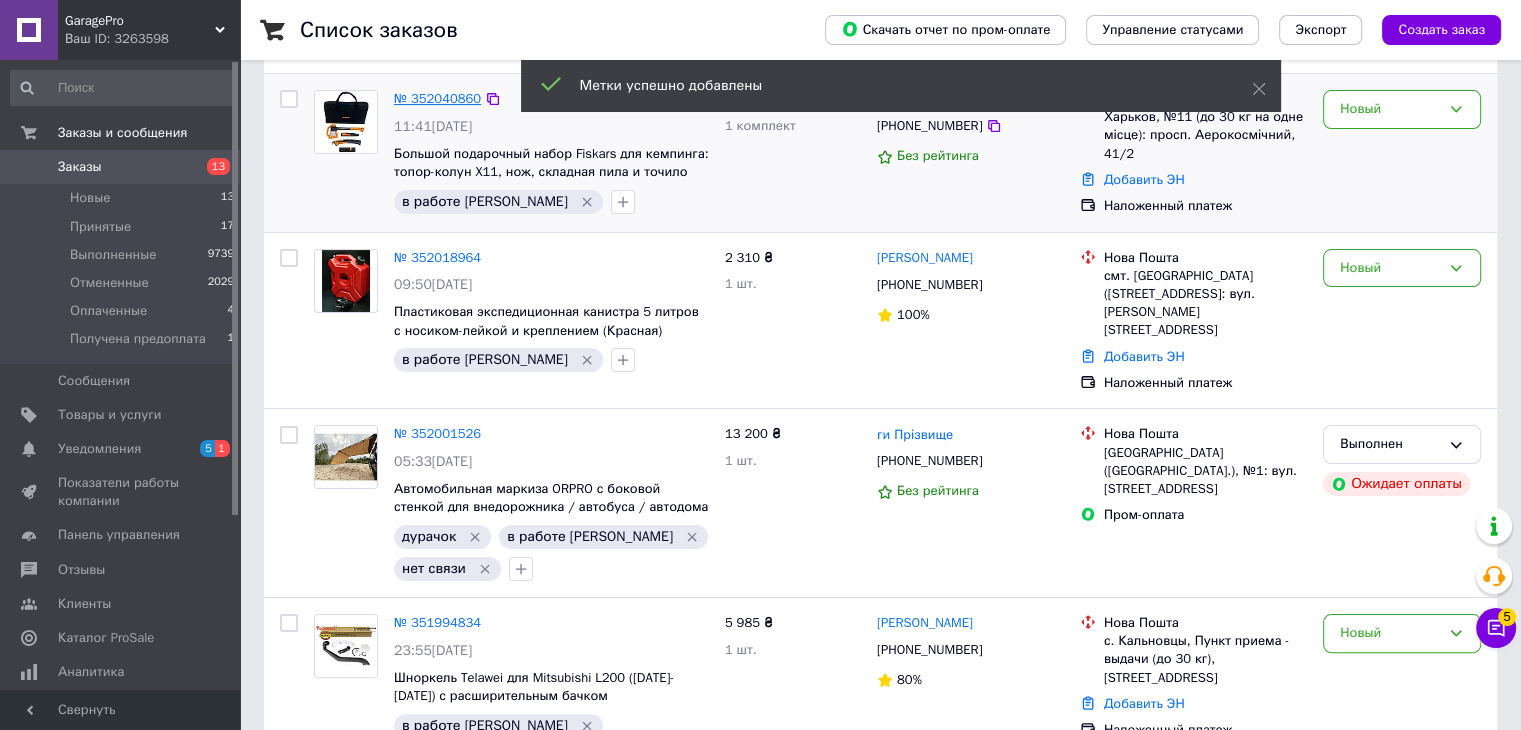 click on "№ 352040860" at bounding box center (437, 98) 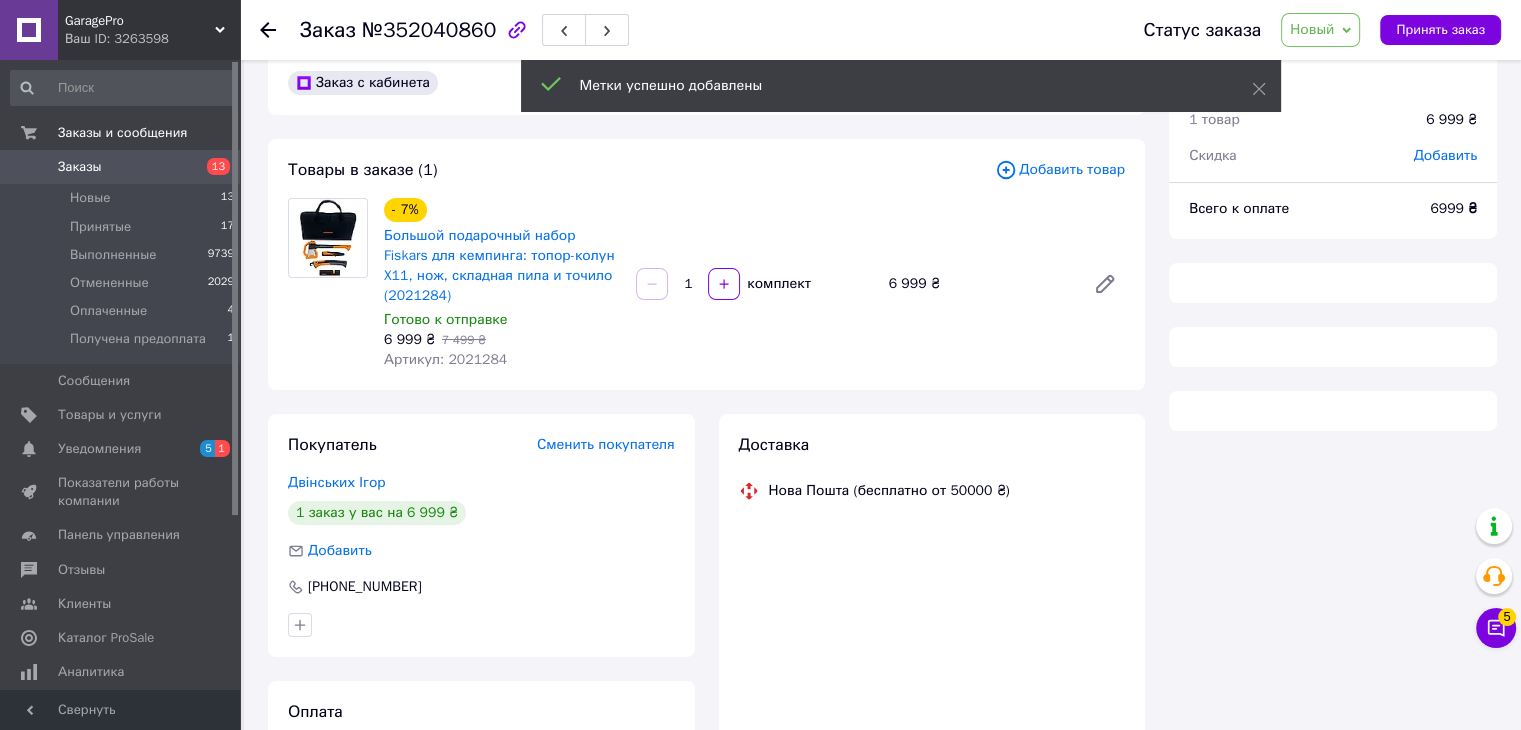 scroll, scrollTop: 0, scrollLeft: 0, axis: both 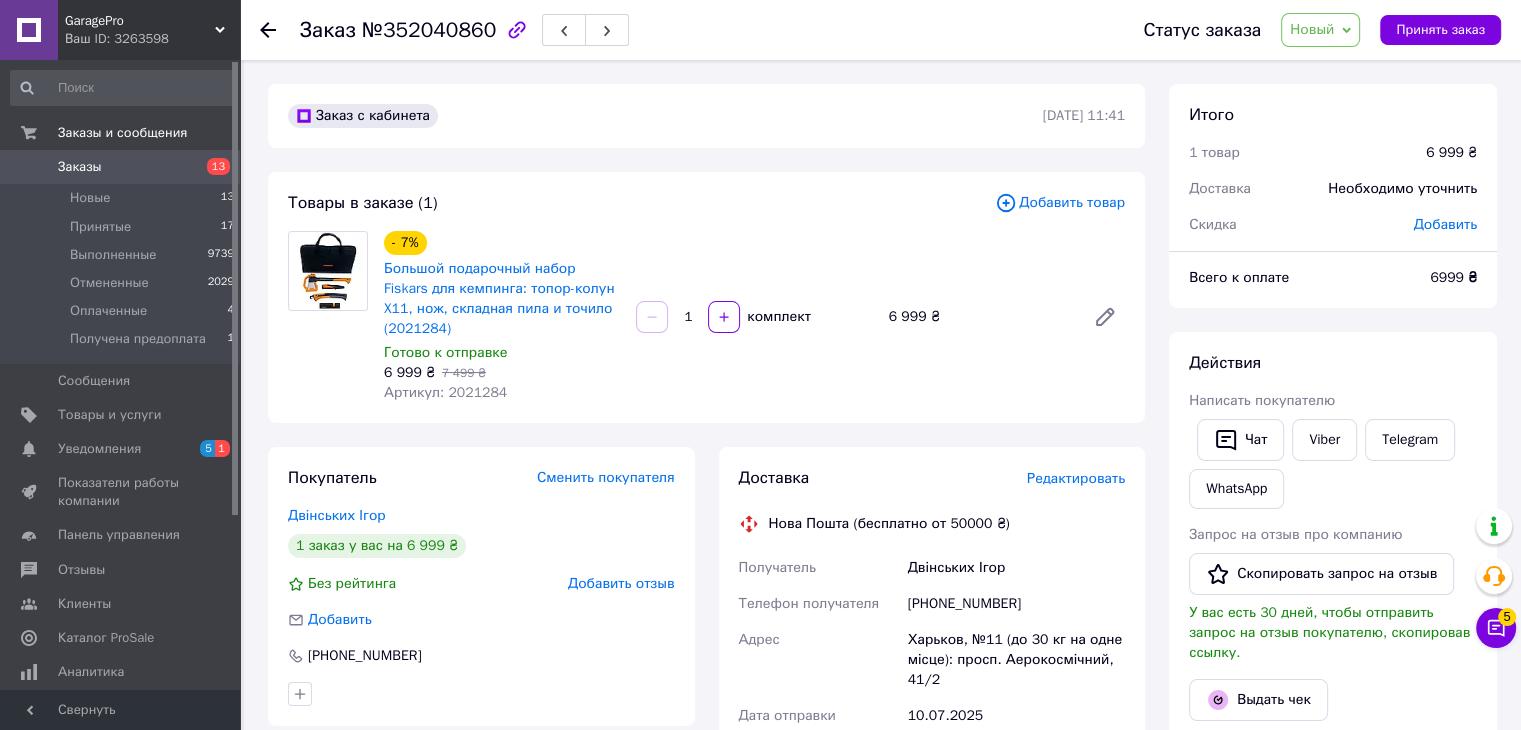 click on "Артикул: 2021284" at bounding box center [445, 392] 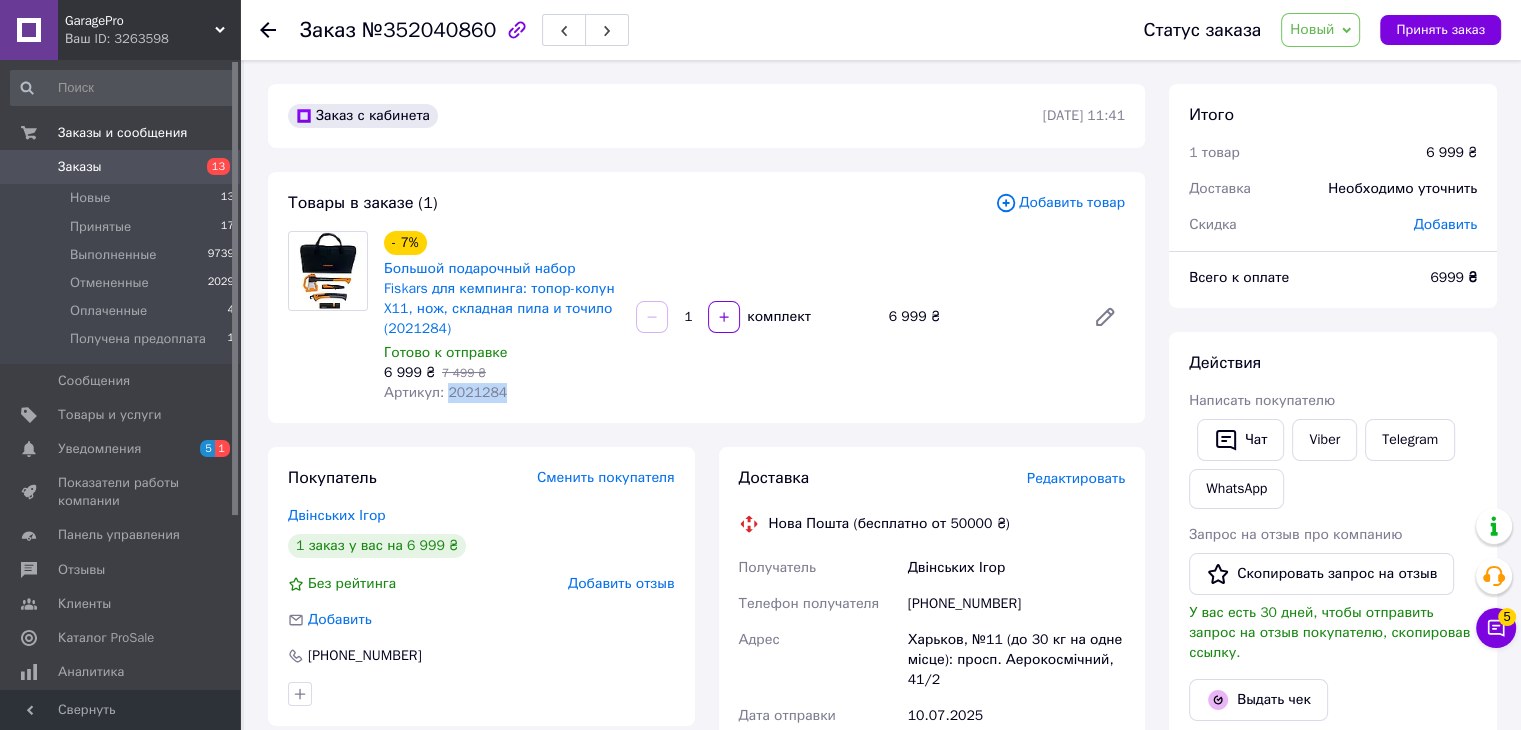 click on "Артикул: 2021284" at bounding box center (445, 392) 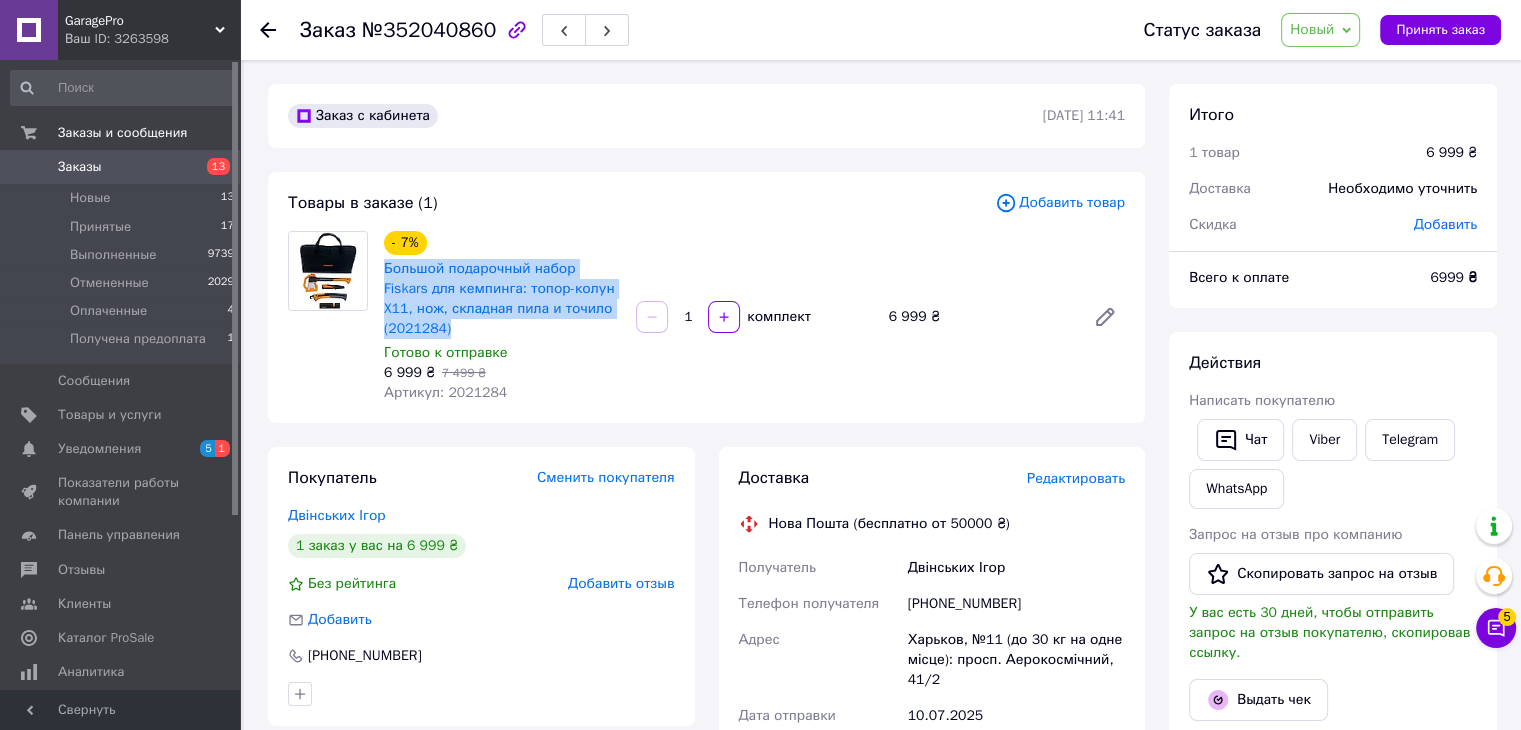 drag, startPoint x: 448, startPoint y: 328, endPoint x: 381, endPoint y: 265, distance: 91.967384 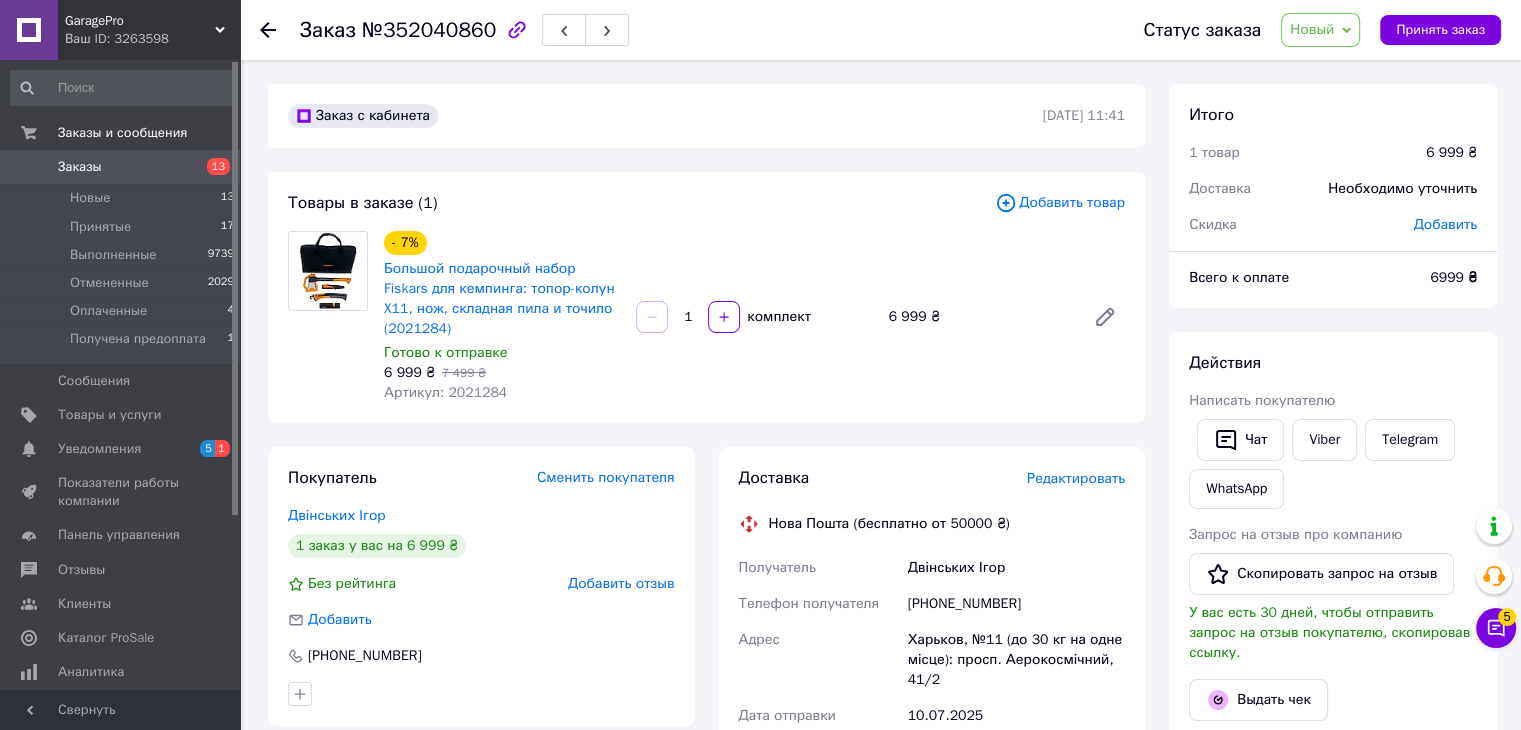 click on "№352040860" at bounding box center [429, 30] 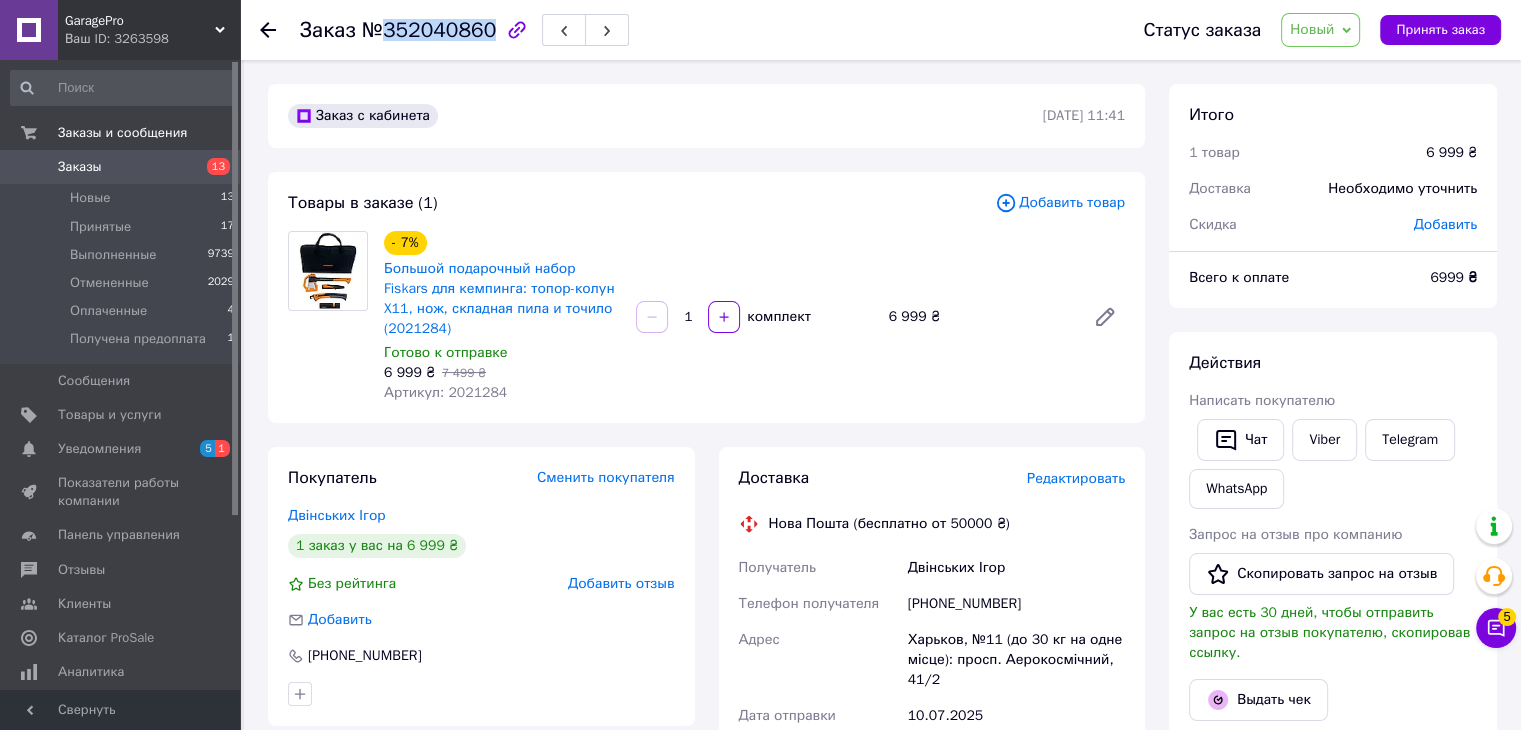 click on "№352040860" at bounding box center [429, 30] 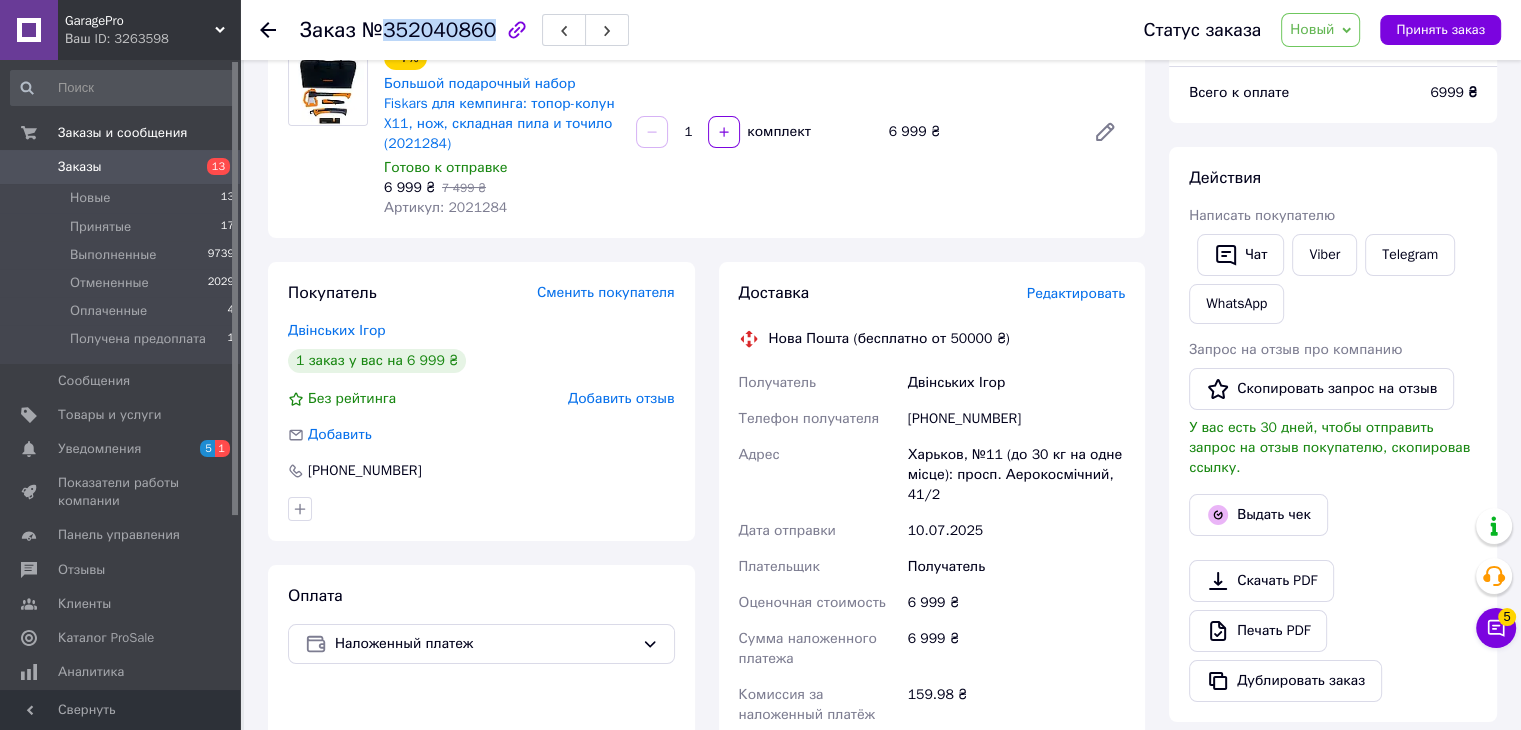 scroll, scrollTop: 200, scrollLeft: 0, axis: vertical 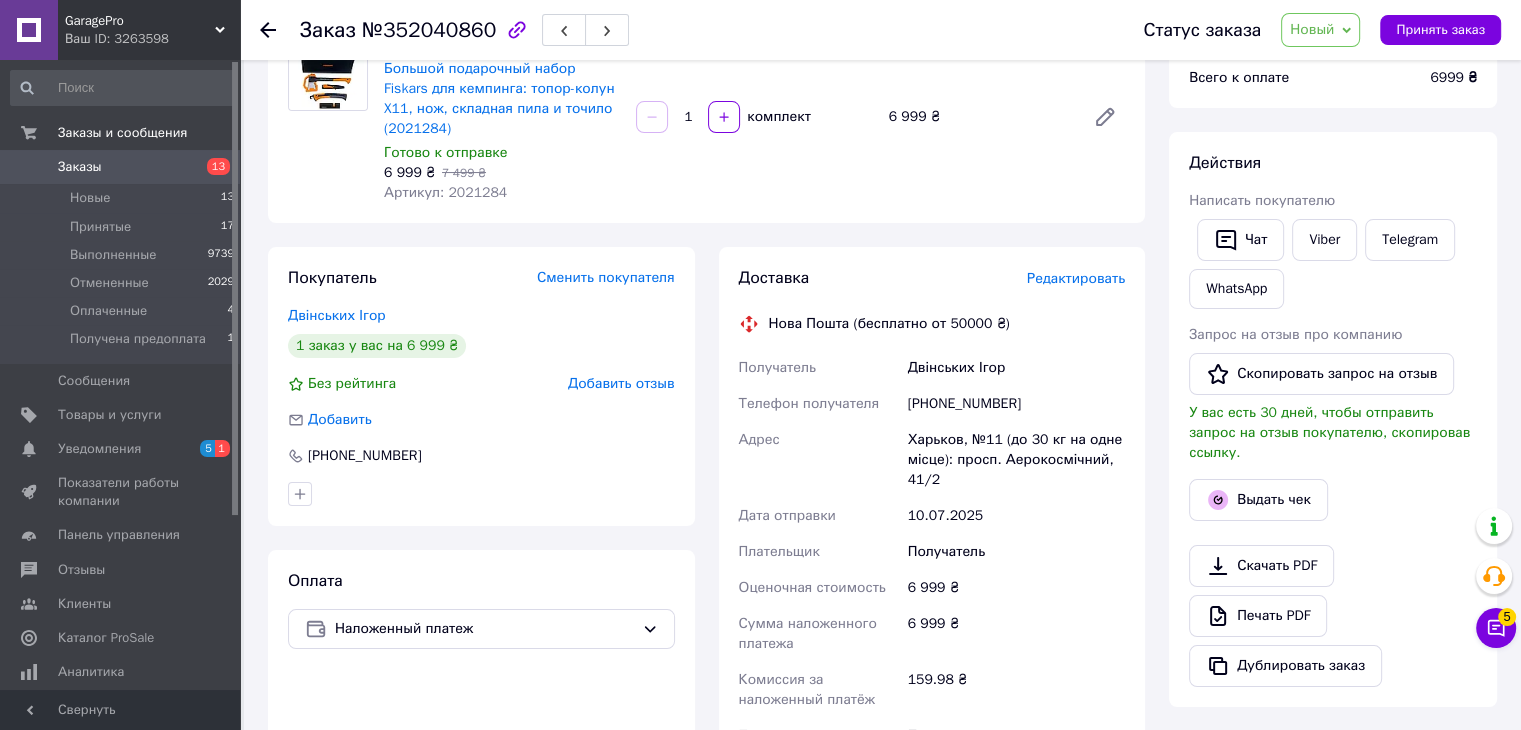 click on "Двінських Ігор" at bounding box center (1016, 368) 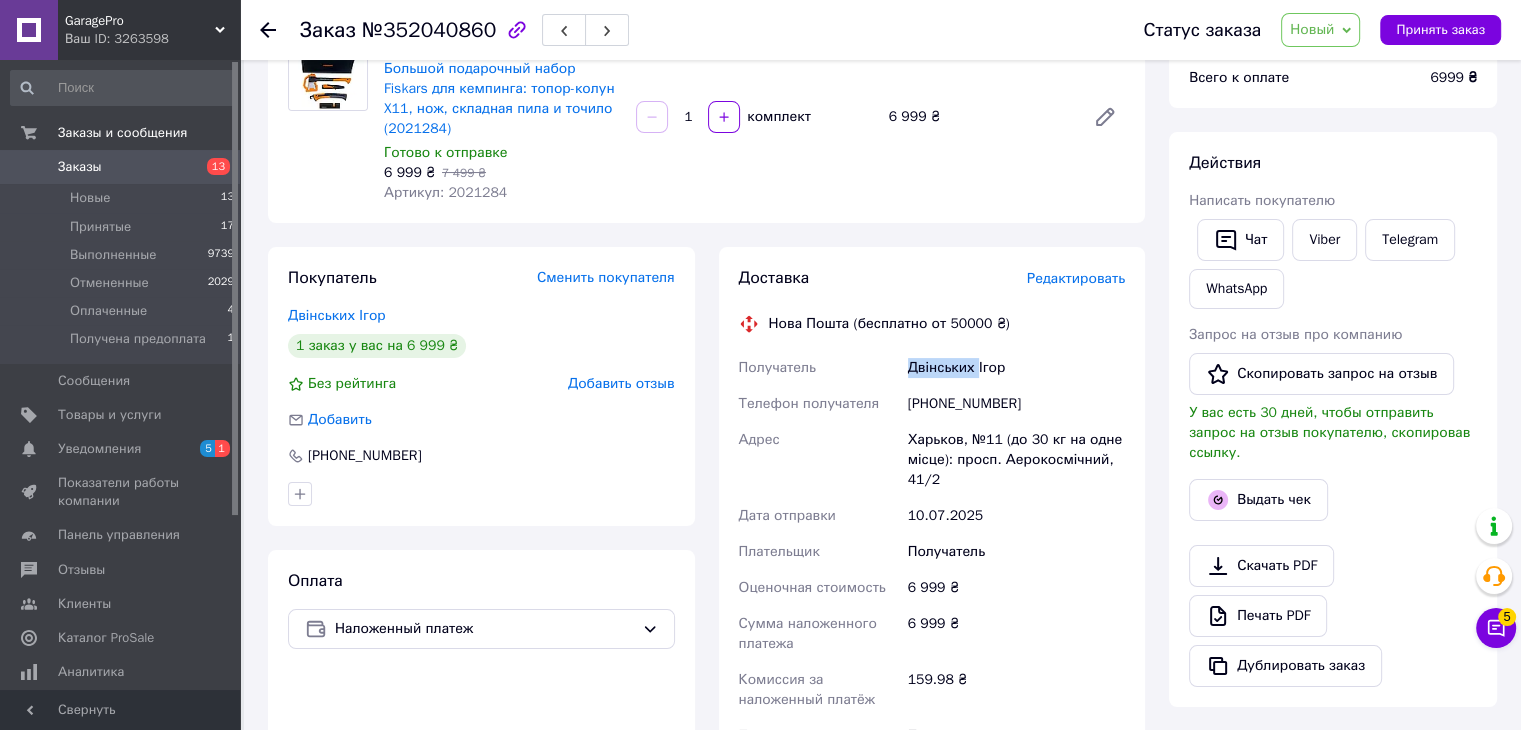 click on "Двінських Ігор" at bounding box center (1016, 368) 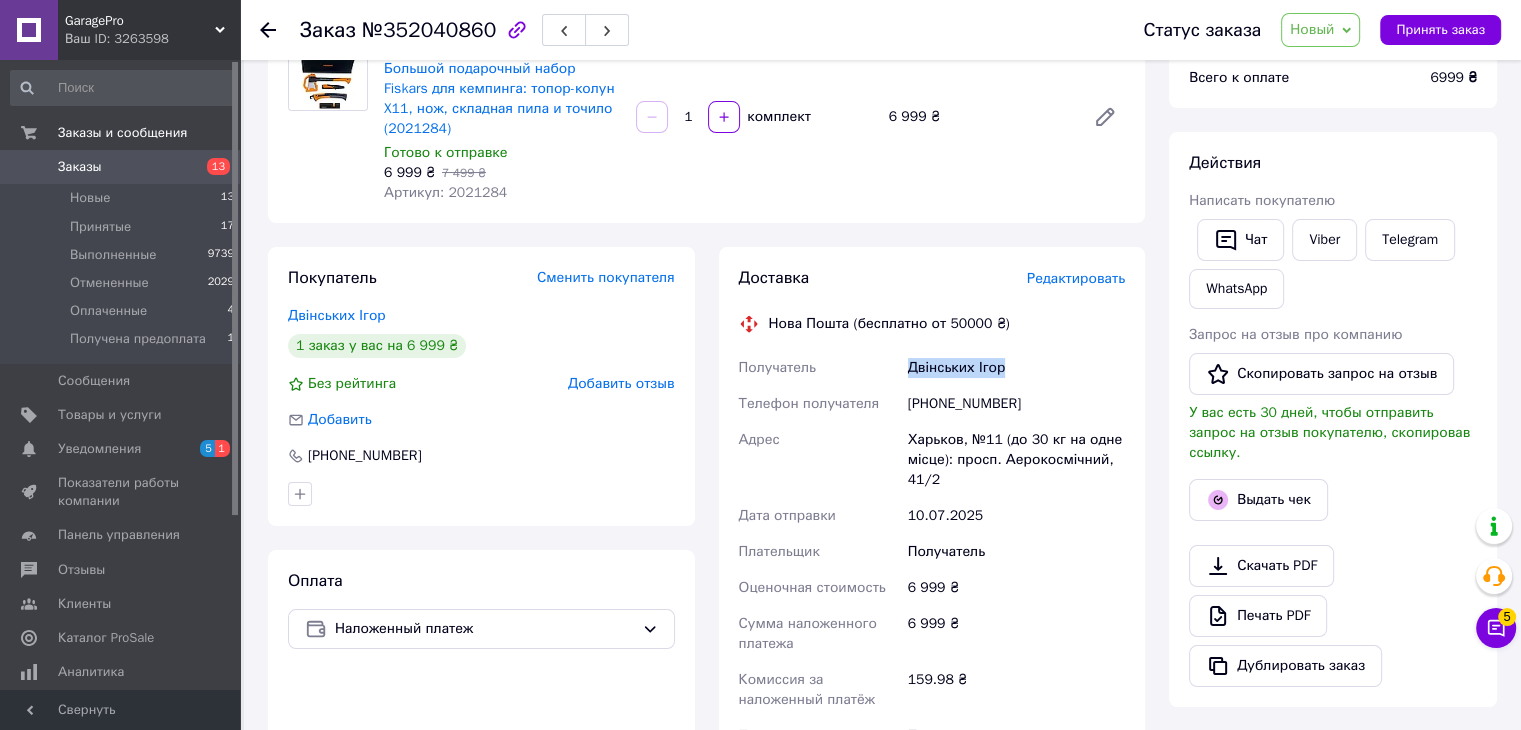 drag, startPoint x: 931, startPoint y: 369, endPoint x: 876, endPoint y: 262, distance: 120.30794 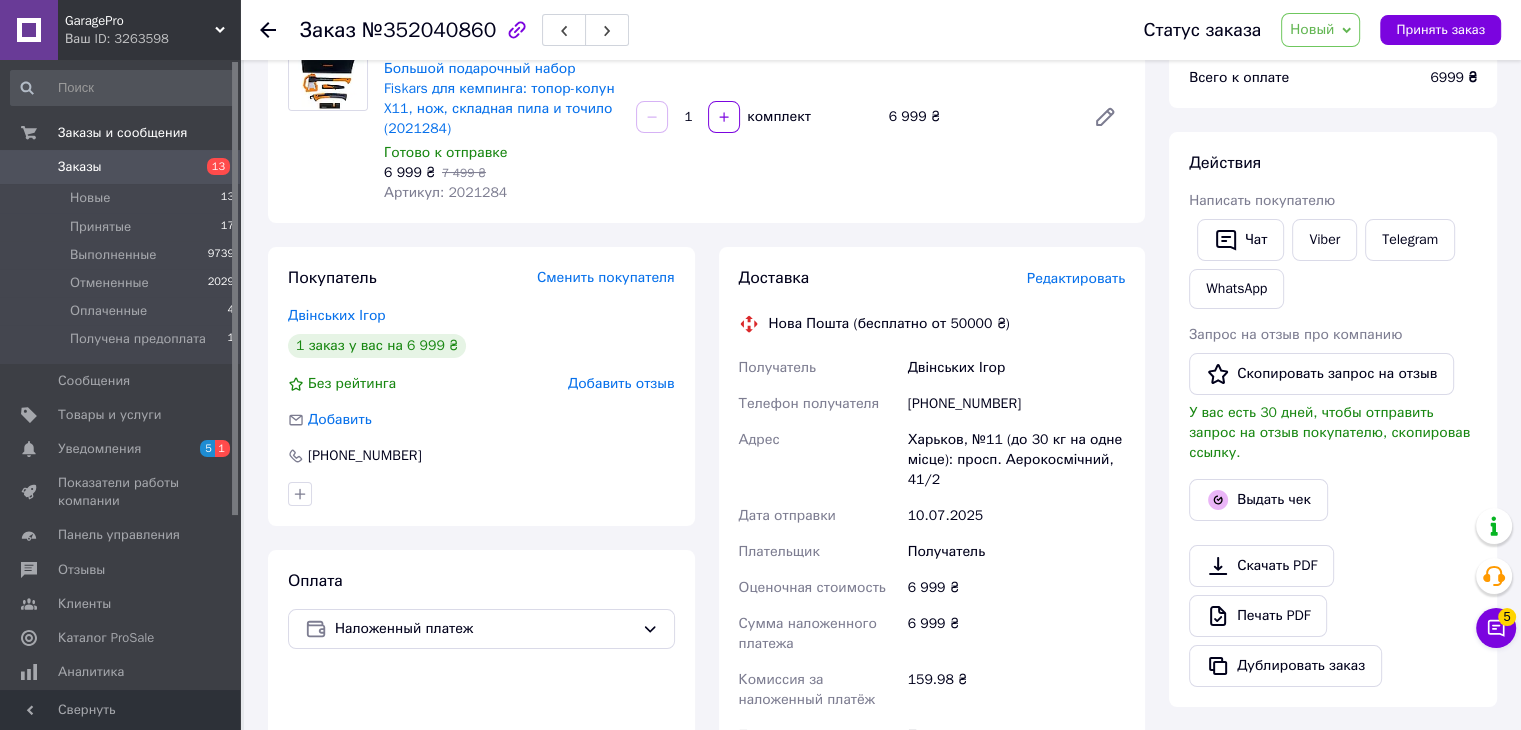 click on "[PHONE_NUMBER]" at bounding box center (1016, 404) 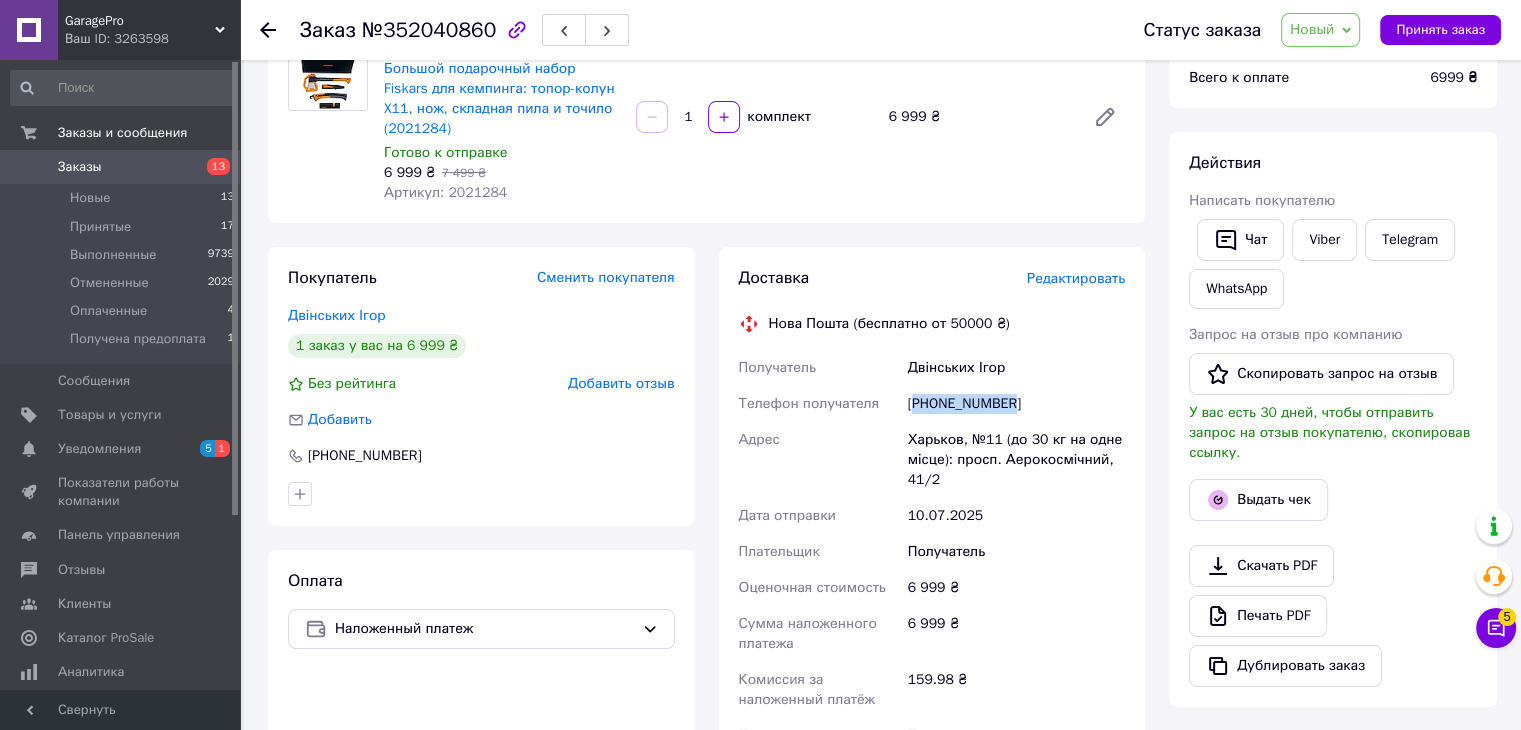 click on "[PHONE_NUMBER]" at bounding box center [1016, 404] 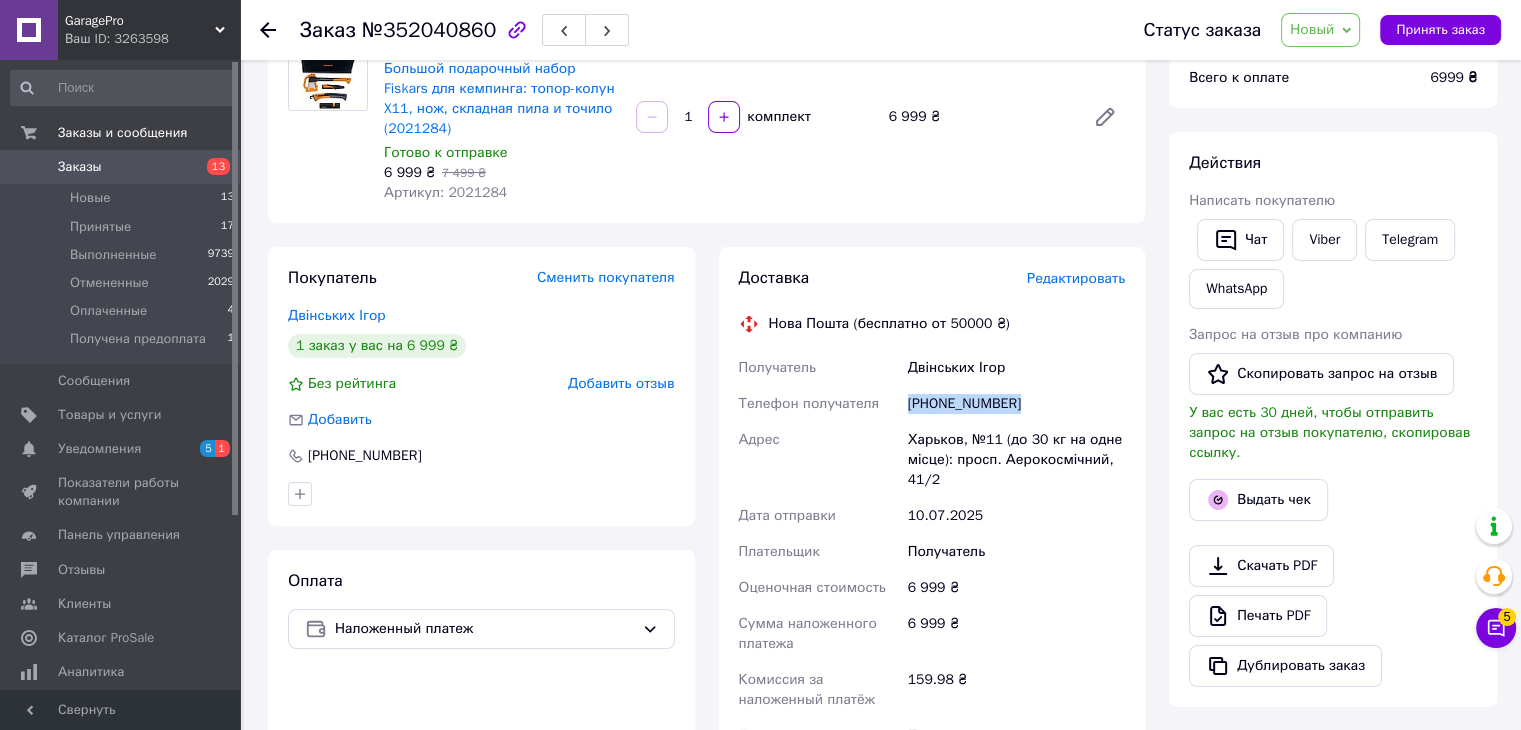 click on "[PHONE_NUMBER]" at bounding box center (1016, 404) 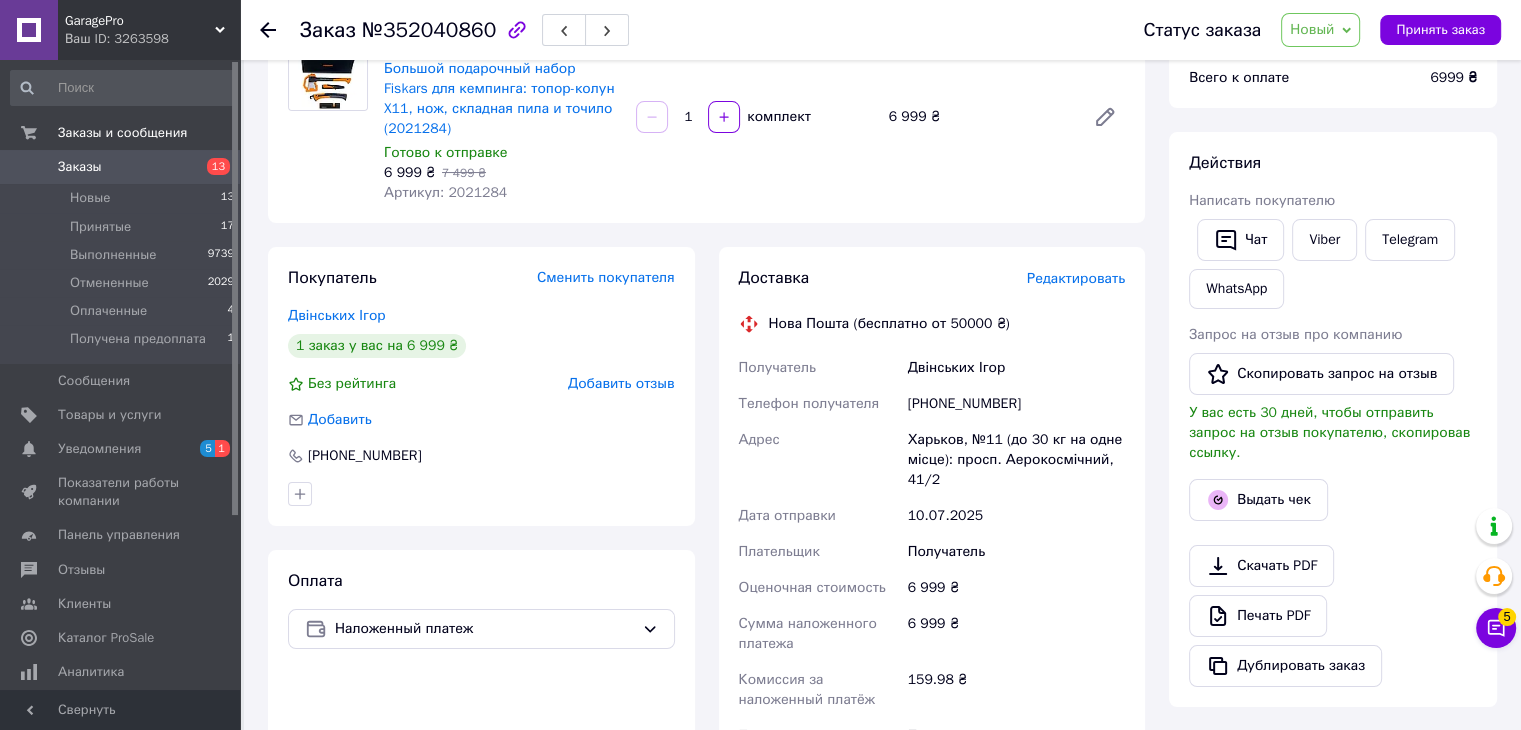 click on "Харьков, №11 (до 30 кг на одне місце): просп. Аерокосмічний, 41/2" at bounding box center (1016, 460) 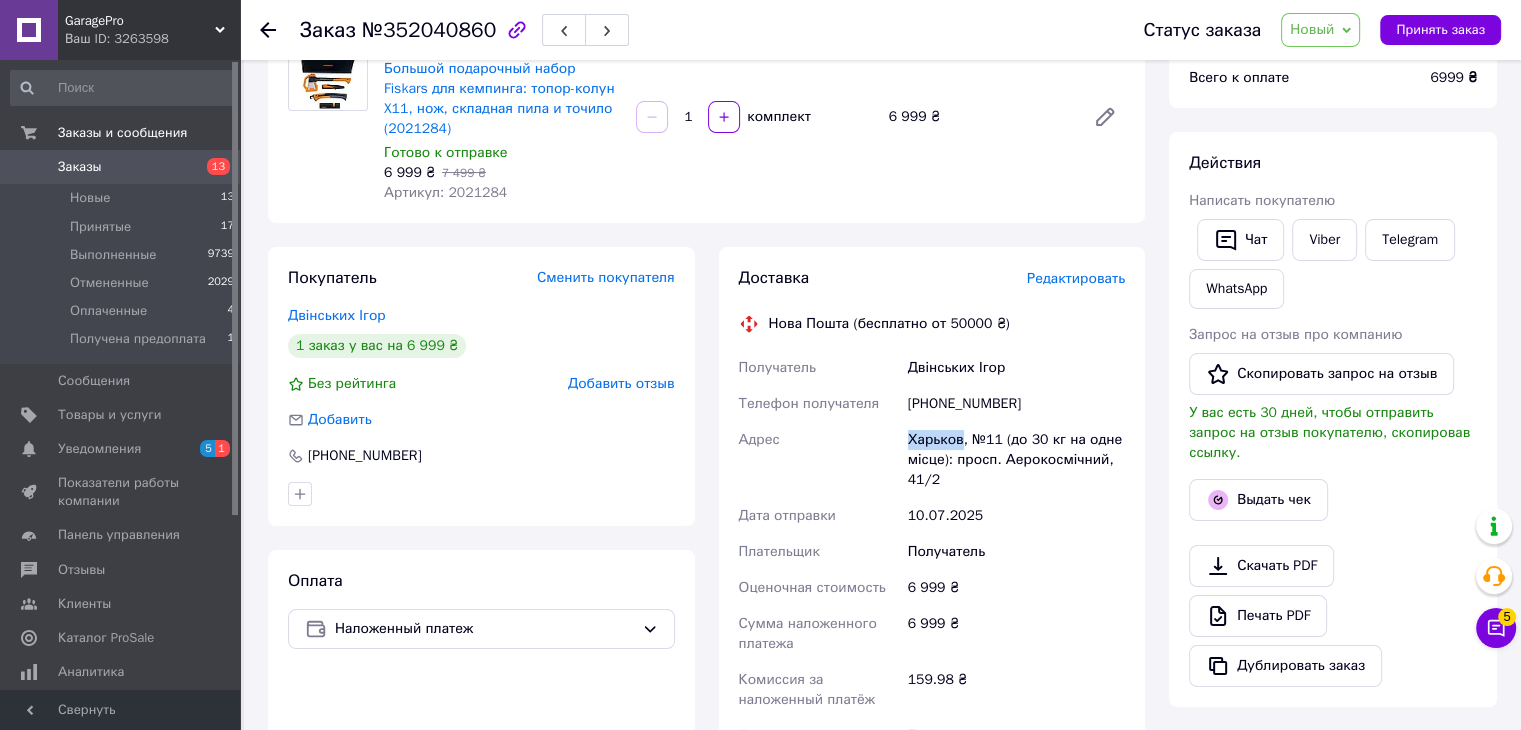 click on "Харьков, №11 (до 30 кг на одне місце): просп. Аерокосмічний, 41/2" at bounding box center (1016, 460) 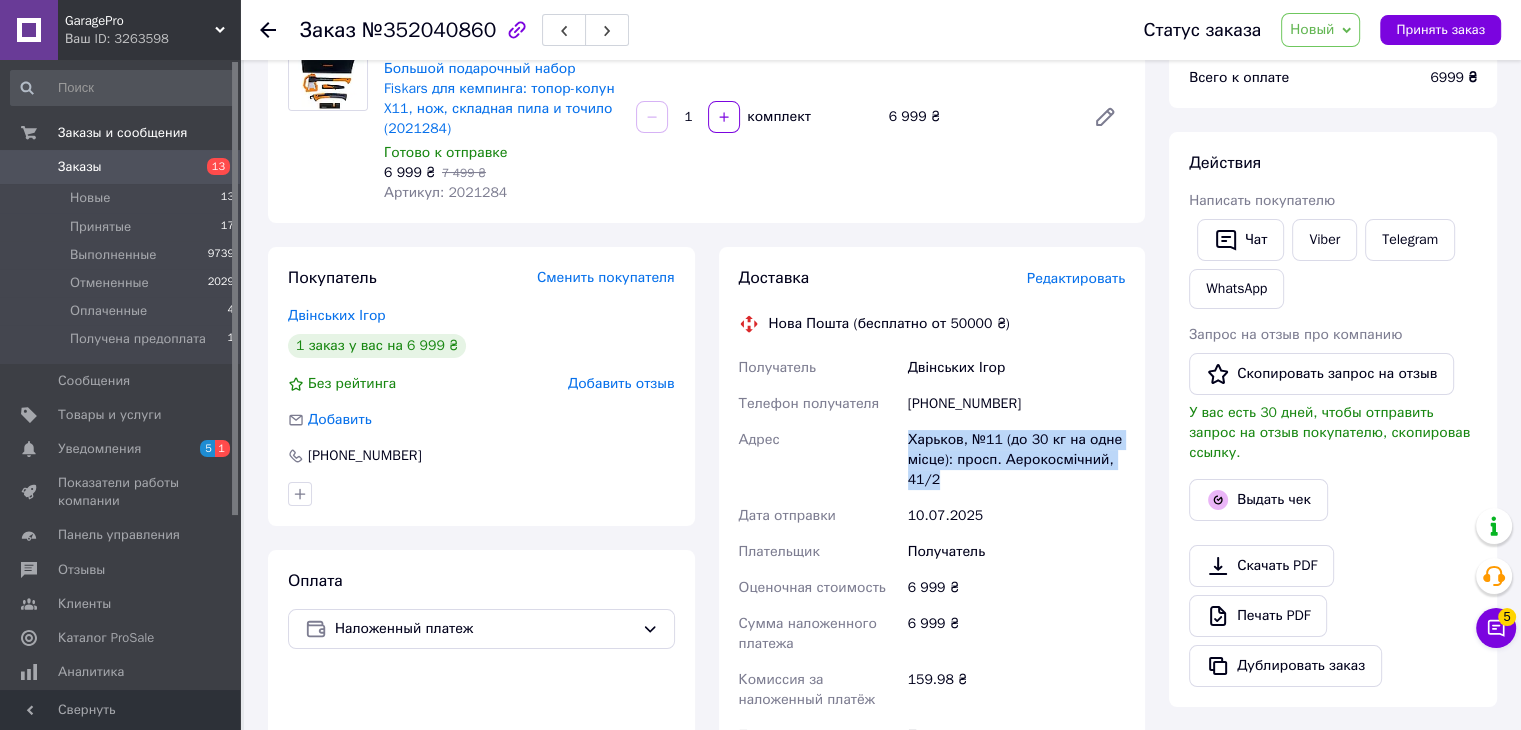 click on "Харьков, №11 (до 30 кг на одне місце): просп. Аерокосмічний, 41/2" at bounding box center [1016, 460] 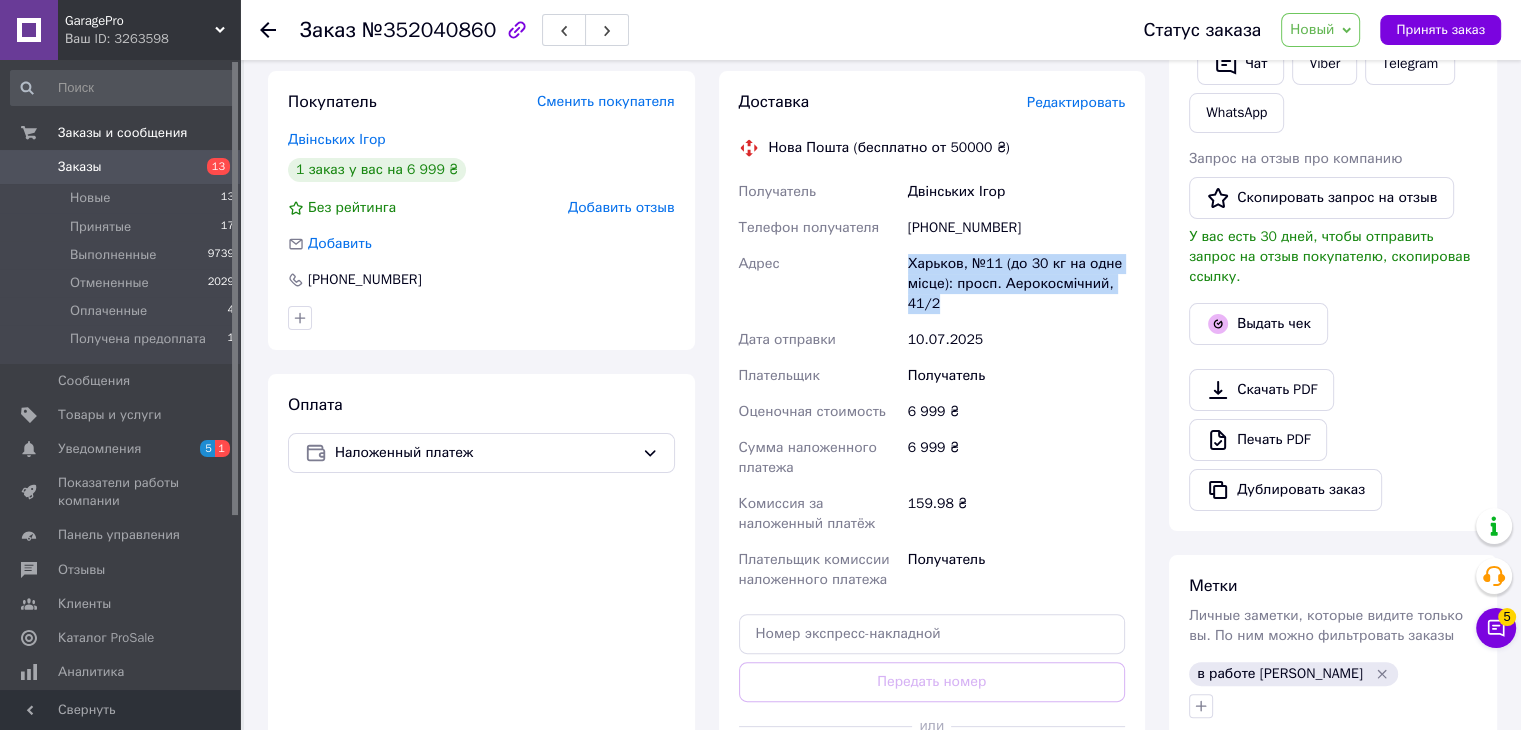 scroll, scrollTop: 400, scrollLeft: 0, axis: vertical 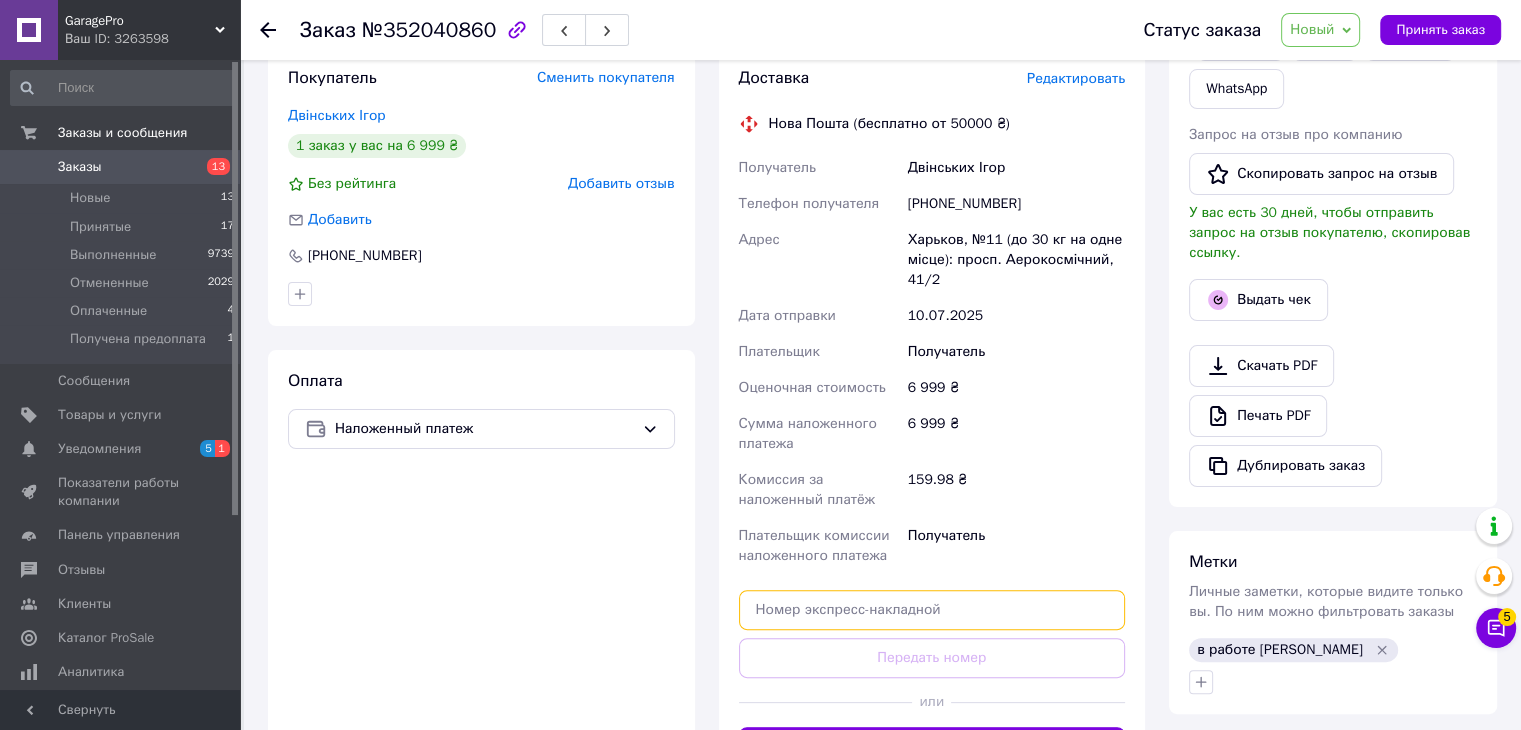 click at bounding box center (932, 610) 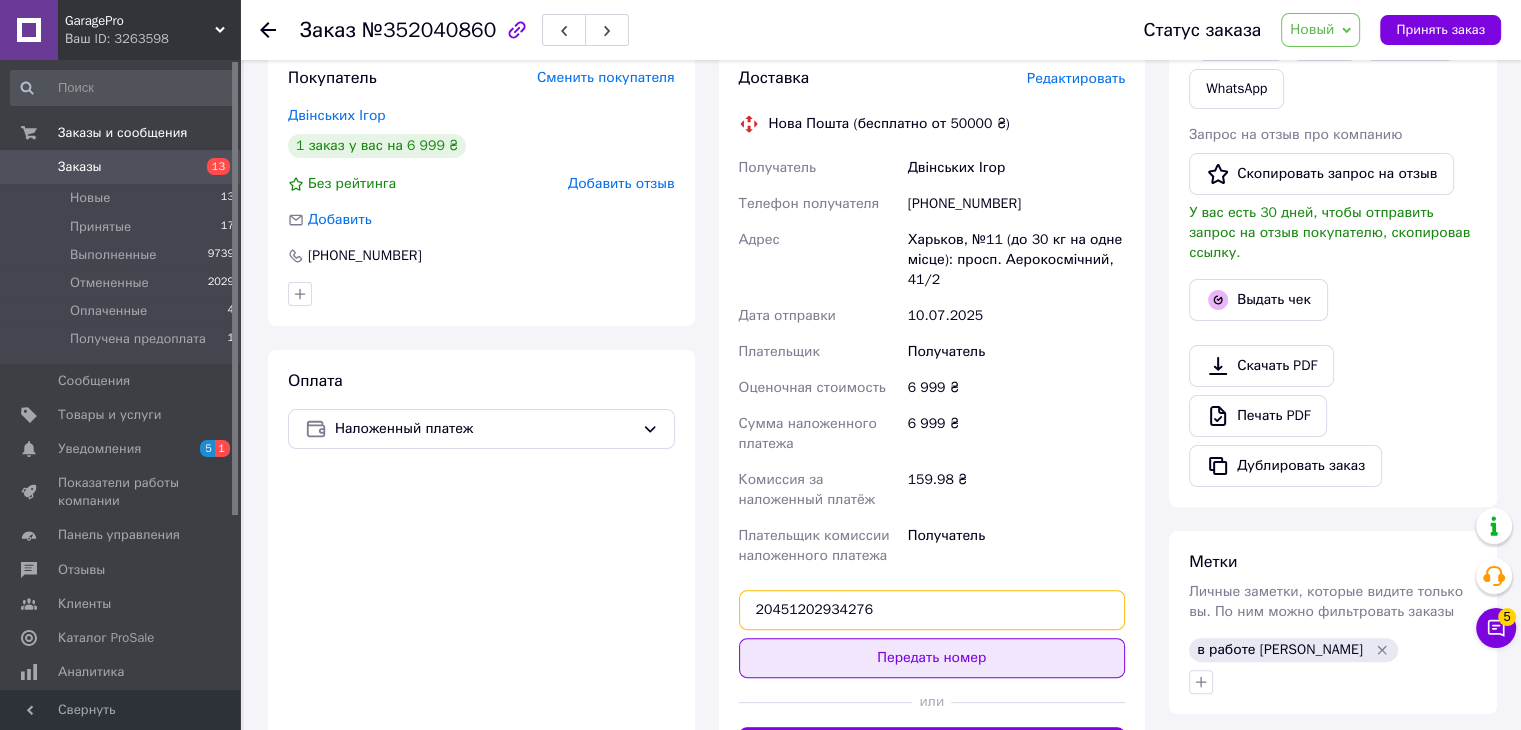 type on "20451202934276" 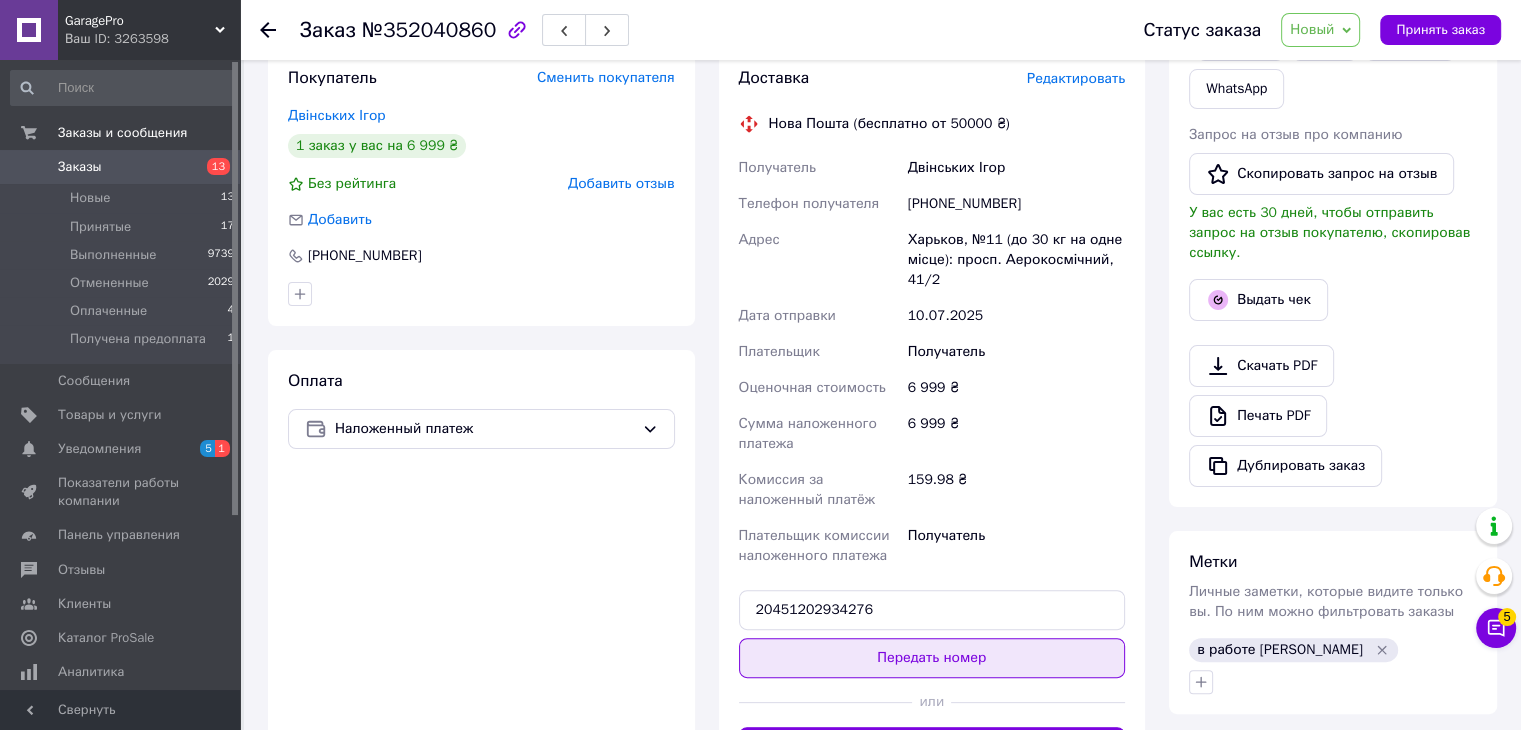 click on "Передать номер" at bounding box center [932, 658] 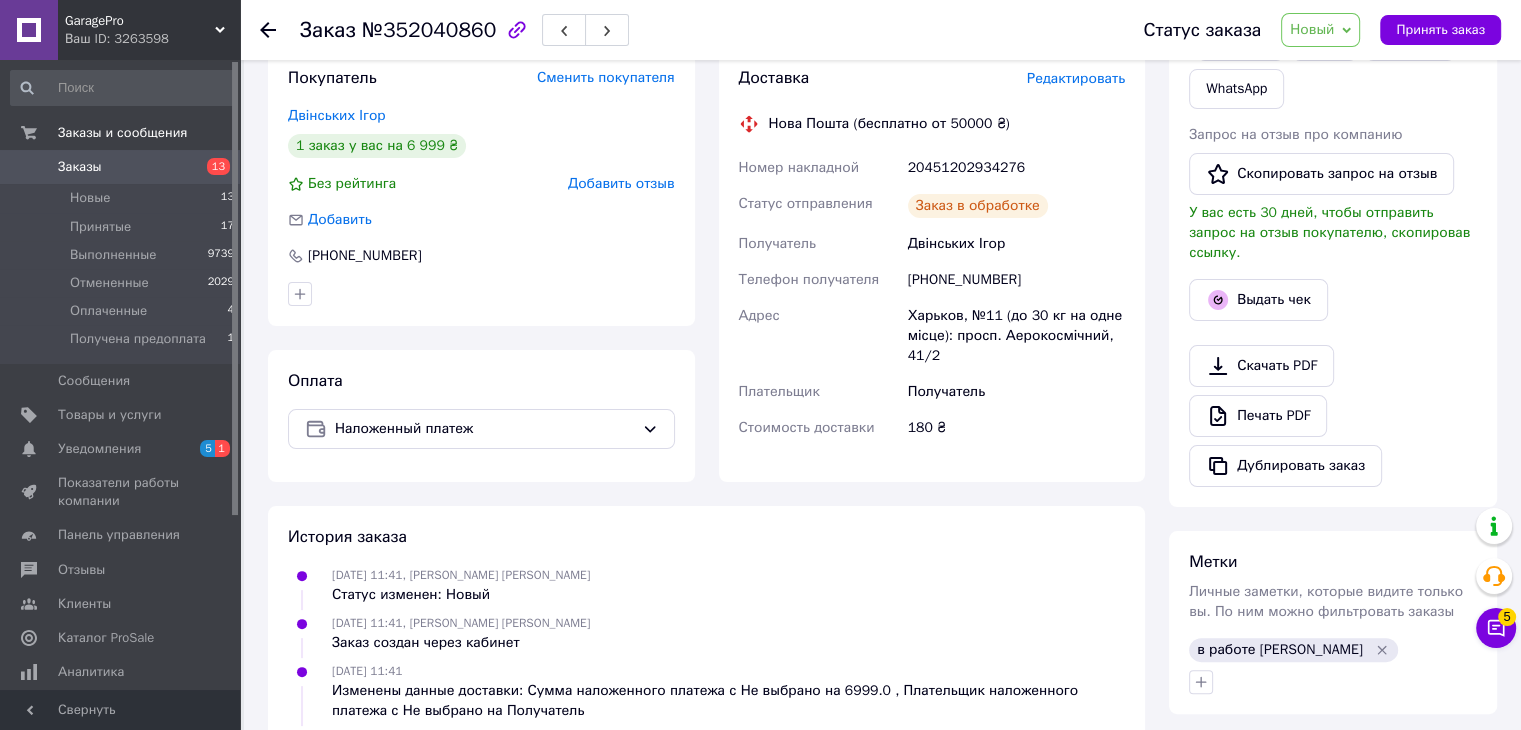 click 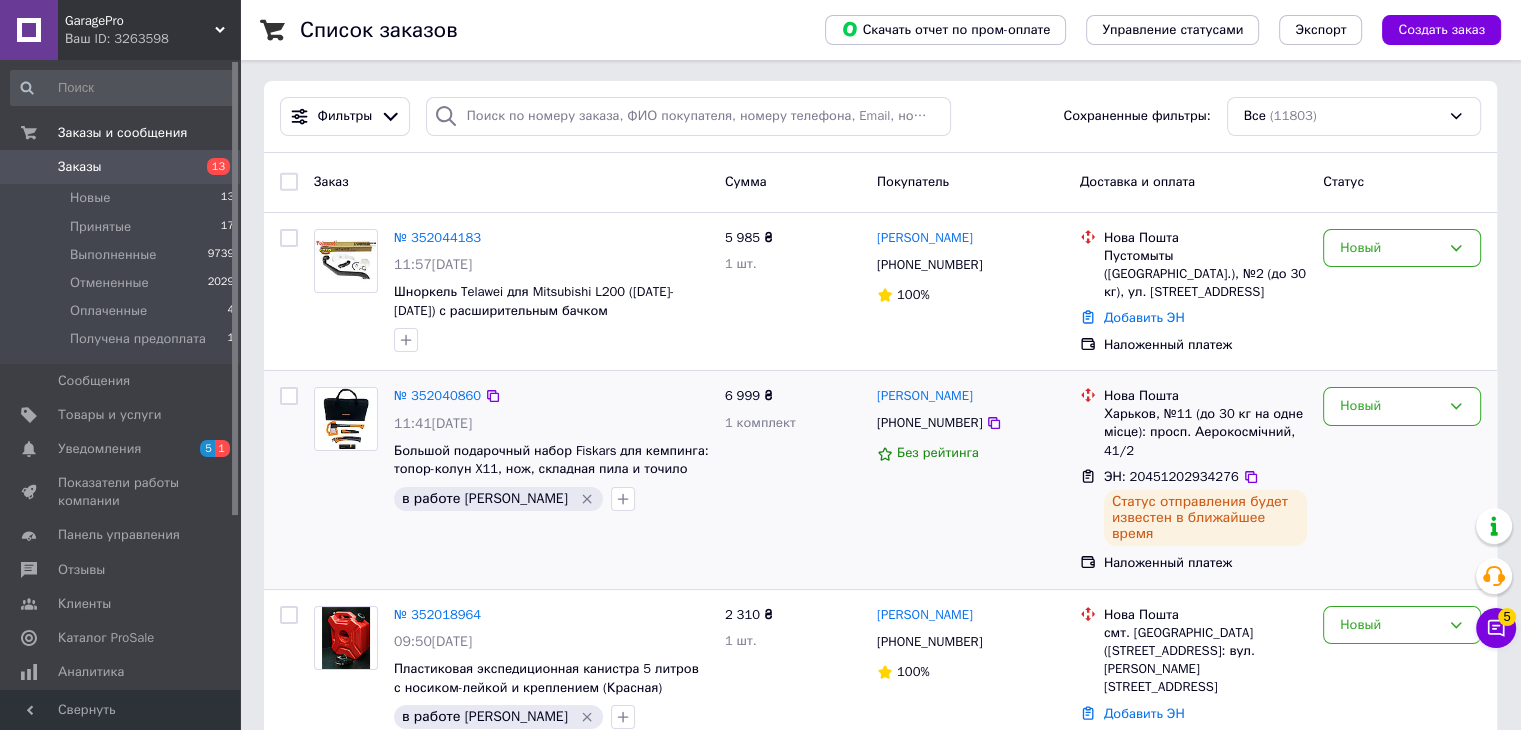 scroll, scrollTop: 0, scrollLeft: 0, axis: both 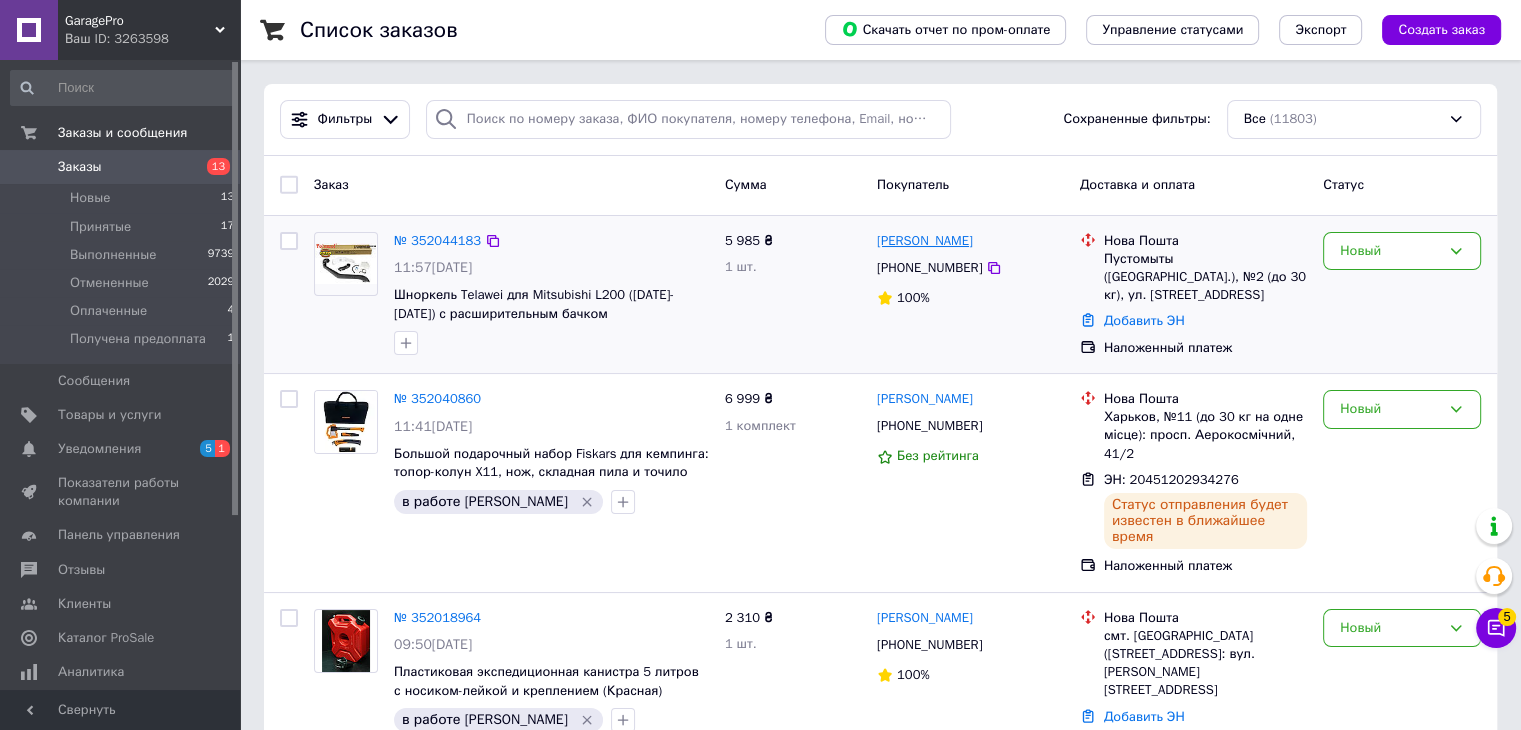 click on "[PERSON_NAME]" at bounding box center (925, 241) 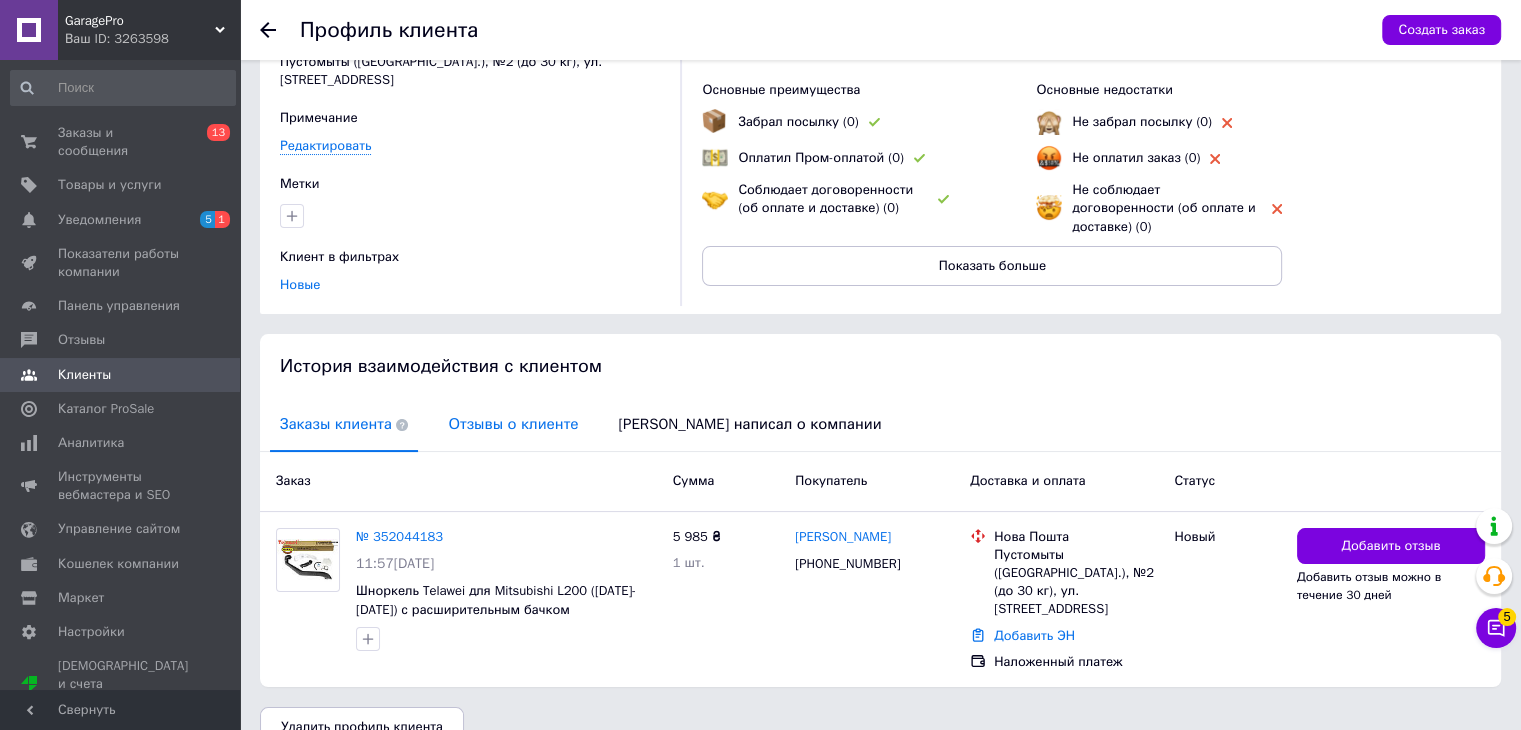 click on "Отзывы о клиенте" at bounding box center (513, 424) 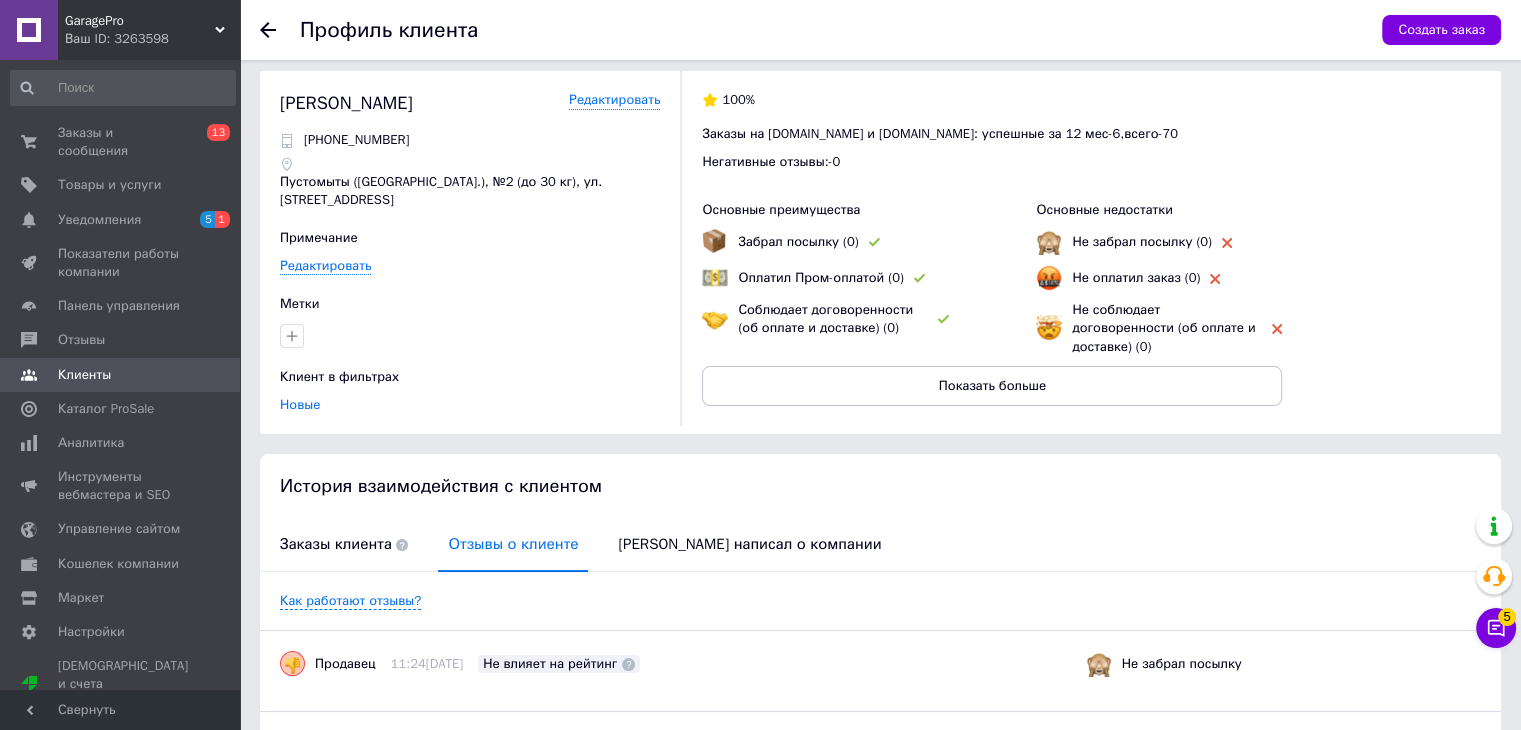 scroll, scrollTop: 0, scrollLeft: 0, axis: both 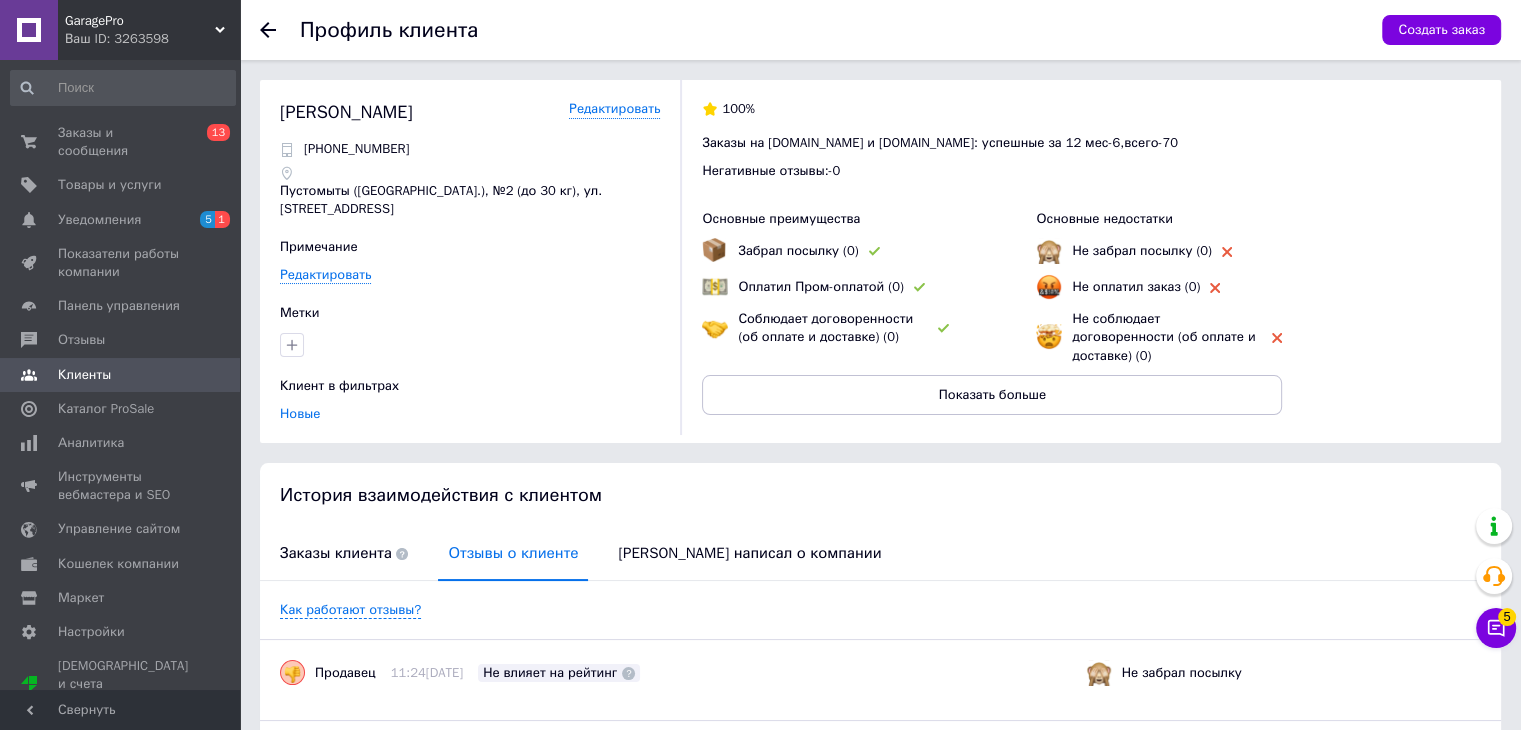 click 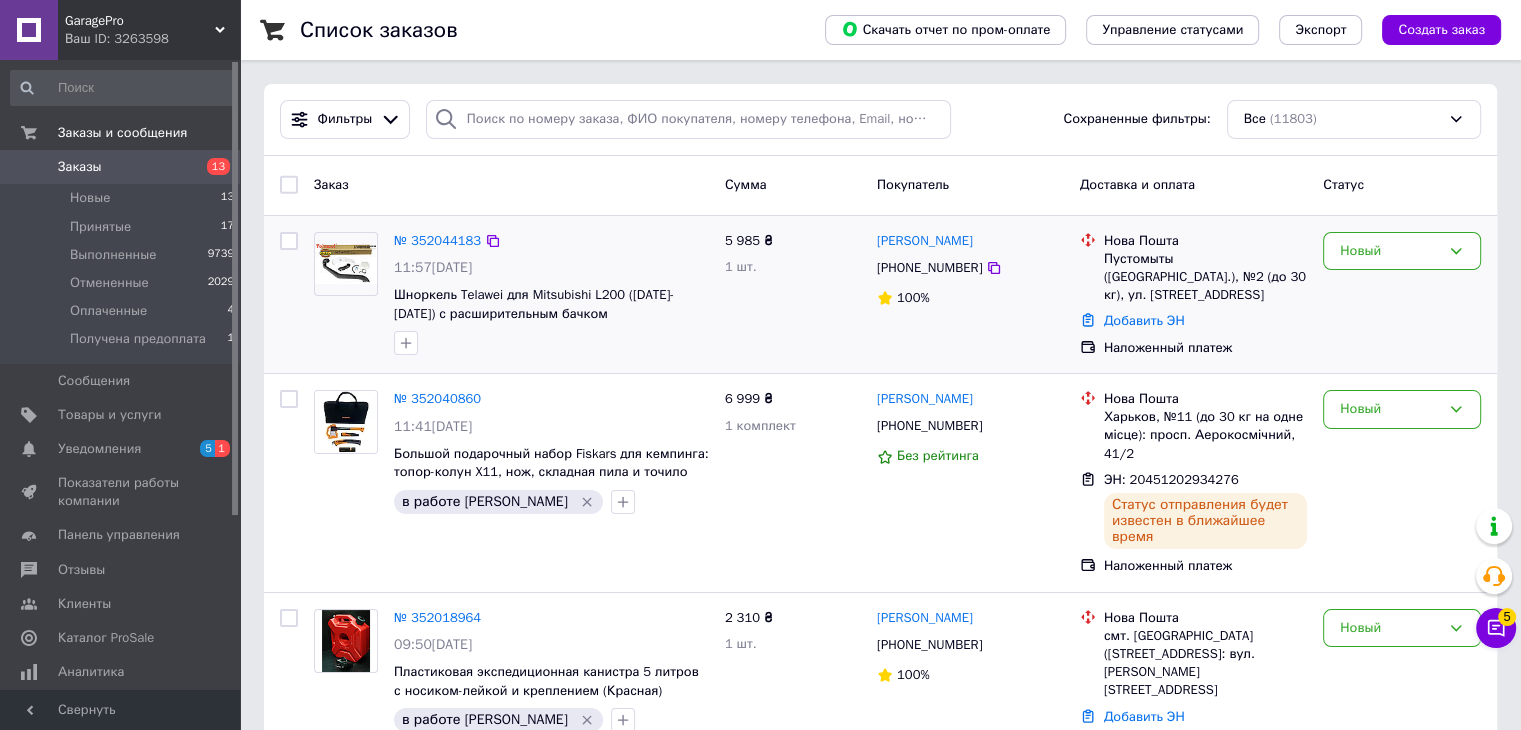 click on "№ 352044183" at bounding box center [437, 241] 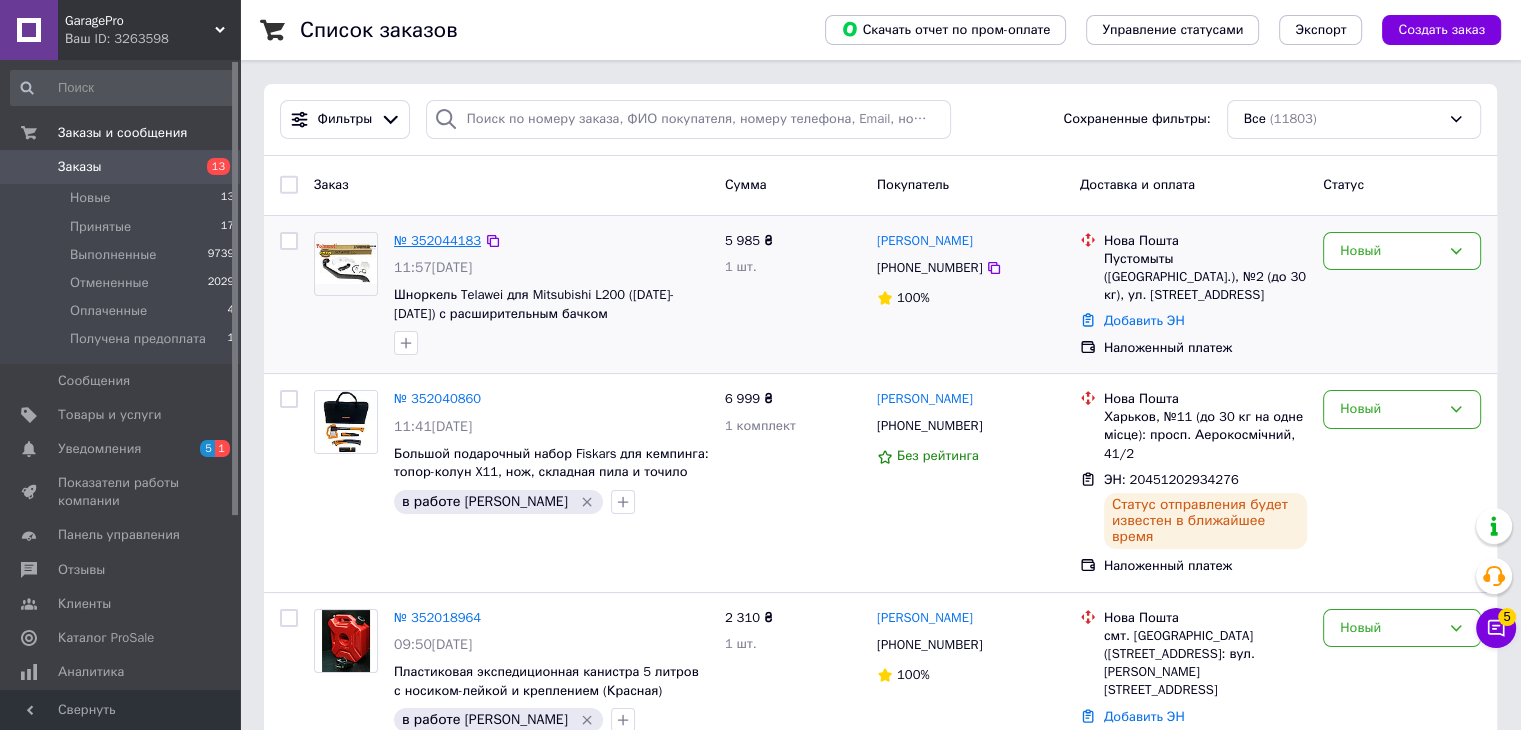 click on "№ 352044183" at bounding box center (437, 240) 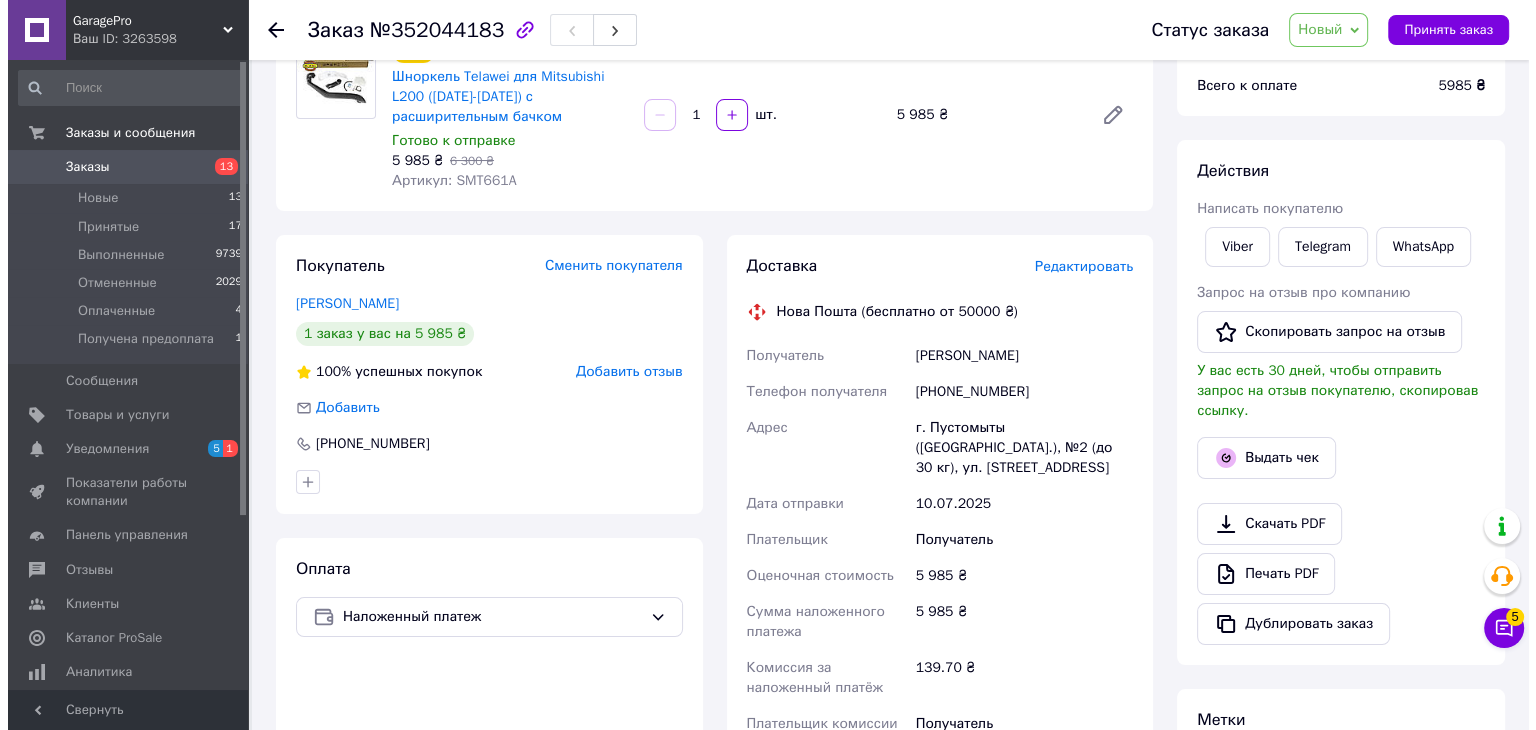scroll, scrollTop: 200, scrollLeft: 0, axis: vertical 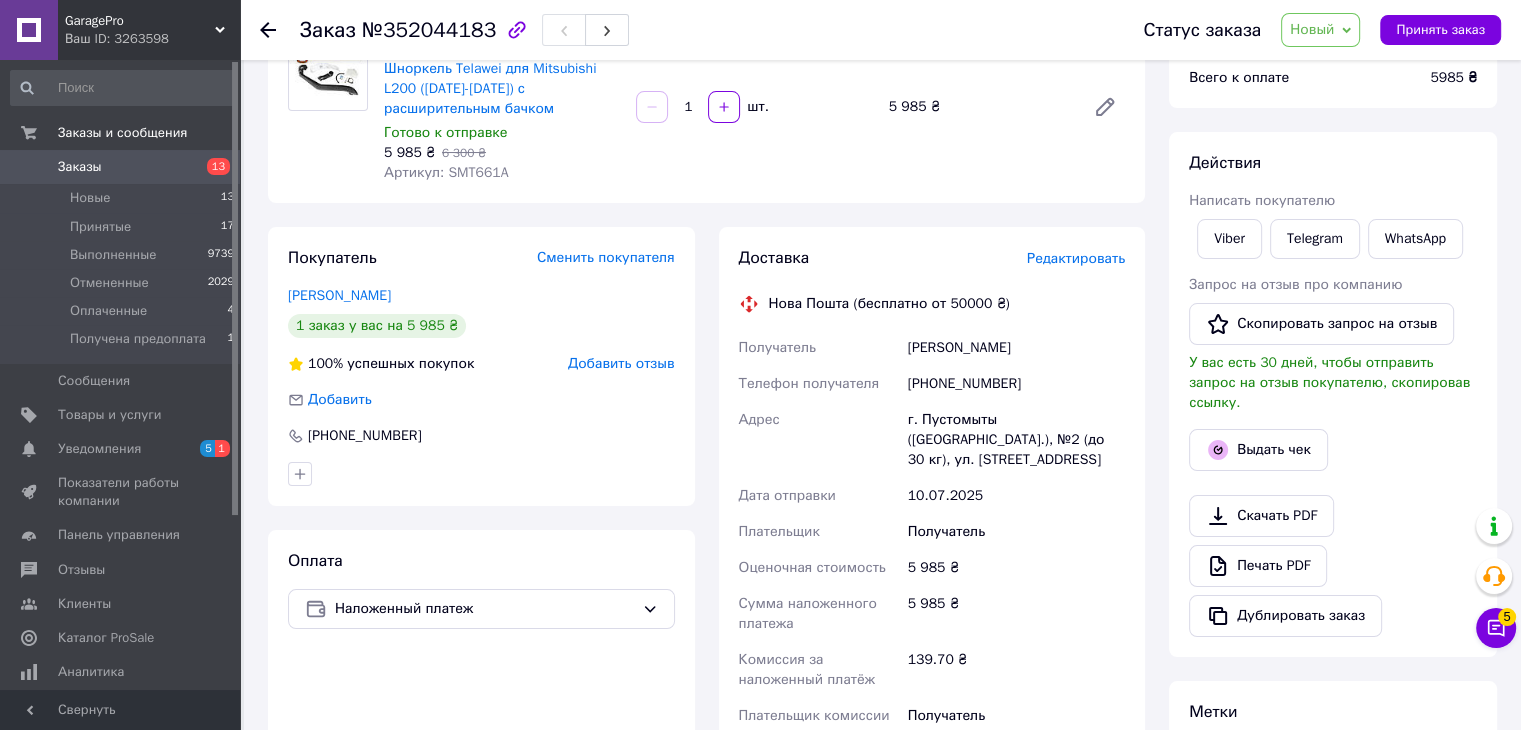 click on "Редактировать" at bounding box center (1076, 258) 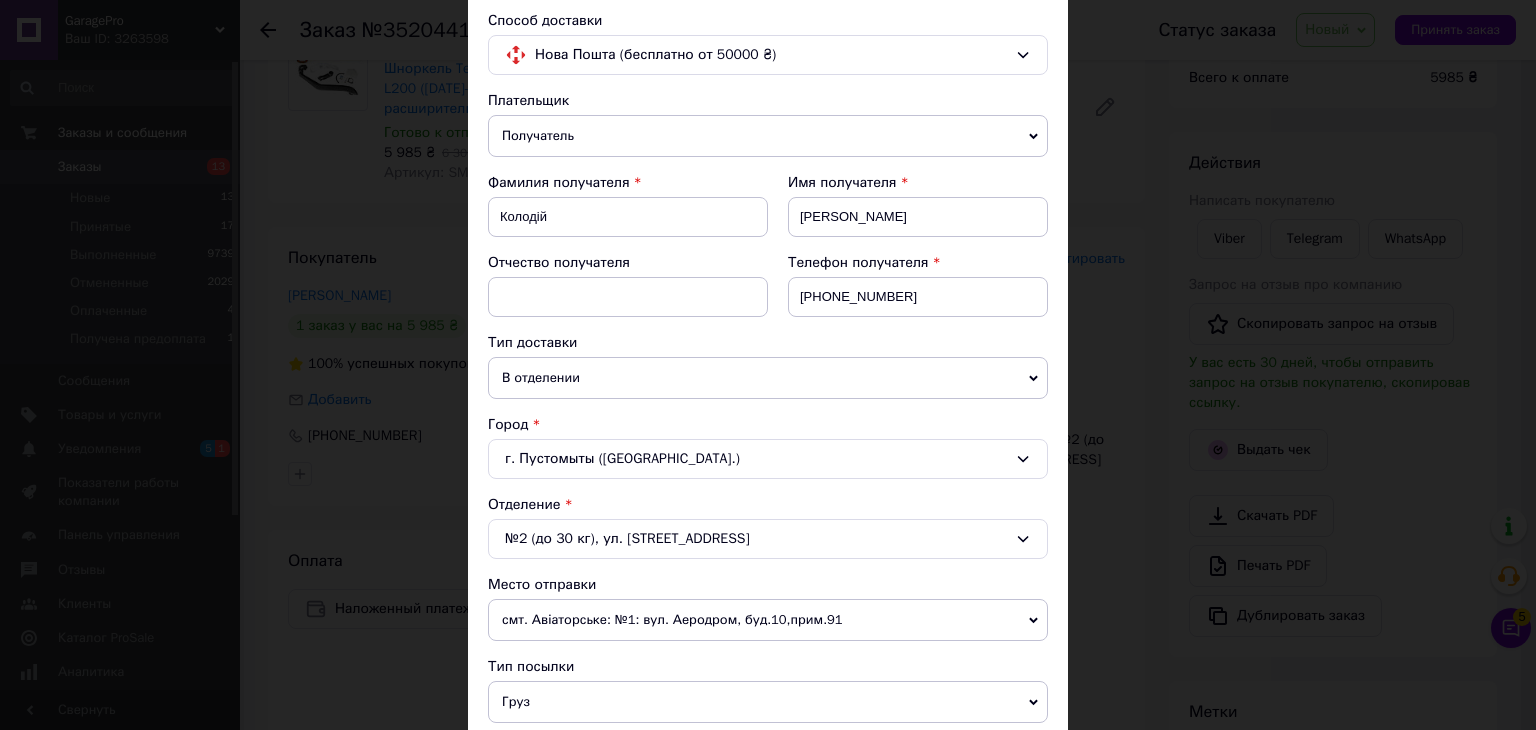 scroll, scrollTop: 300, scrollLeft: 0, axis: vertical 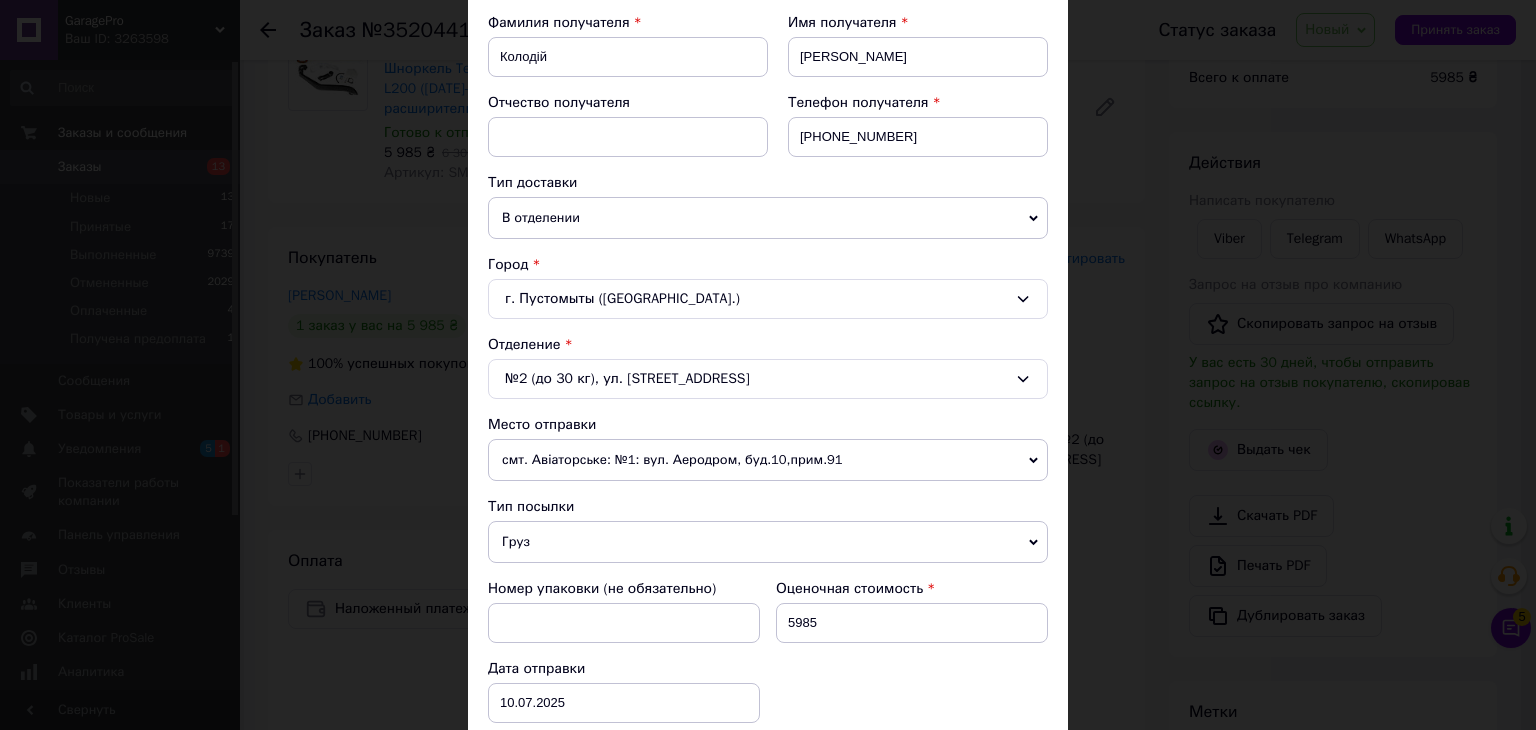 click on "№2 (до 30 кг), ул. Лісневицька, 1" at bounding box center [768, 379] 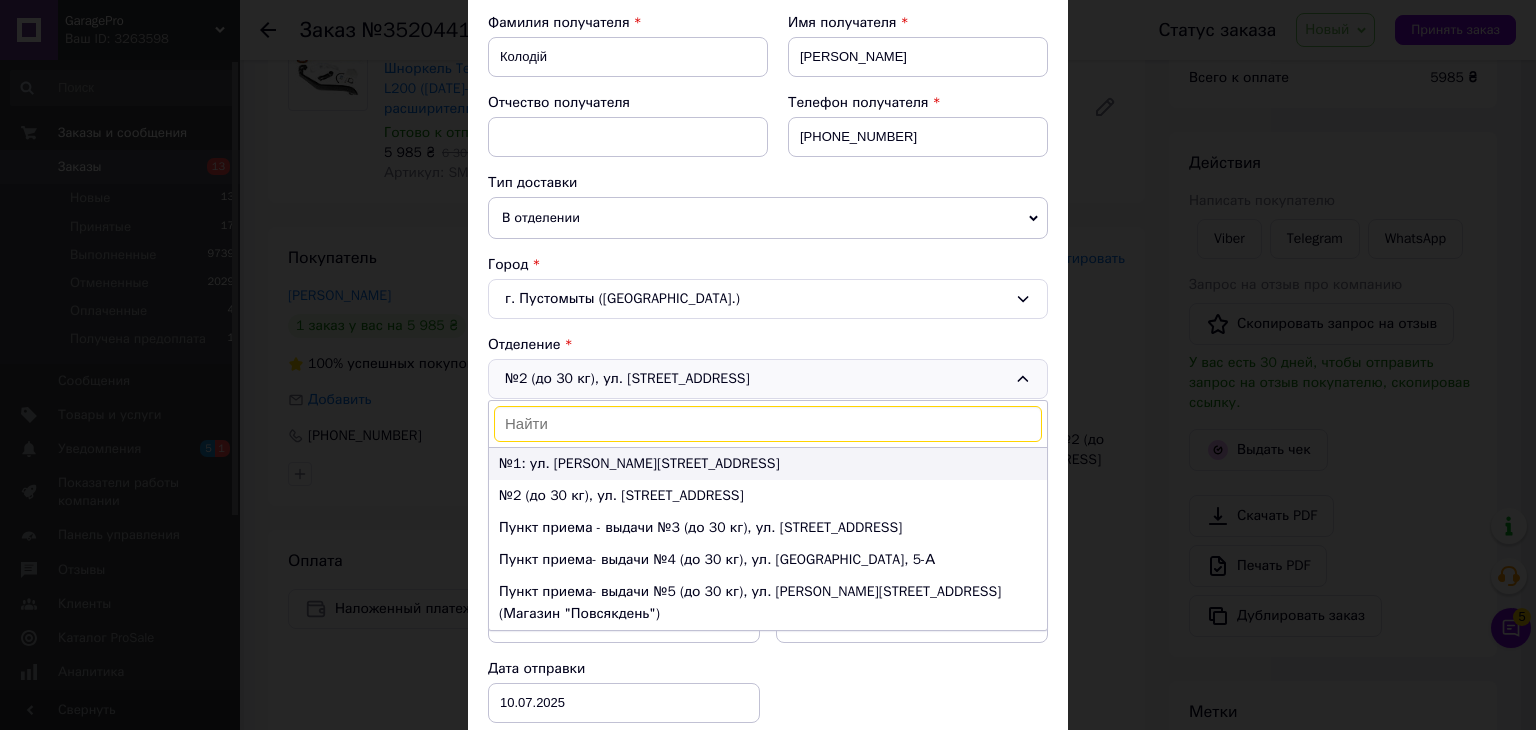 click on "№1: ул. Грушевского, 11а" at bounding box center (768, 464) 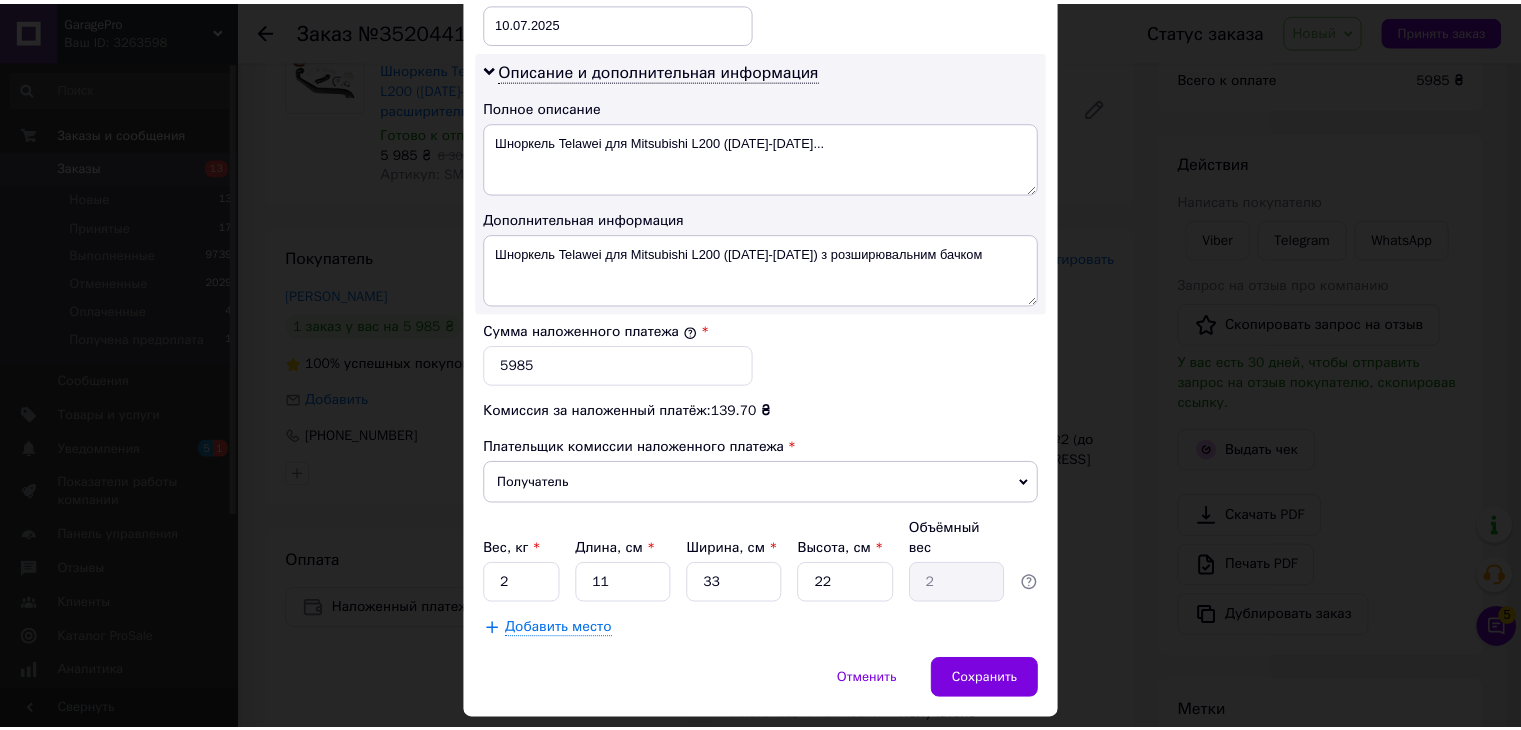 scroll, scrollTop: 1013, scrollLeft: 0, axis: vertical 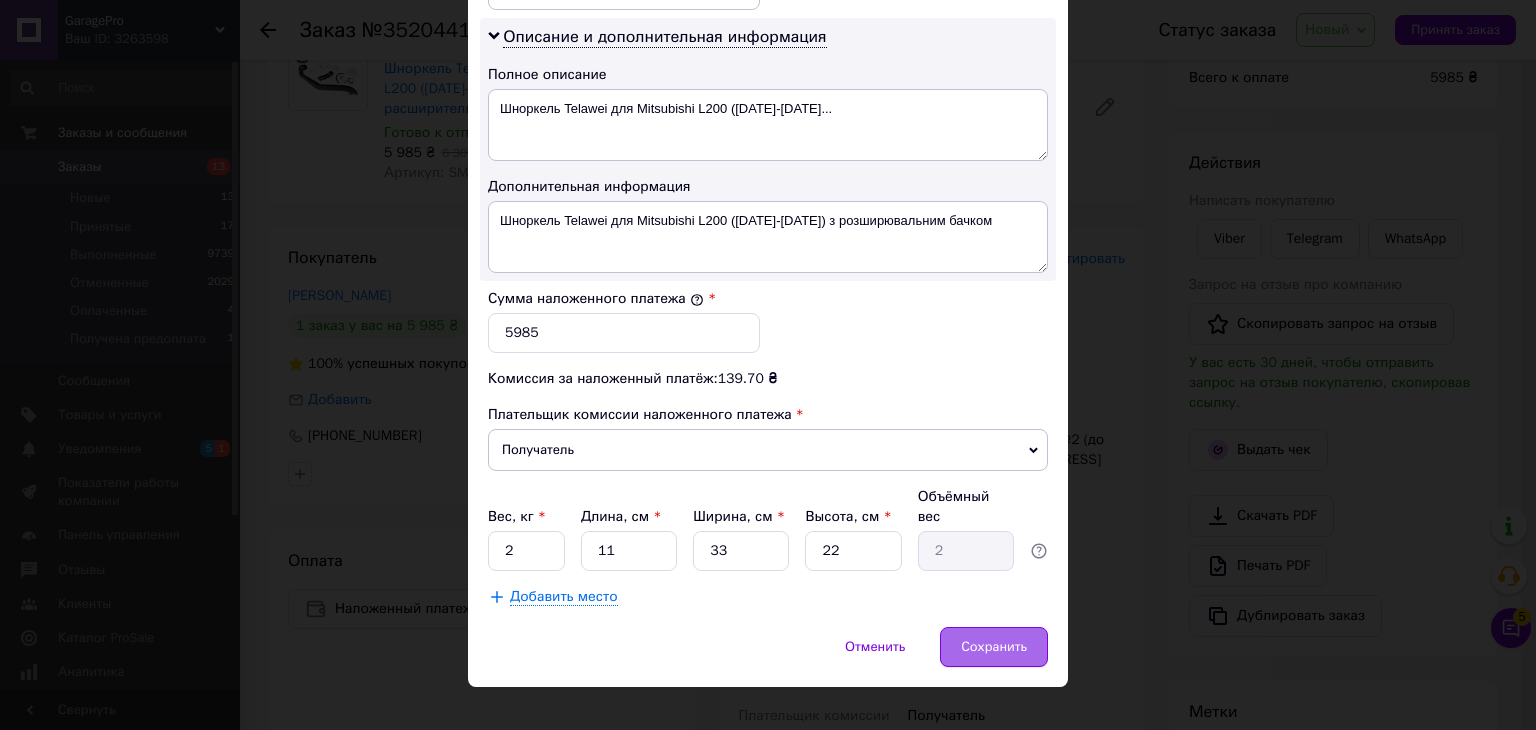click on "Сохранить" at bounding box center [994, 647] 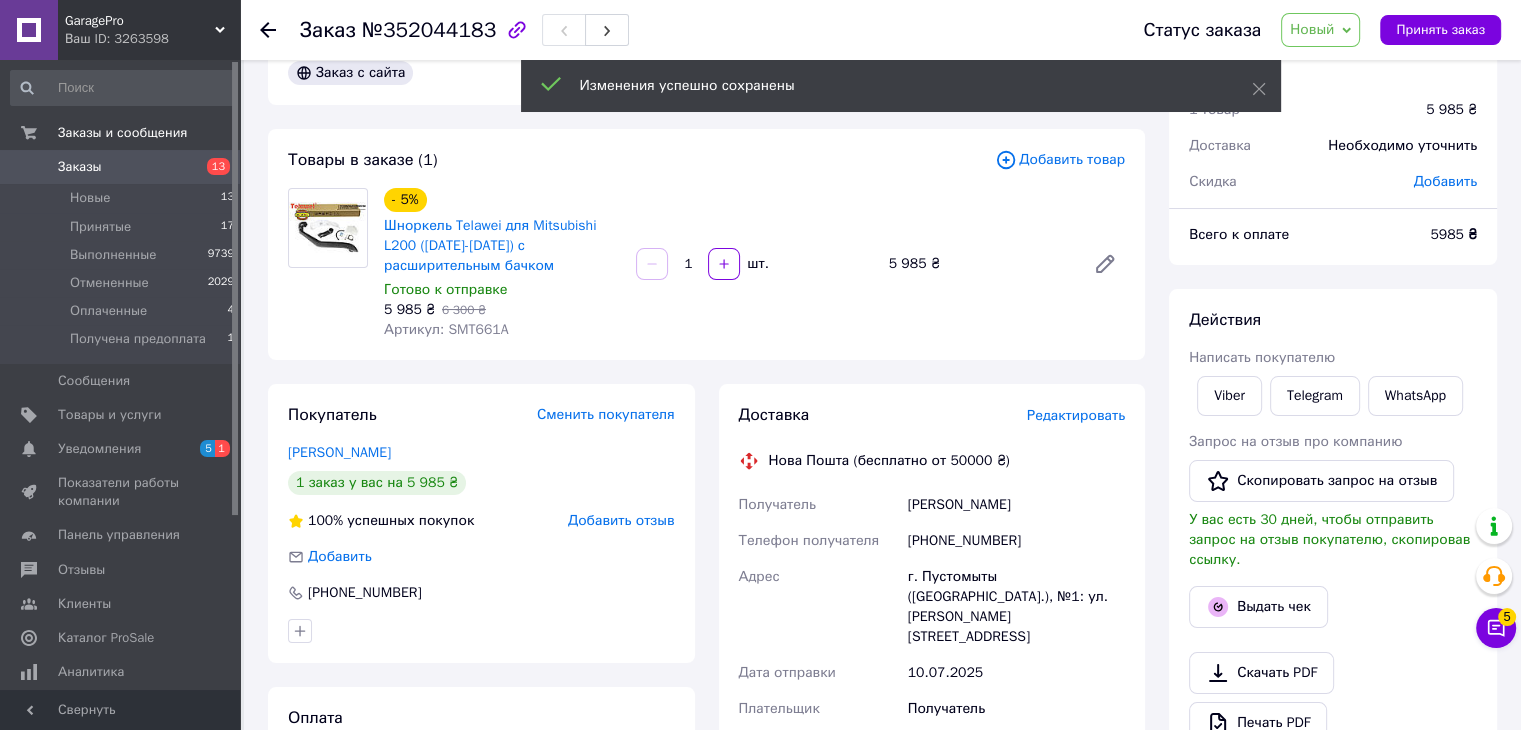 scroll, scrollTop: 0, scrollLeft: 0, axis: both 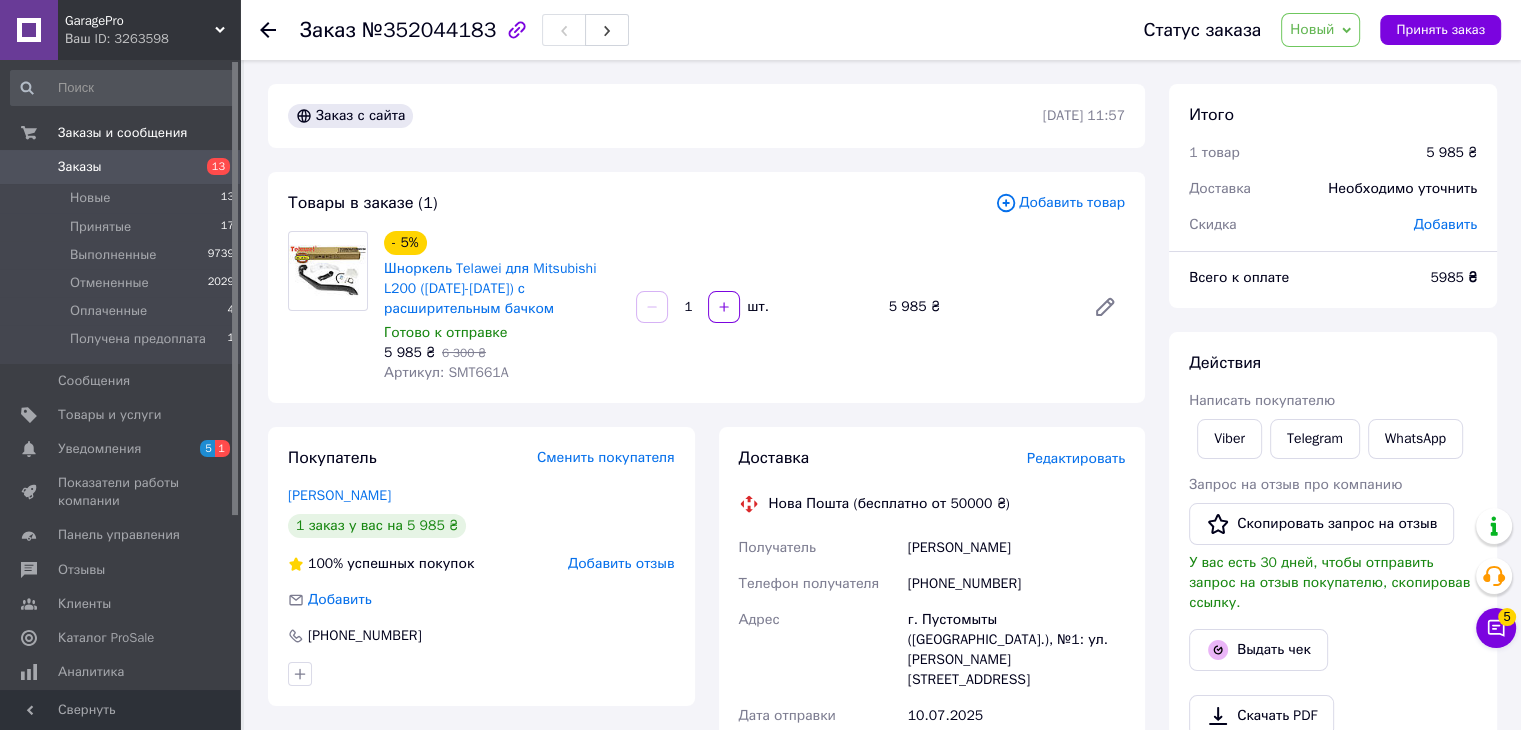 click 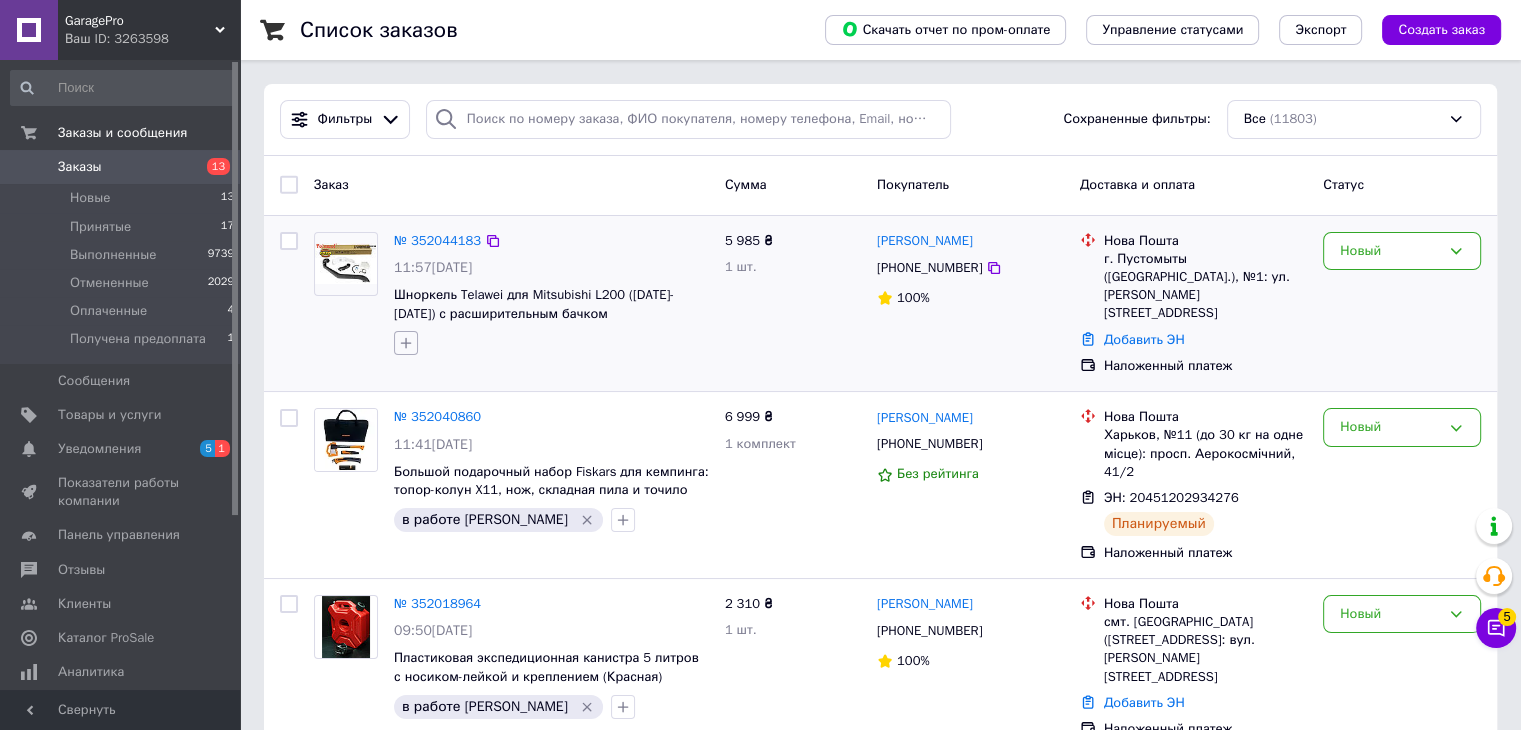 click 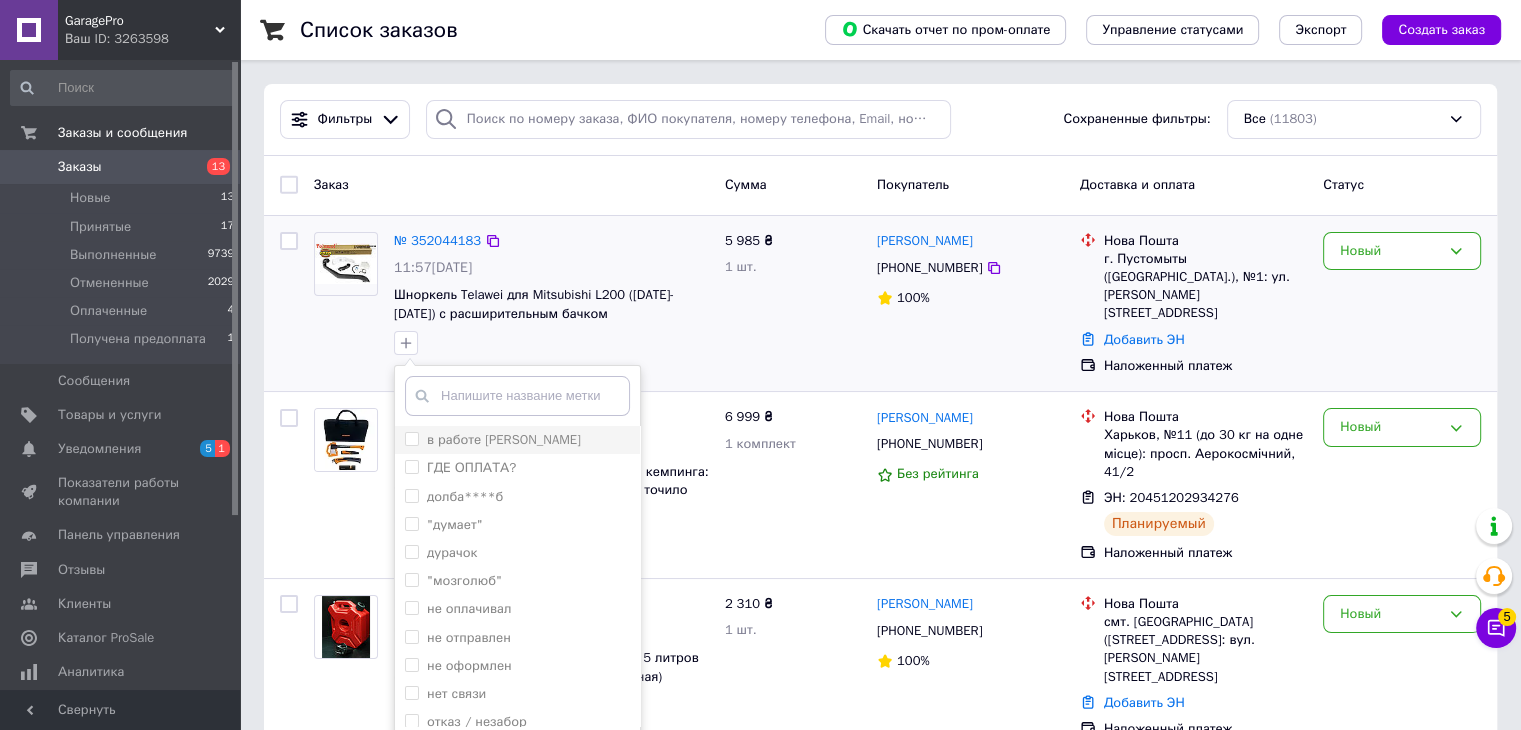 click on "в работе [PERSON_NAME]" at bounding box center (493, 440) 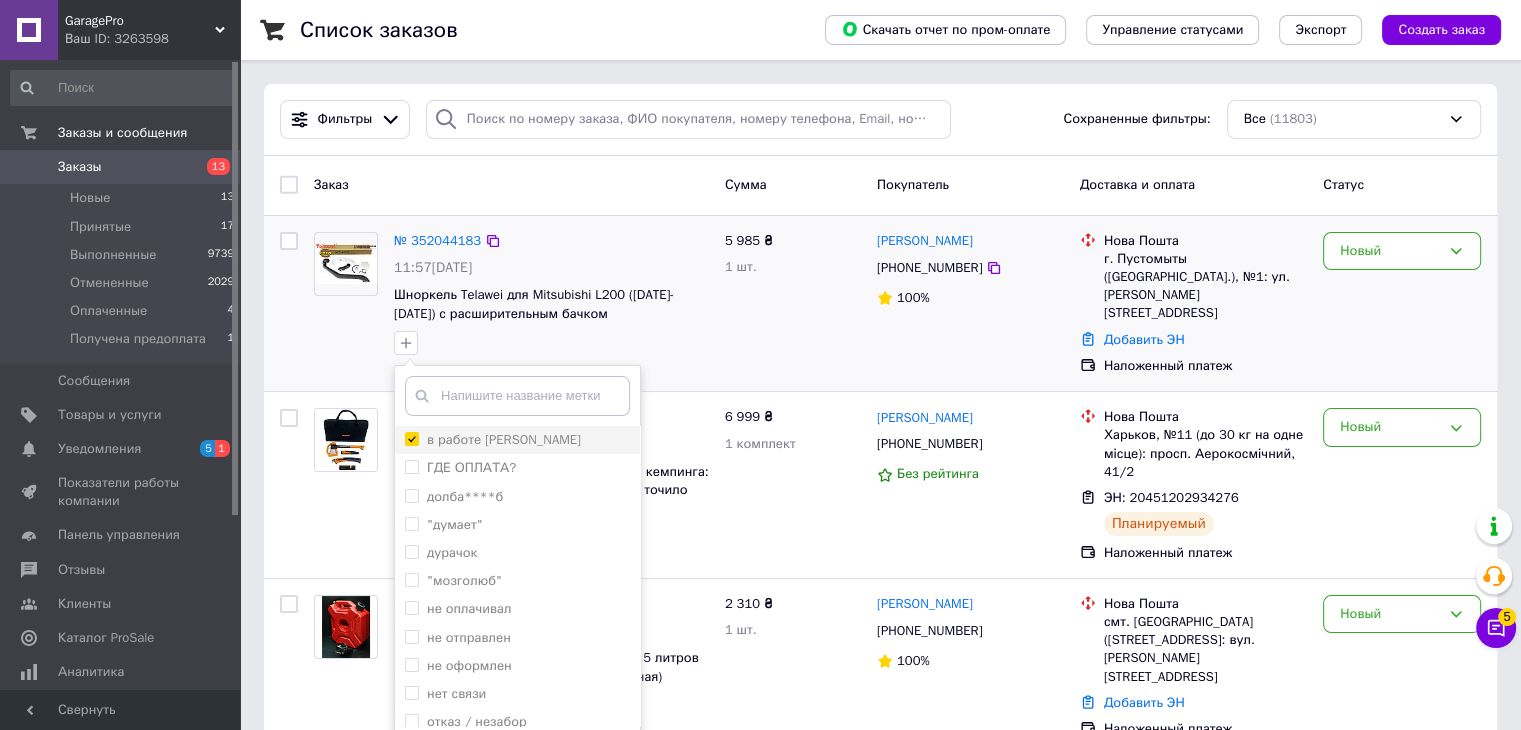 click on "в работе [PERSON_NAME]" at bounding box center [411, 438] 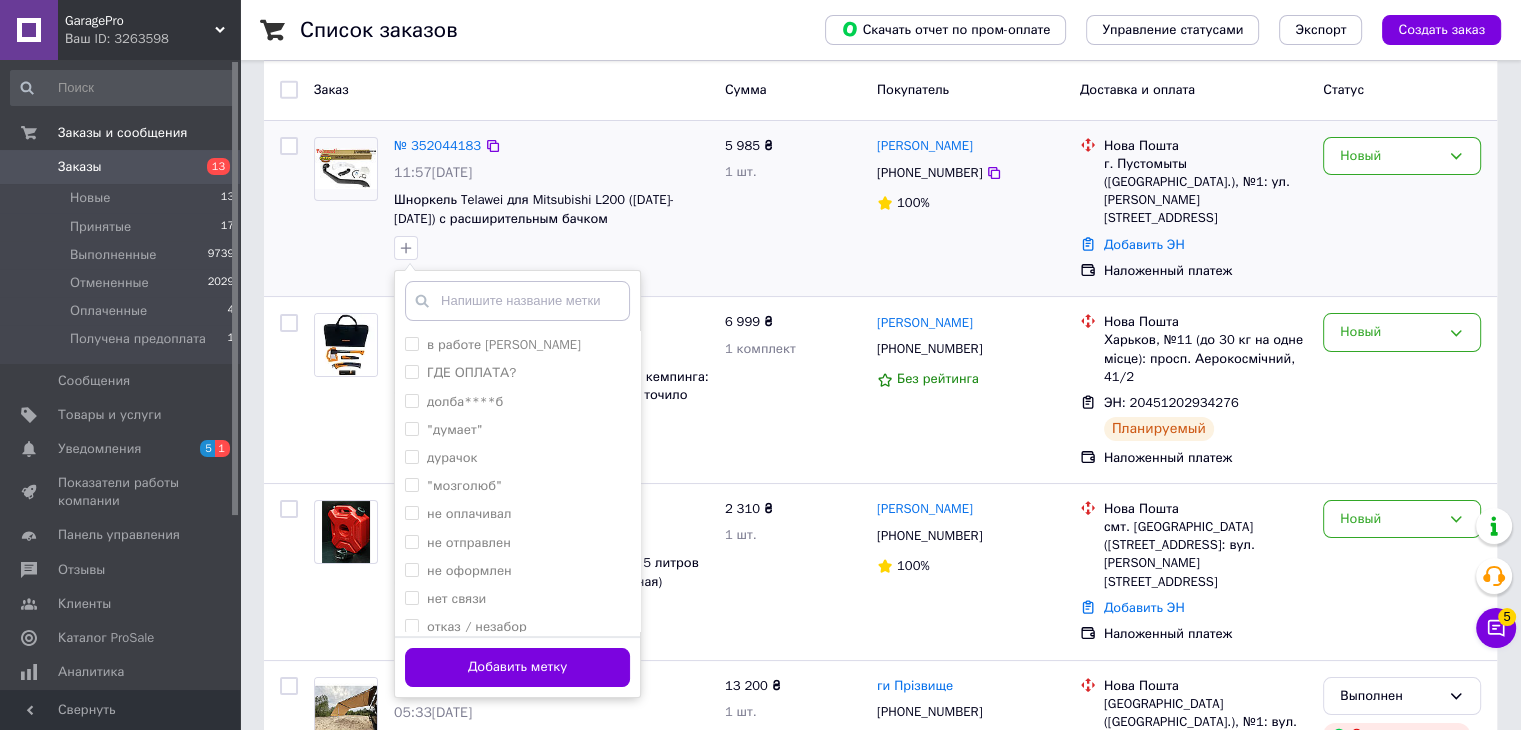 scroll, scrollTop: 100, scrollLeft: 0, axis: vertical 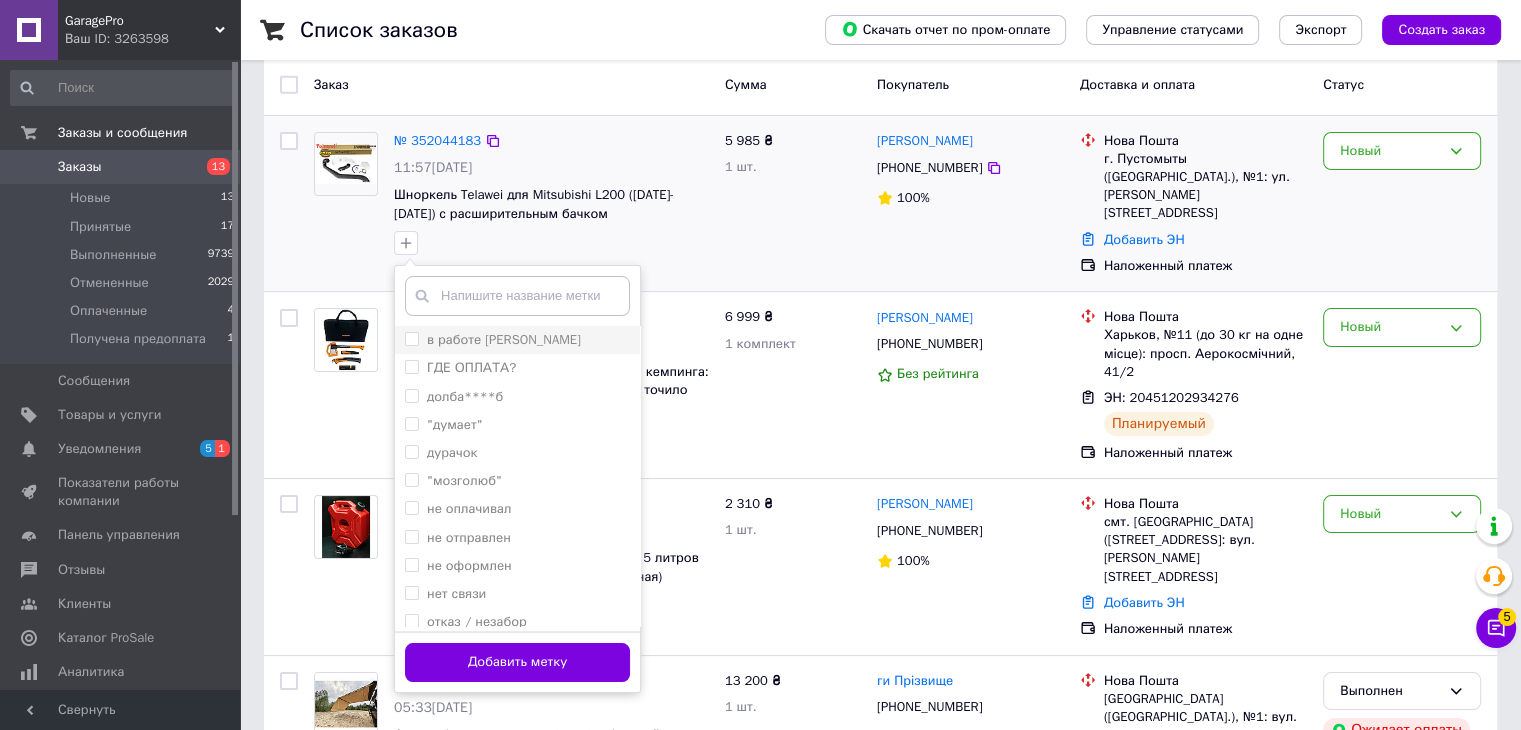 click on "в работе [PERSON_NAME]" at bounding box center (517, 340) 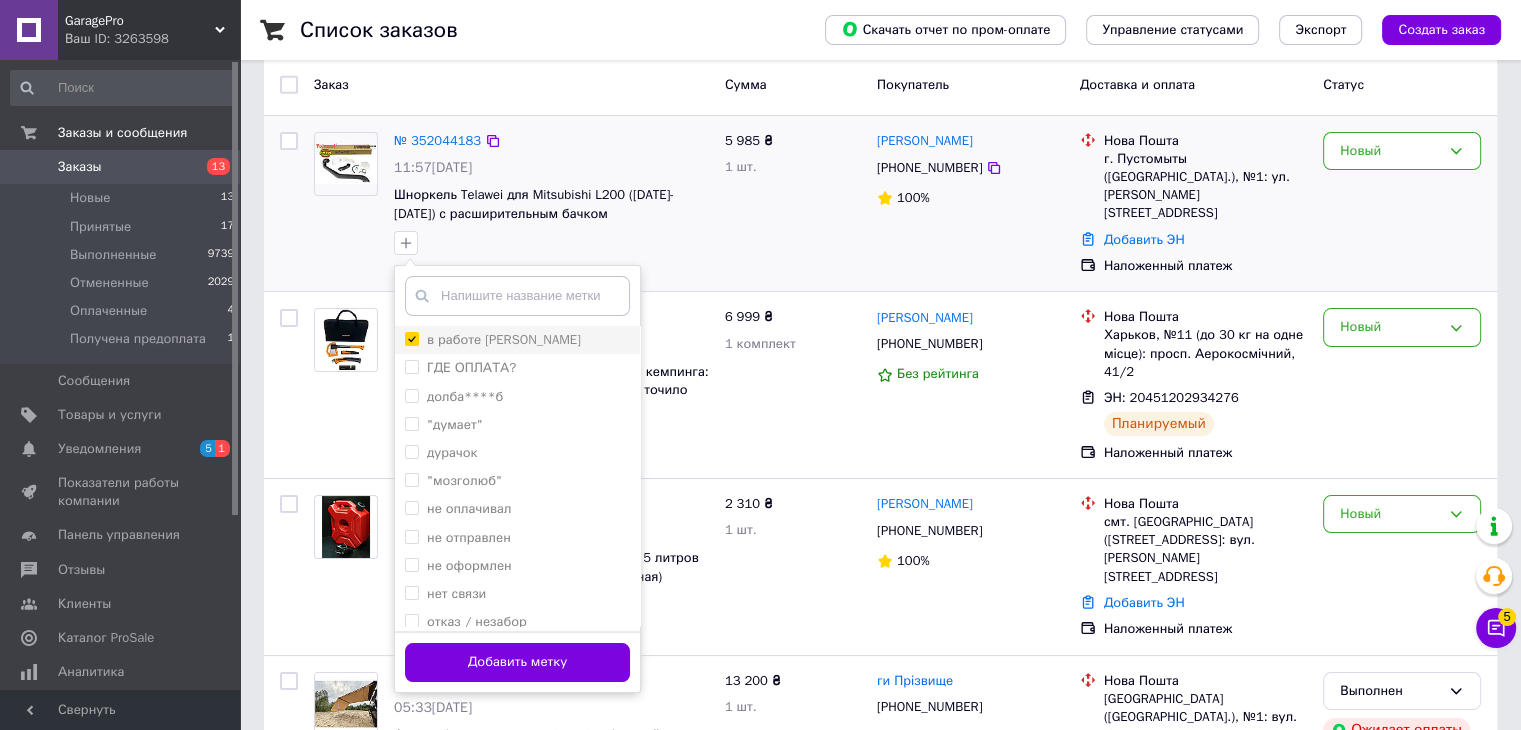 checkbox on "true" 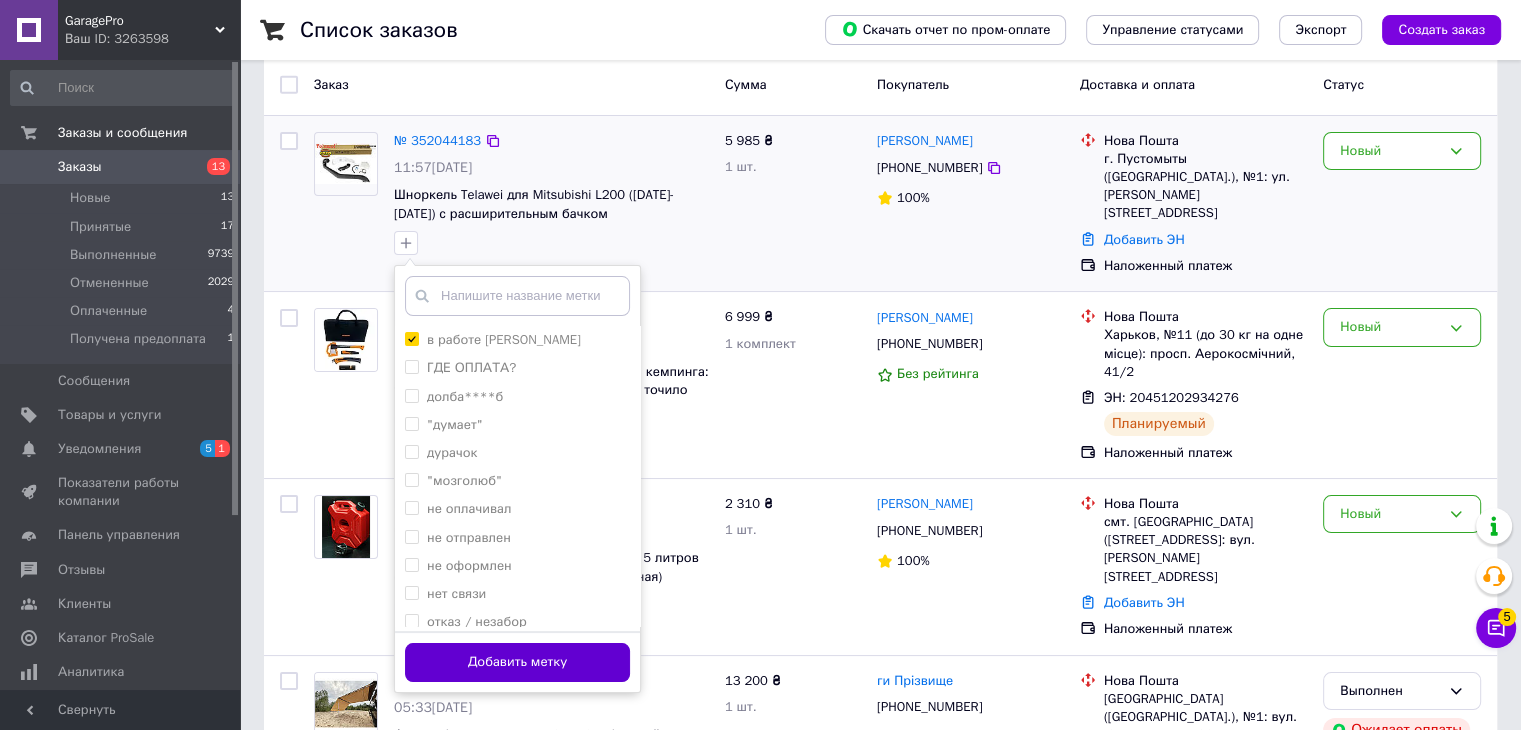 click on "Добавить метку" at bounding box center [517, 662] 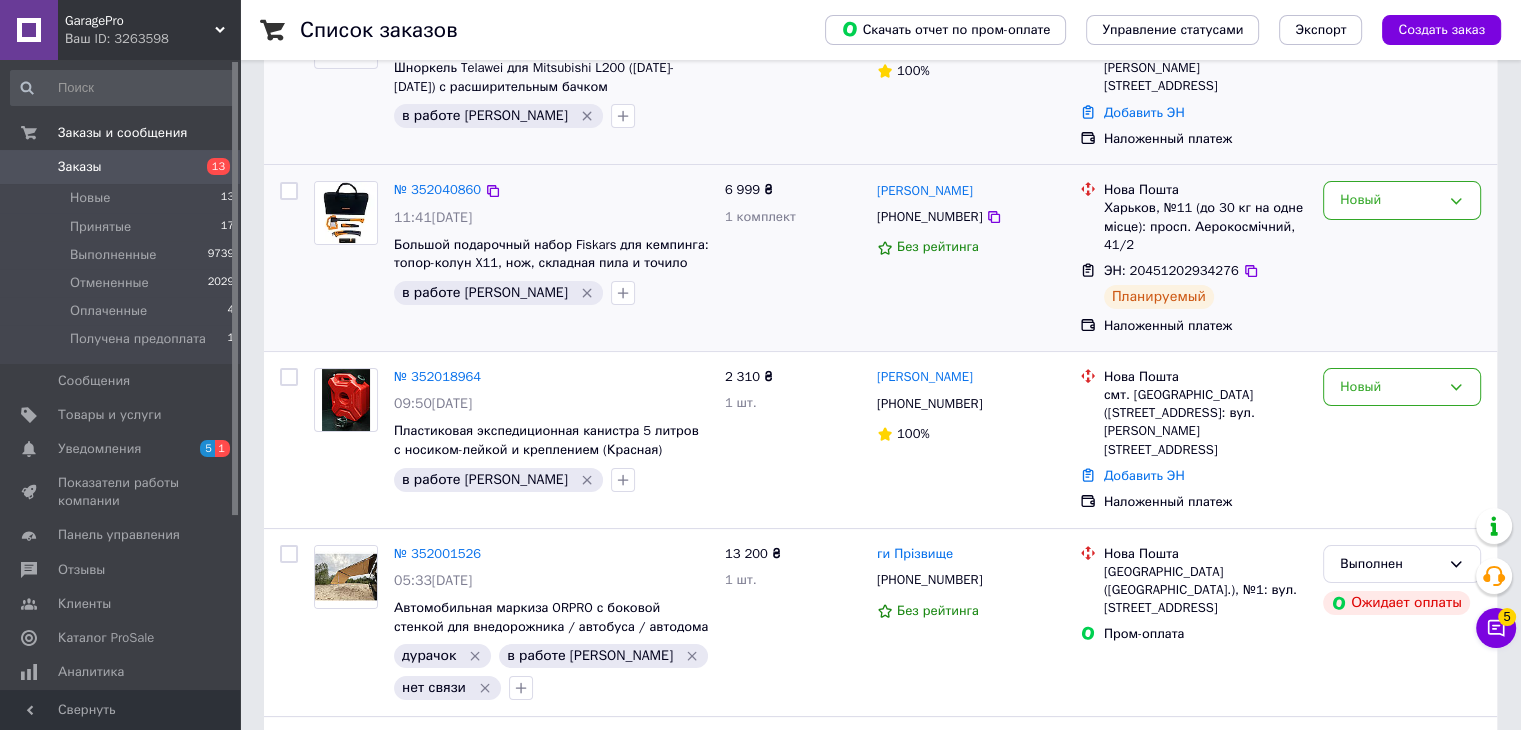 scroll, scrollTop: 0, scrollLeft: 0, axis: both 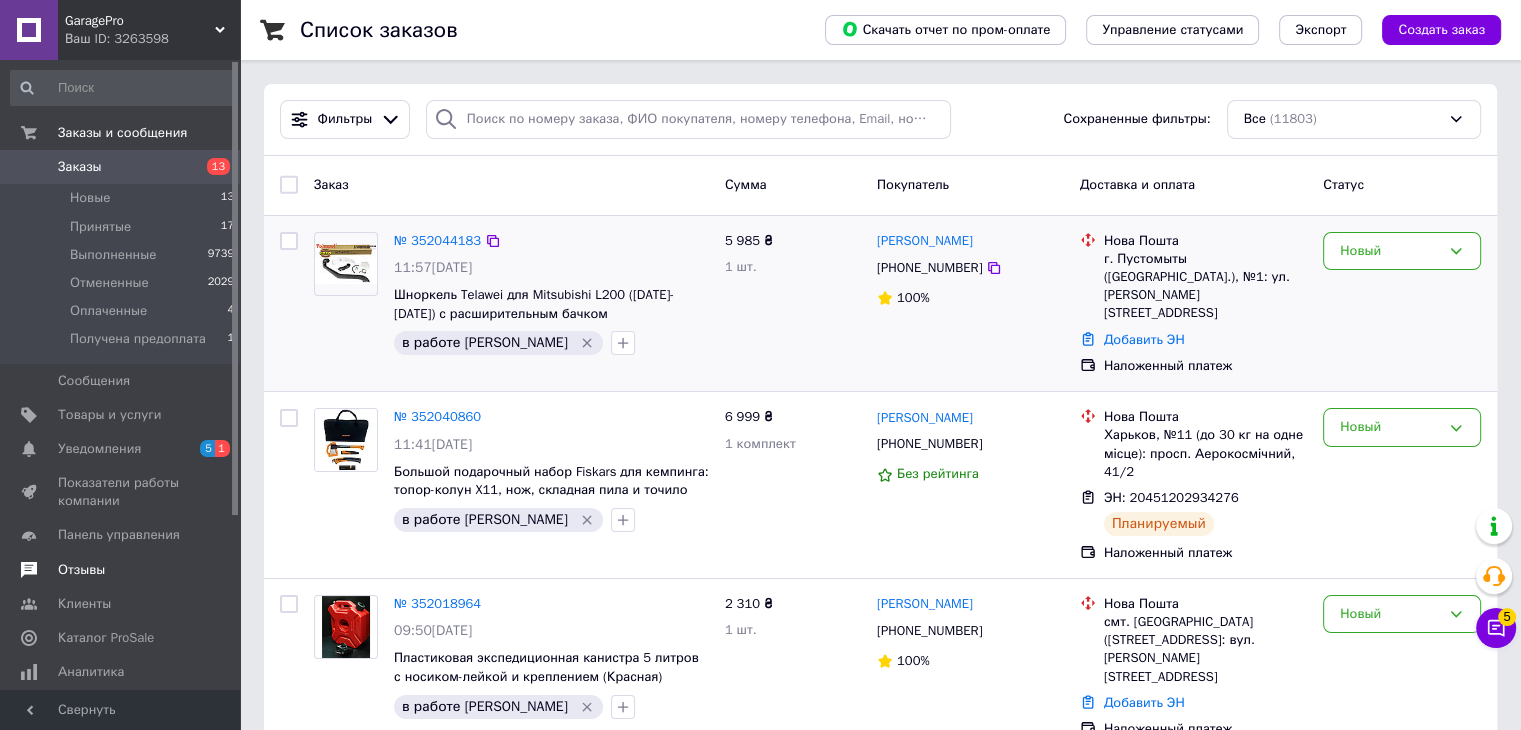 click on "Отзывы" at bounding box center [81, 570] 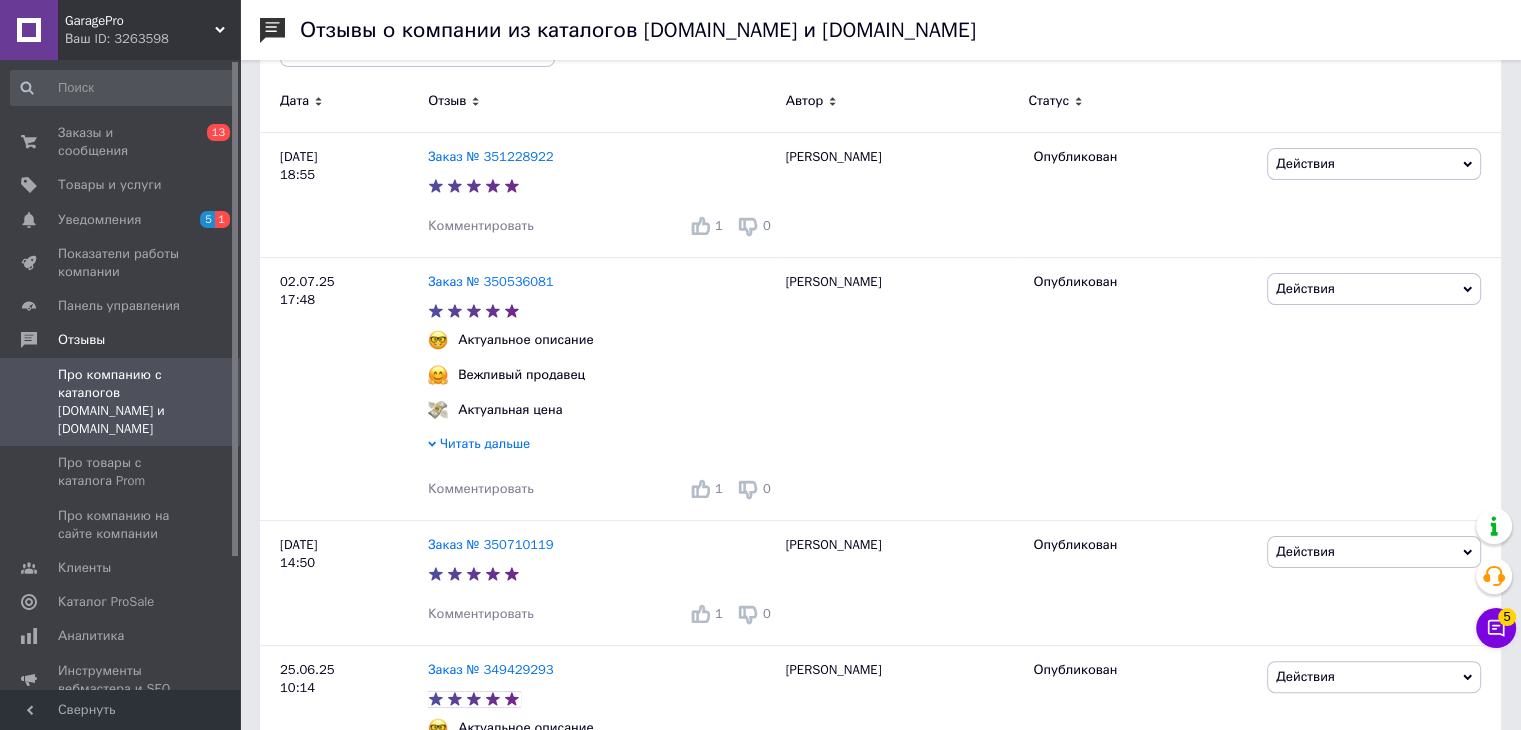 scroll, scrollTop: 300, scrollLeft: 0, axis: vertical 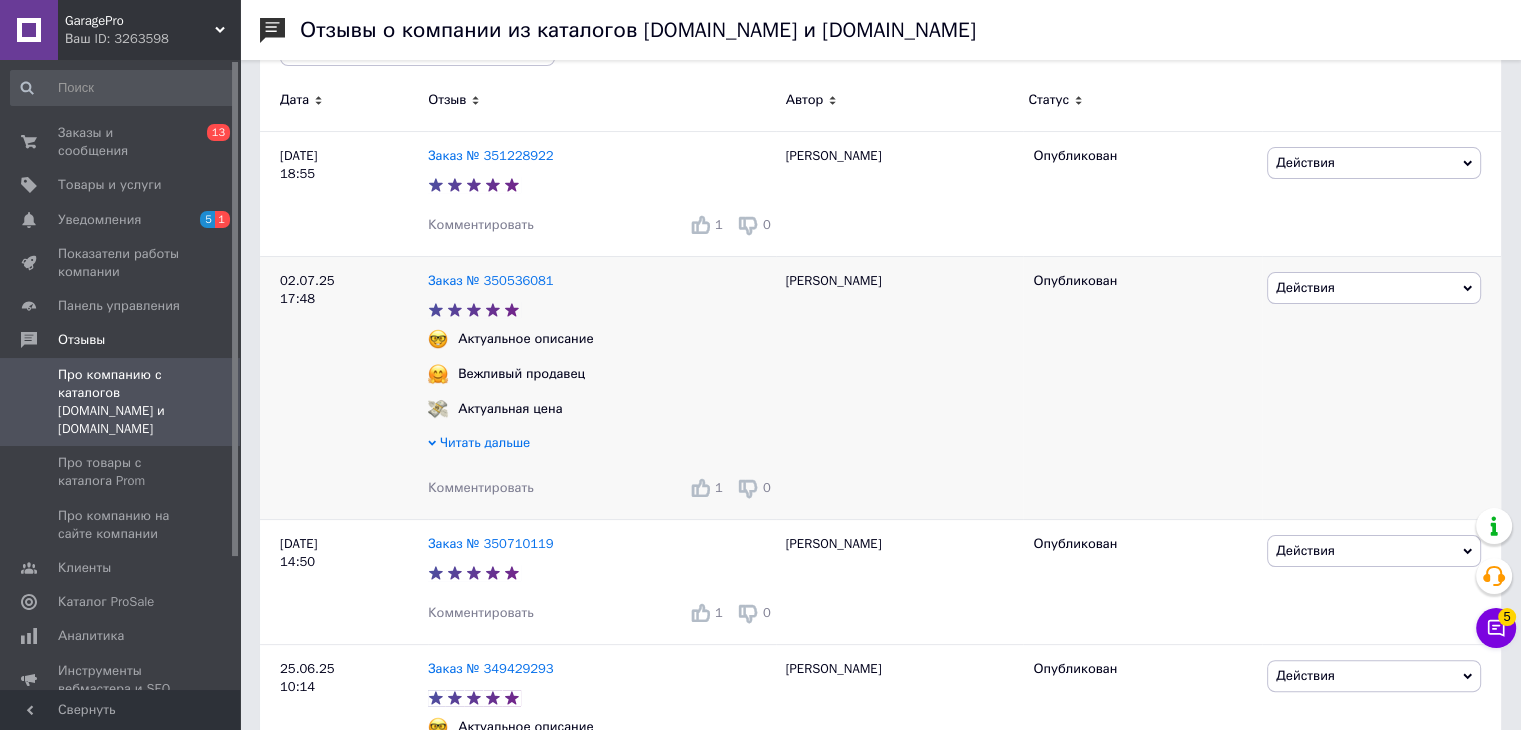 click on "Читать дальше" at bounding box center [602, 445] 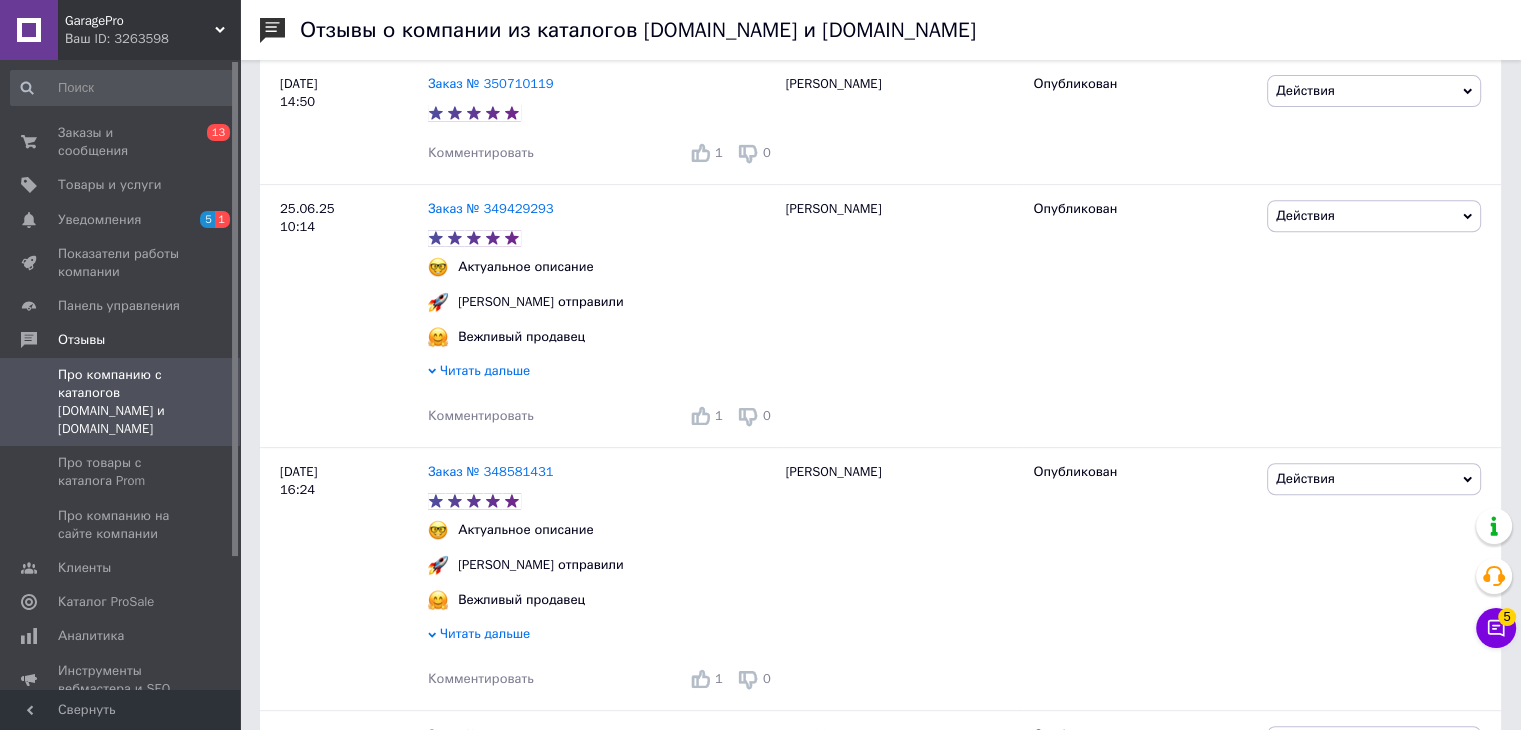 scroll, scrollTop: 900, scrollLeft: 0, axis: vertical 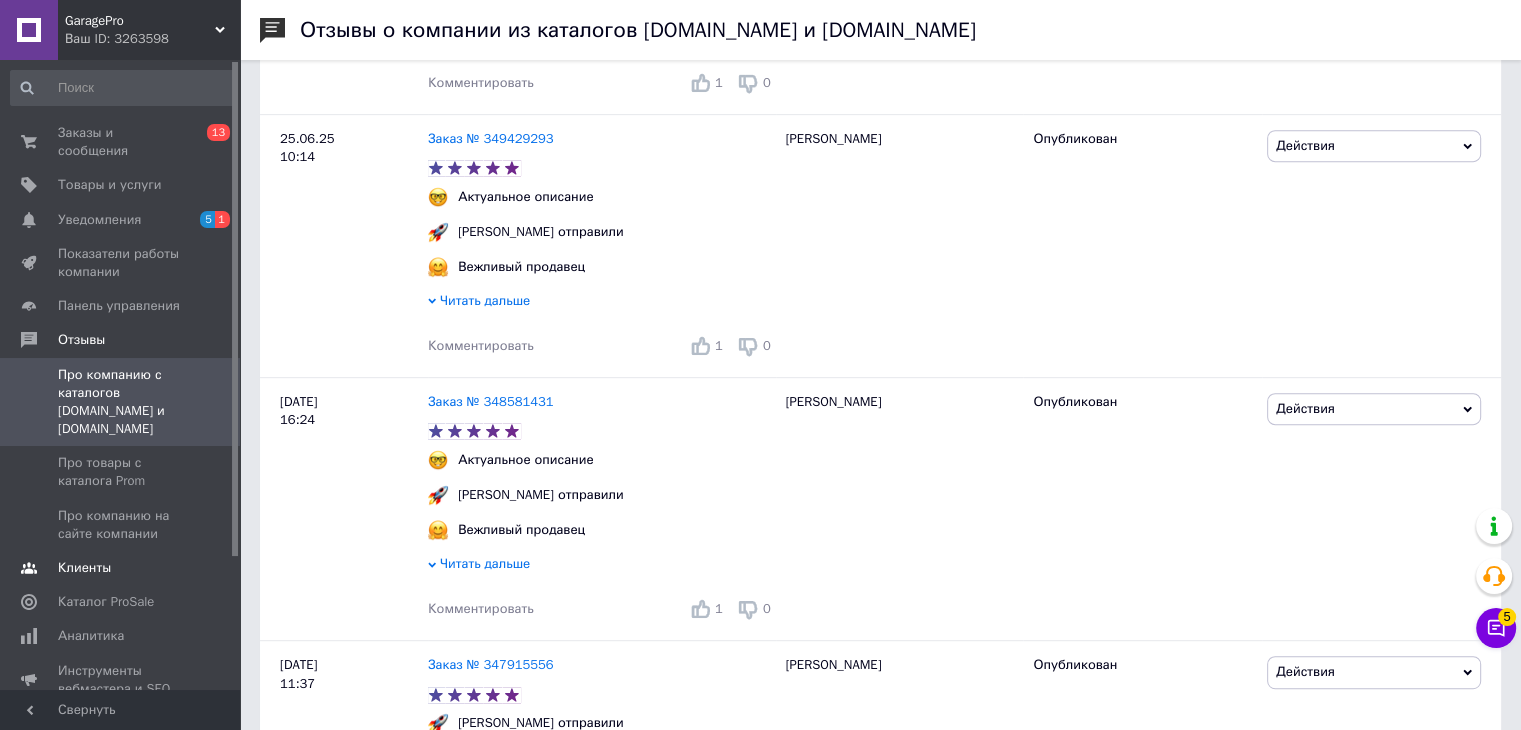 click on "Клиенты" at bounding box center [121, 568] 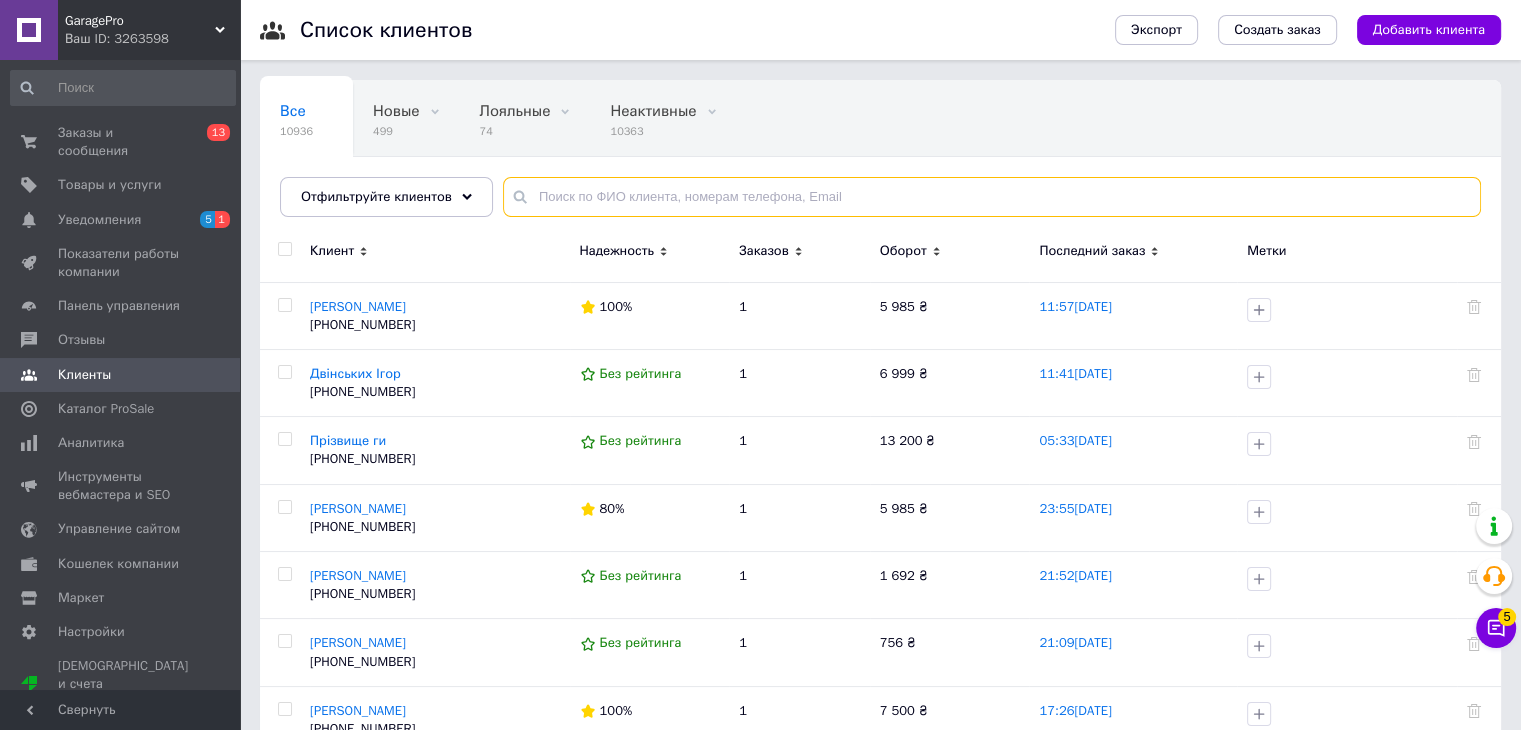 click at bounding box center (992, 197) 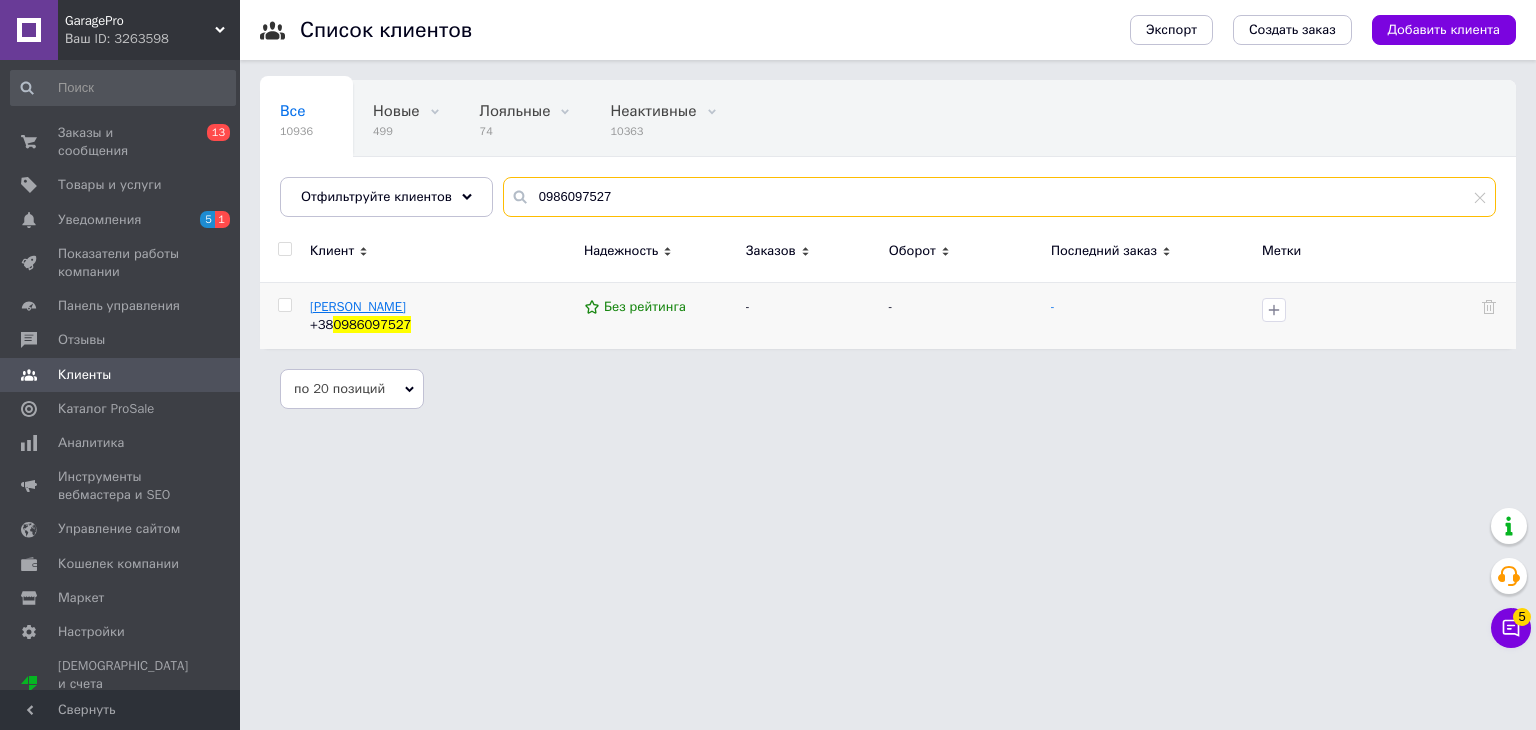 type on "0986097527" 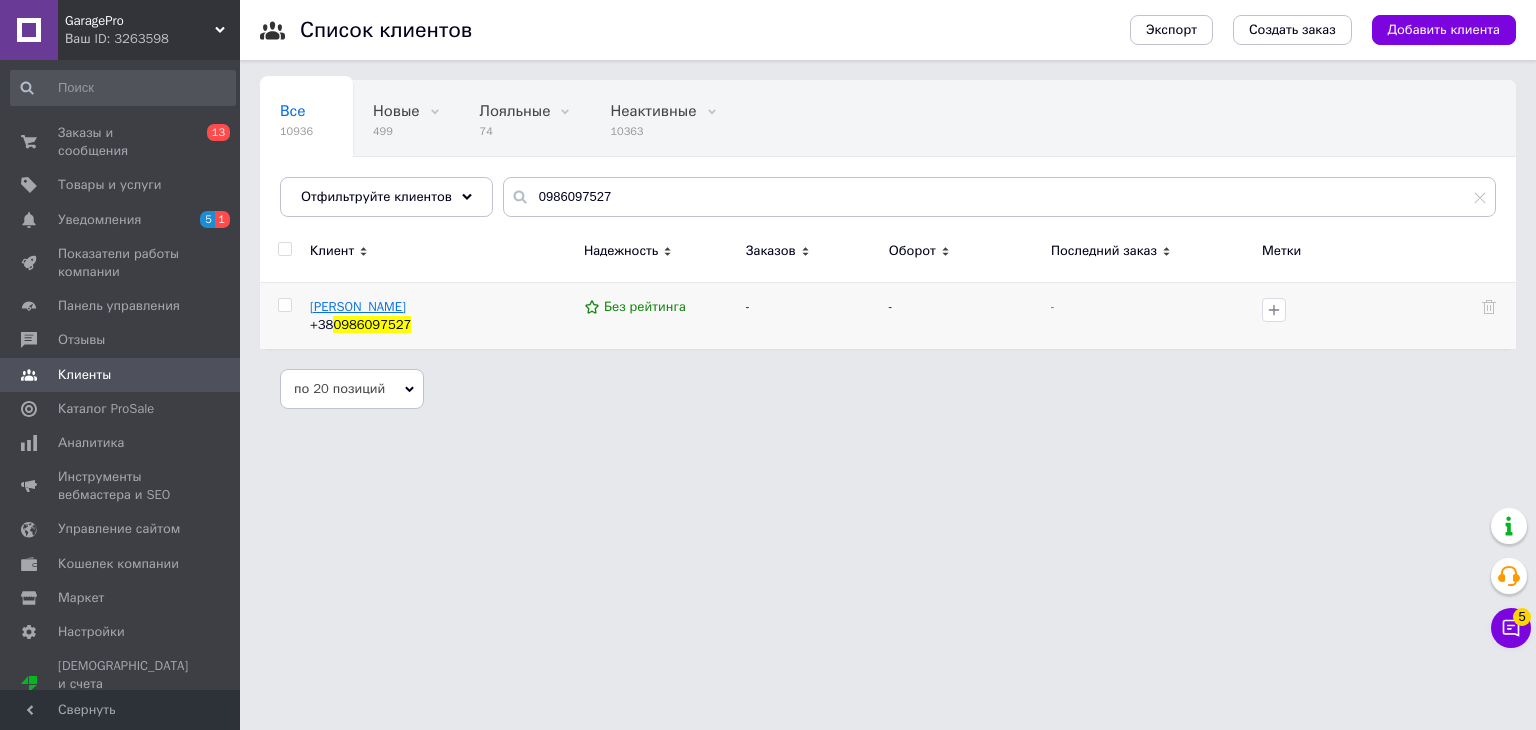click on "Демченко Данило" at bounding box center [358, 306] 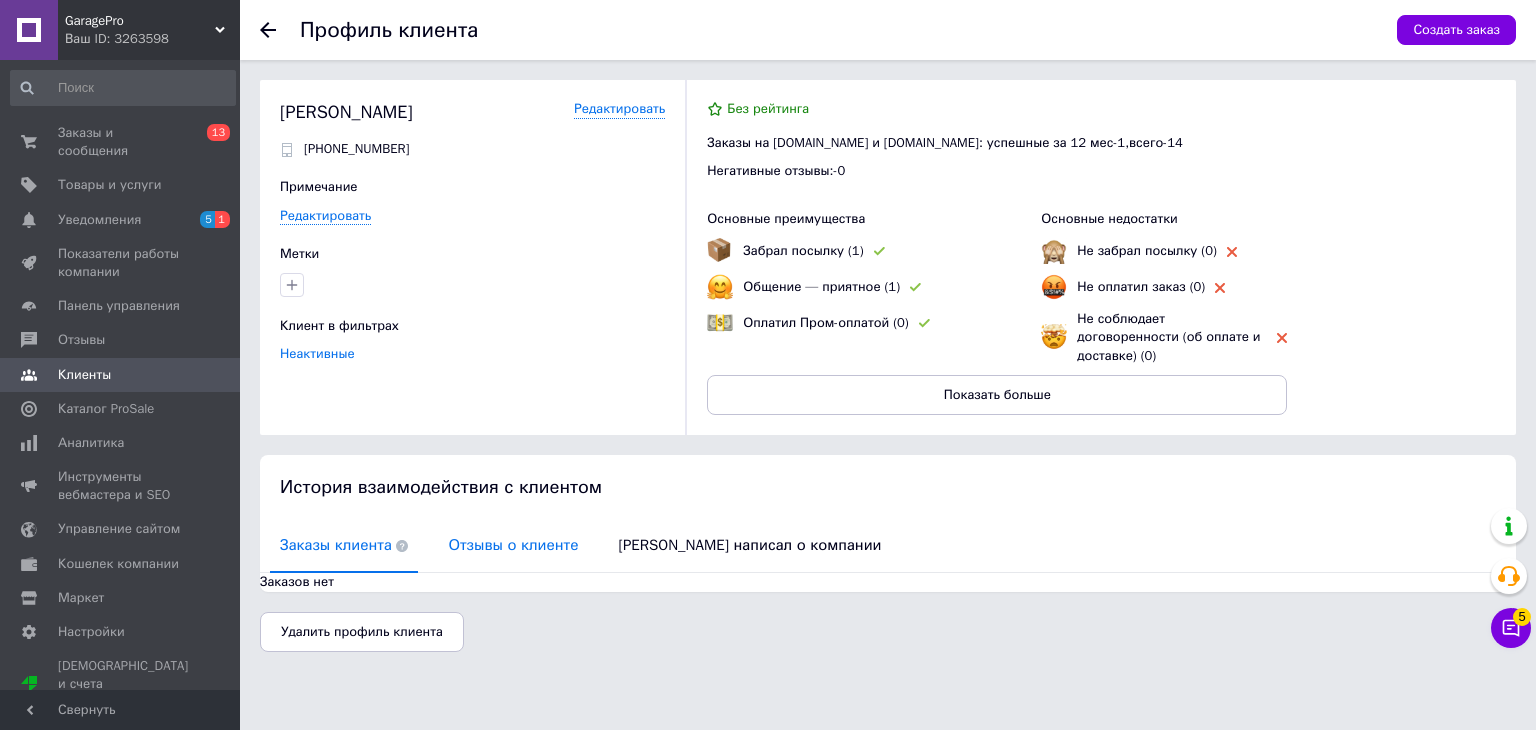 click on "Отзывы о клиенте" at bounding box center (513, 545) 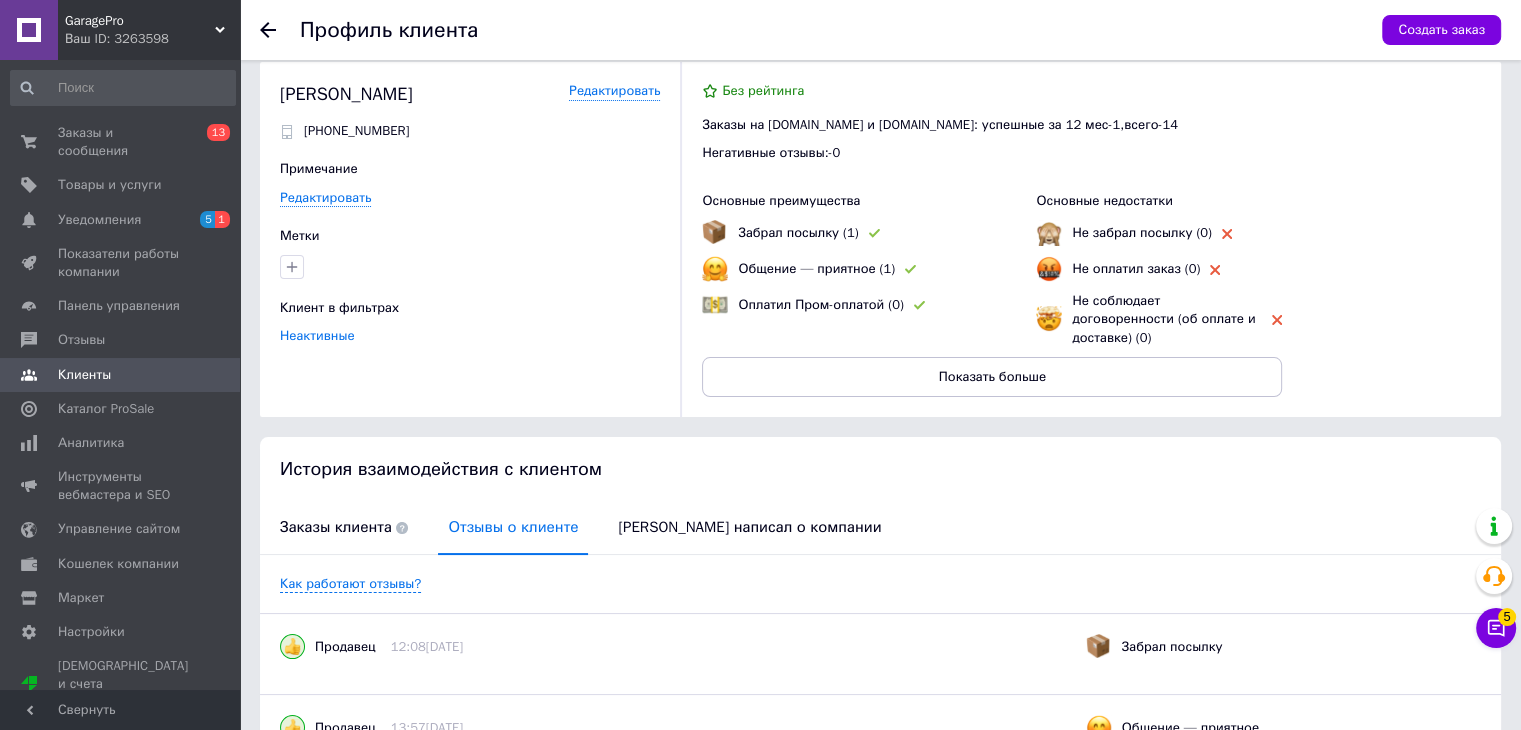 scroll, scrollTop: 0, scrollLeft: 0, axis: both 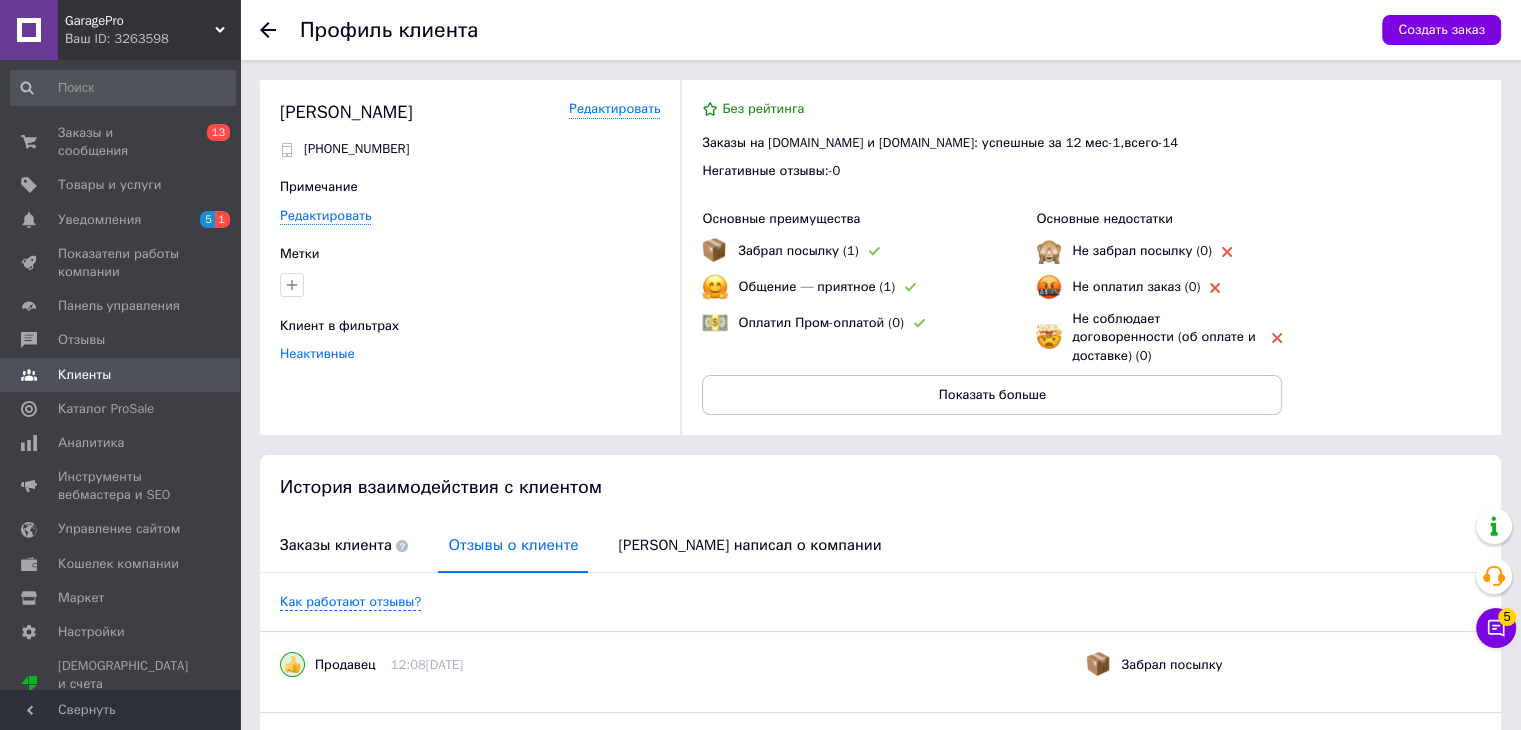 click 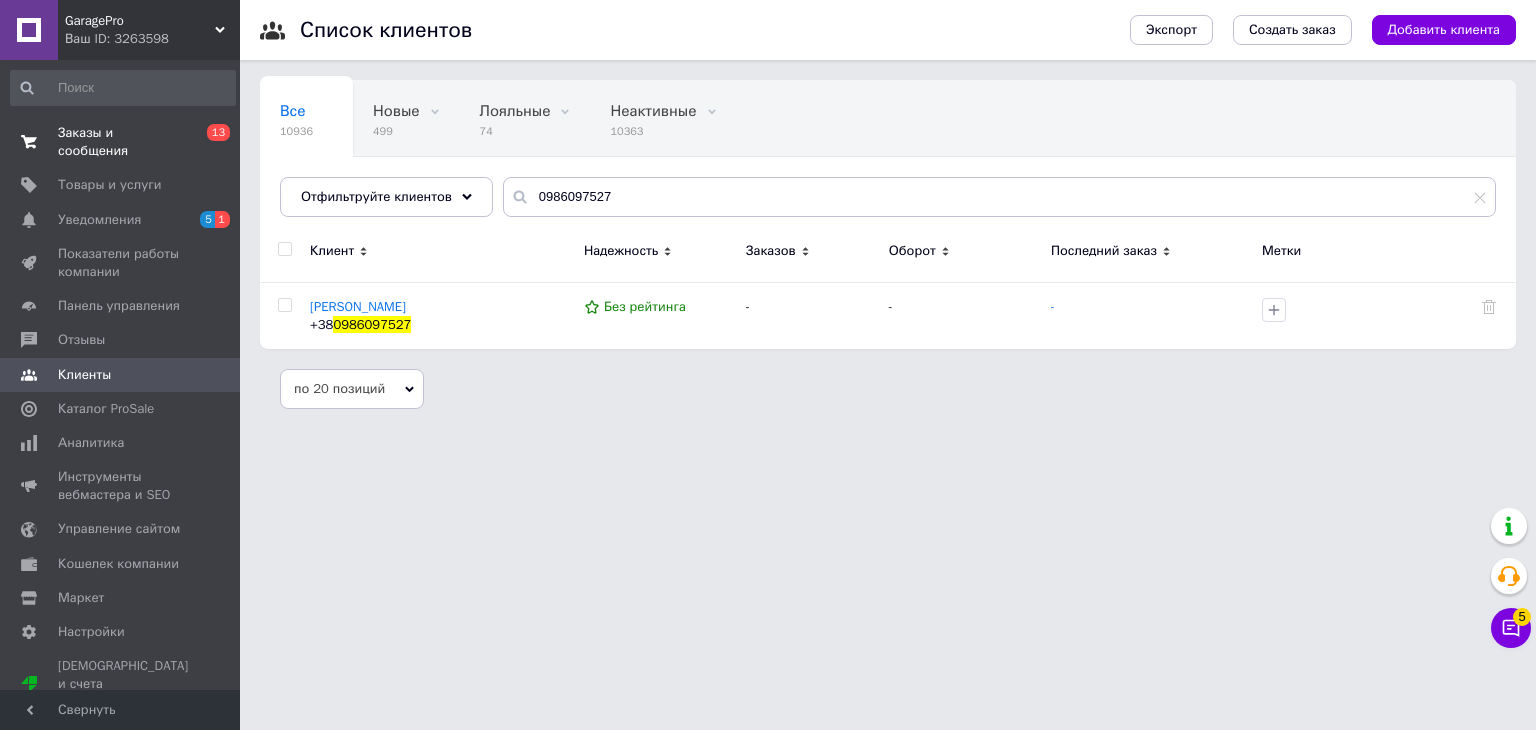 click on "Заказы и сообщения 0 13" at bounding box center [123, 142] 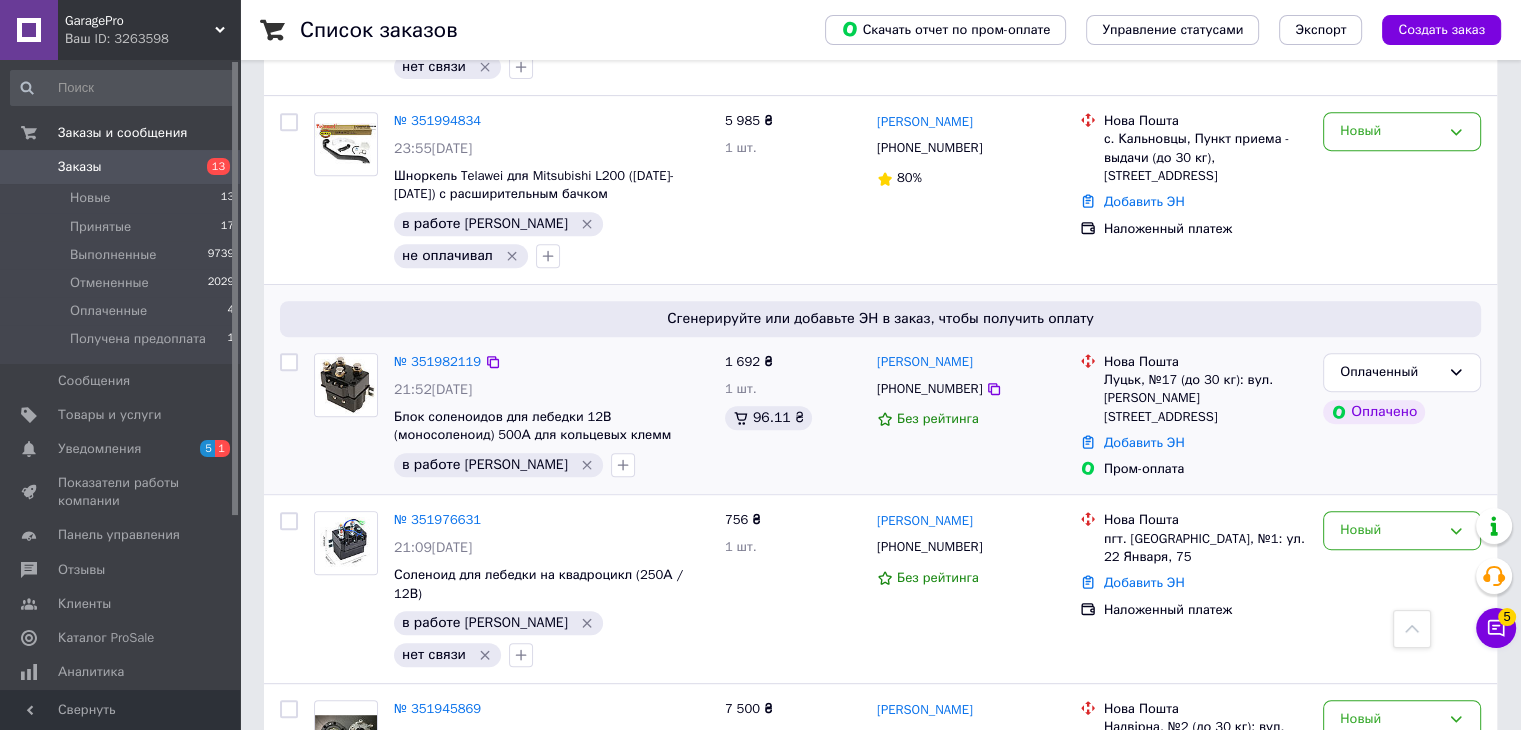 scroll, scrollTop: 900, scrollLeft: 0, axis: vertical 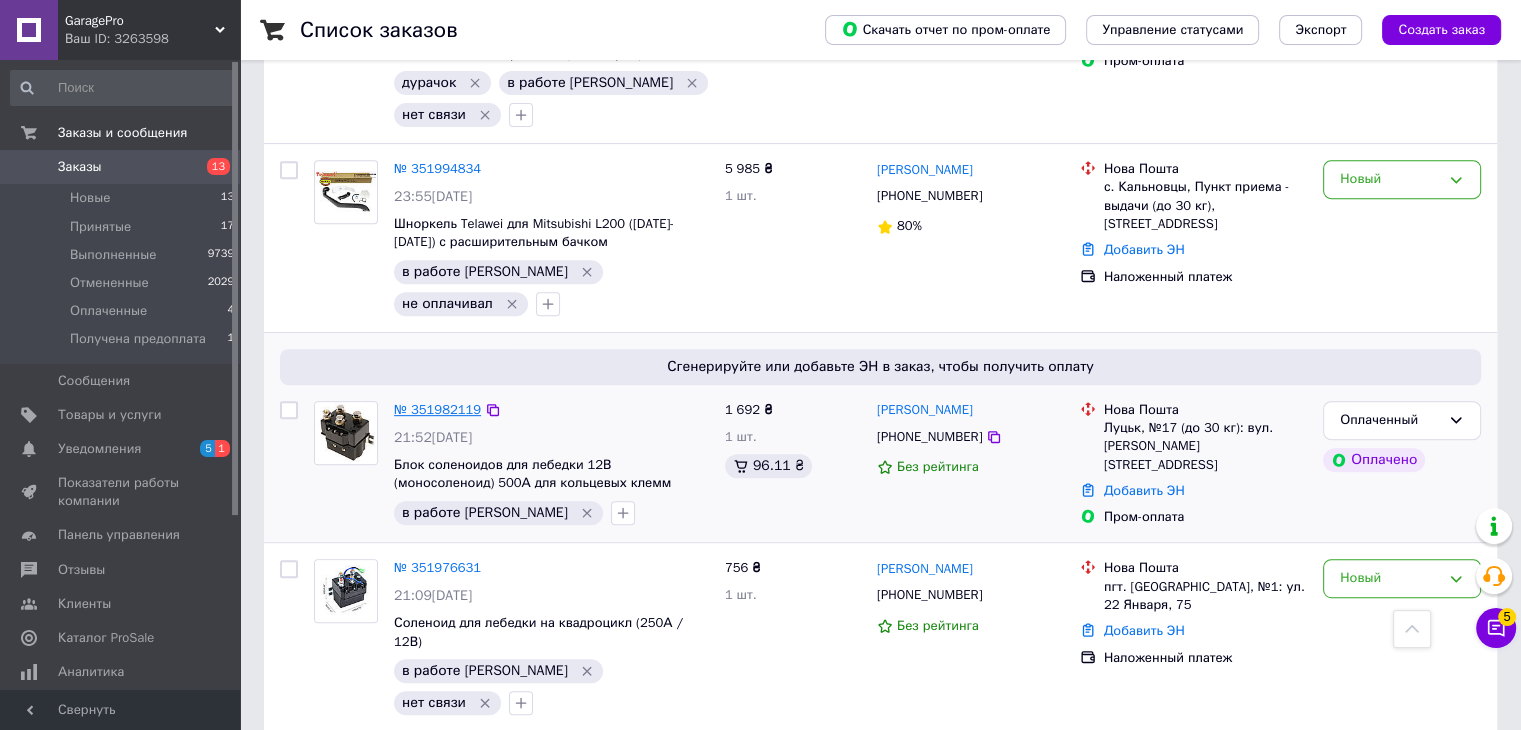click on "№ 351982119" at bounding box center (437, 409) 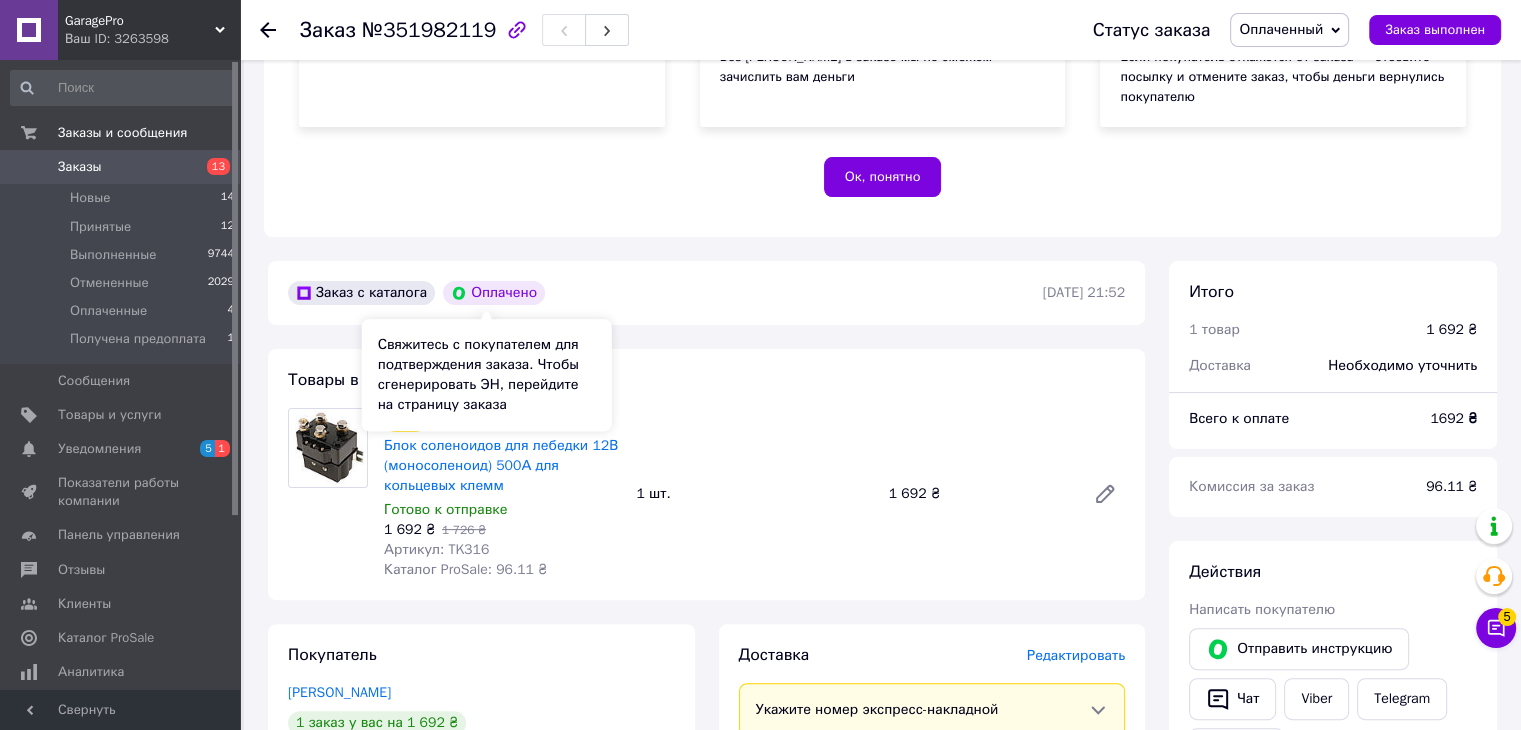 scroll, scrollTop: 517, scrollLeft: 0, axis: vertical 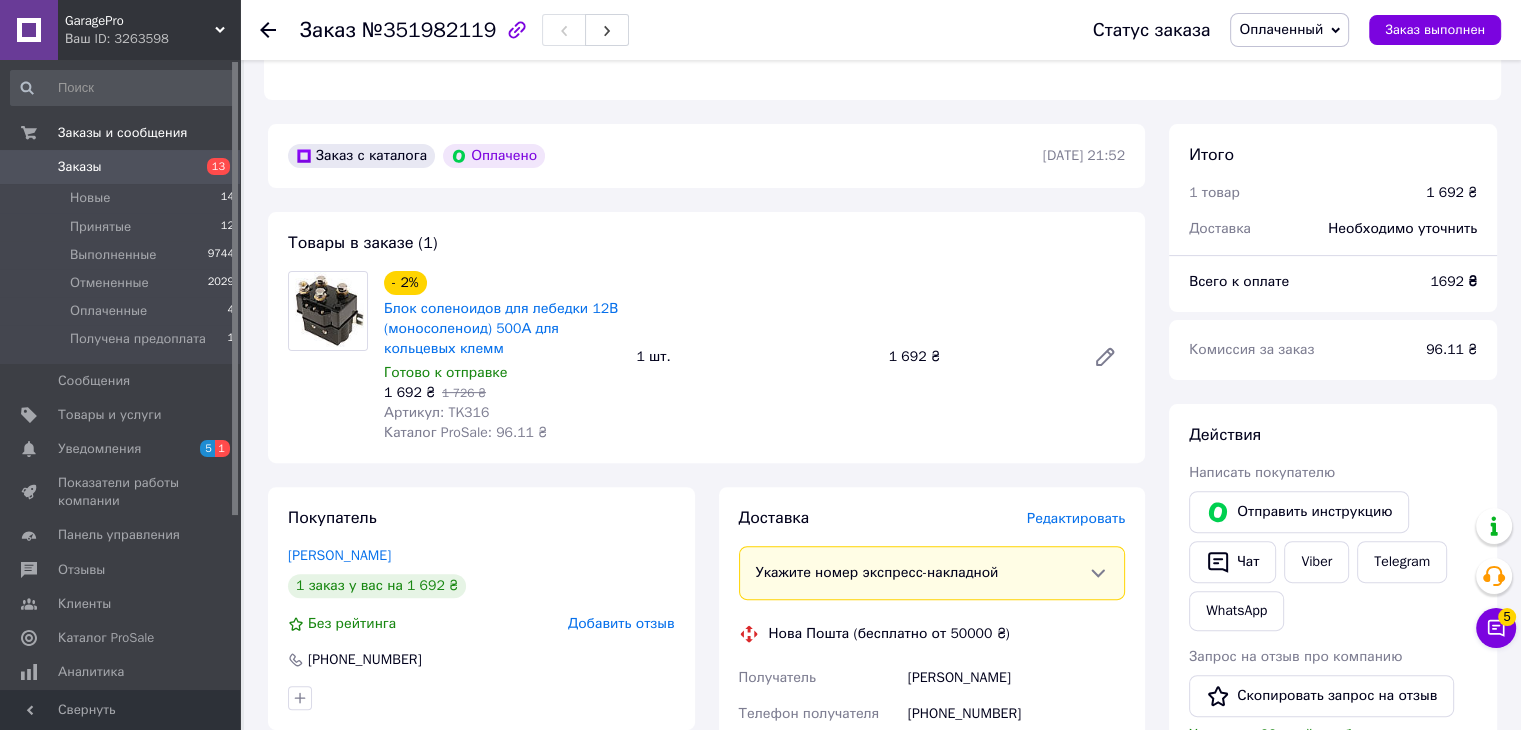click on "Артикул: TK316" at bounding box center (436, 412) 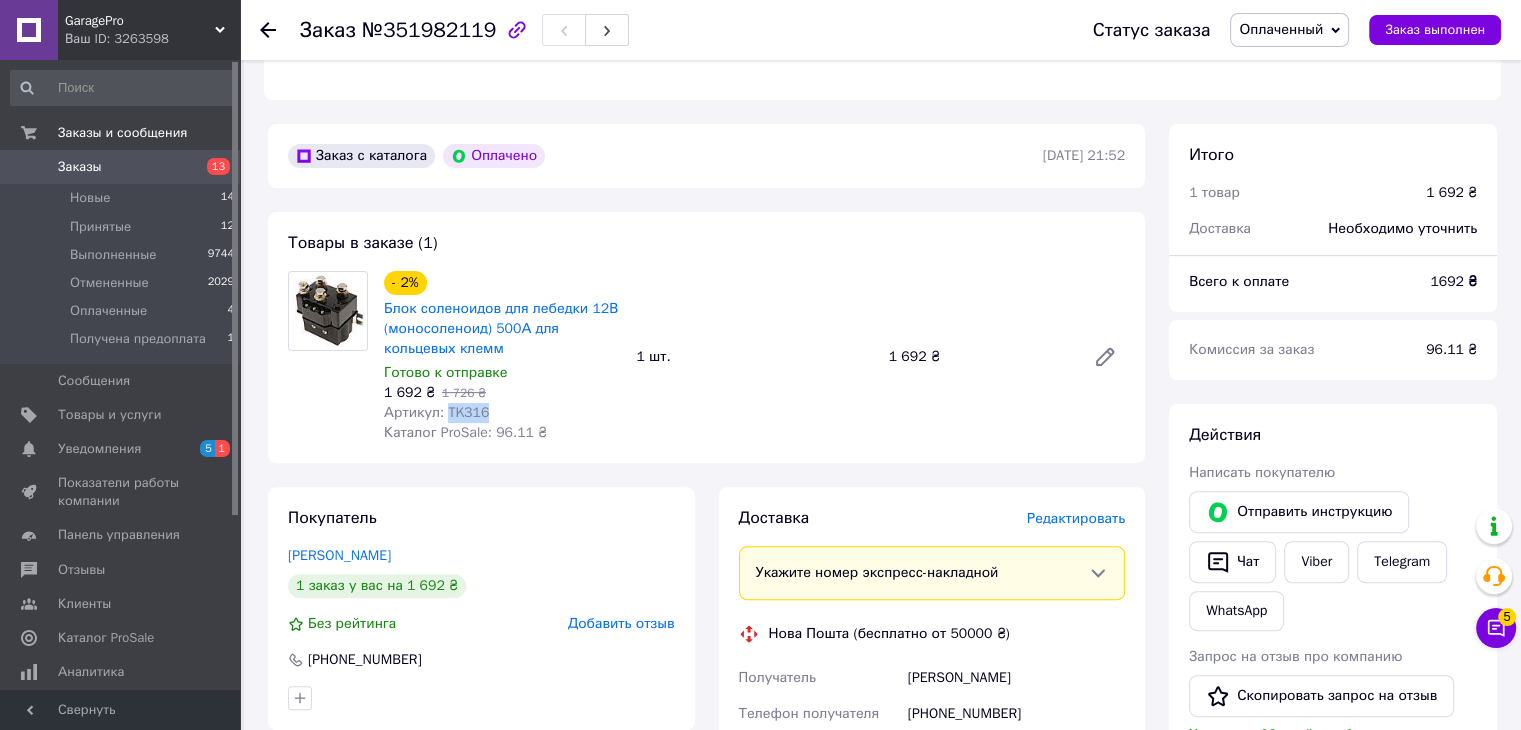 click on "Артикул: TK316" at bounding box center [436, 412] 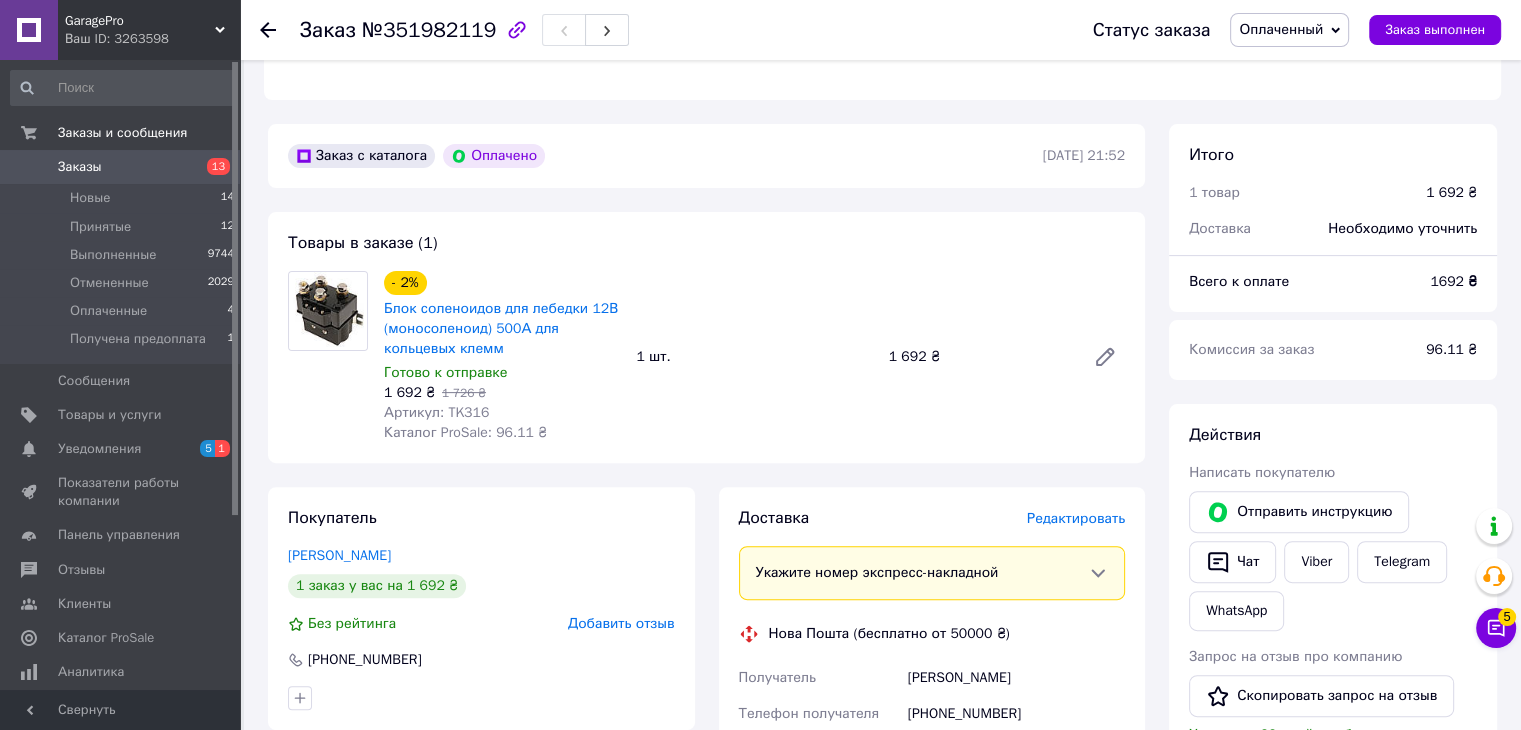 click on "№351982119" at bounding box center (429, 30) 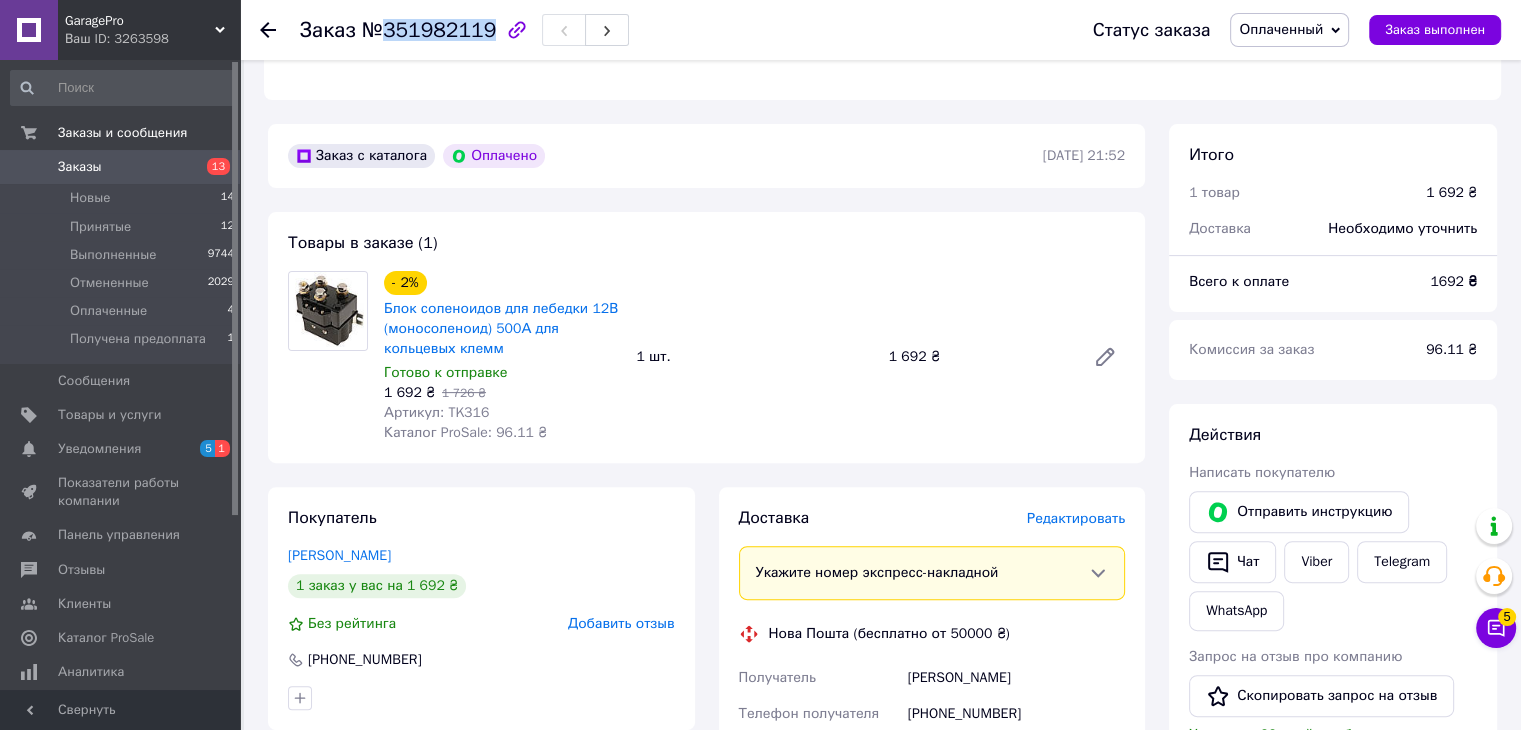 click on "№351982119" at bounding box center [429, 30] 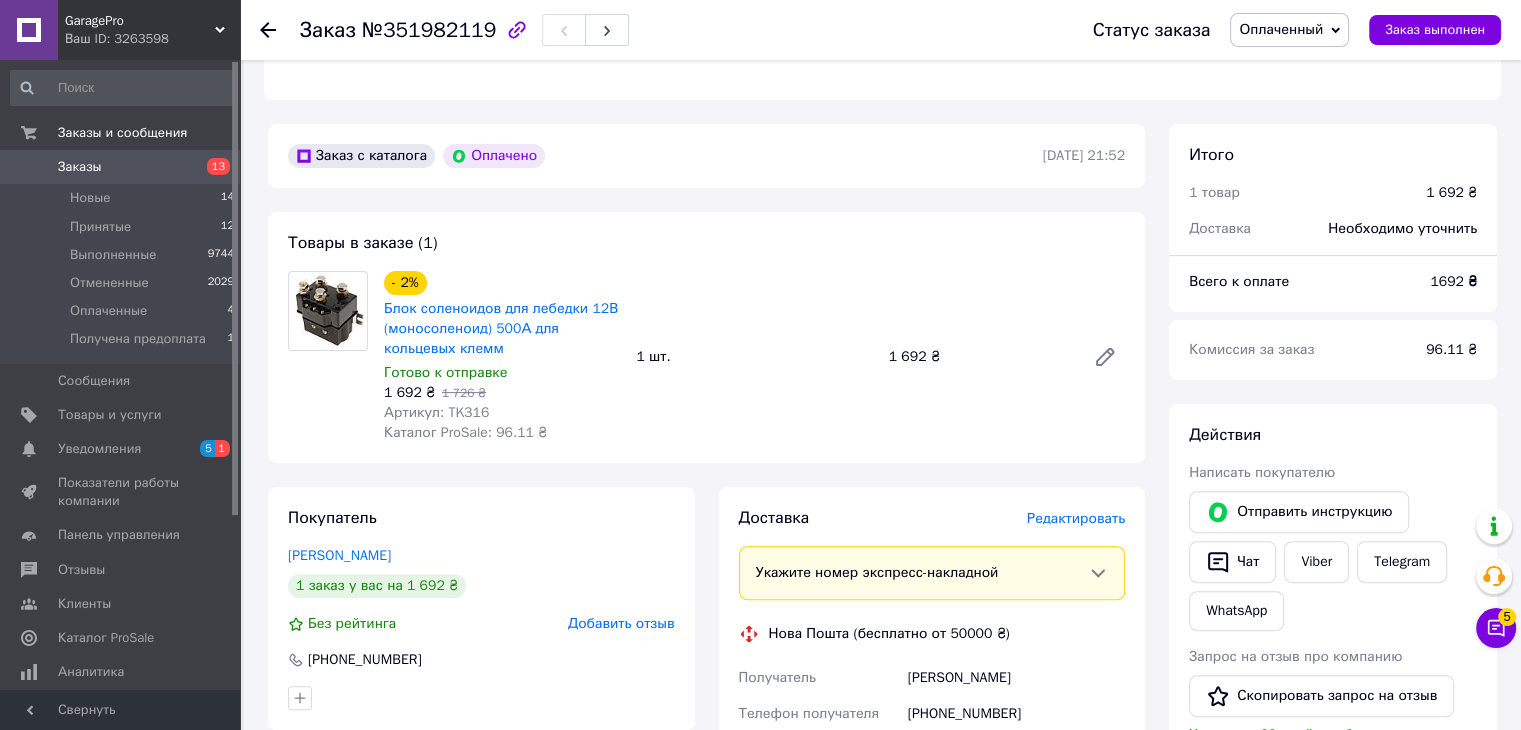 click on "Артикул: TK316" at bounding box center [436, 412] 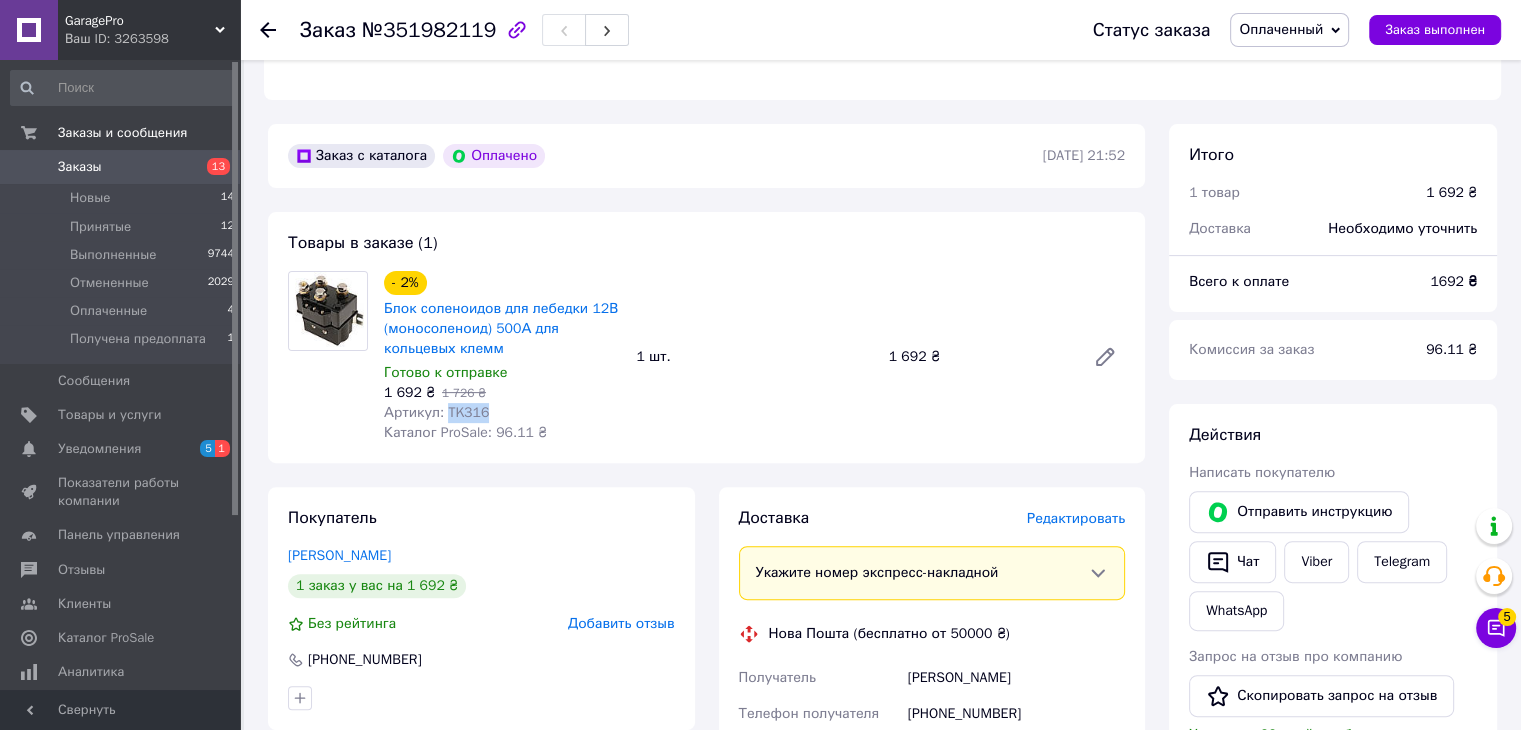click on "Артикул: TK316" at bounding box center [436, 412] 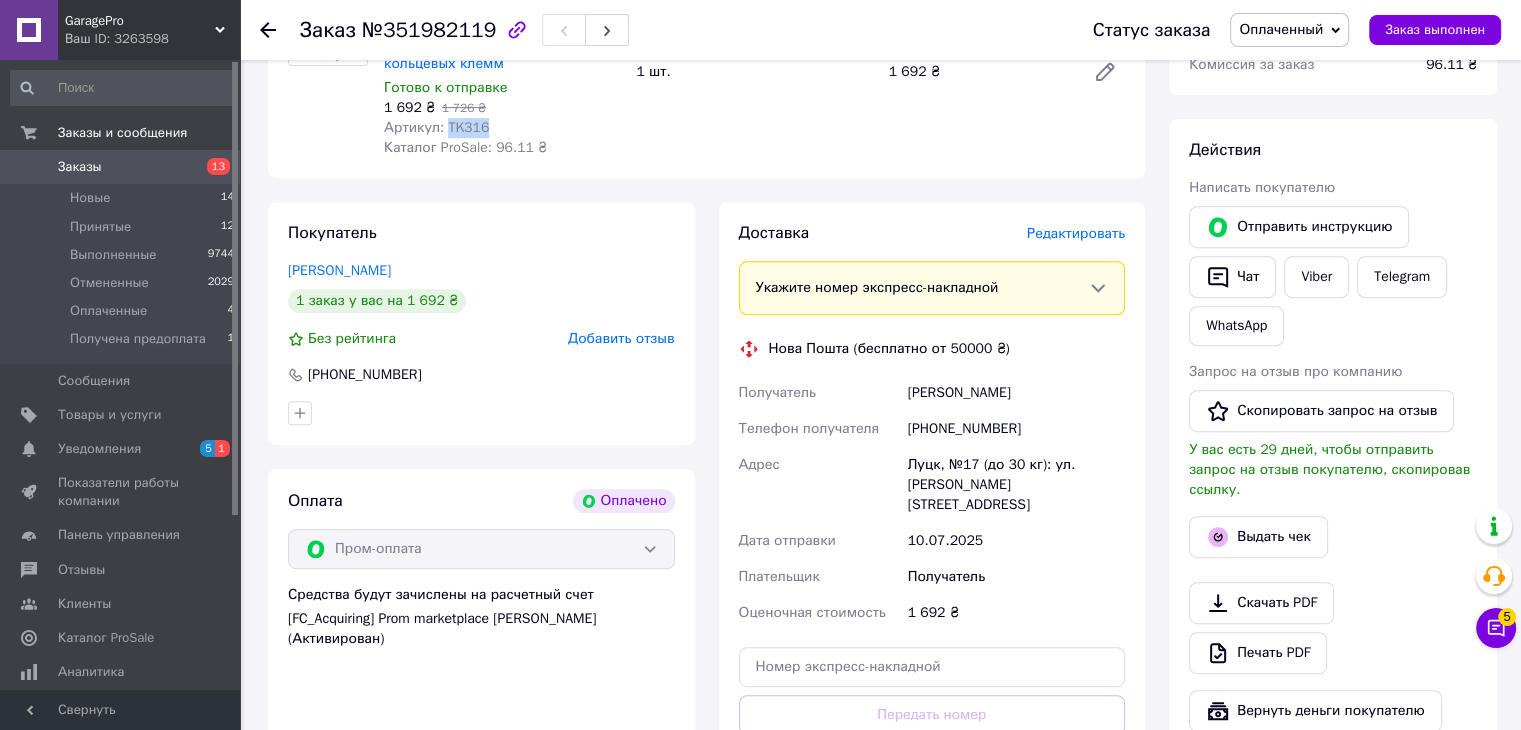scroll, scrollTop: 817, scrollLeft: 0, axis: vertical 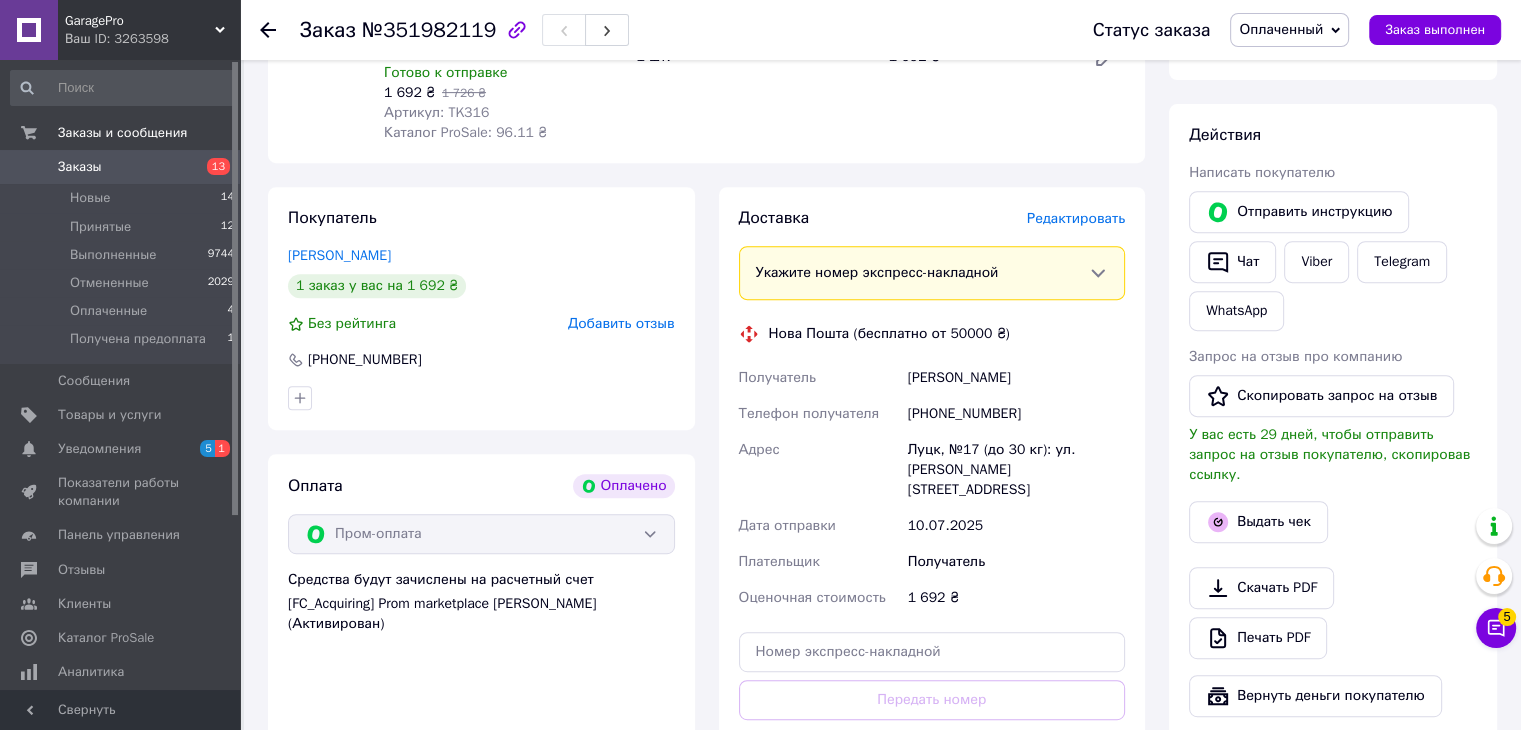click on "Киричук Віталій" at bounding box center (1016, 378) 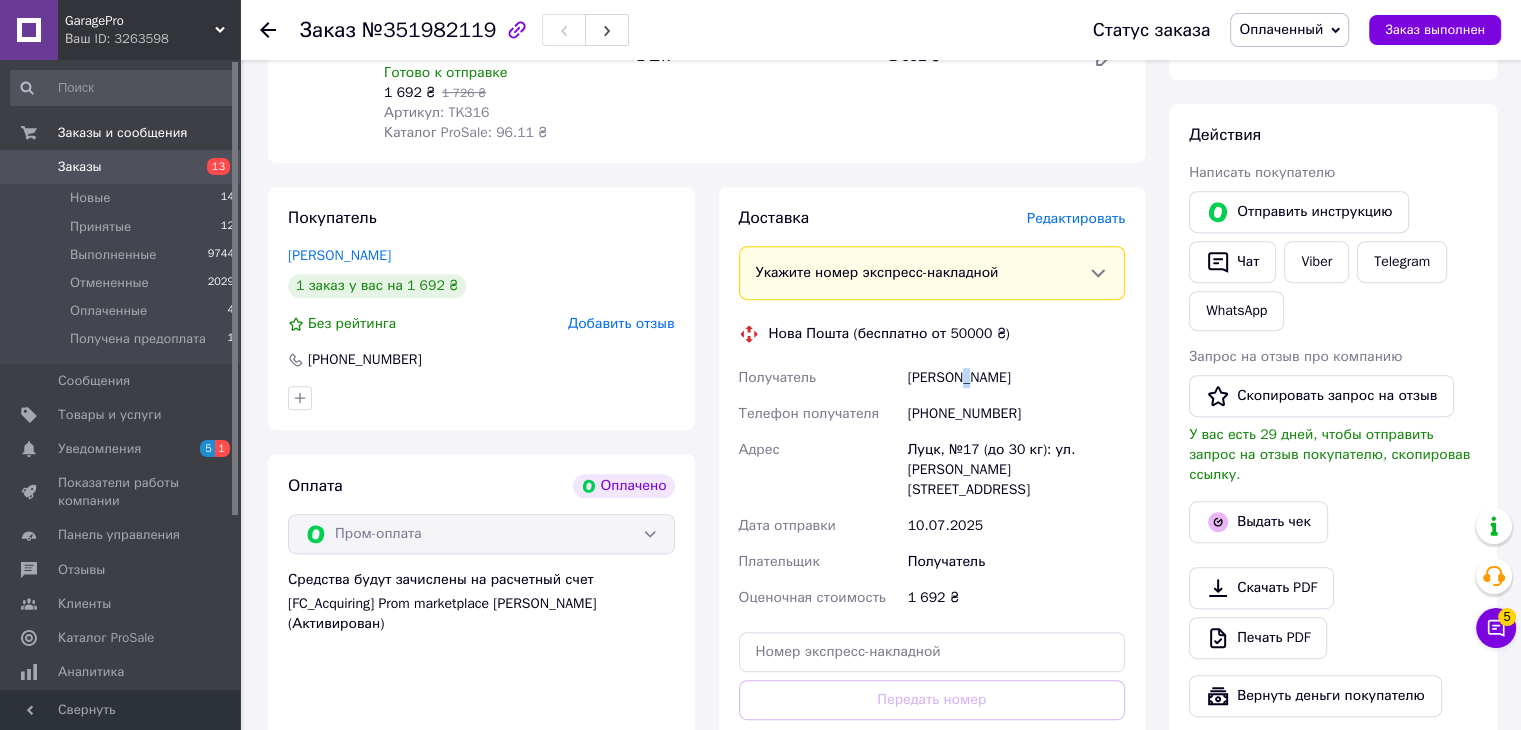 click on "Киричук Віталій" at bounding box center (1016, 378) 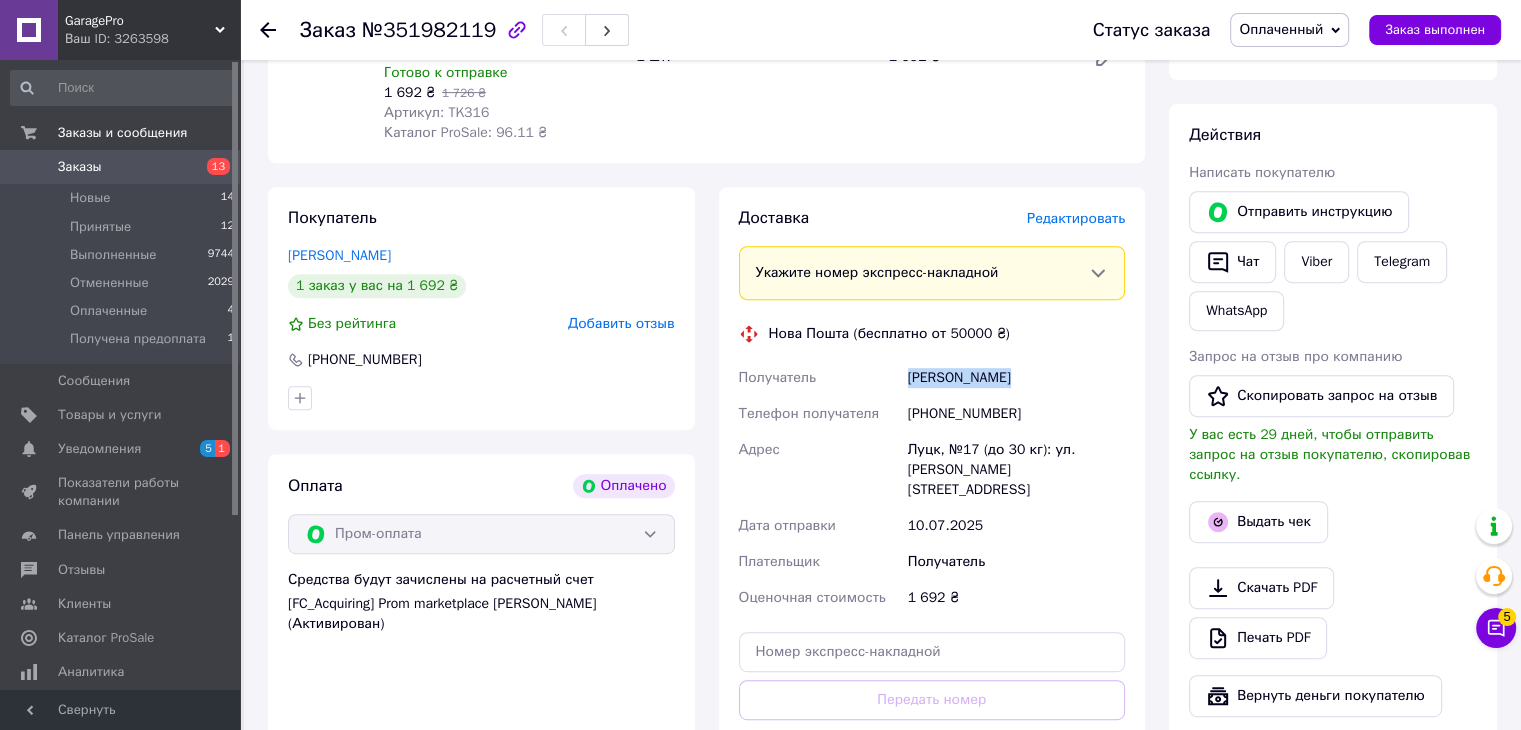 click on "Киричук Віталій" at bounding box center [1016, 378] 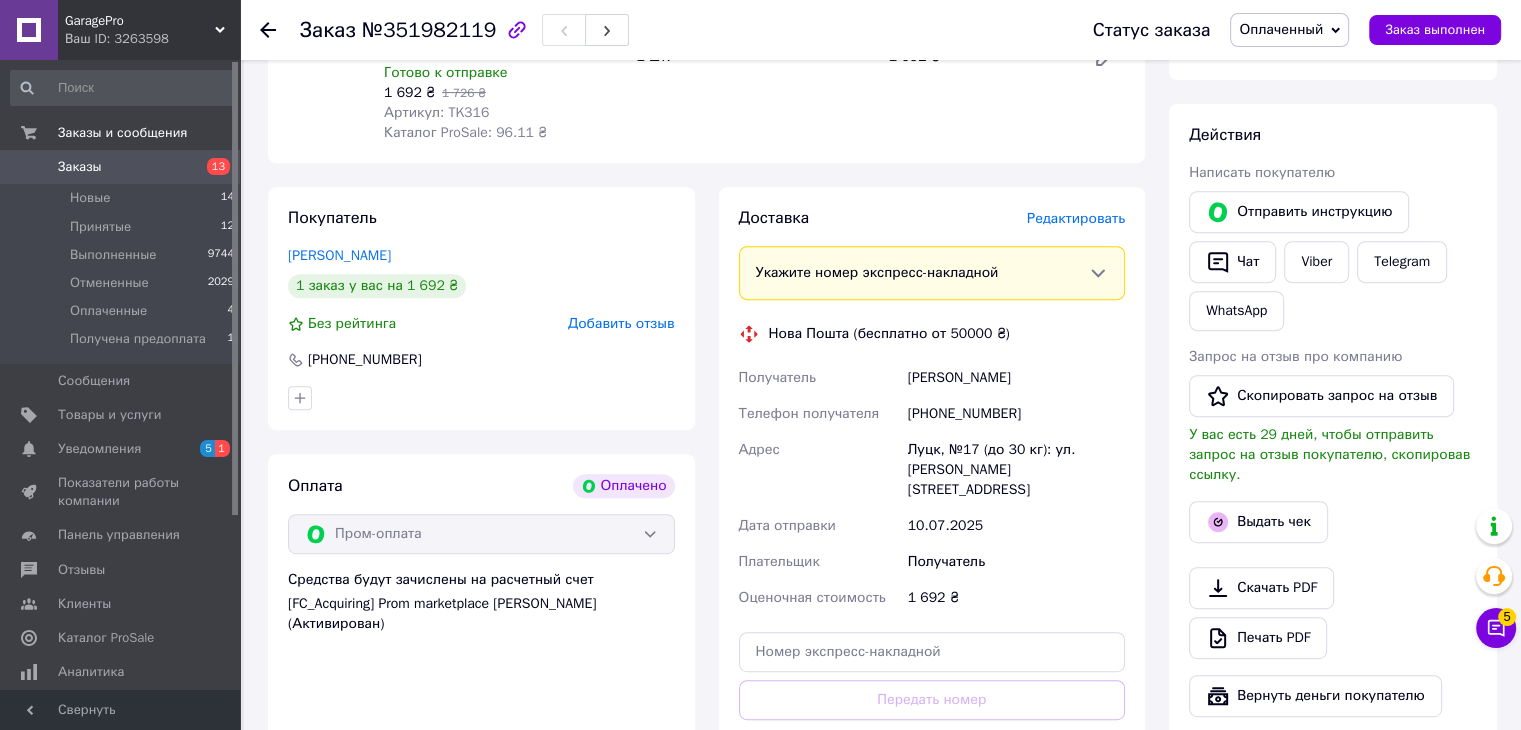 click on "[PHONE_NUMBER]" at bounding box center (1016, 414) 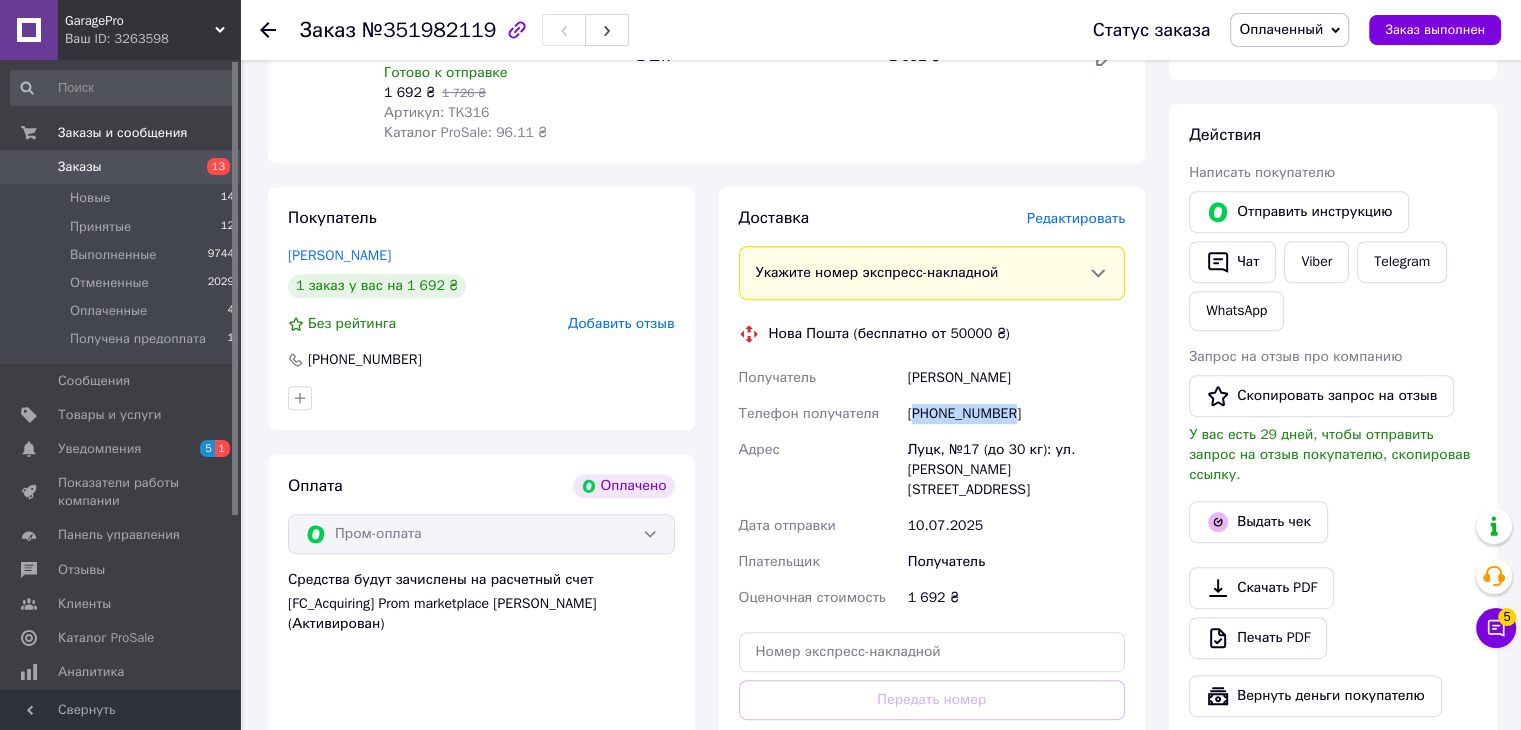 click on "[PHONE_NUMBER]" at bounding box center [1016, 414] 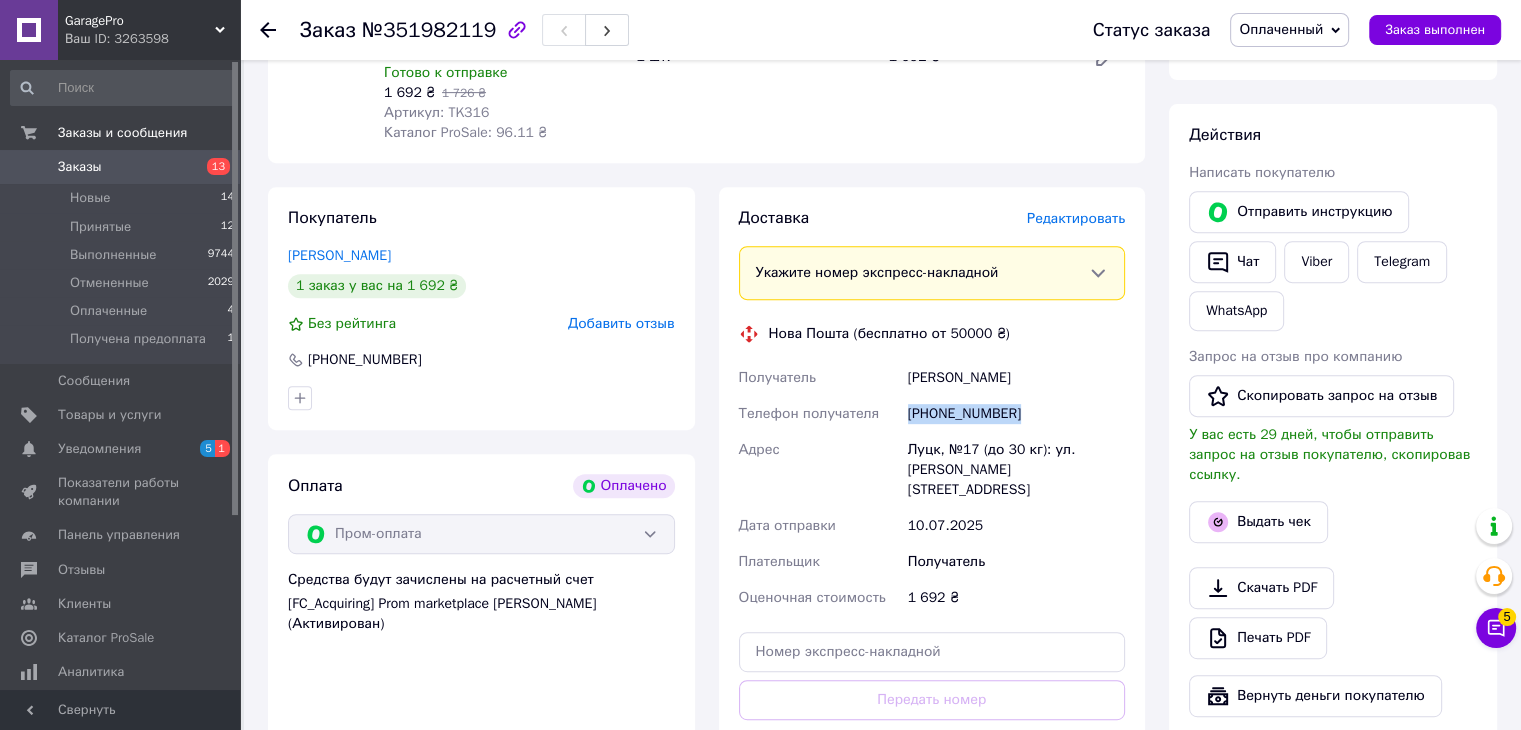 click on "[PHONE_NUMBER]" at bounding box center (1016, 414) 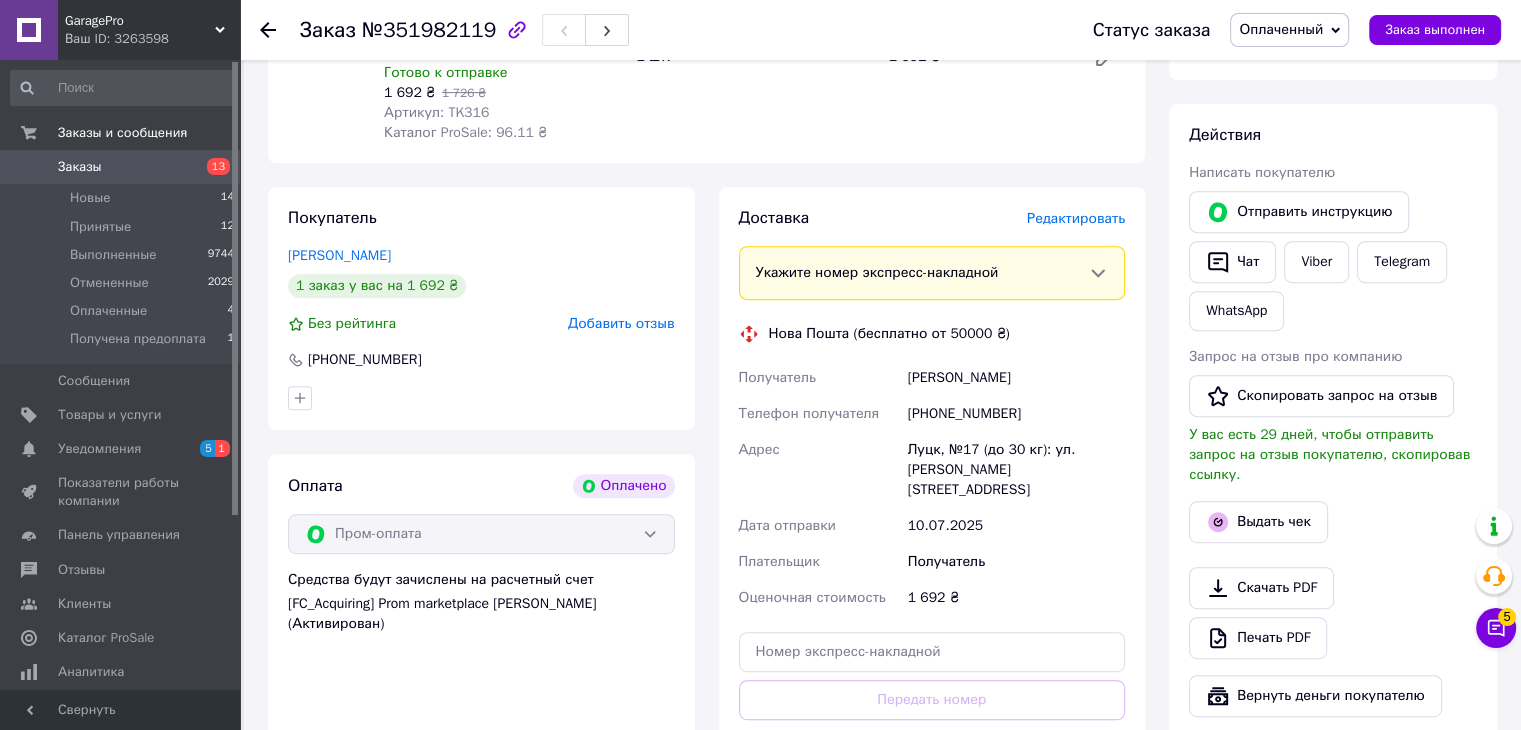 click on "Луцк, №17 (до 30 кг): ул. [PERSON_NAME][STREET_ADDRESS]" at bounding box center [1016, 470] 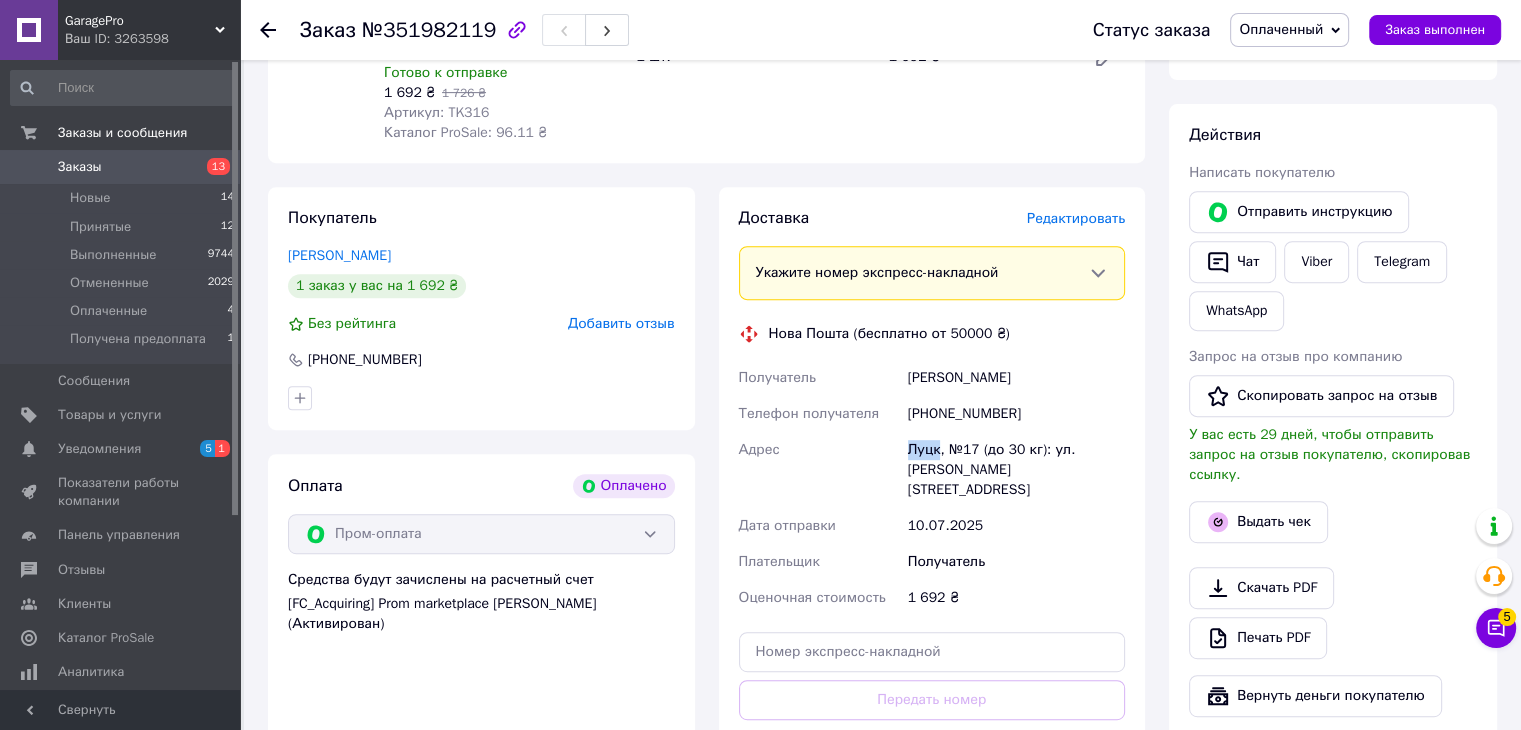 click on "Луцк, №17 (до 30 кг): ул. [PERSON_NAME][STREET_ADDRESS]" at bounding box center (1016, 470) 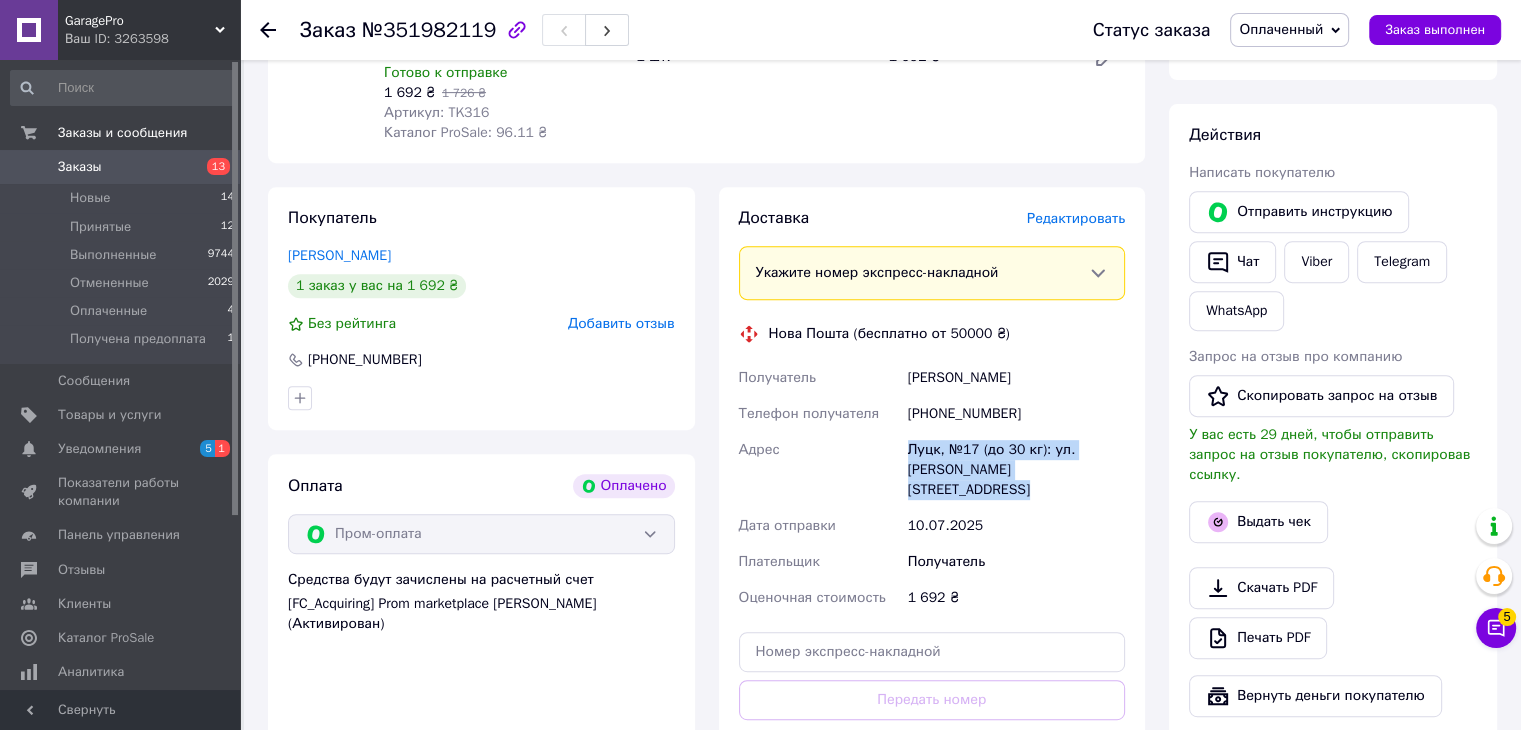 click on "Луцк, №17 (до 30 кг): ул. [PERSON_NAME][STREET_ADDRESS]" at bounding box center (1016, 470) 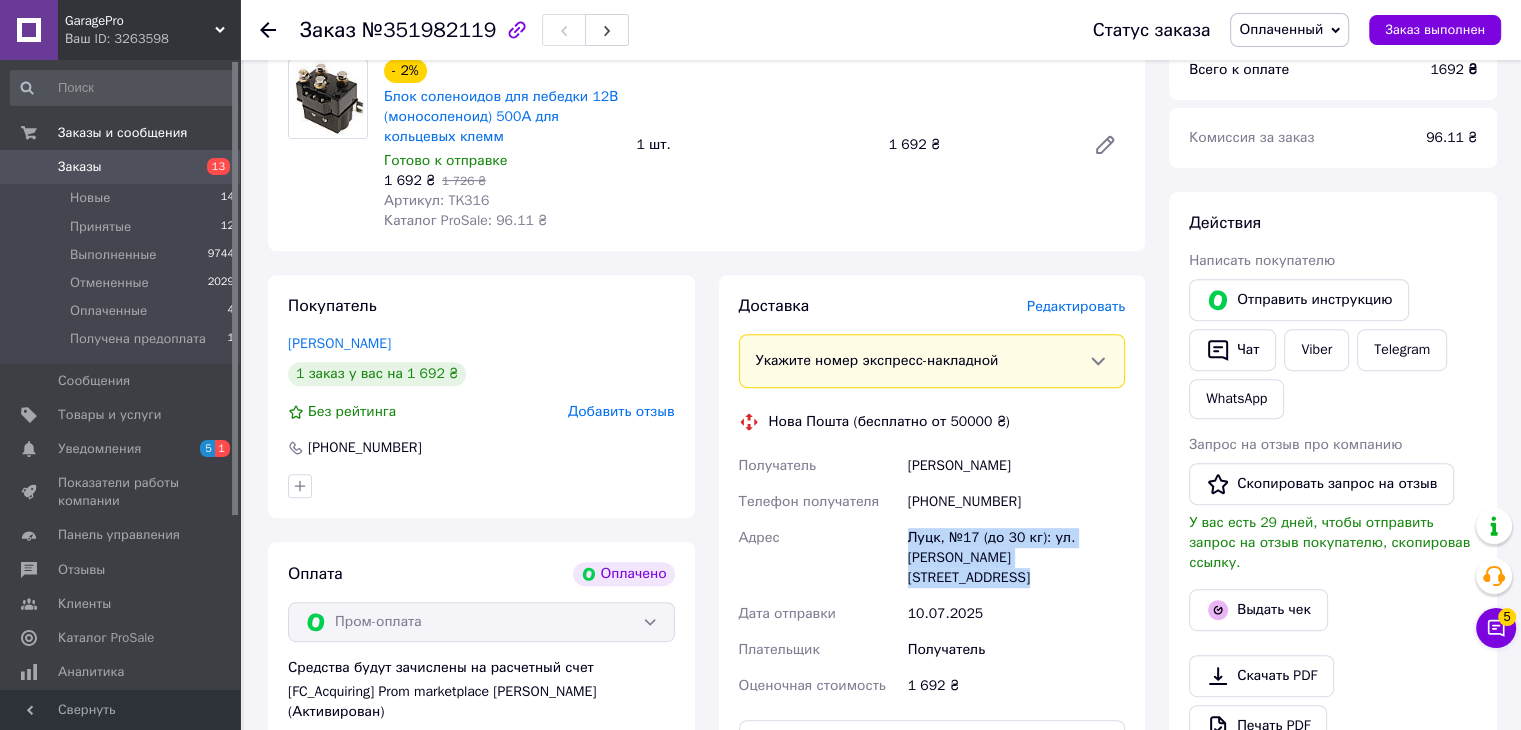 scroll, scrollTop: 917, scrollLeft: 0, axis: vertical 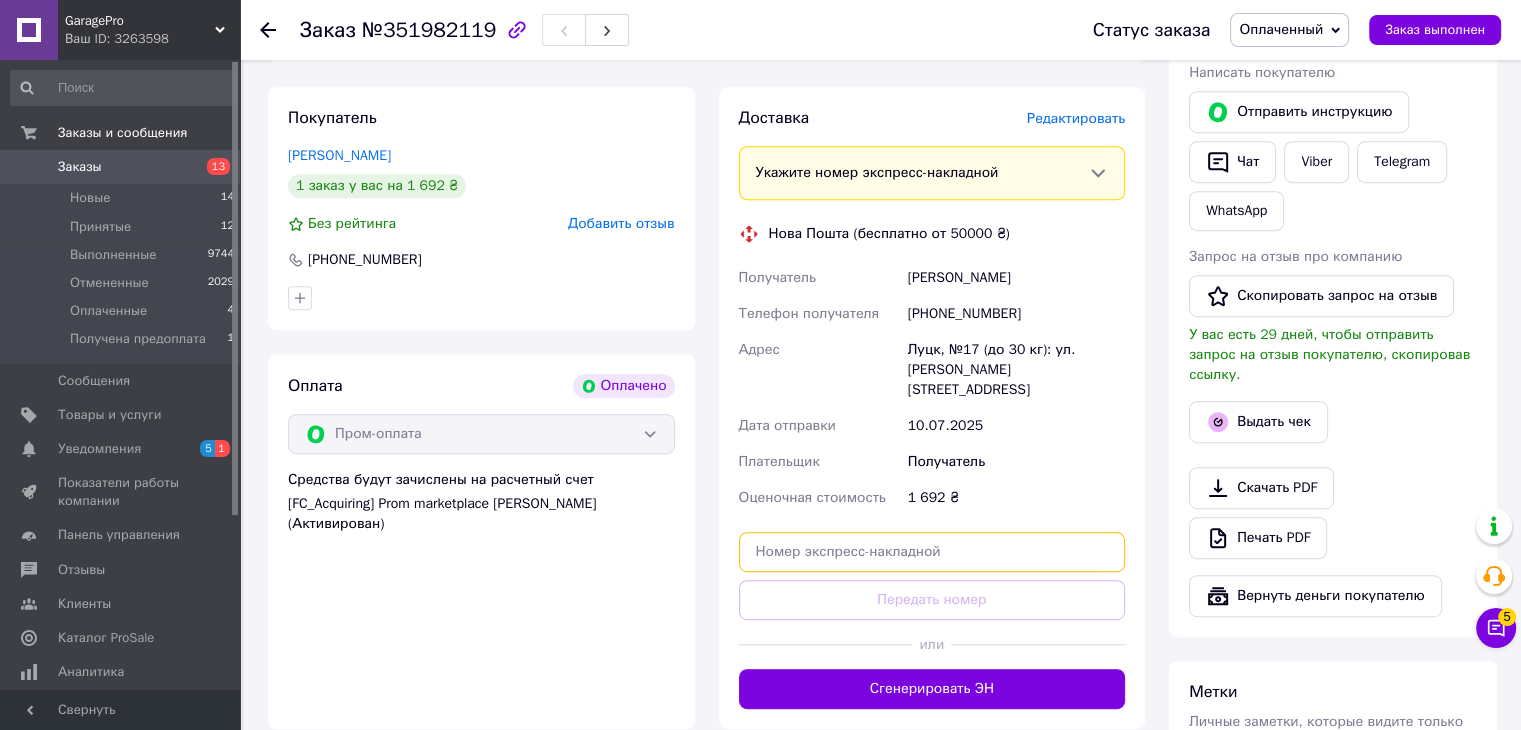 click at bounding box center (932, 552) 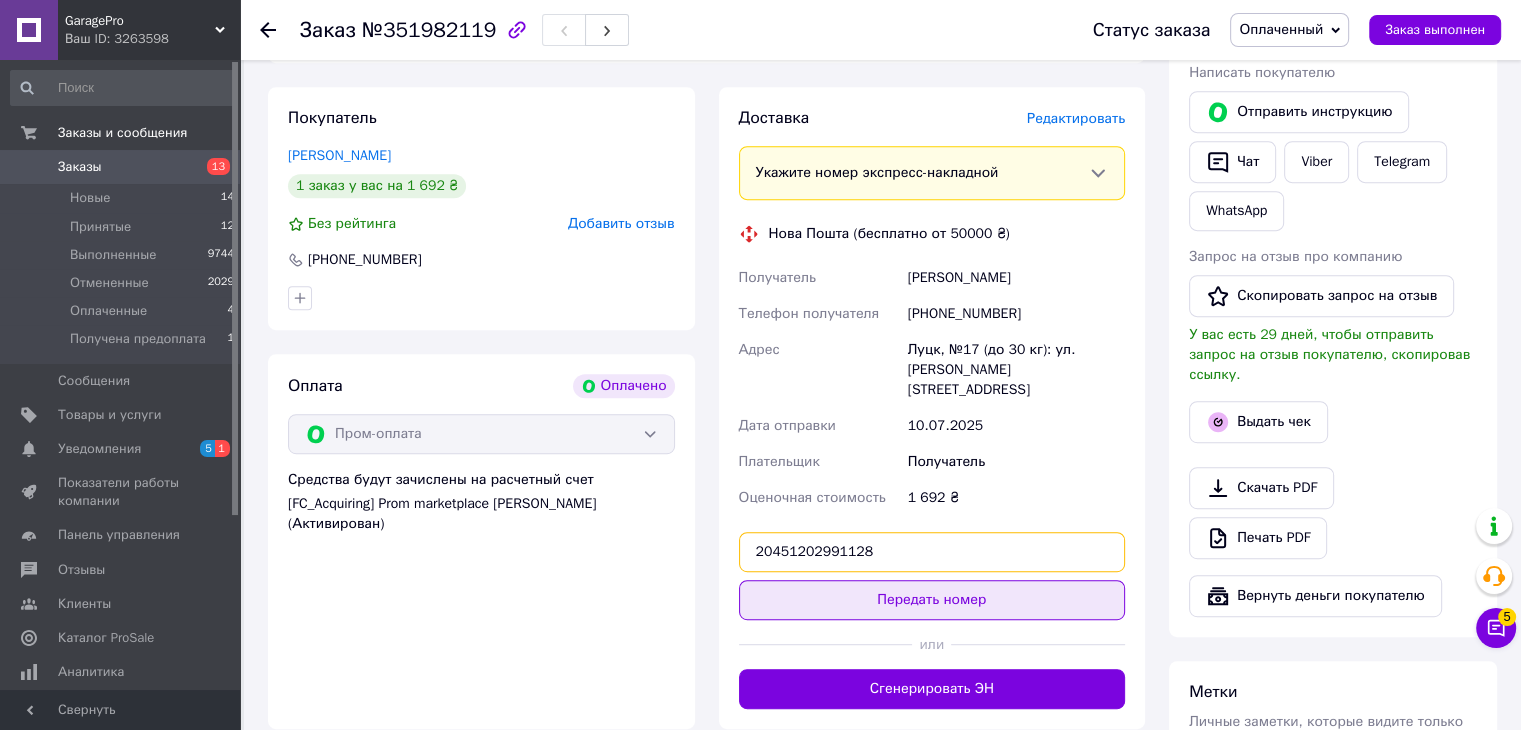 type on "20451202991128" 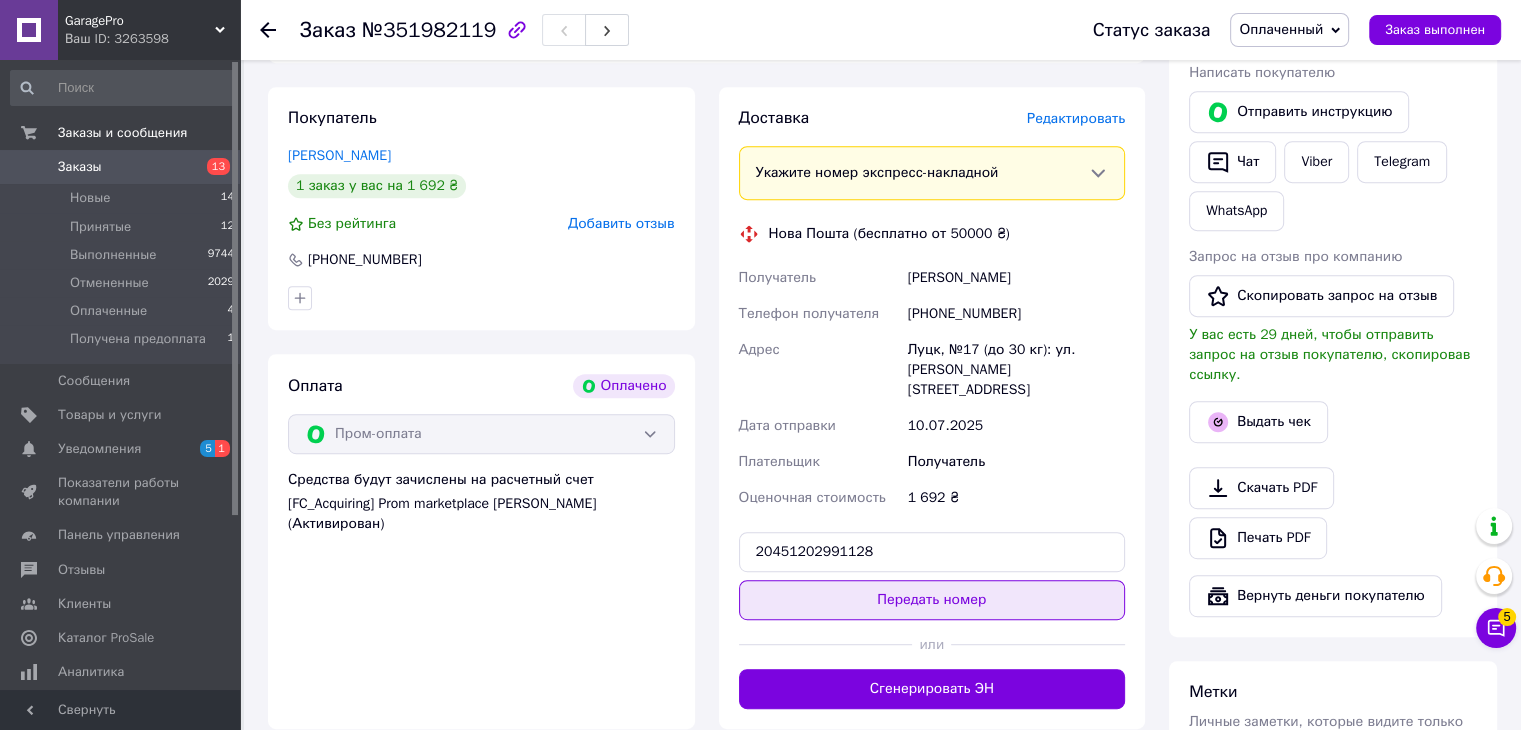 click on "Передать номер" at bounding box center (932, 600) 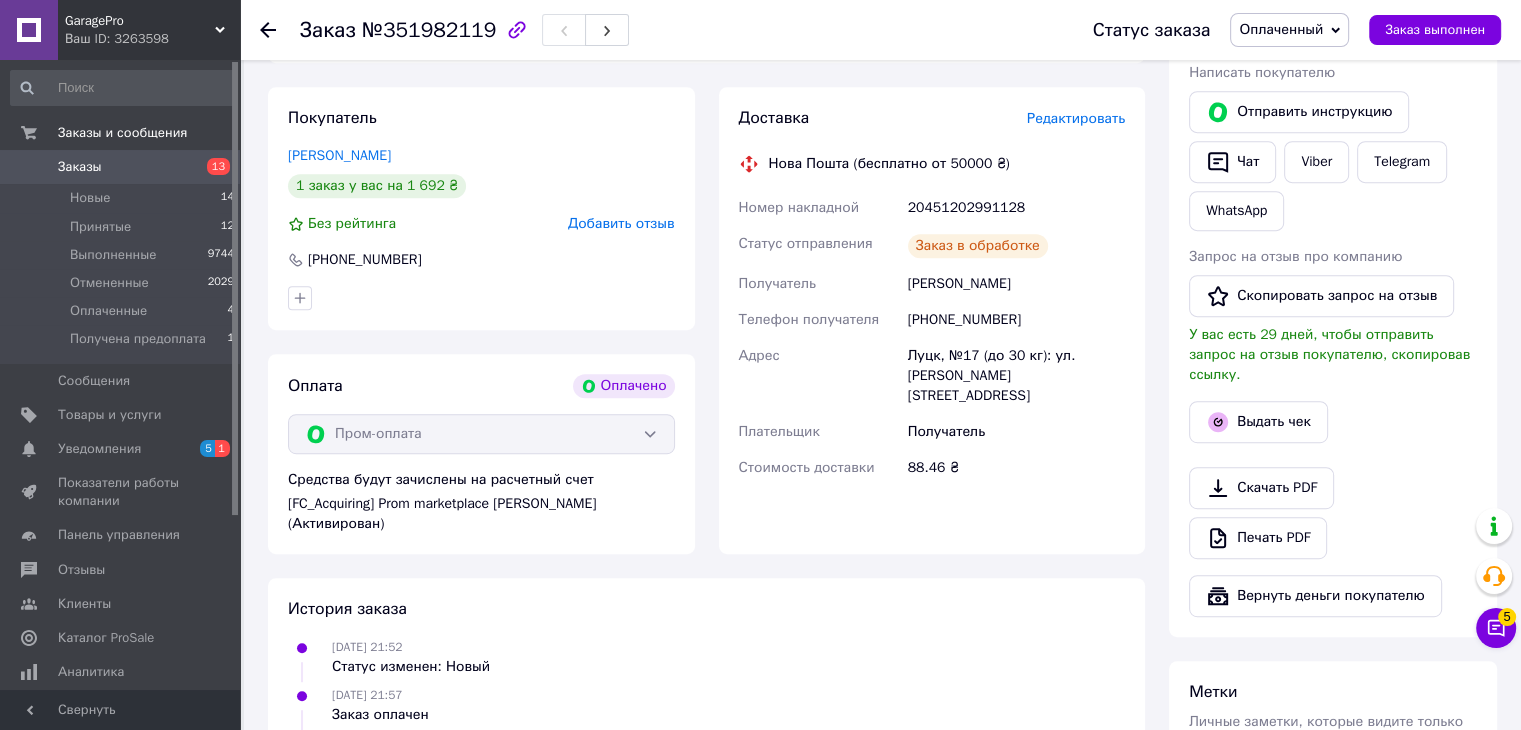 click 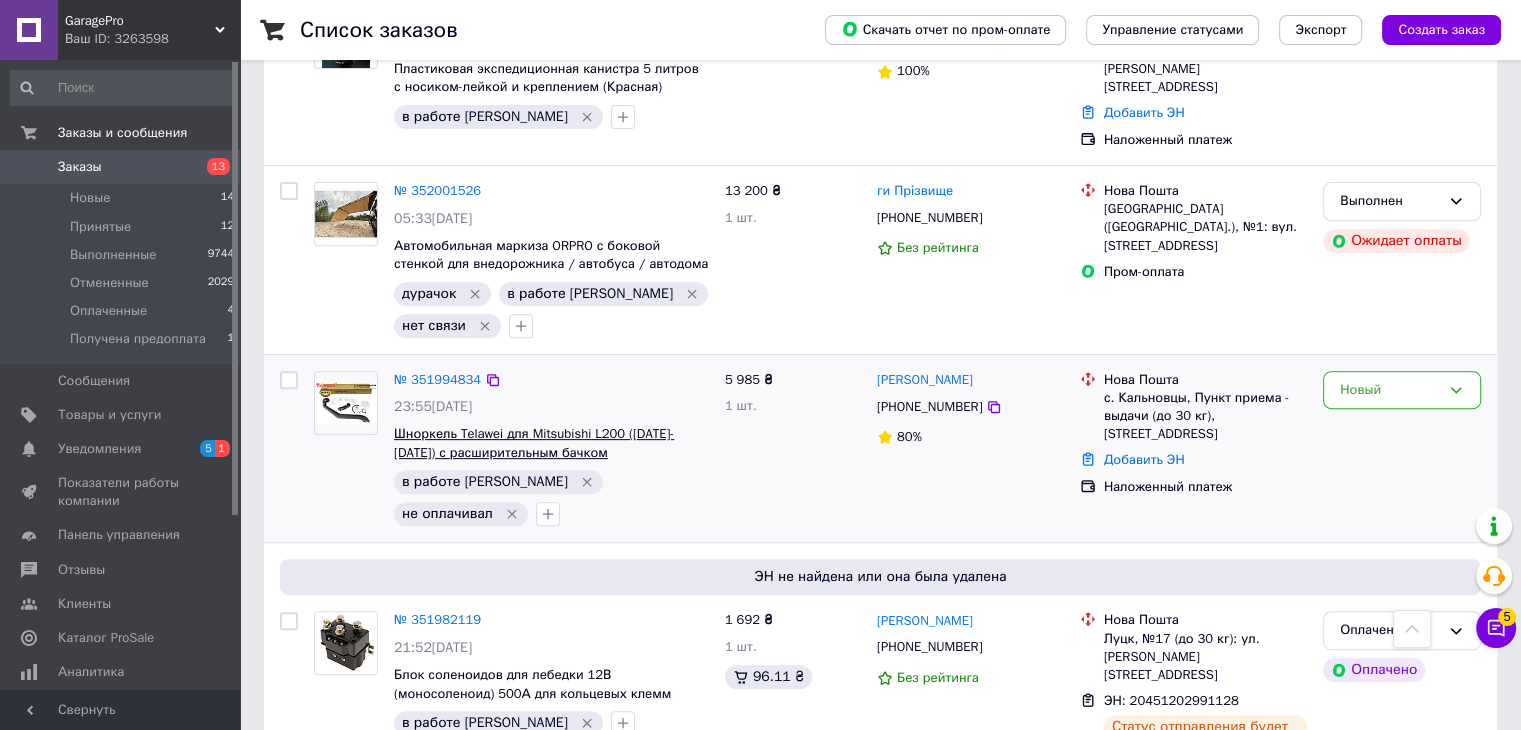 scroll, scrollTop: 800, scrollLeft: 0, axis: vertical 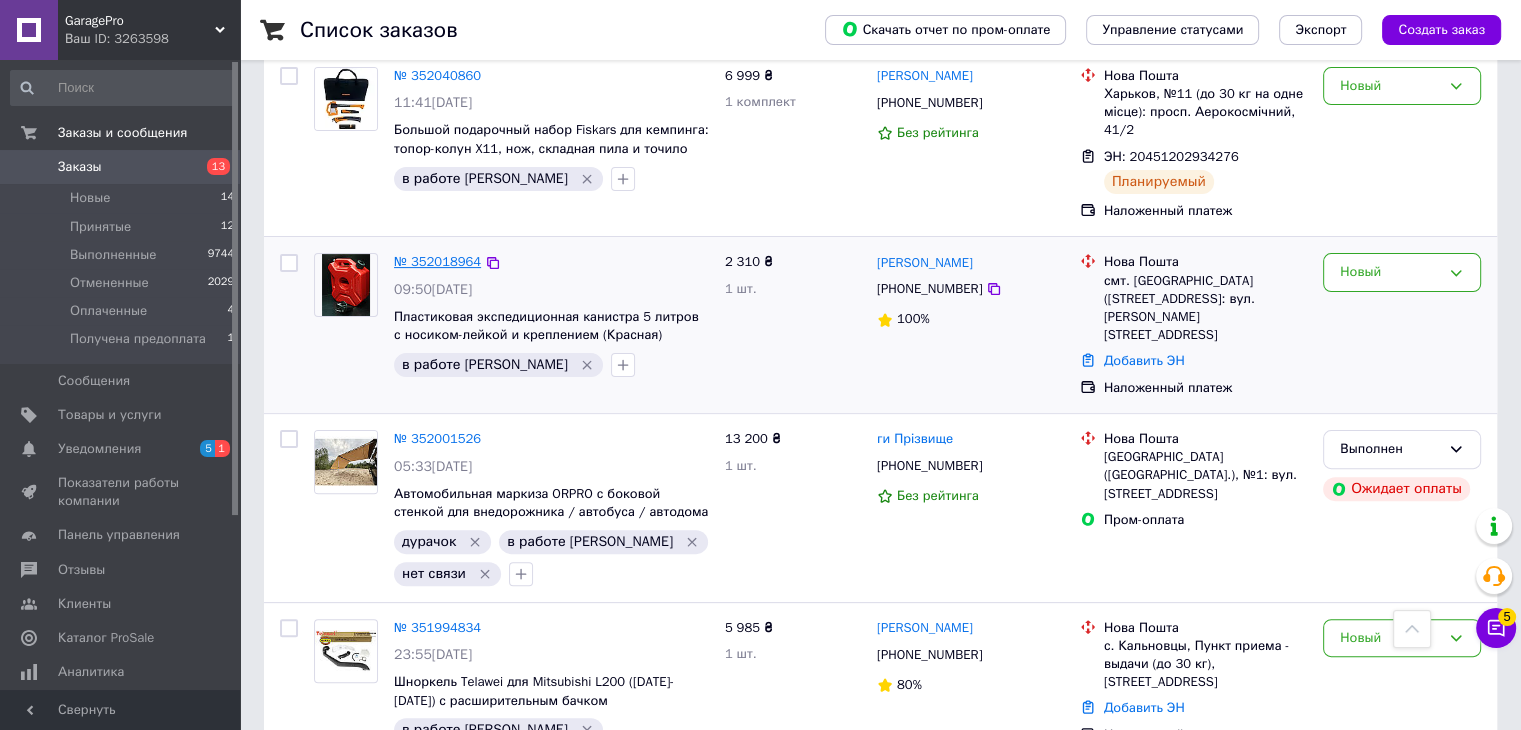 click on "№ 352018964" at bounding box center (437, 261) 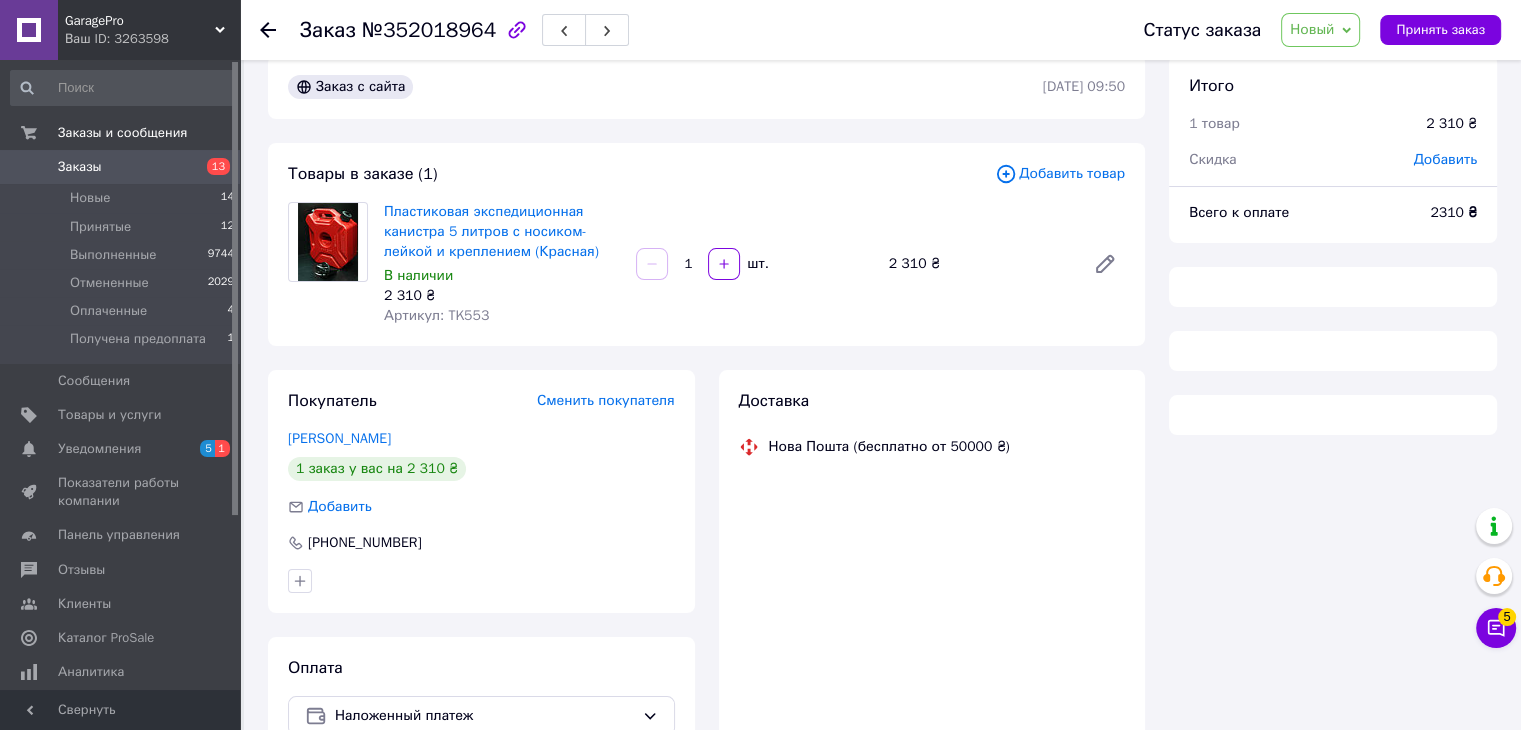 scroll, scrollTop: 0, scrollLeft: 0, axis: both 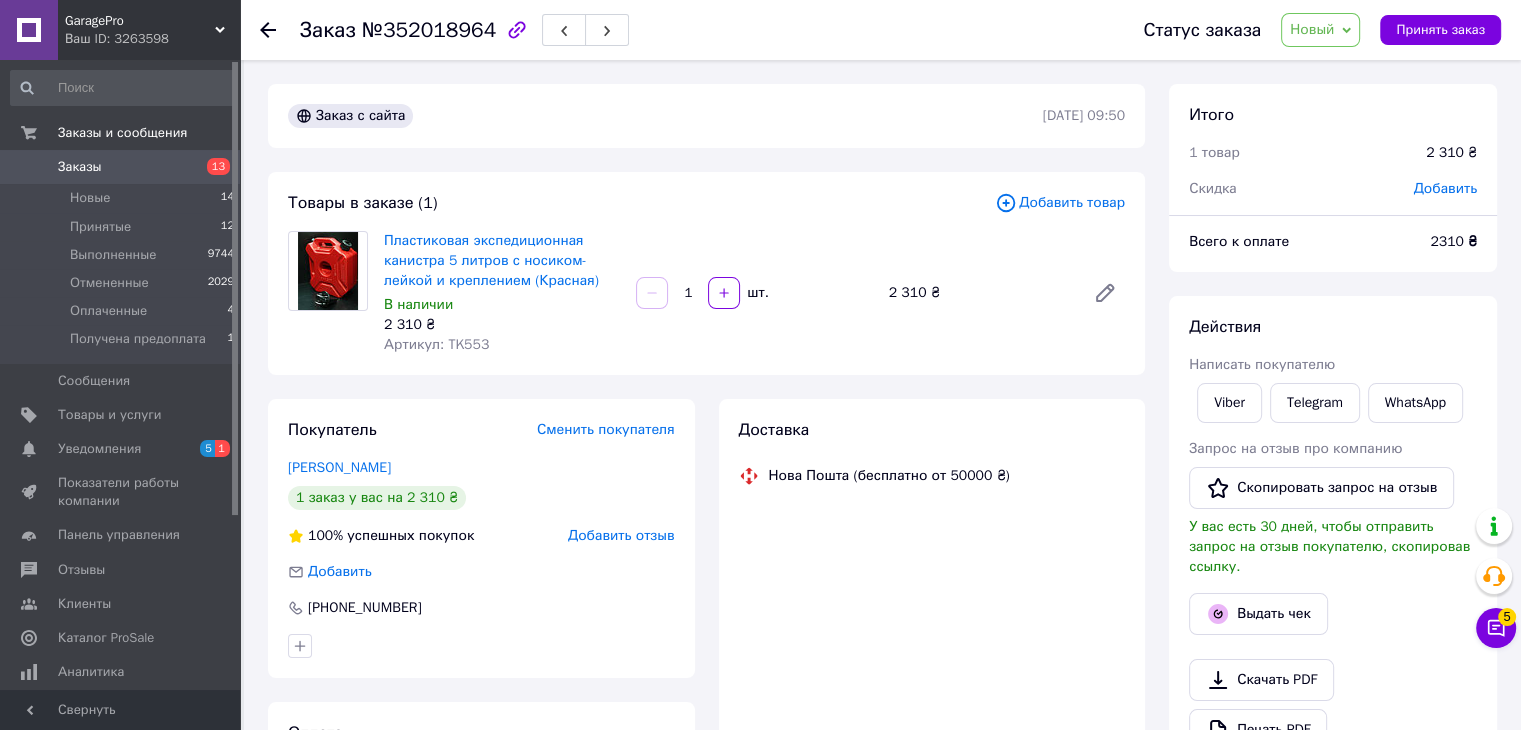 click on "Артикул: TK553" at bounding box center [436, 344] 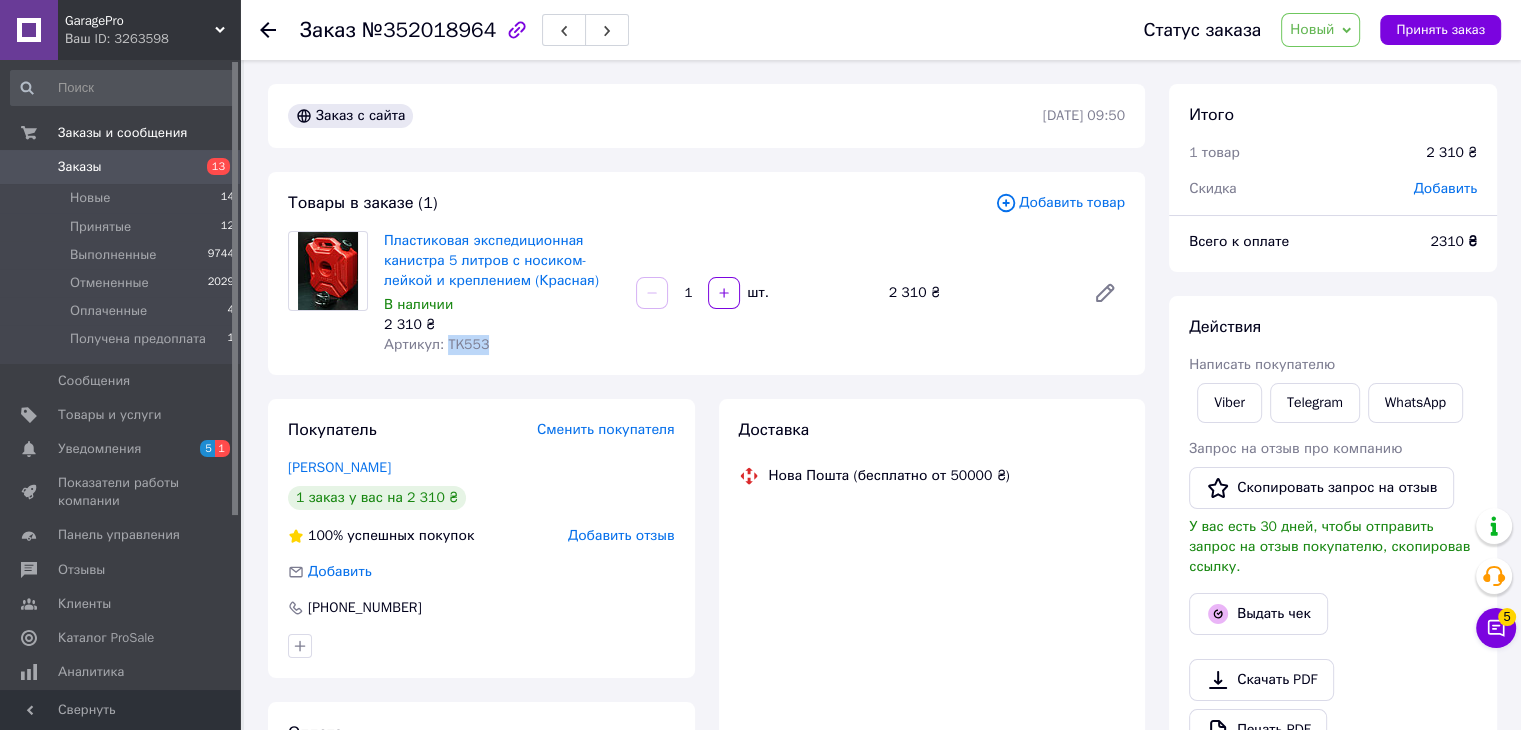 click on "Артикул: TK553" at bounding box center [436, 344] 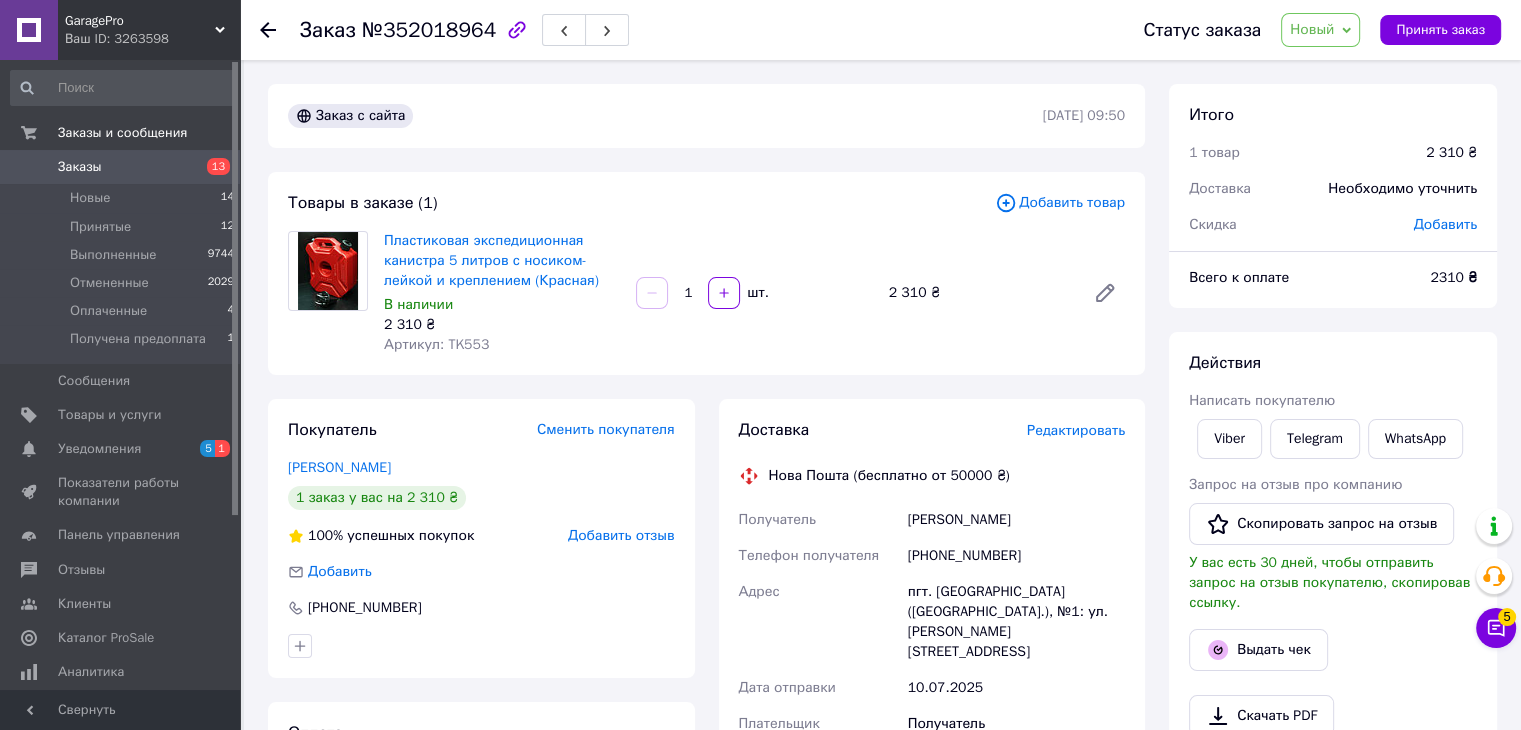 click on "№352018964" at bounding box center (429, 30) 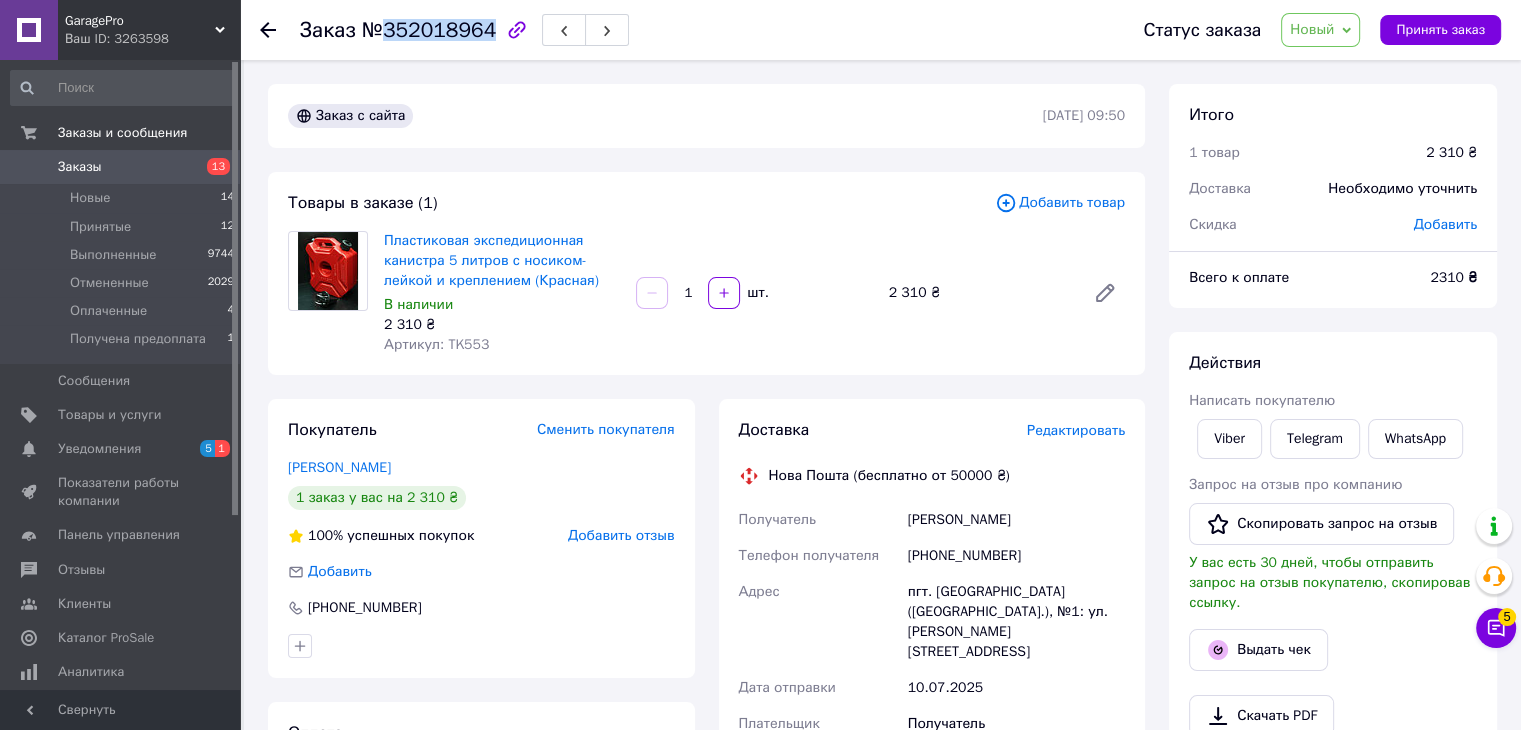 click on "№352018964" at bounding box center (429, 30) 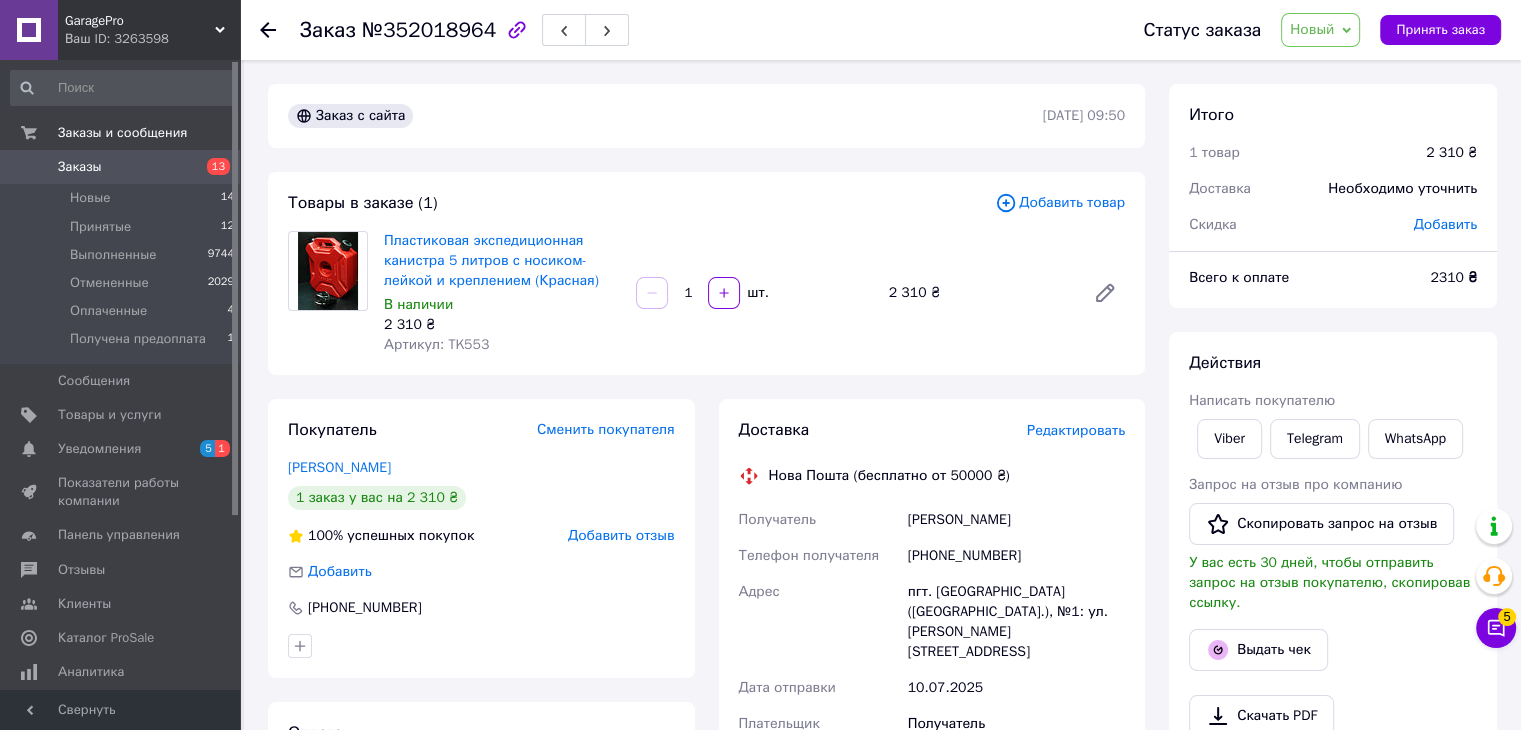 click on "Пластиковая экспедиционная канистра 5 литров с носиком-лейкой и креплением (Красная) В наличии 2 310 ₴ Артикул: TK553" at bounding box center [502, 293] 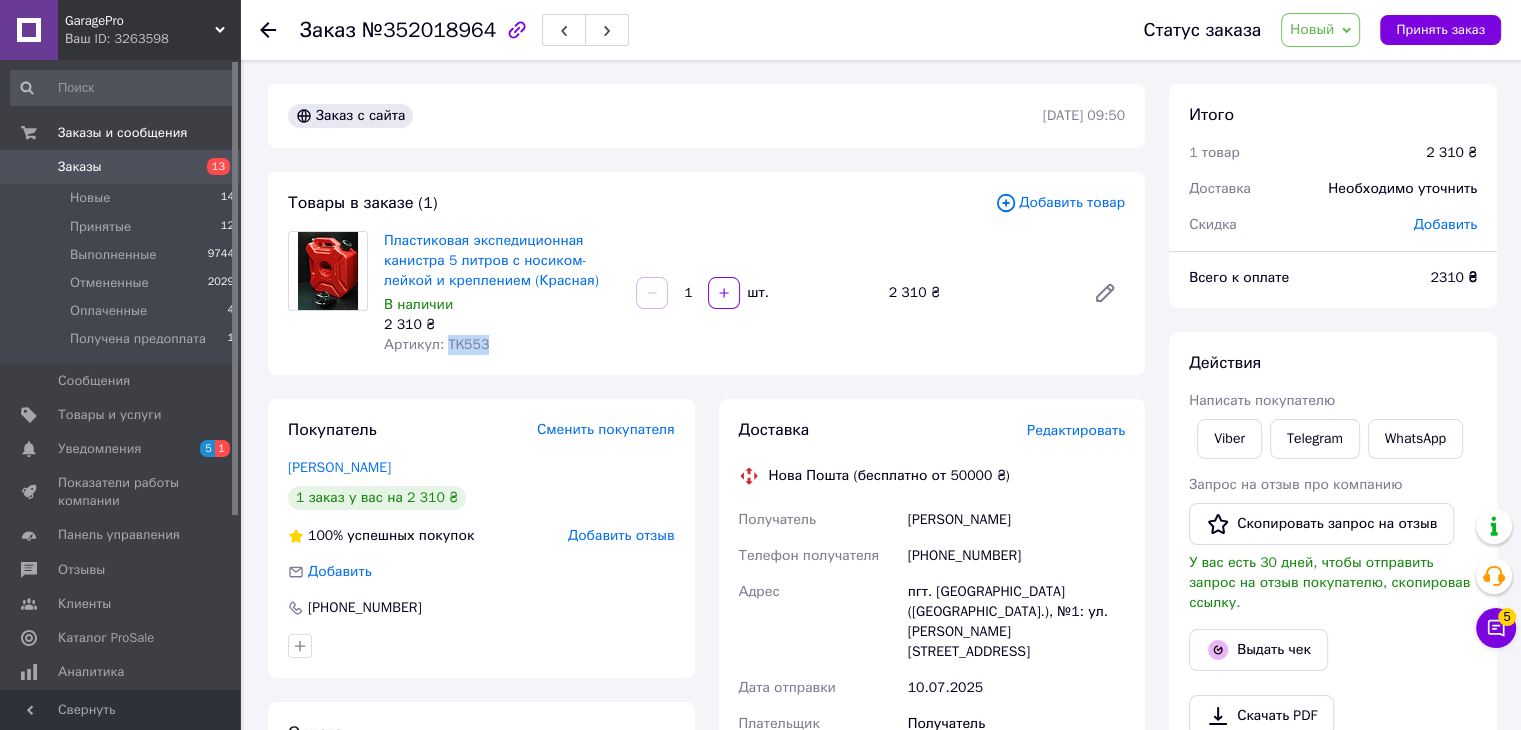 click on "Пластиковая экспедиционная канистра 5 литров с носиком-лейкой и креплением (Красная) В наличии 2 310 ₴ Артикул: TK553" at bounding box center [502, 293] 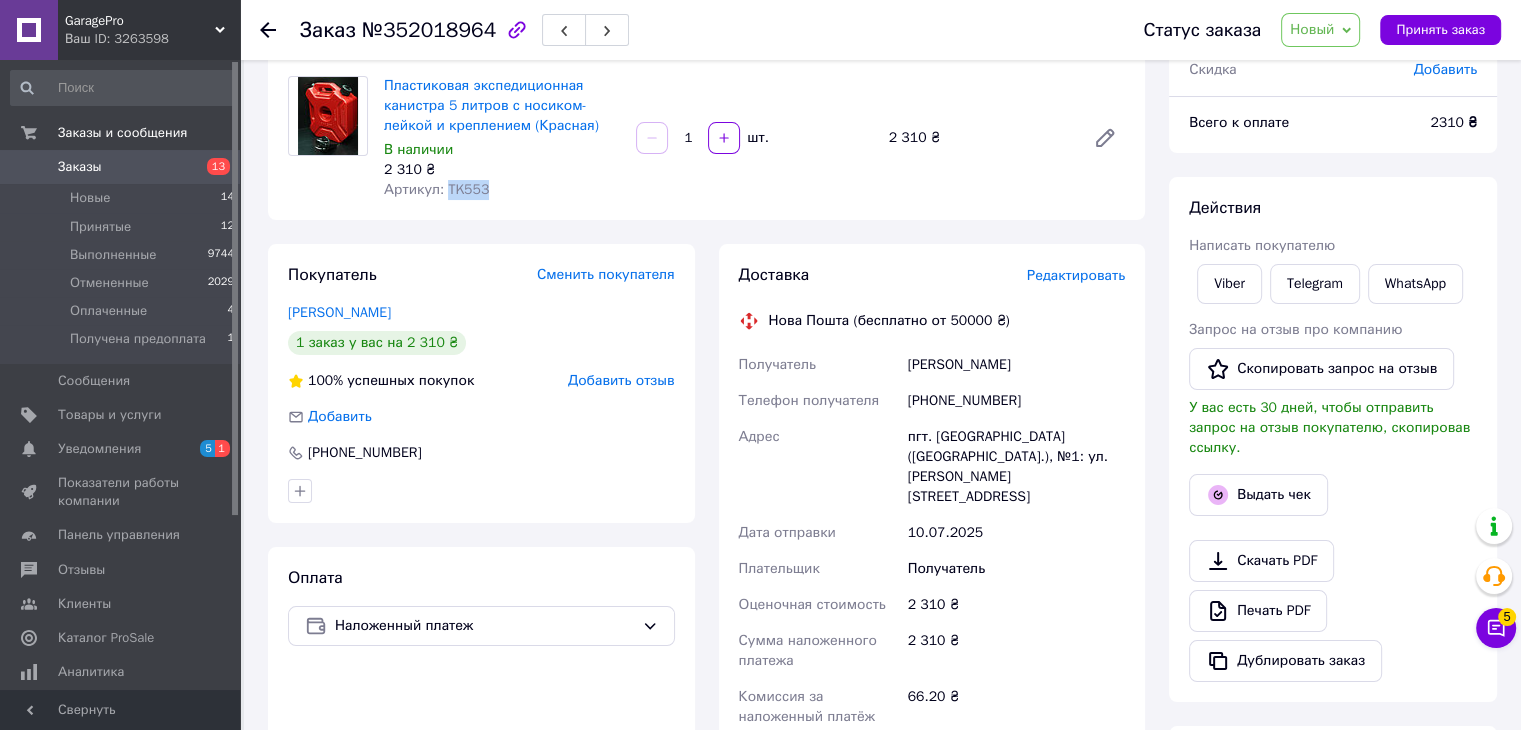 scroll, scrollTop: 200, scrollLeft: 0, axis: vertical 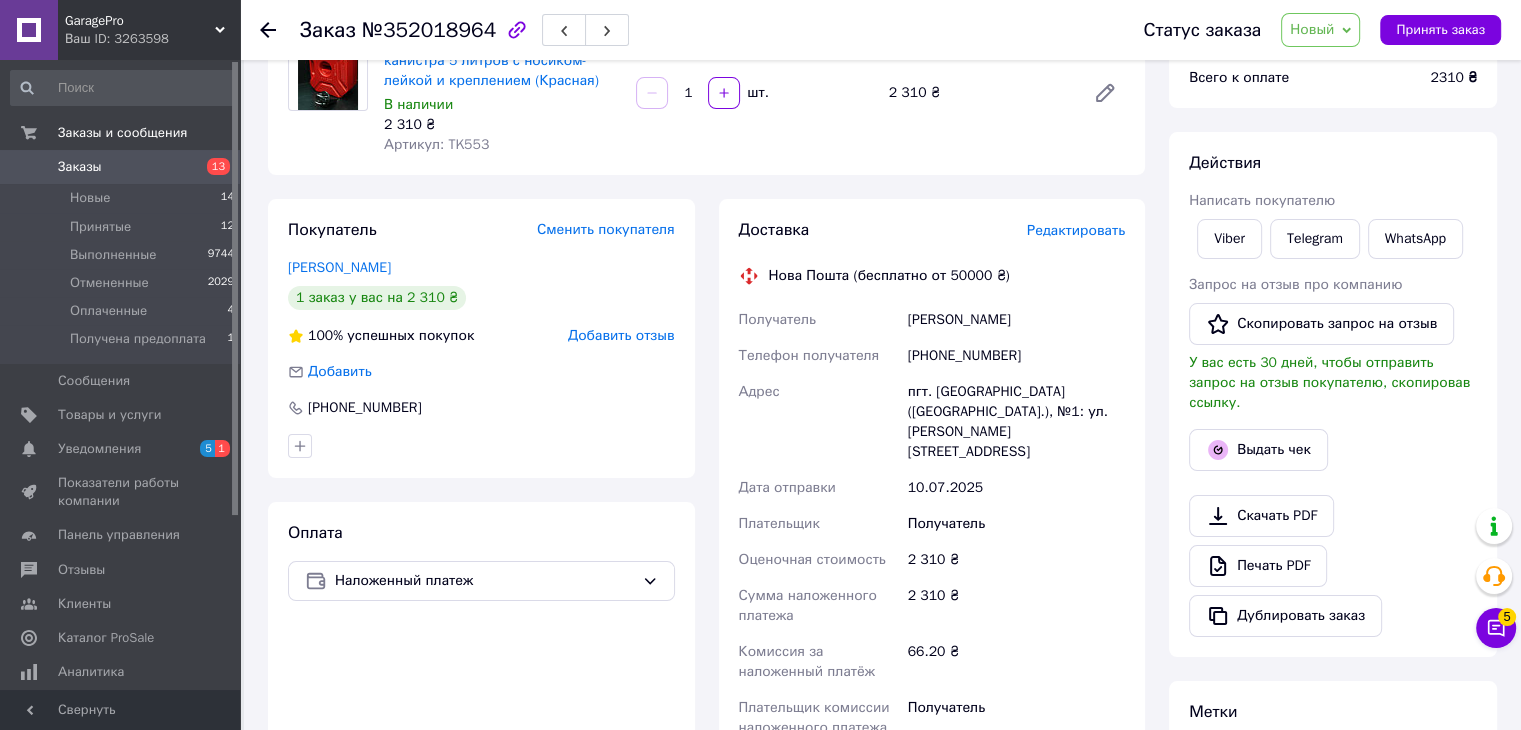 click on "Чуян Андрій" at bounding box center [1016, 320] 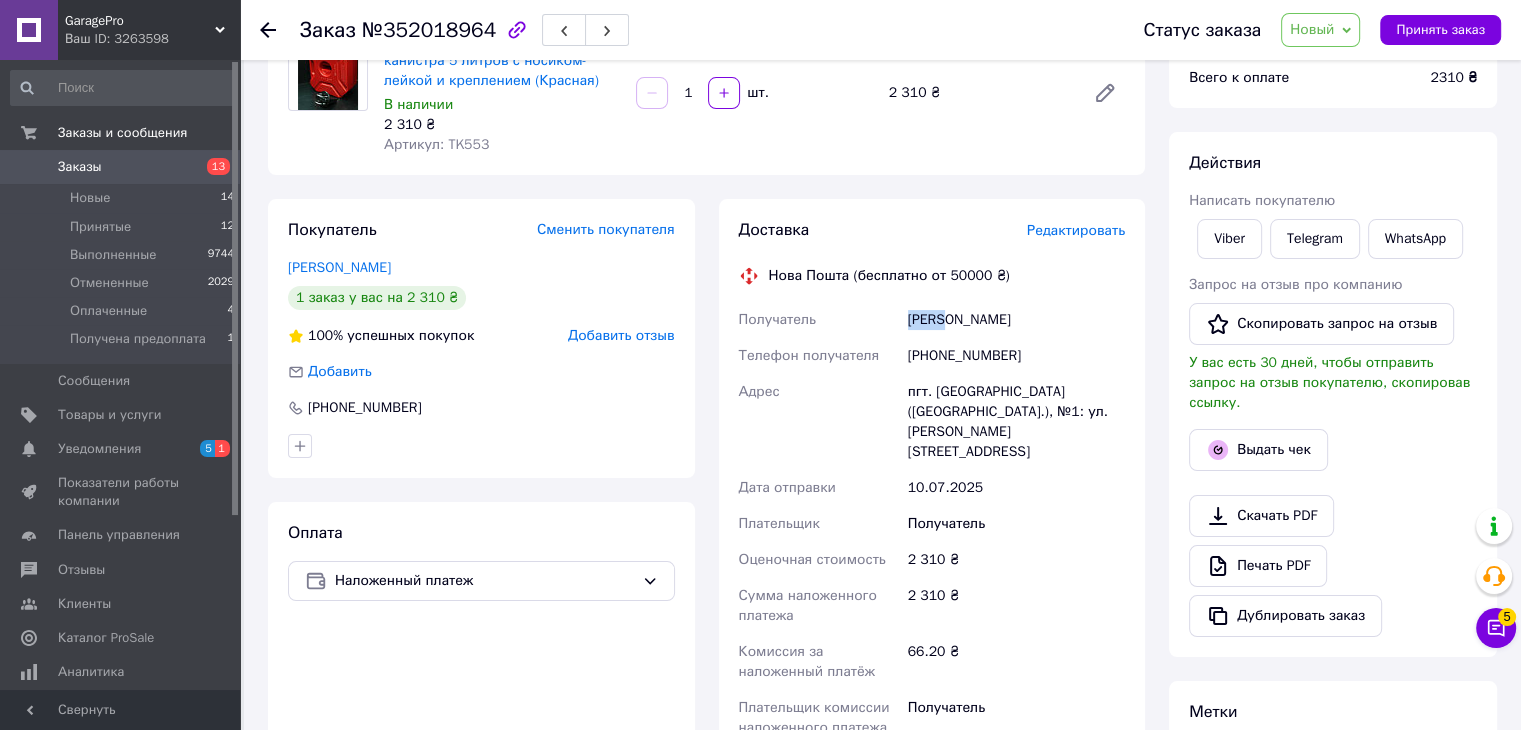 click on "Чуян Андрій" at bounding box center (1016, 320) 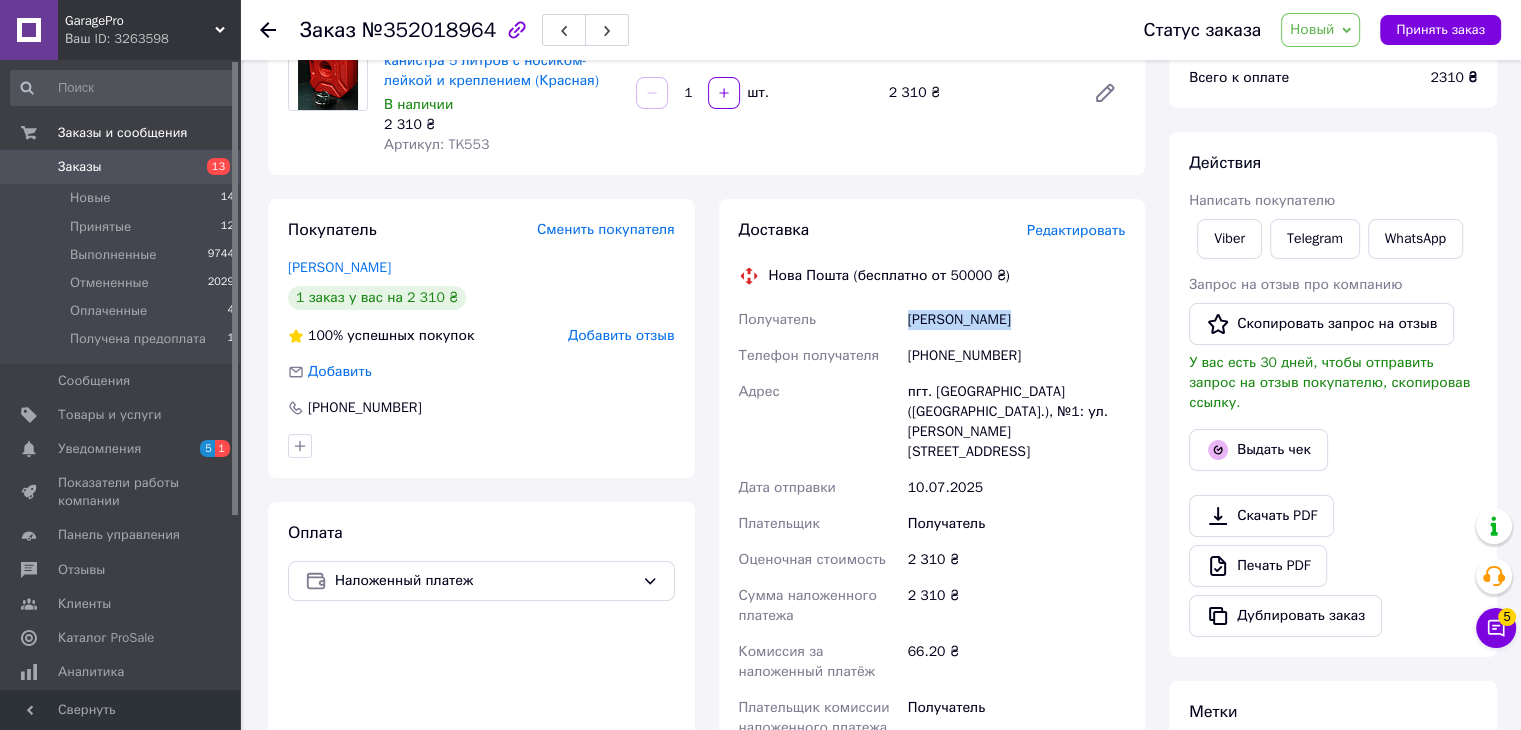 click on "Чуян Андрій" at bounding box center [1016, 320] 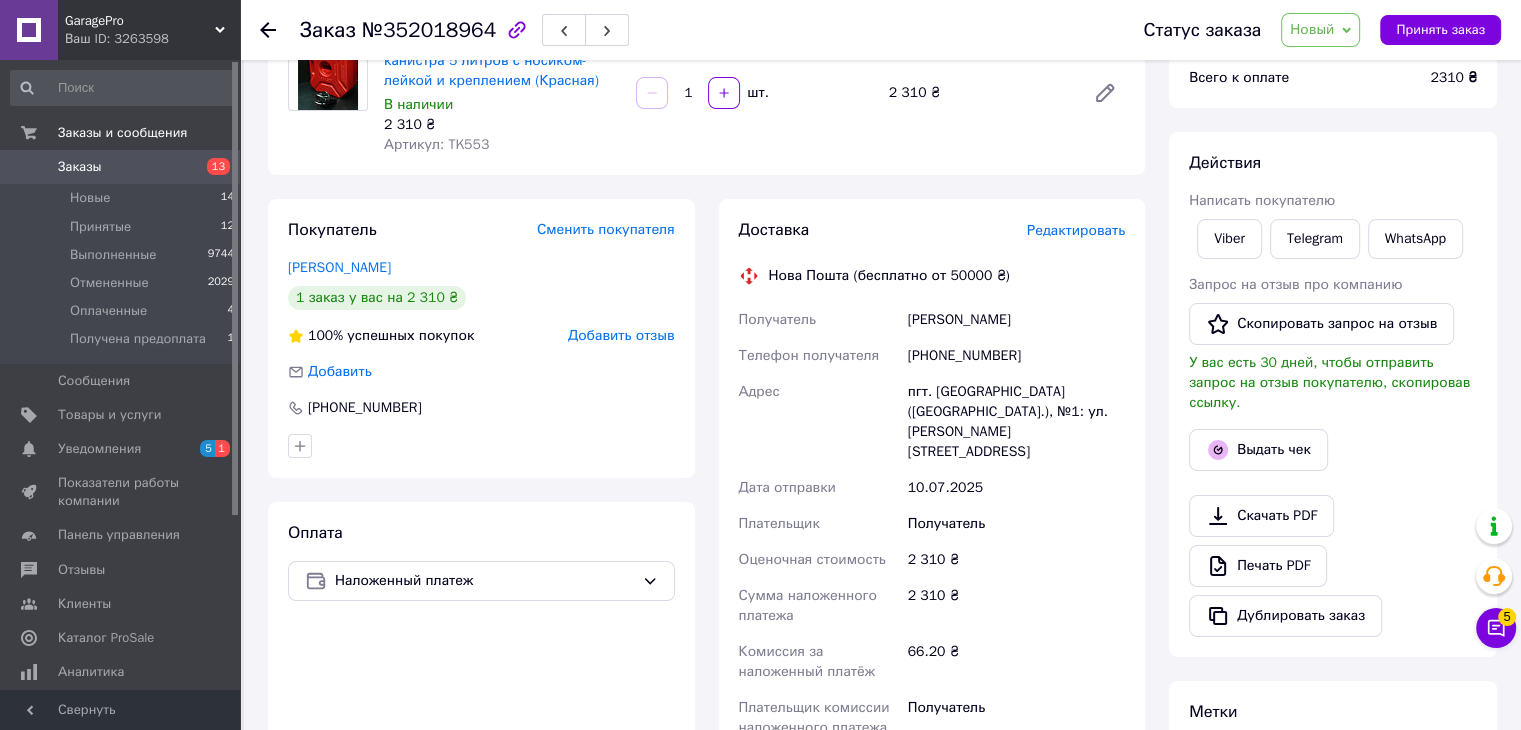 click on "[PHONE_NUMBER]" at bounding box center (1016, 356) 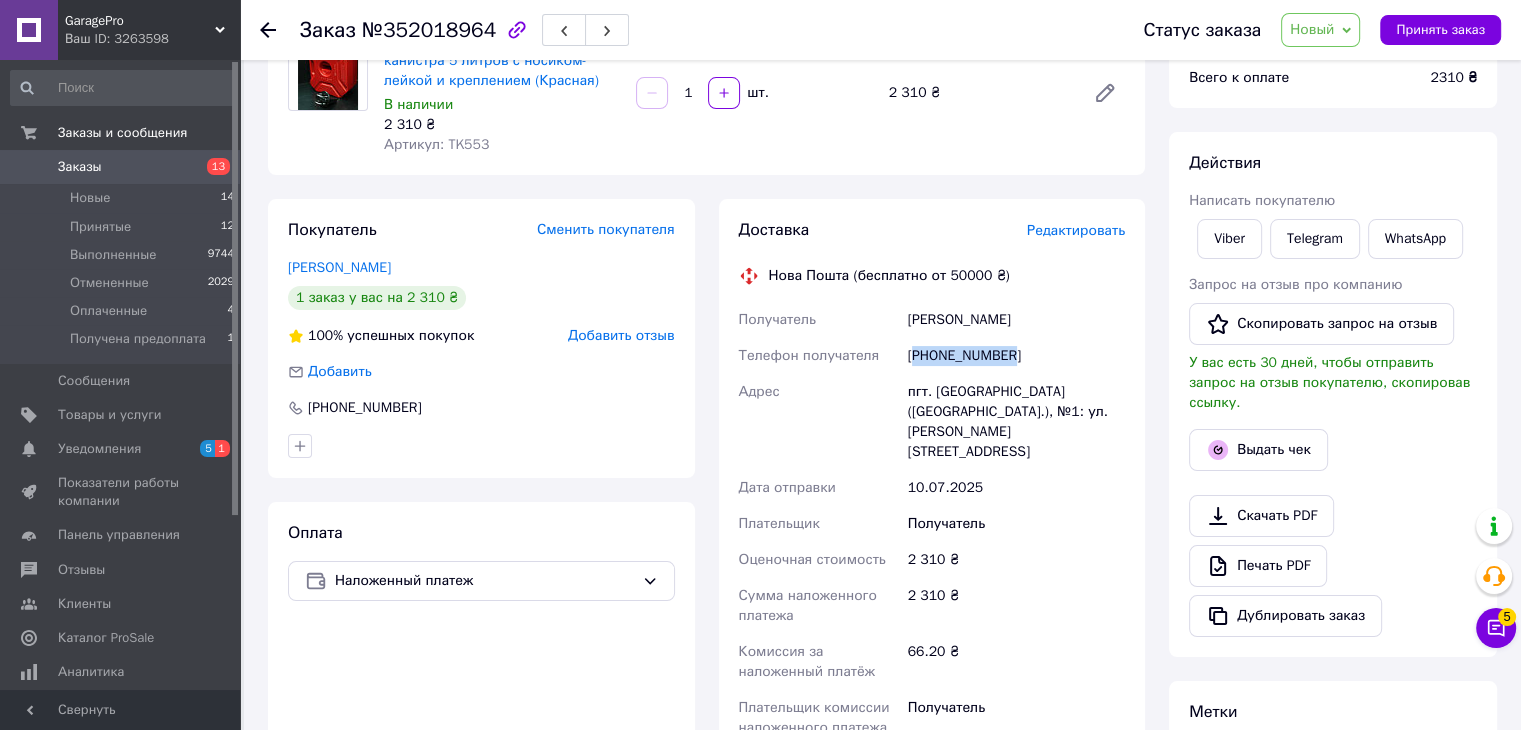 click on "[PHONE_NUMBER]" at bounding box center (1016, 356) 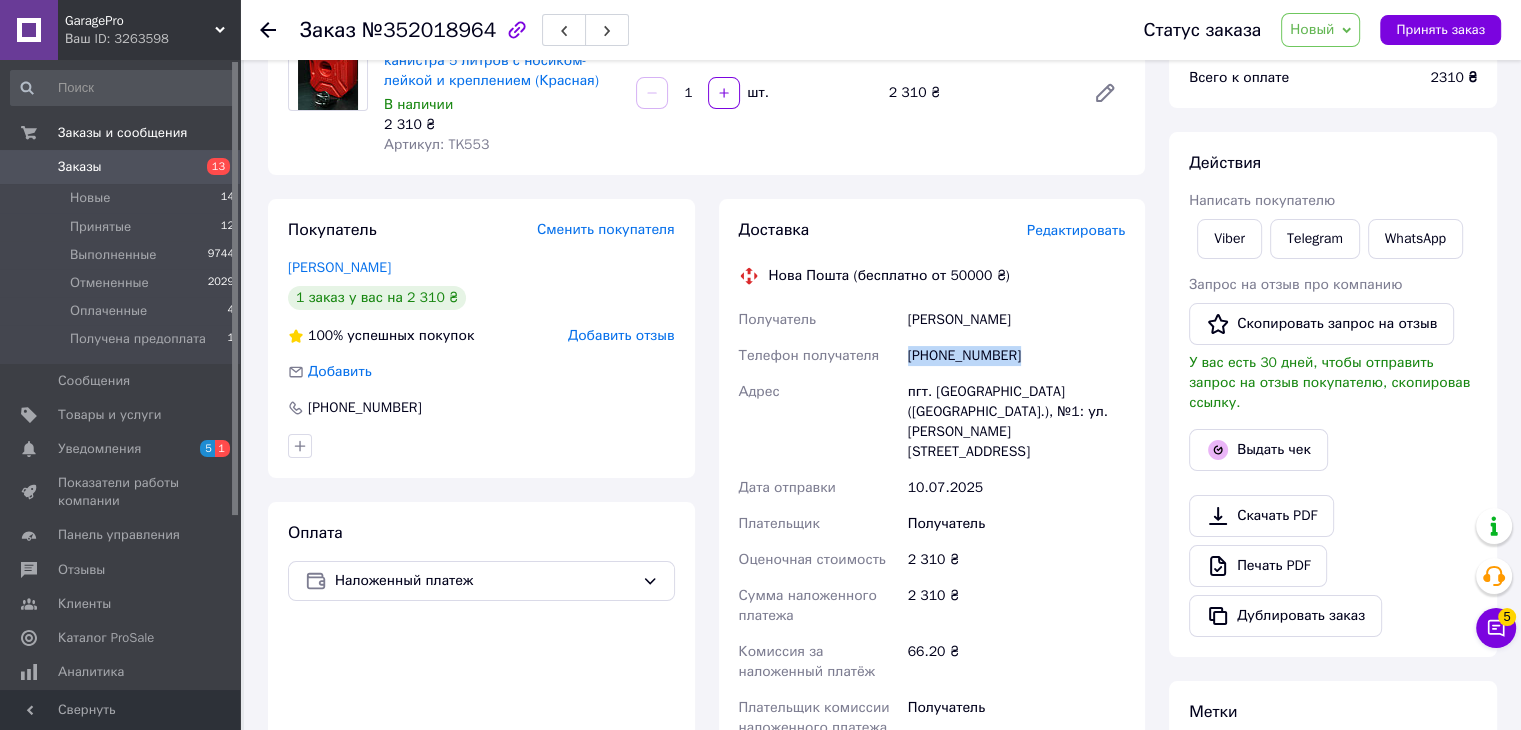 click on "[PHONE_NUMBER]" at bounding box center [1016, 356] 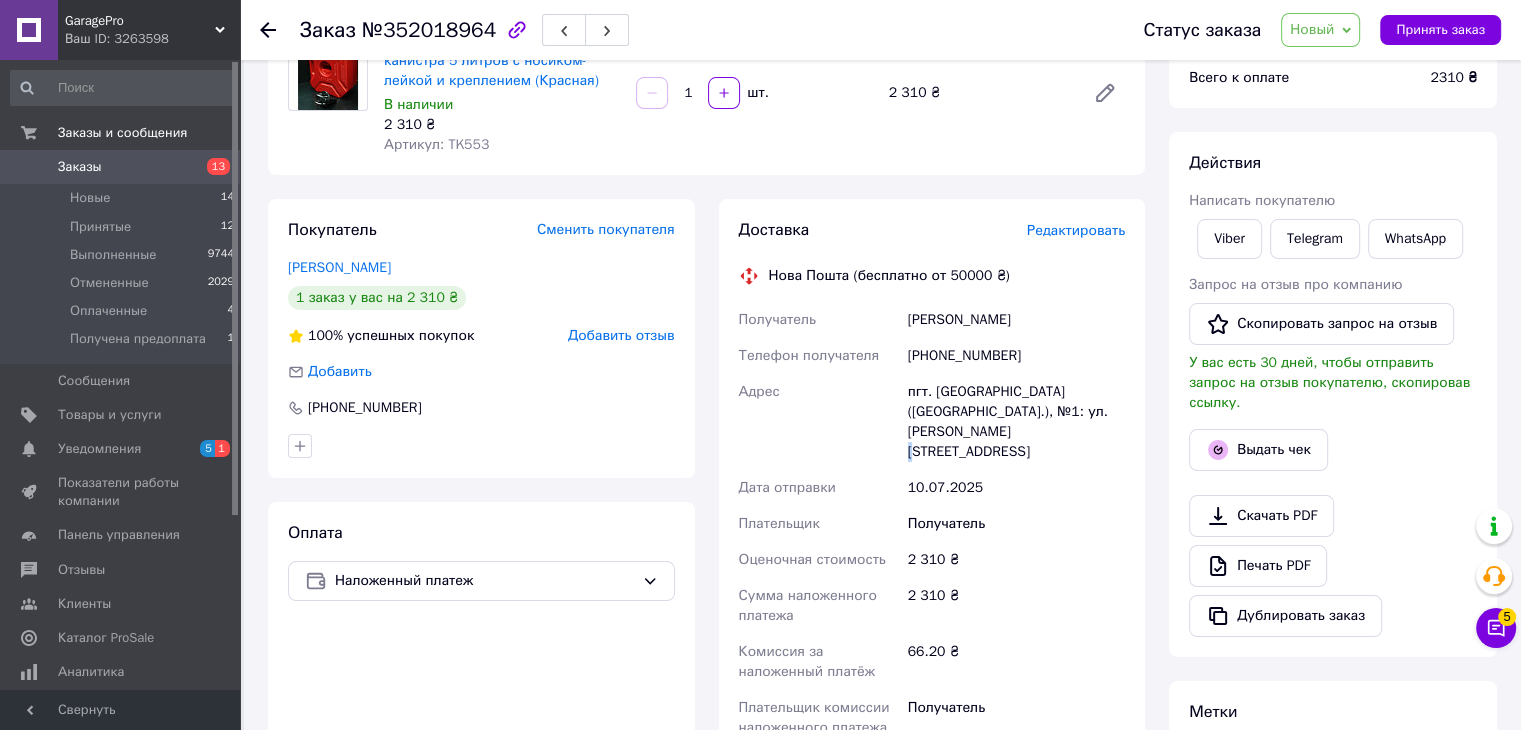 click on "пгт. [GEOGRAPHIC_DATA] ([GEOGRAPHIC_DATA].), №1: ул. [PERSON_NAME][STREET_ADDRESS]" at bounding box center [1016, 422] 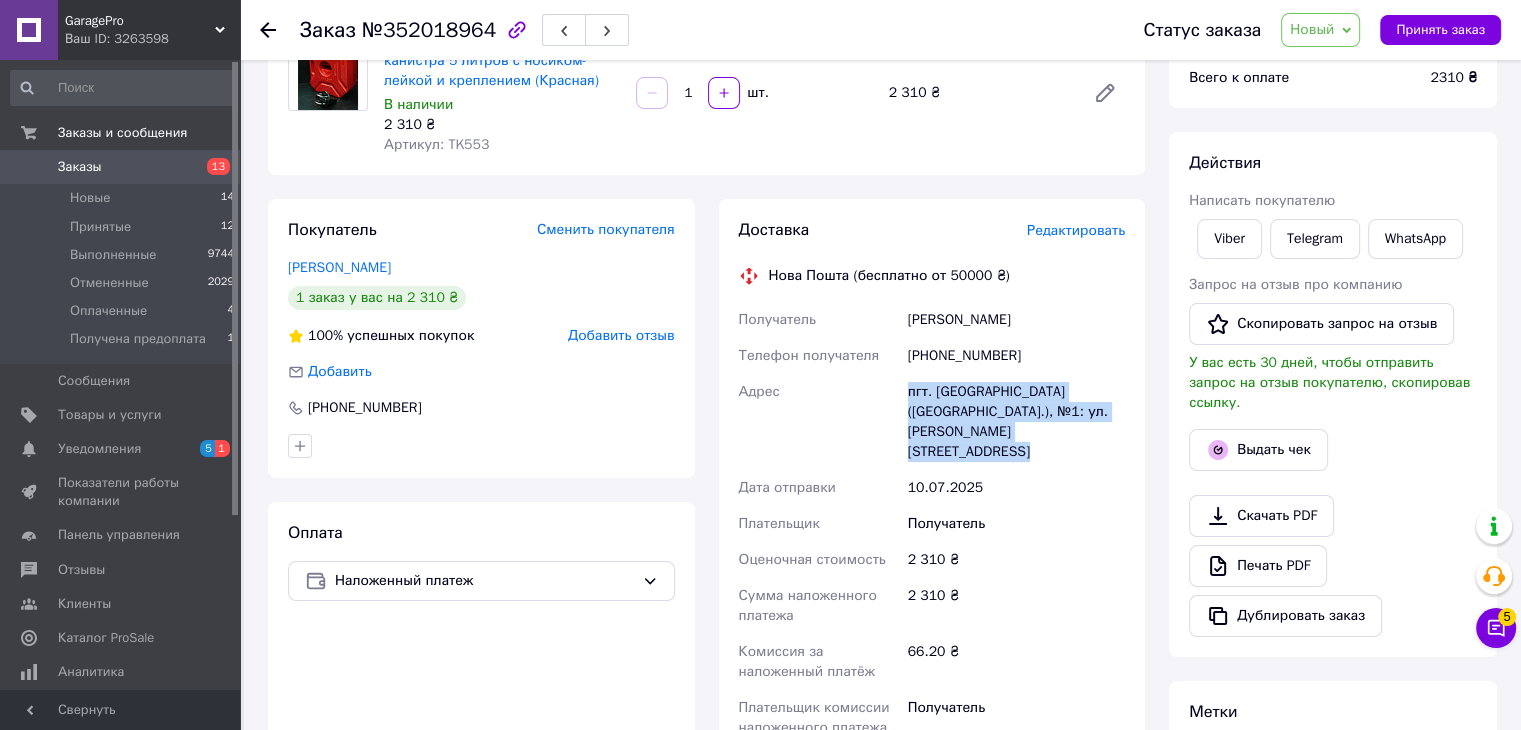 click on "пгт. [GEOGRAPHIC_DATA] ([GEOGRAPHIC_DATA].), №1: ул. [PERSON_NAME][STREET_ADDRESS]" at bounding box center (1016, 422) 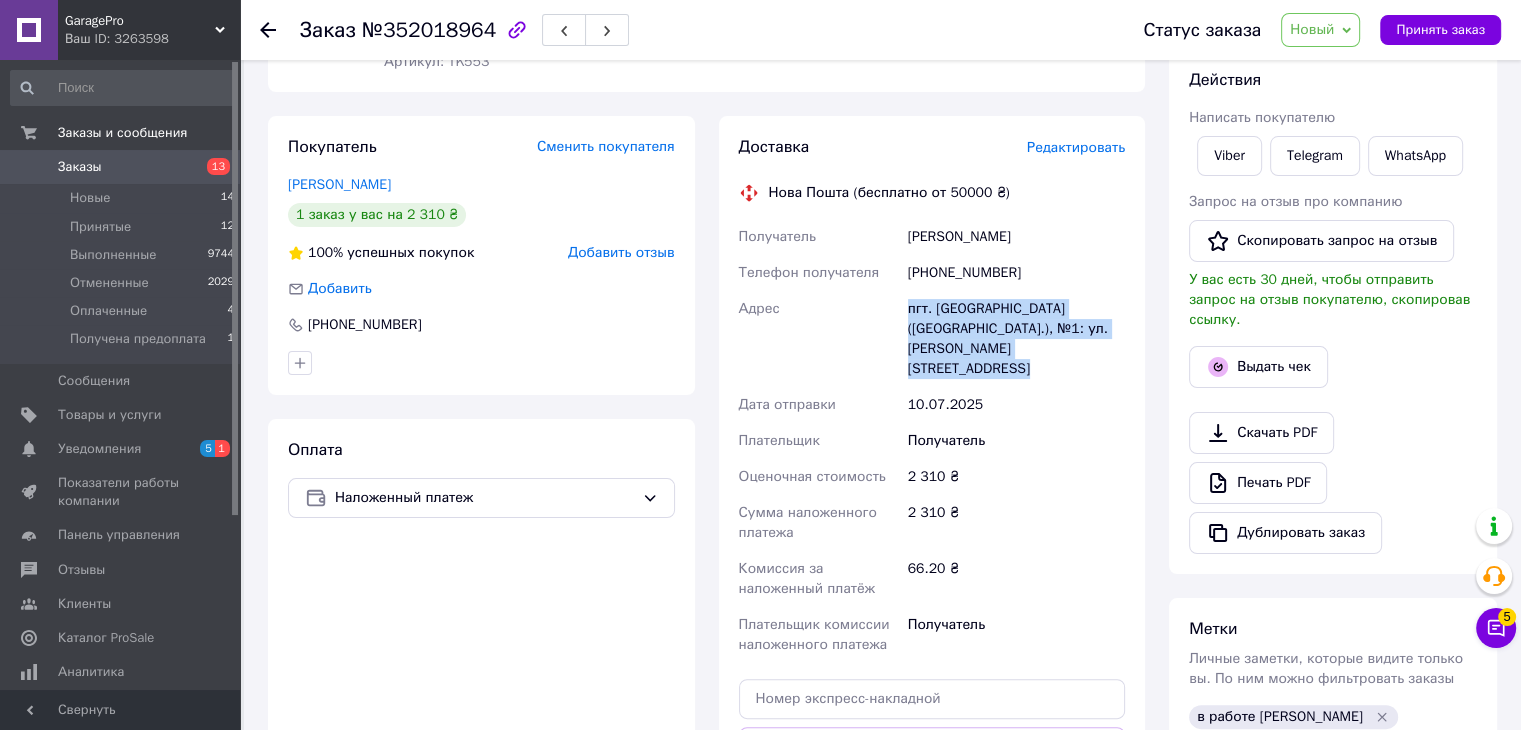 scroll, scrollTop: 500, scrollLeft: 0, axis: vertical 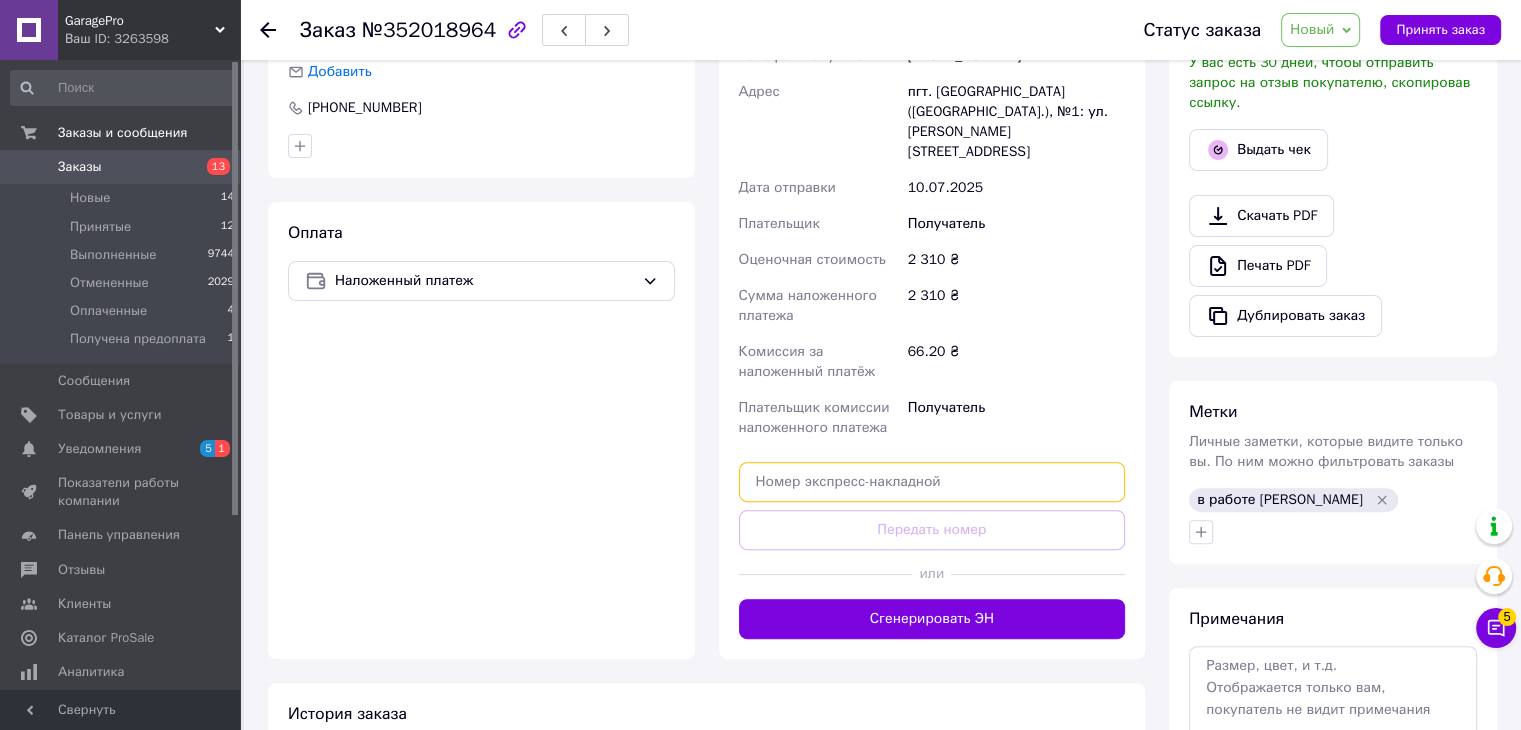 click at bounding box center [932, 482] 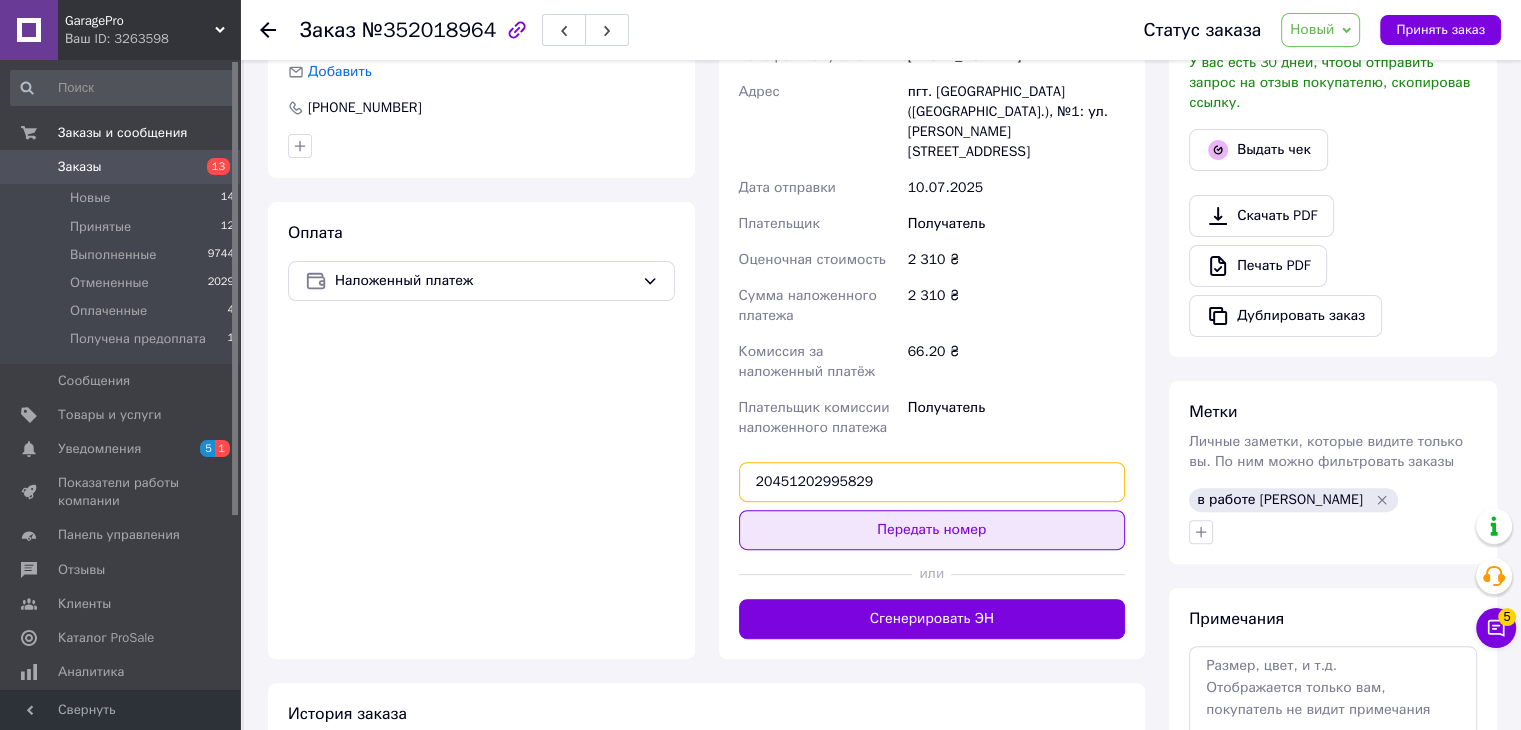 type on "20451202995829" 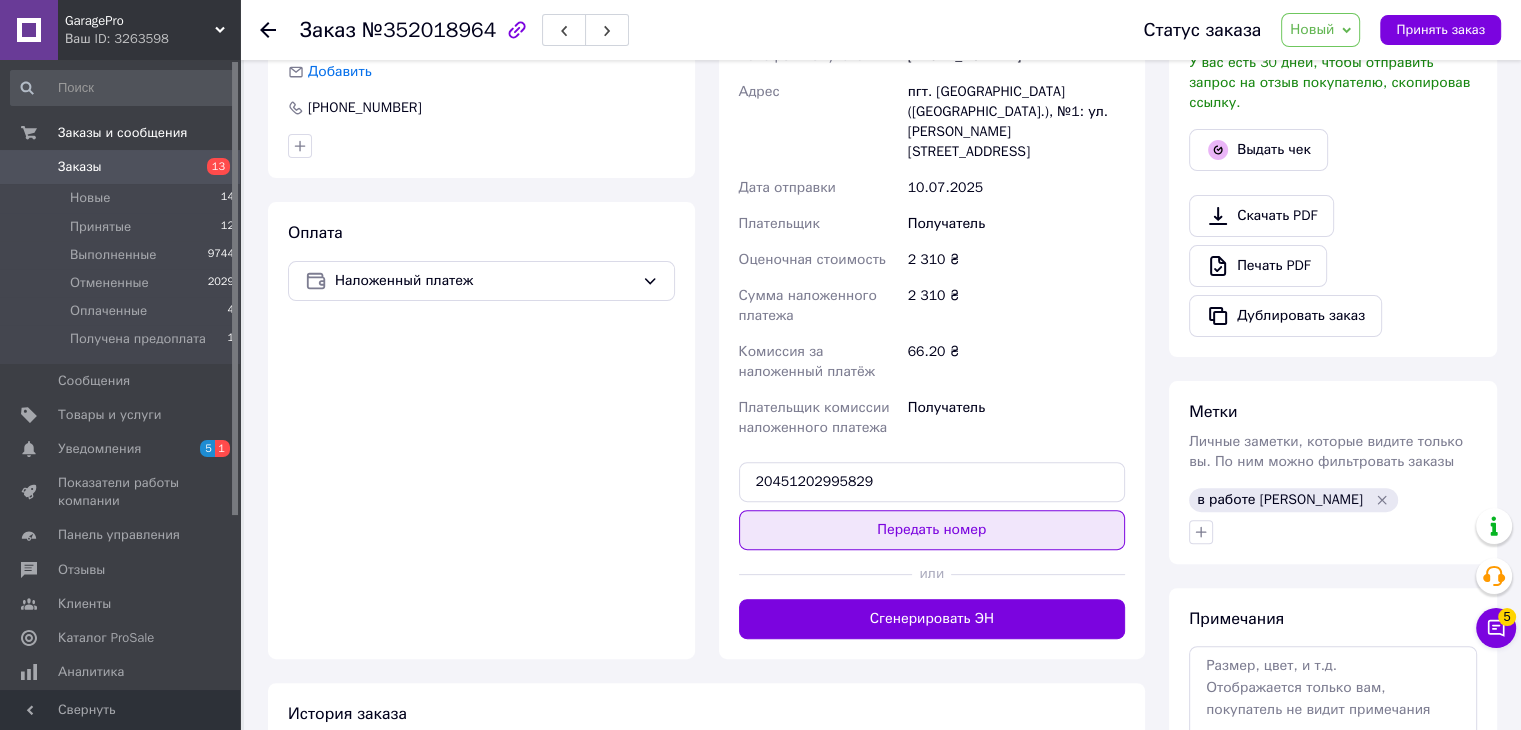 type 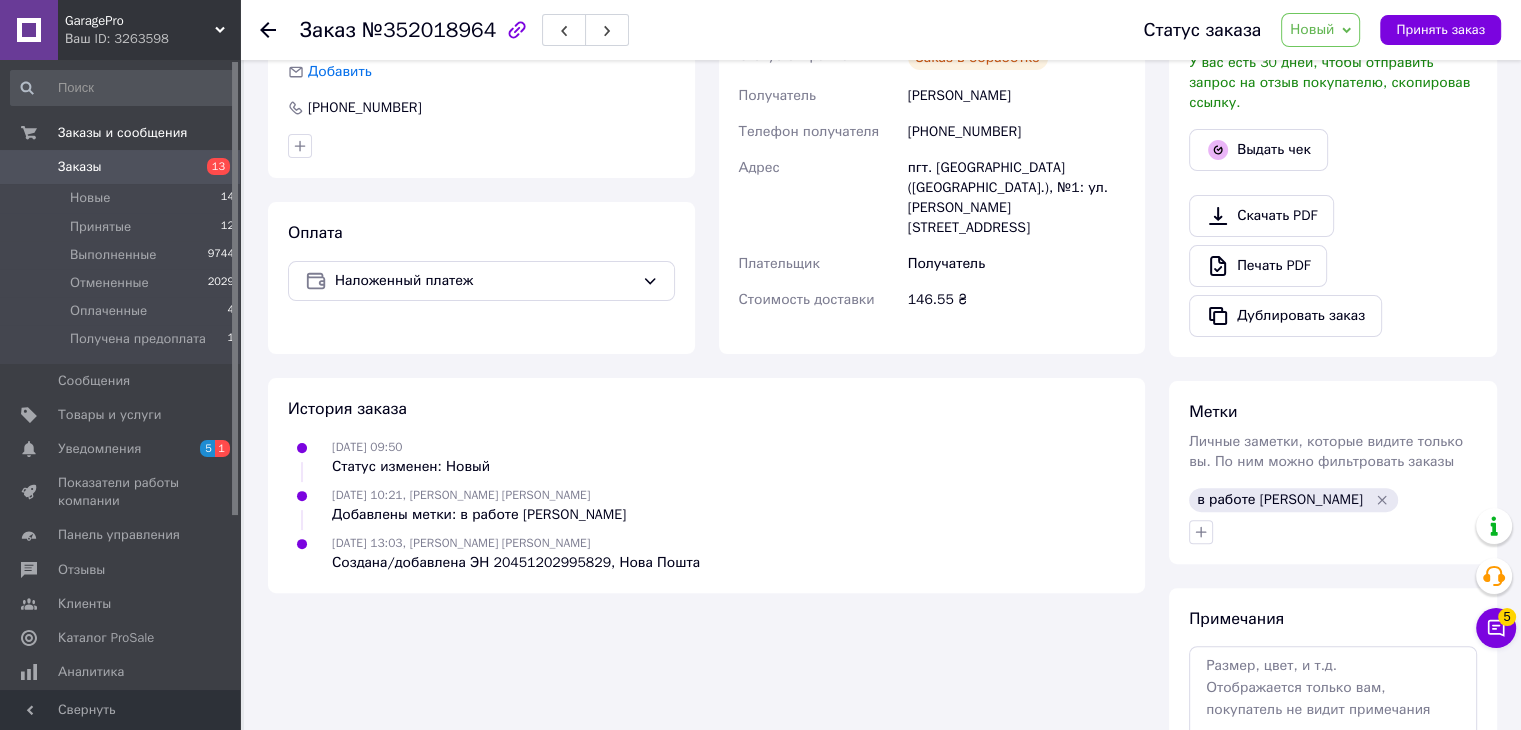 click 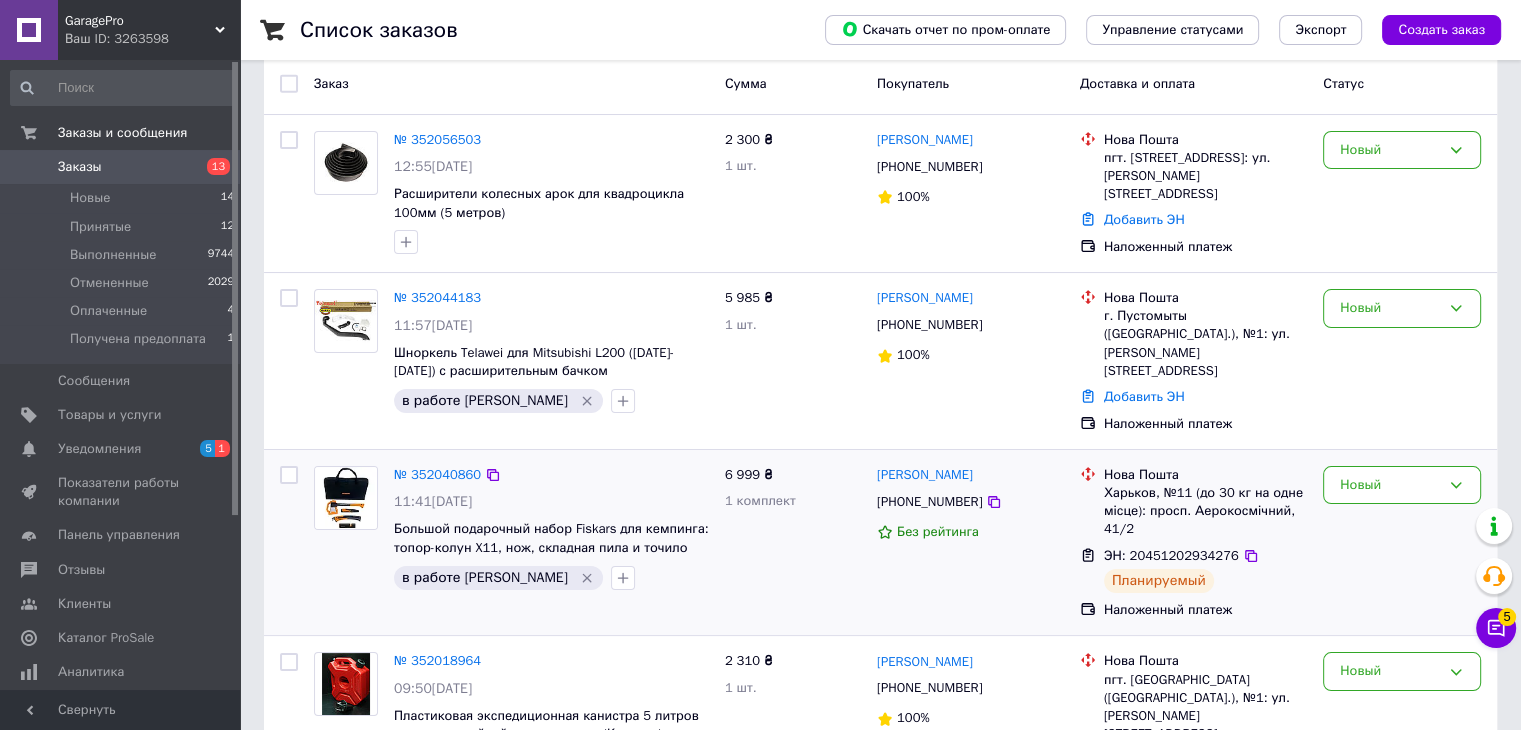 scroll, scrollTop: 0, scrollLeft: 0, axis: both 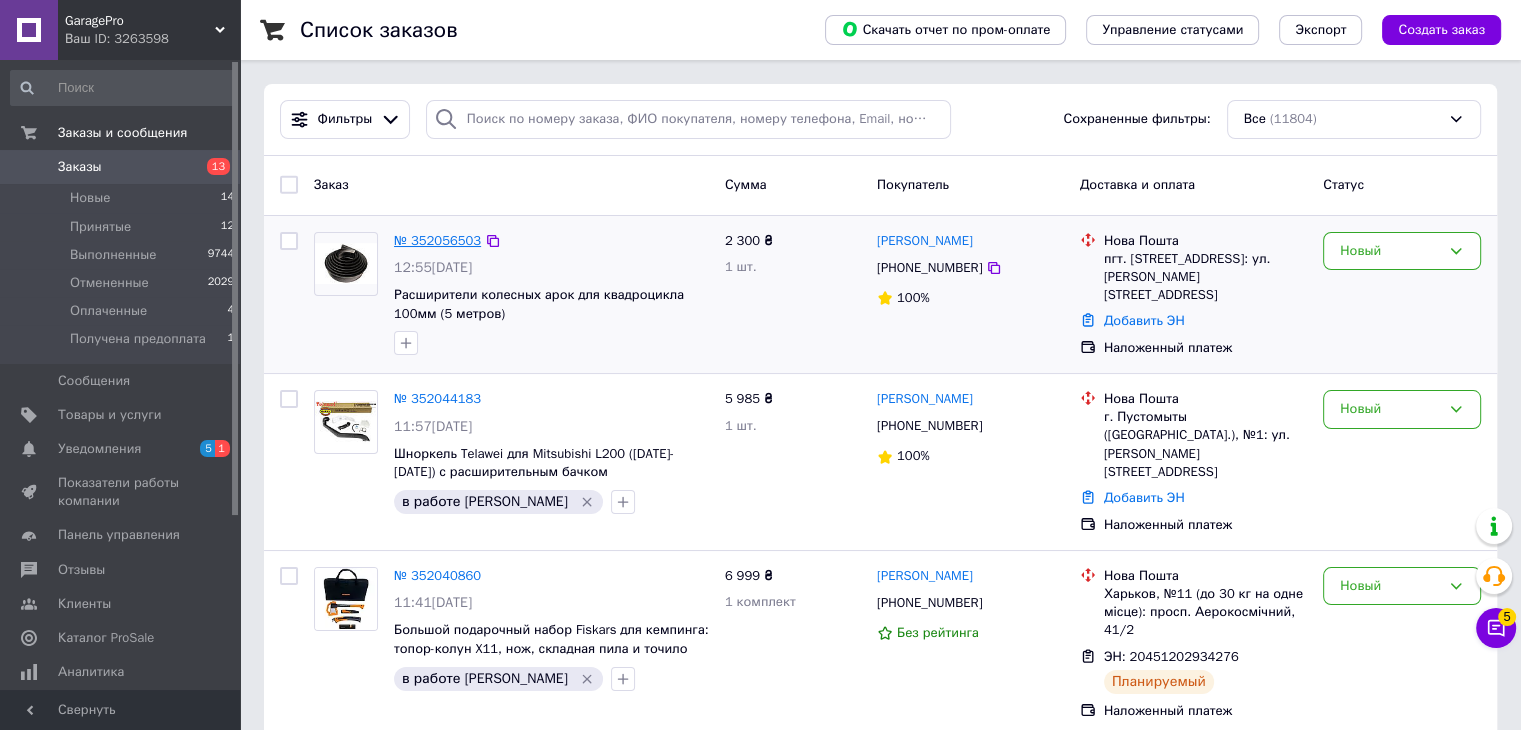 click on "№ 352056503" at bounding box center [437, 240] 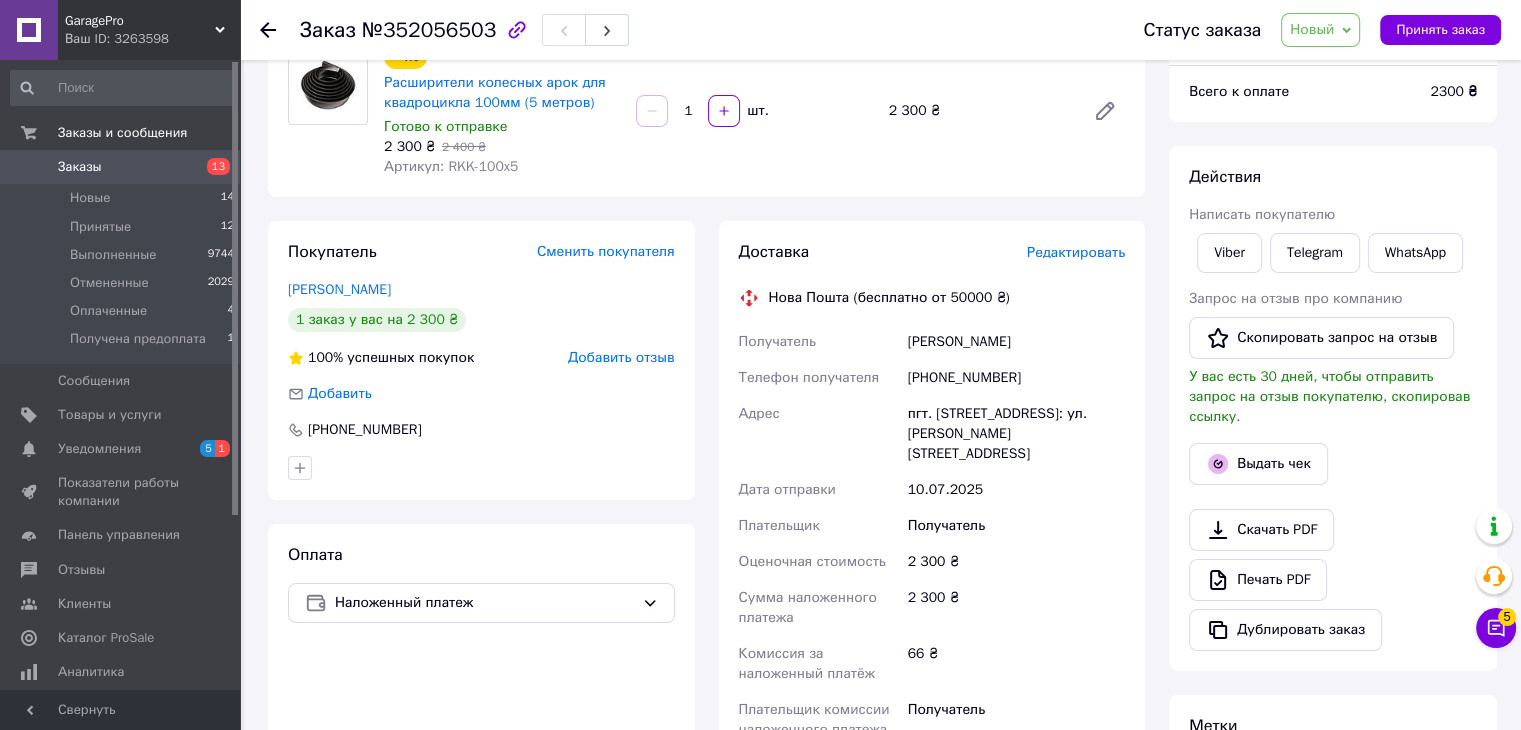 scroll, scrollTop: 200, scrollLeft: 0, axis: vertical 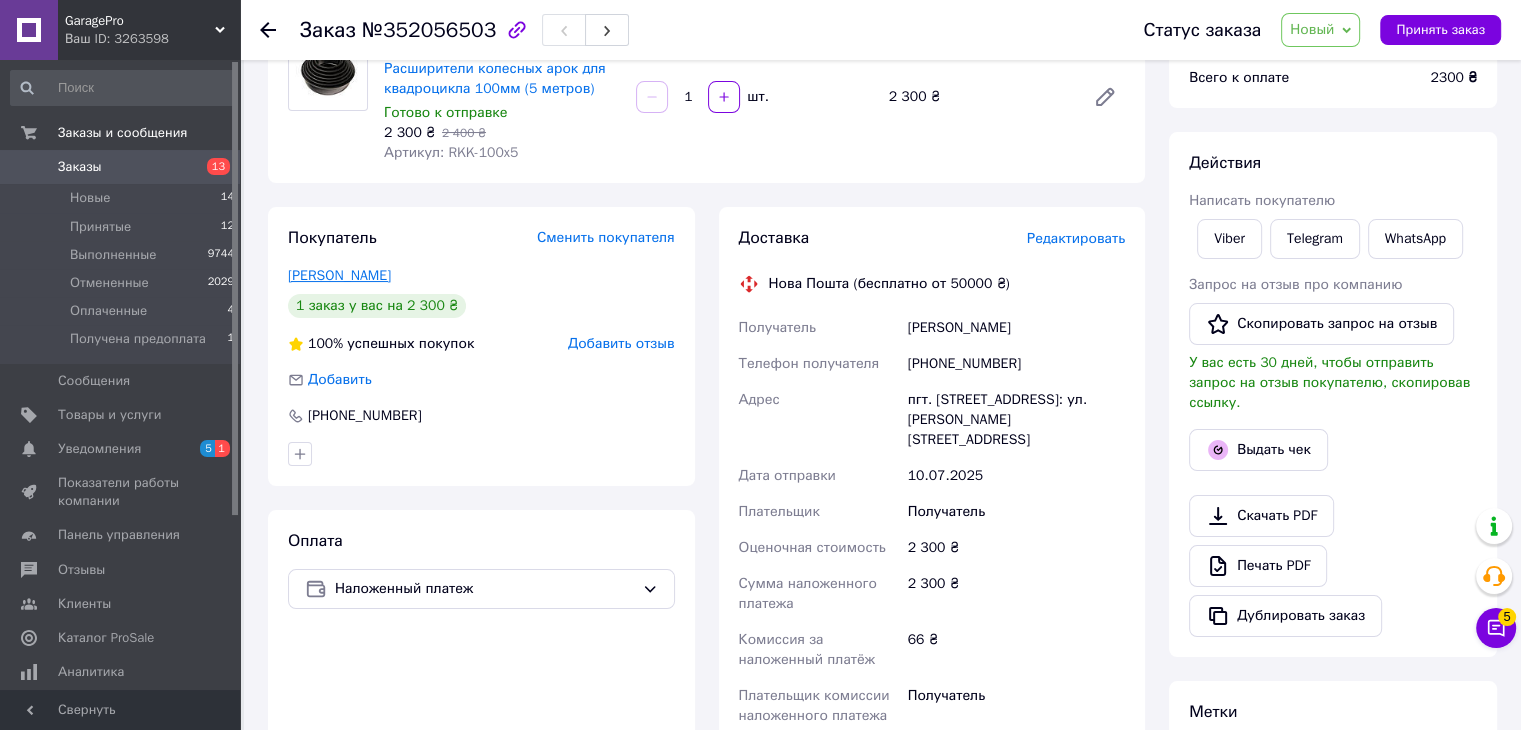 click on "Пукман Юрий" at bounding box center (339, 275) 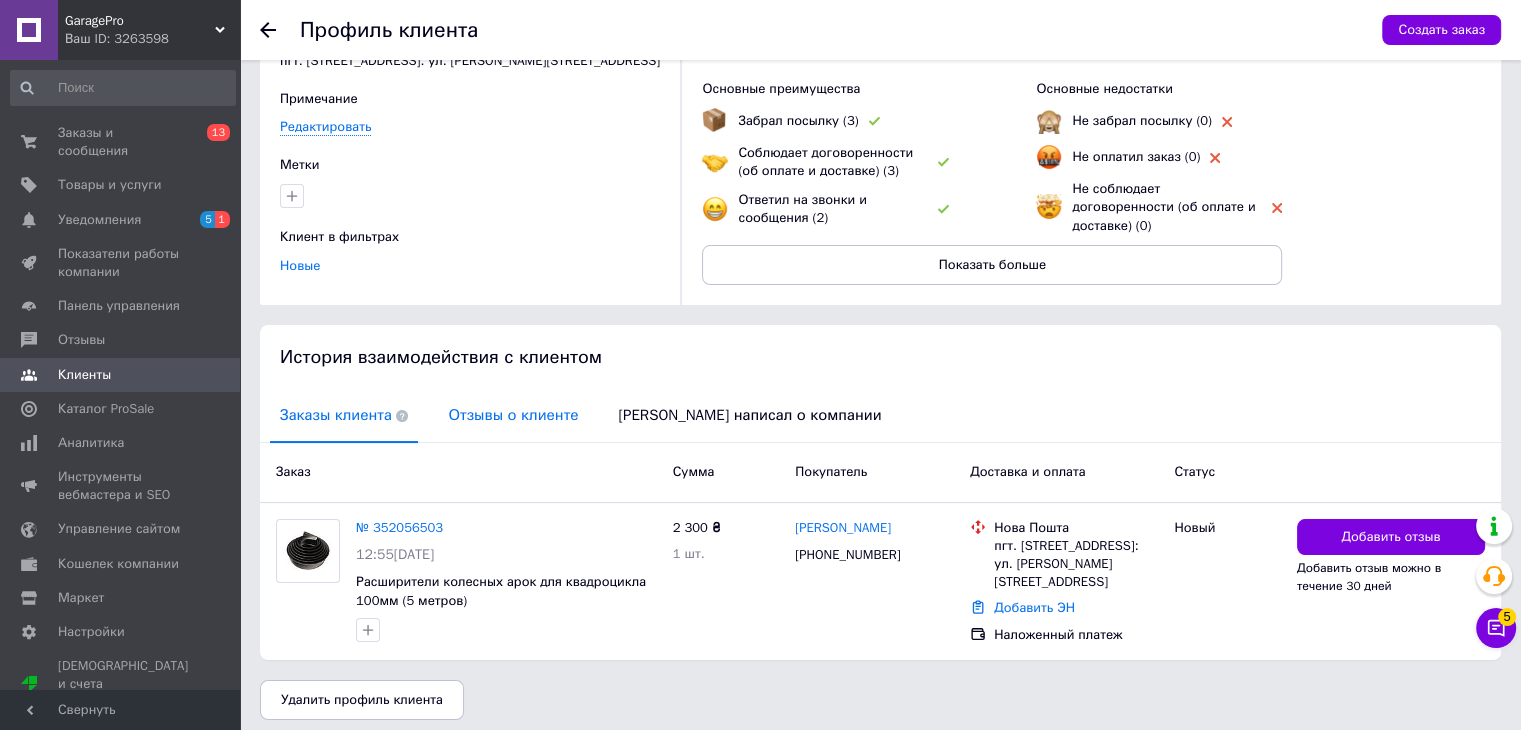 click on "Отзывы о клиенте" at bounding box center [513, 415] 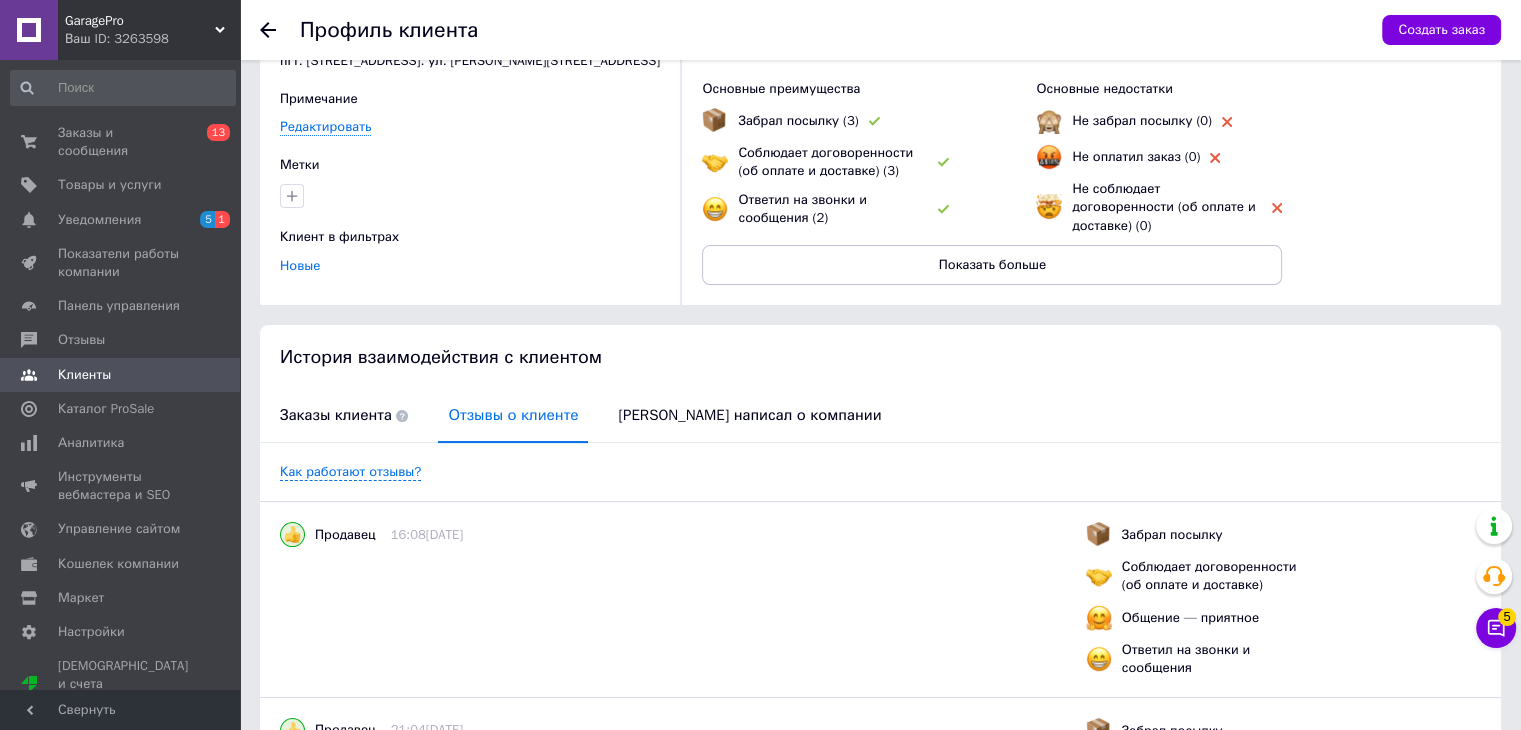 click 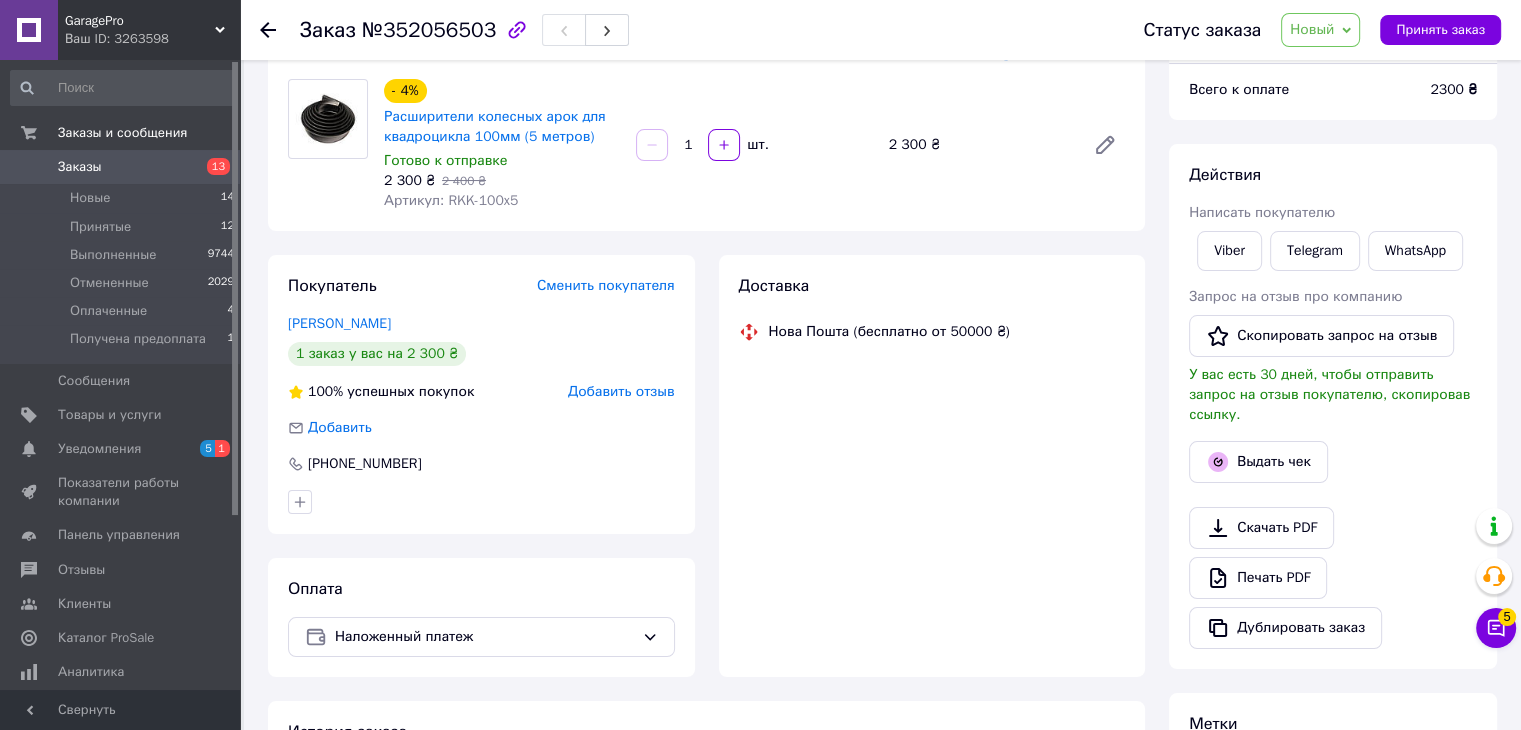 scroll, scrollTop: 184, scrollLeft: 0, axis: vertical 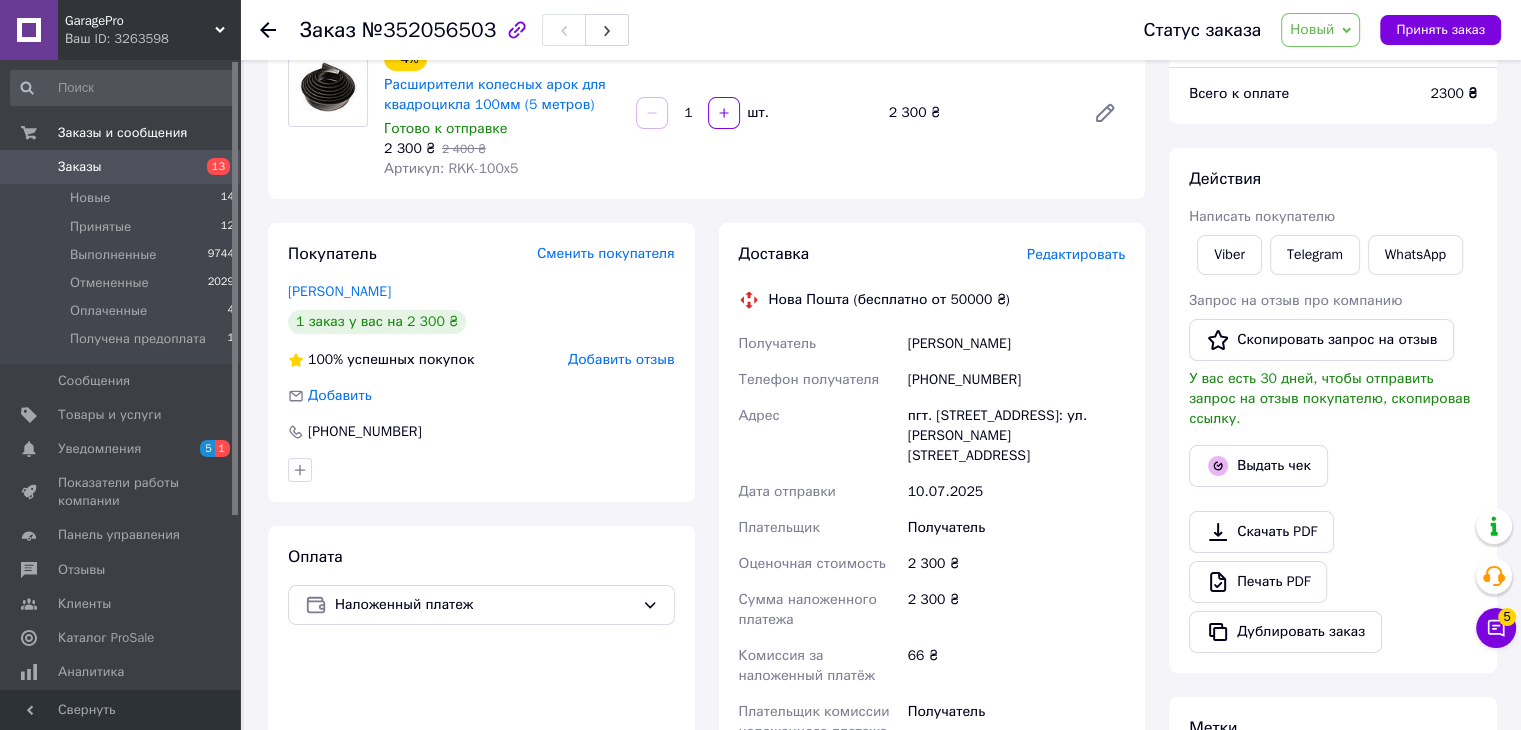 click 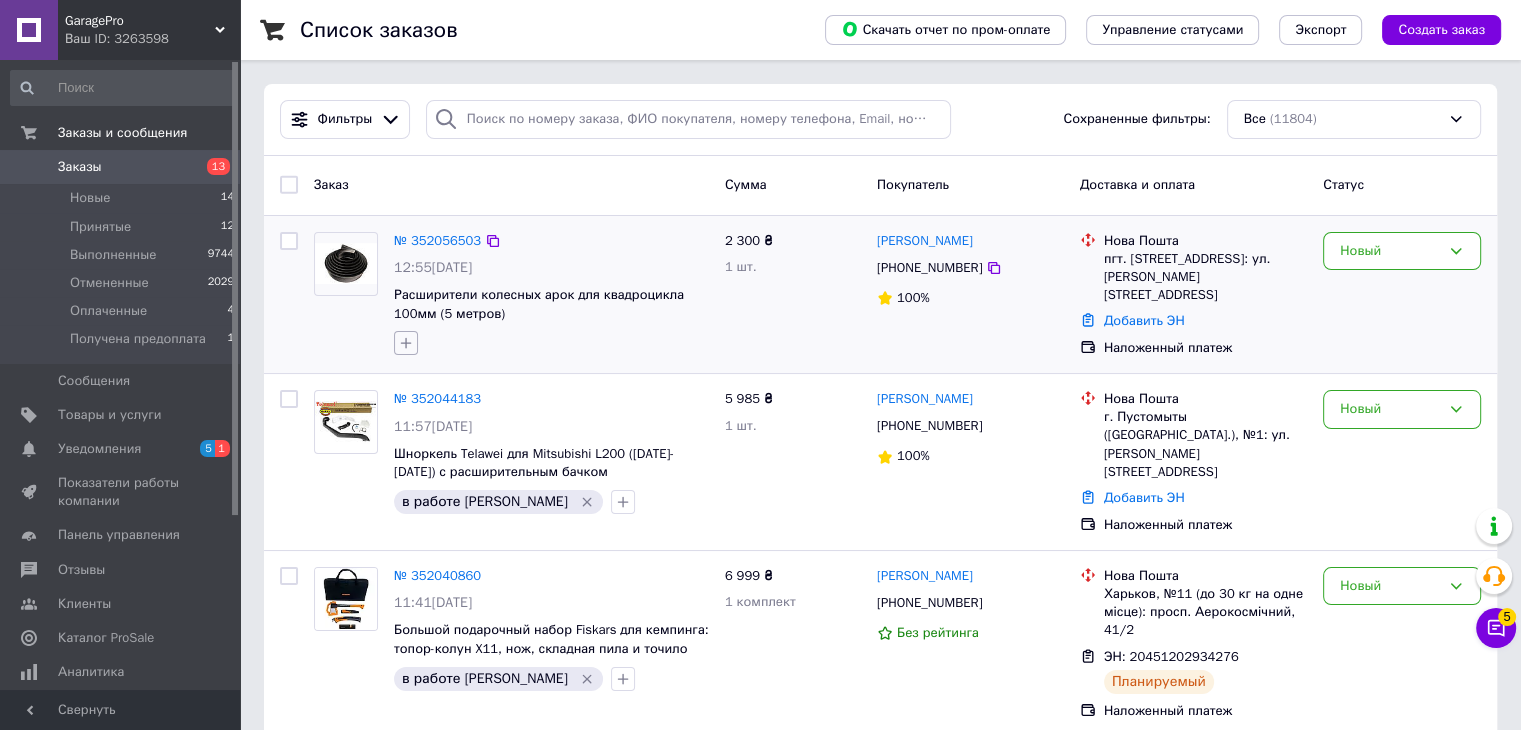click 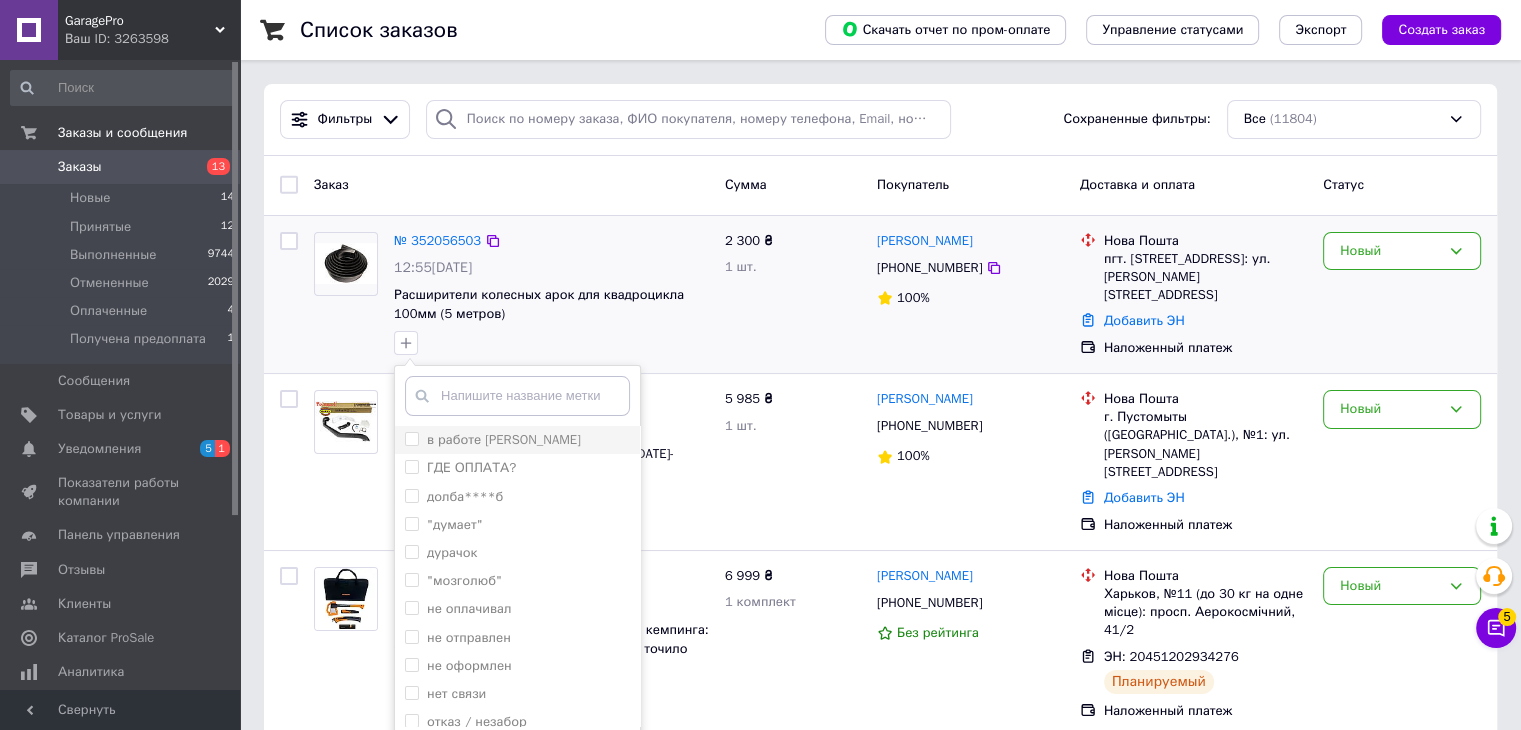 click on "в работе [PERSON_NAME]" at bounding box center [411, 438] 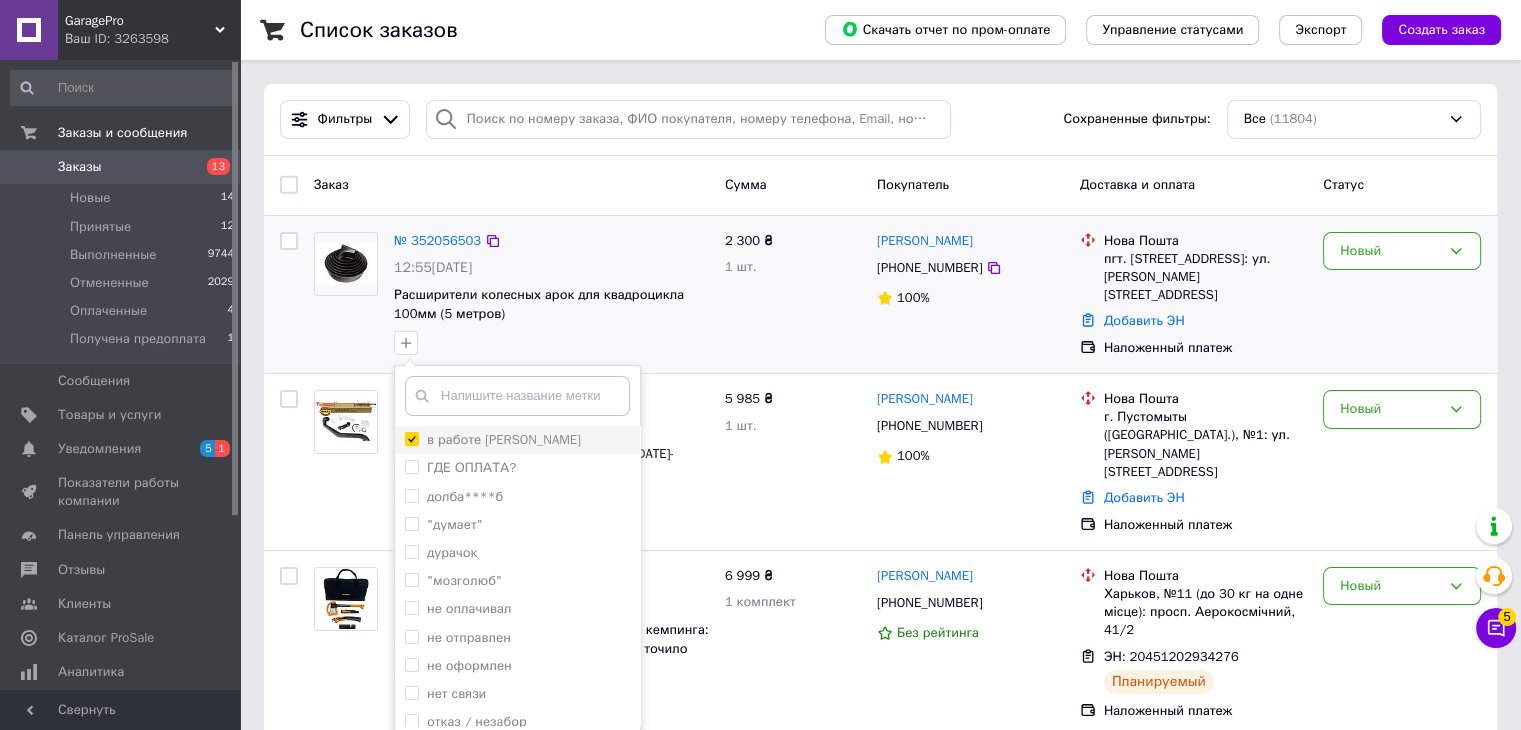 checkbox on "true" 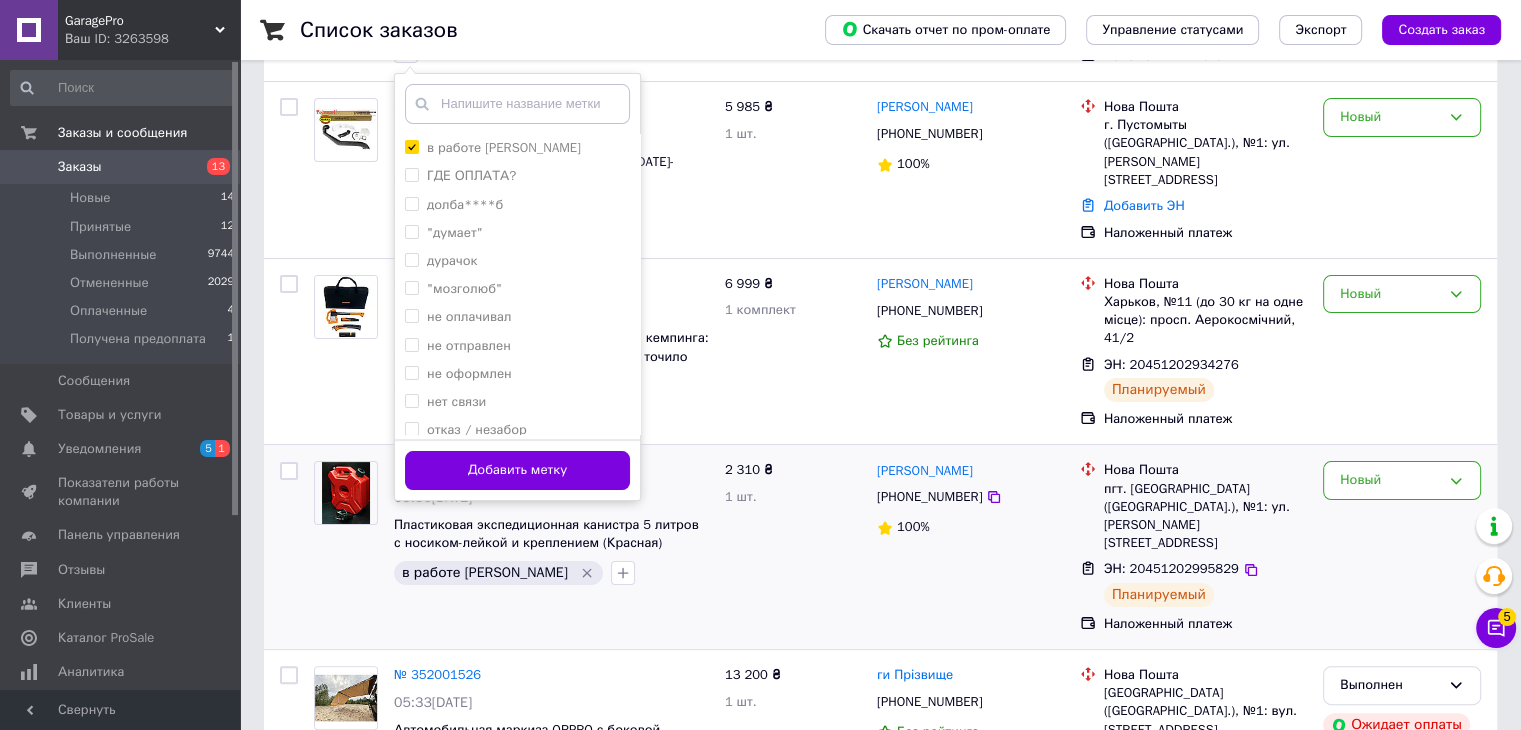 scroll, scrollTop: 300, scrollLeft: 0, axis: vertical 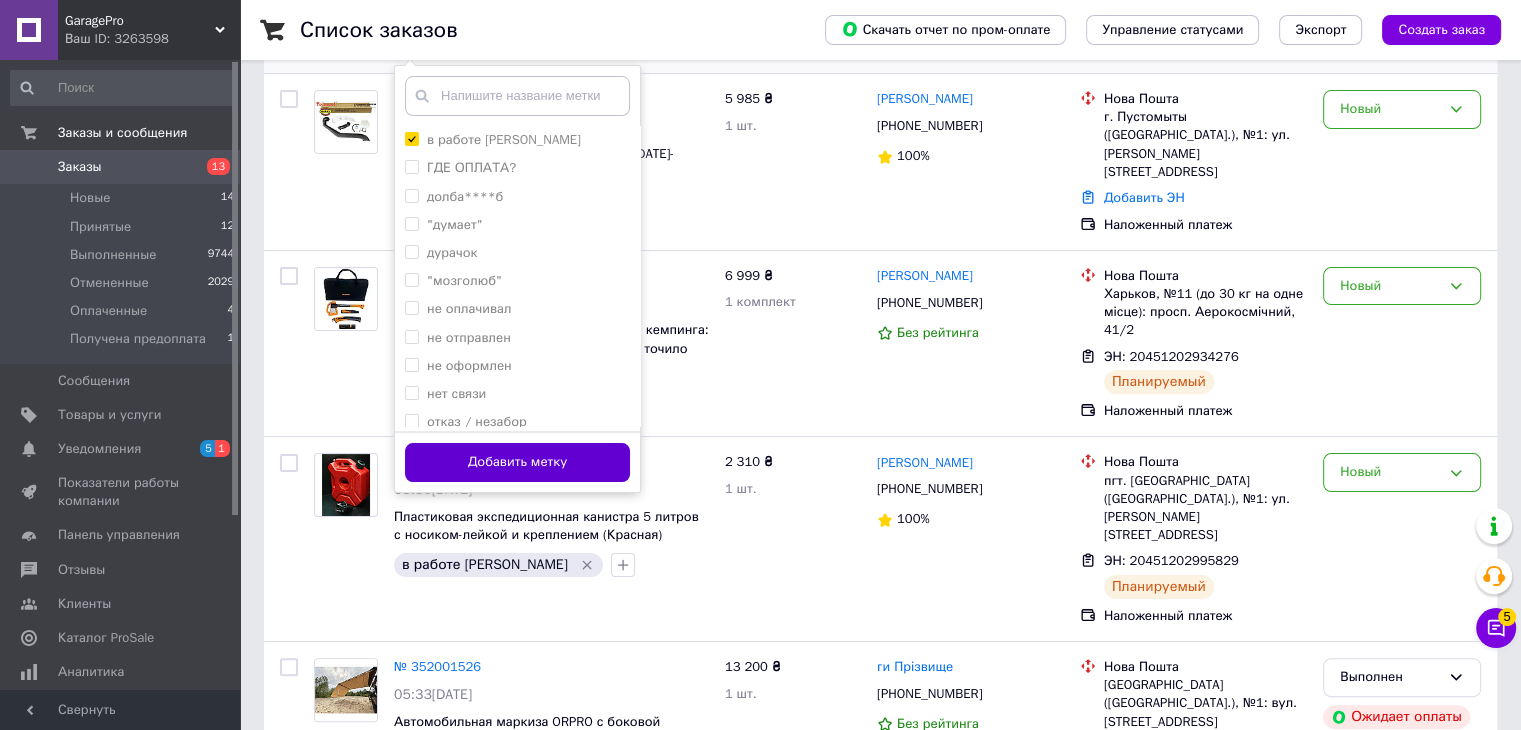 click on "Добавить метку" at bounding box center (517, 462) 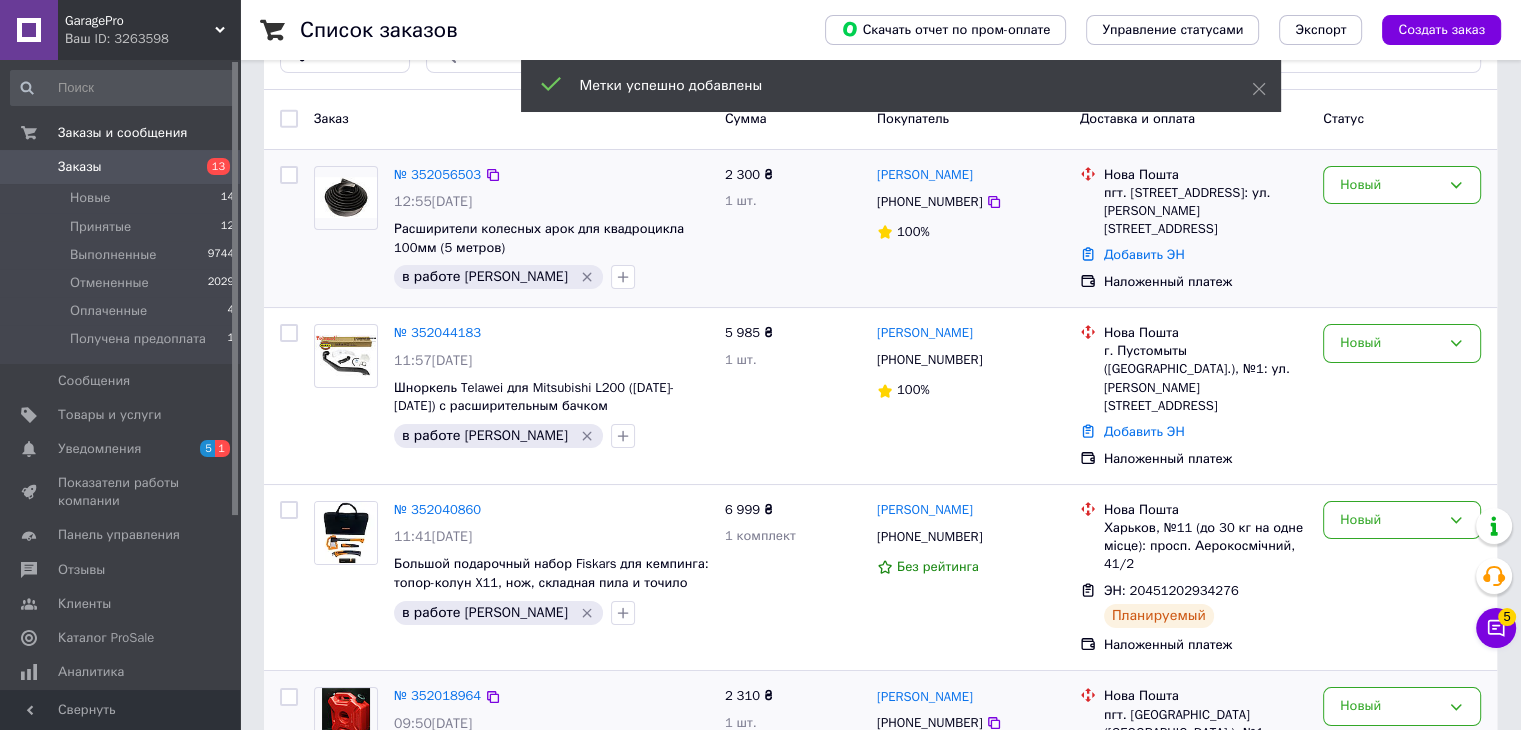scroll, scrollTop: 0, scrollLeft: 0, axis: both 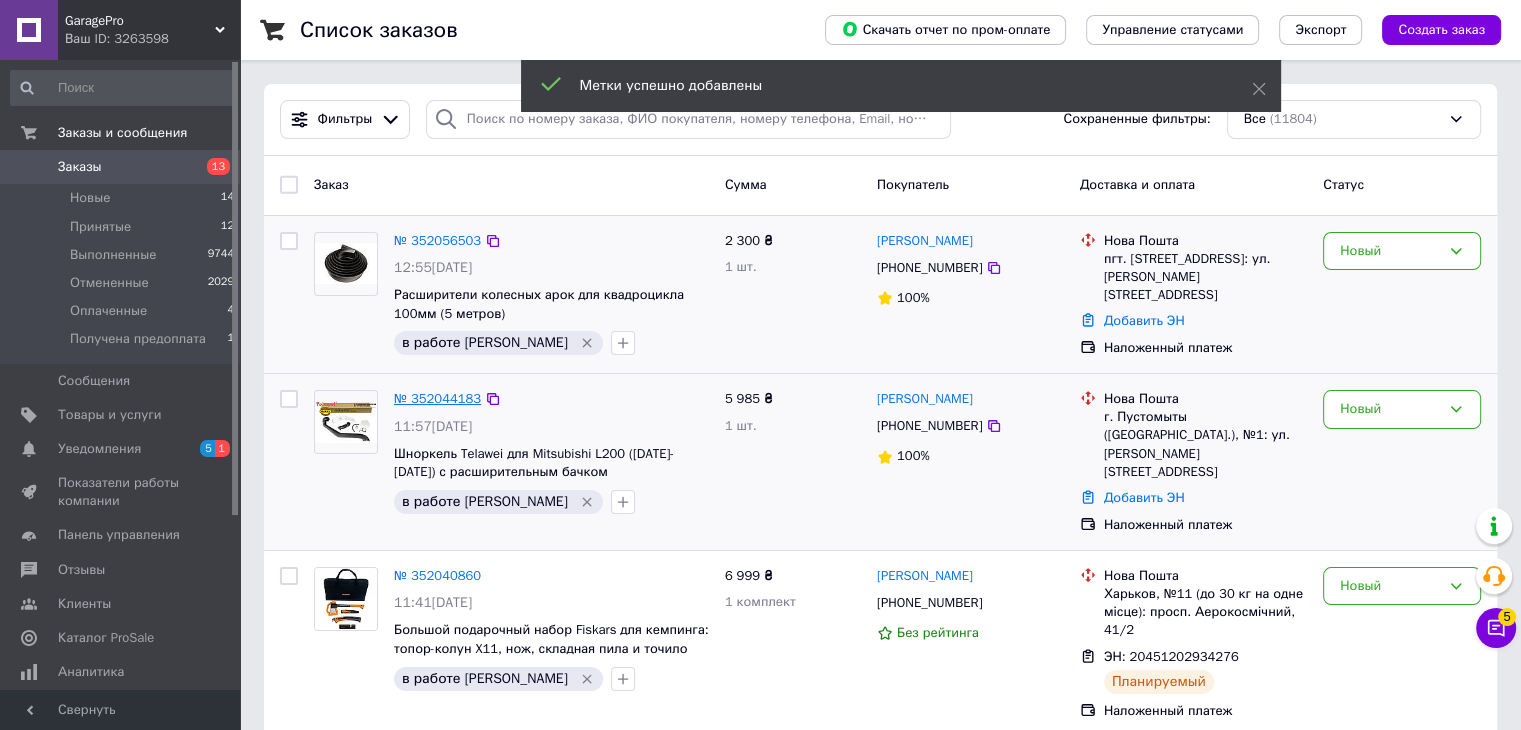 click on "№ 352044183" at bounding box center [437, 398] 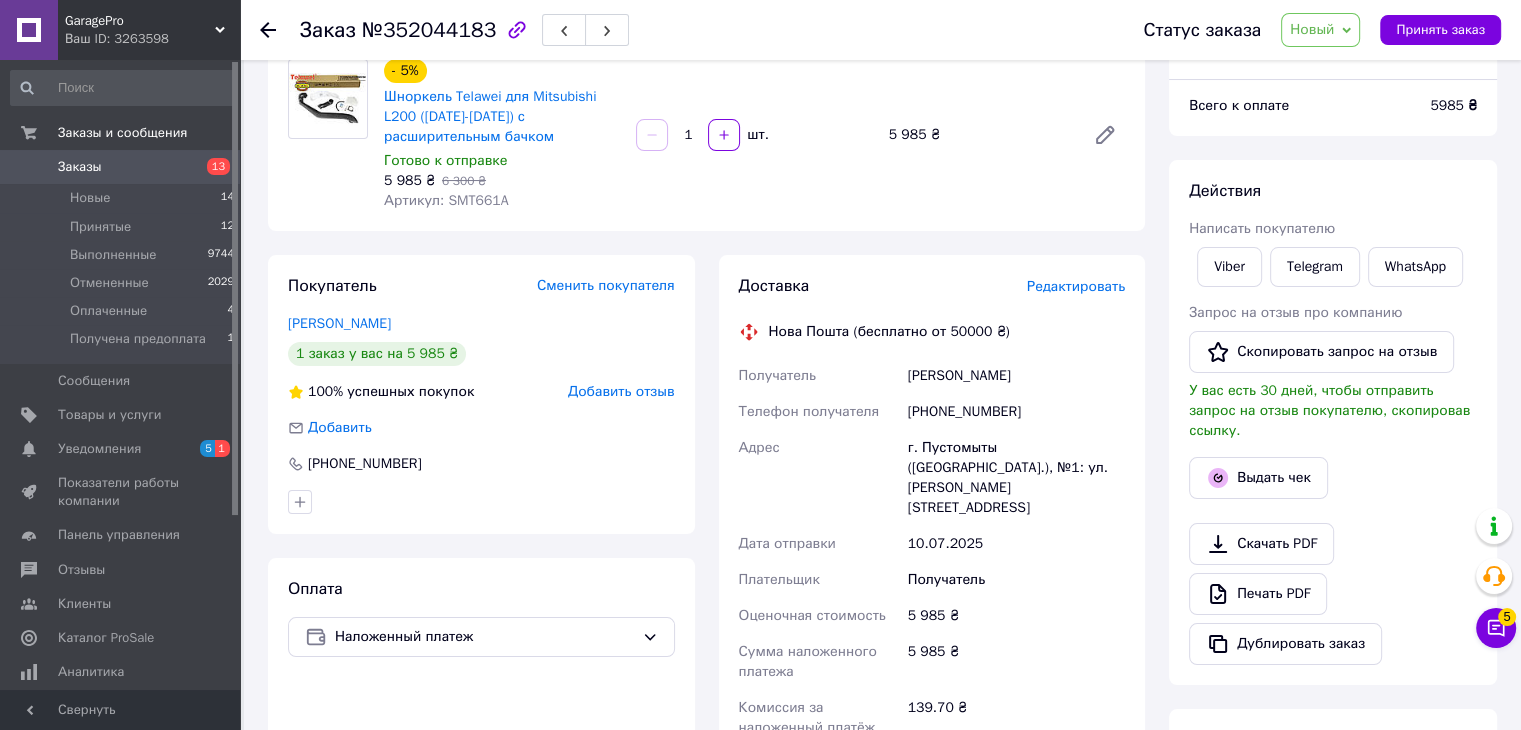 scroll, scrollTop: 200, scrollLeft: 0, axis: vertical 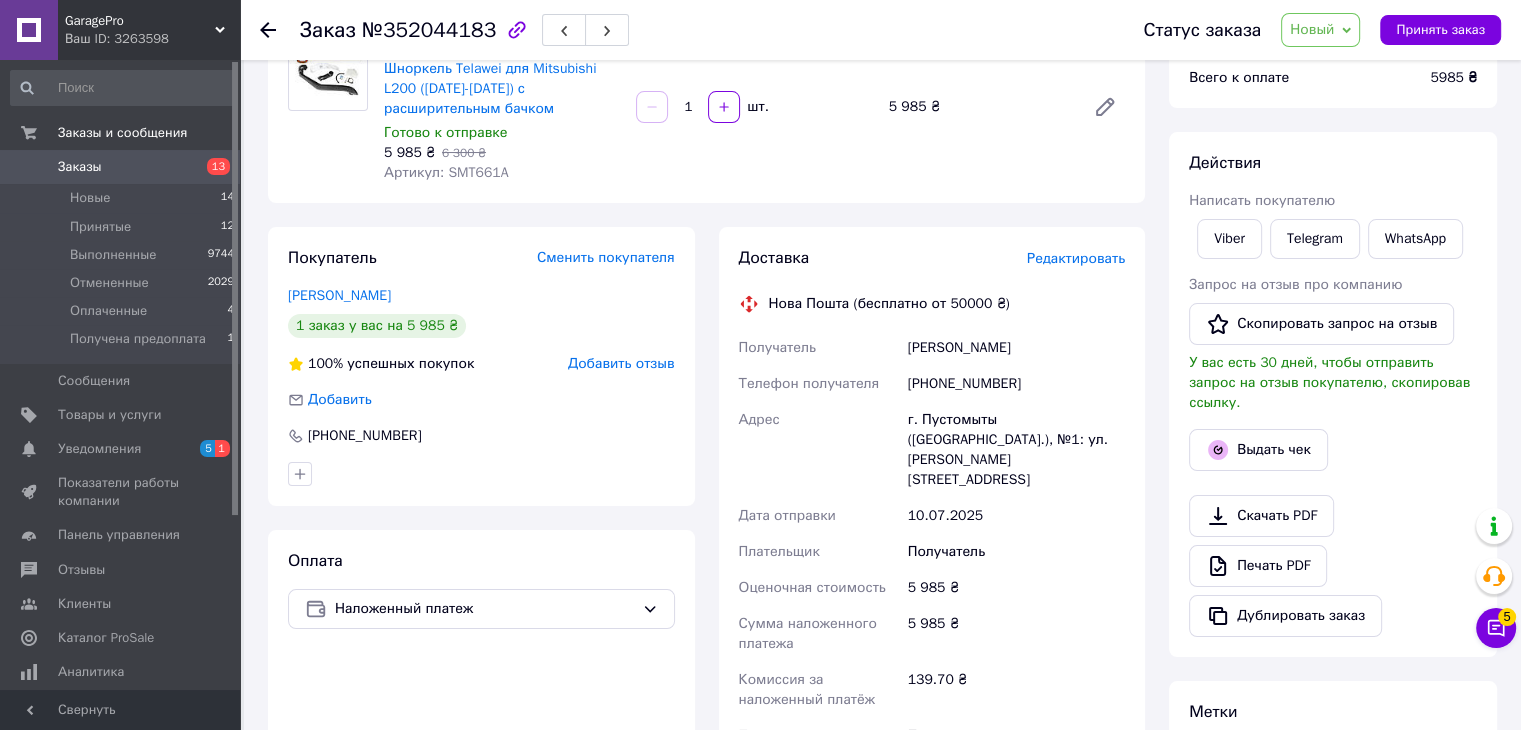 click on "Артикул: SMT661A" at bounding box center (446, 172) 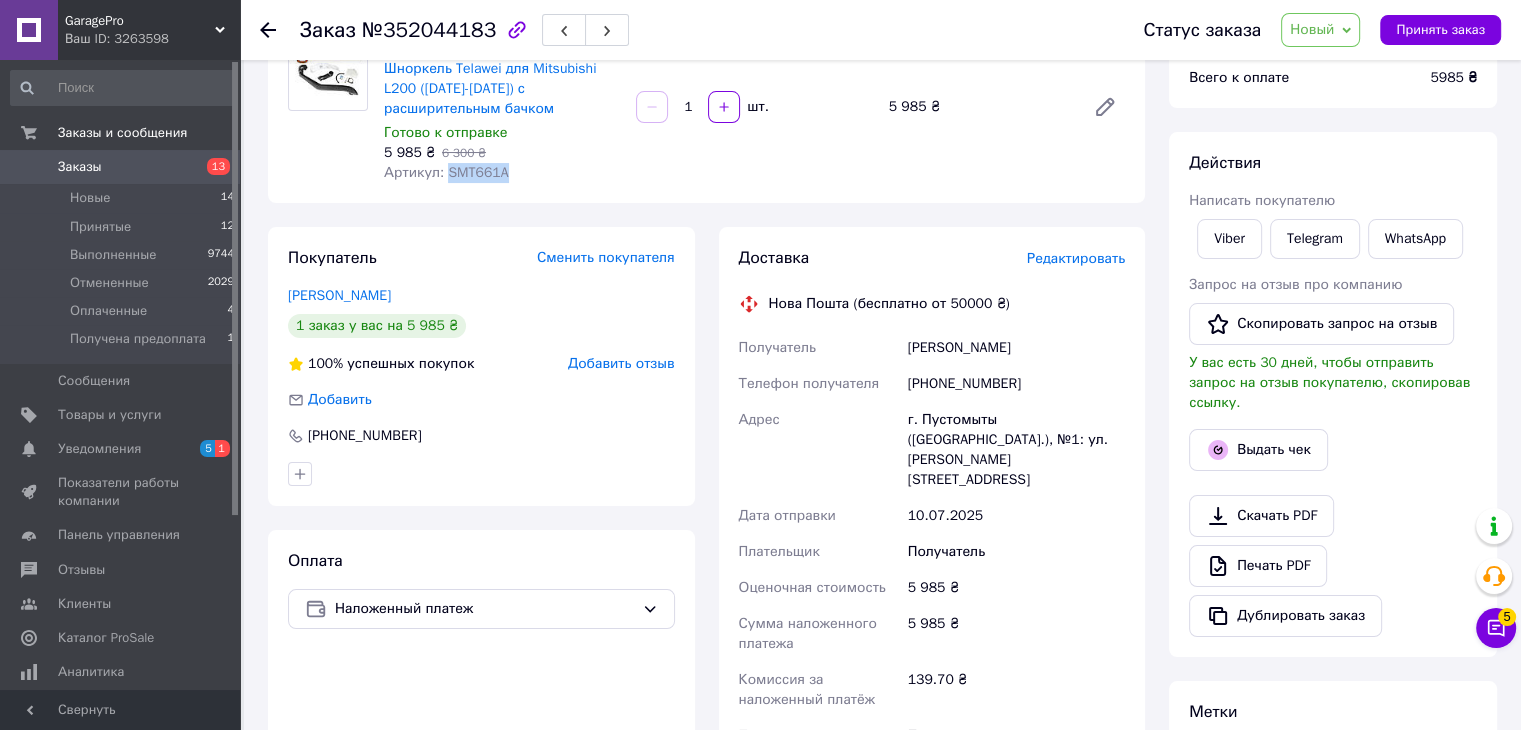 click on "Артикул: SMT661A" at bounding box center (446, 172) 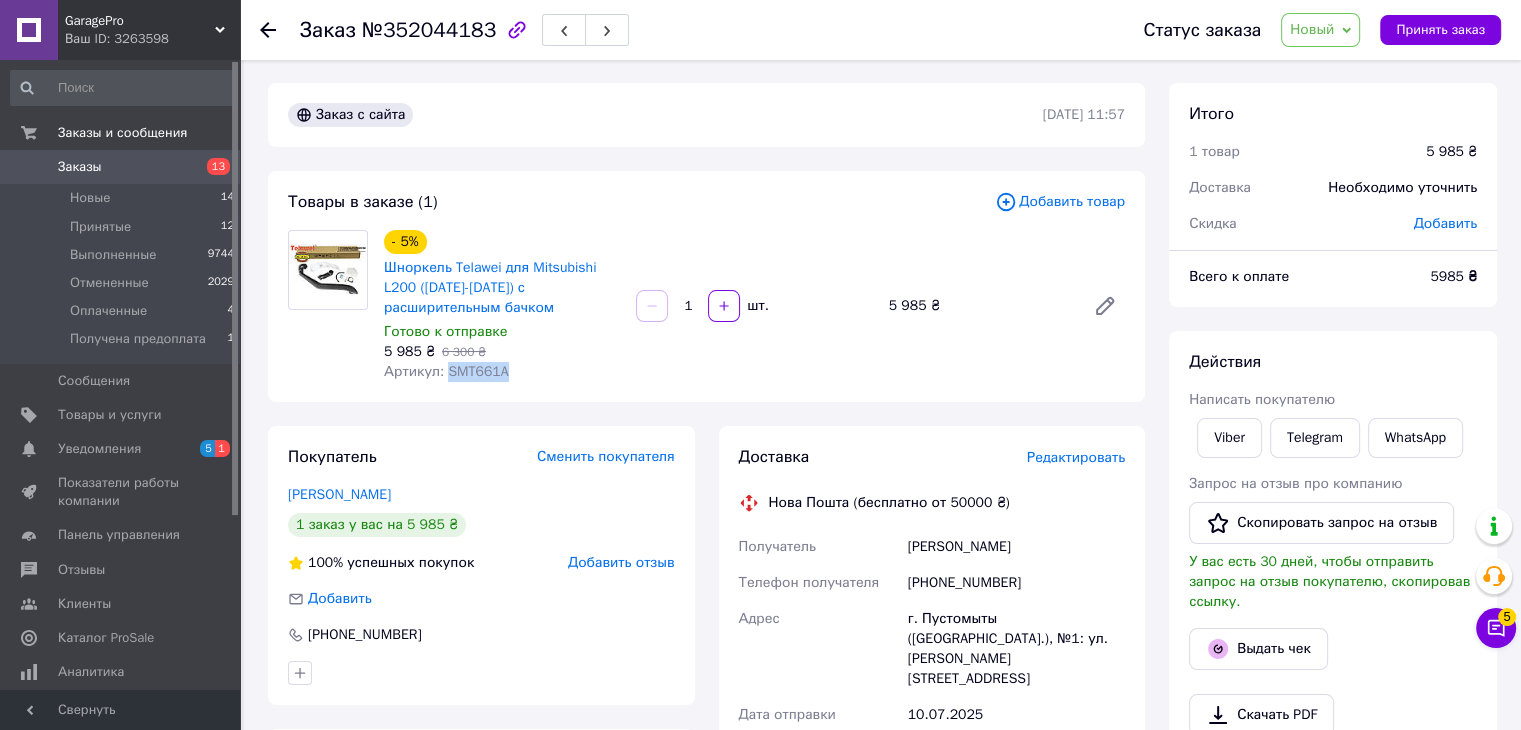 scroll, scrollTop: 0, scrollLeft: 0, axis: both 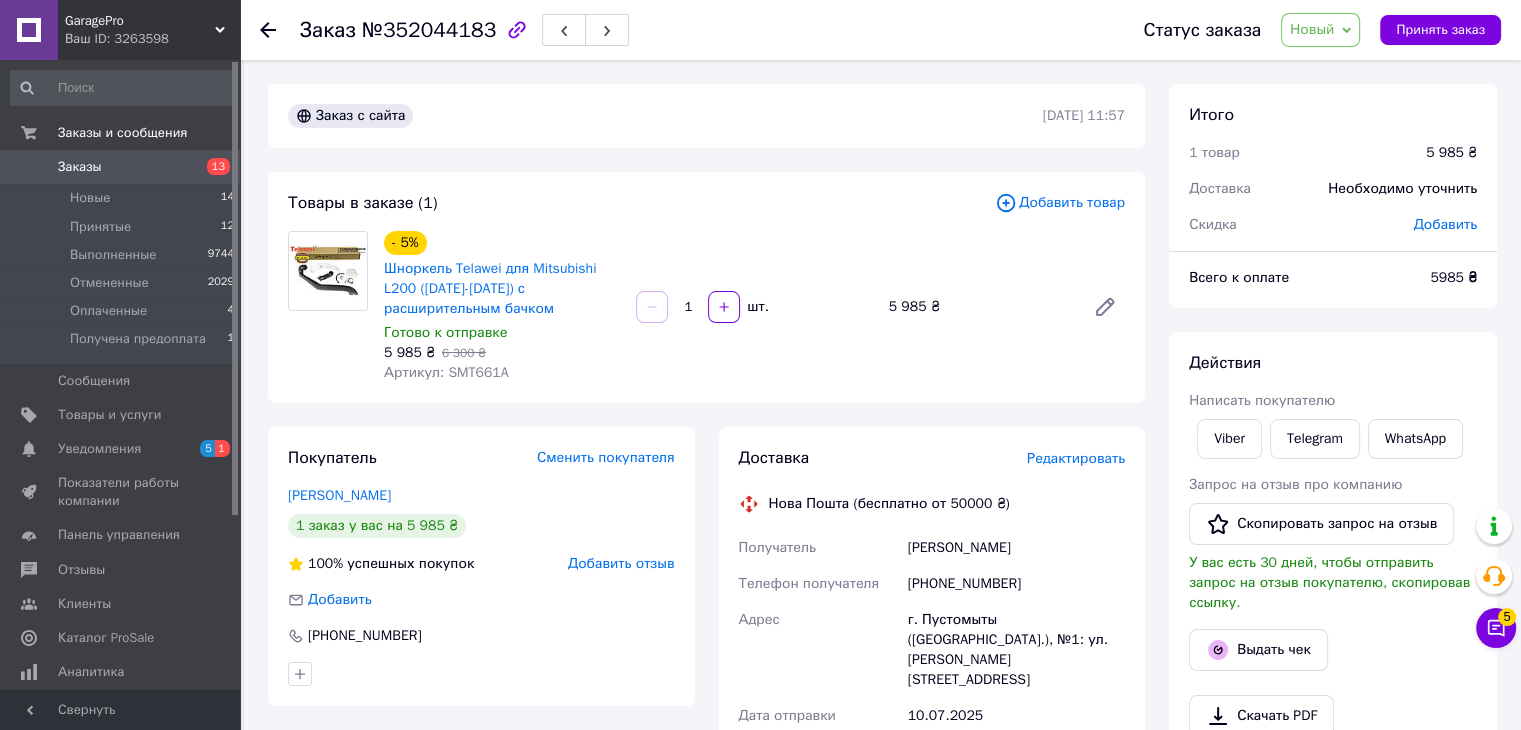 click on "№352044183" at bounding box center (429, 30) 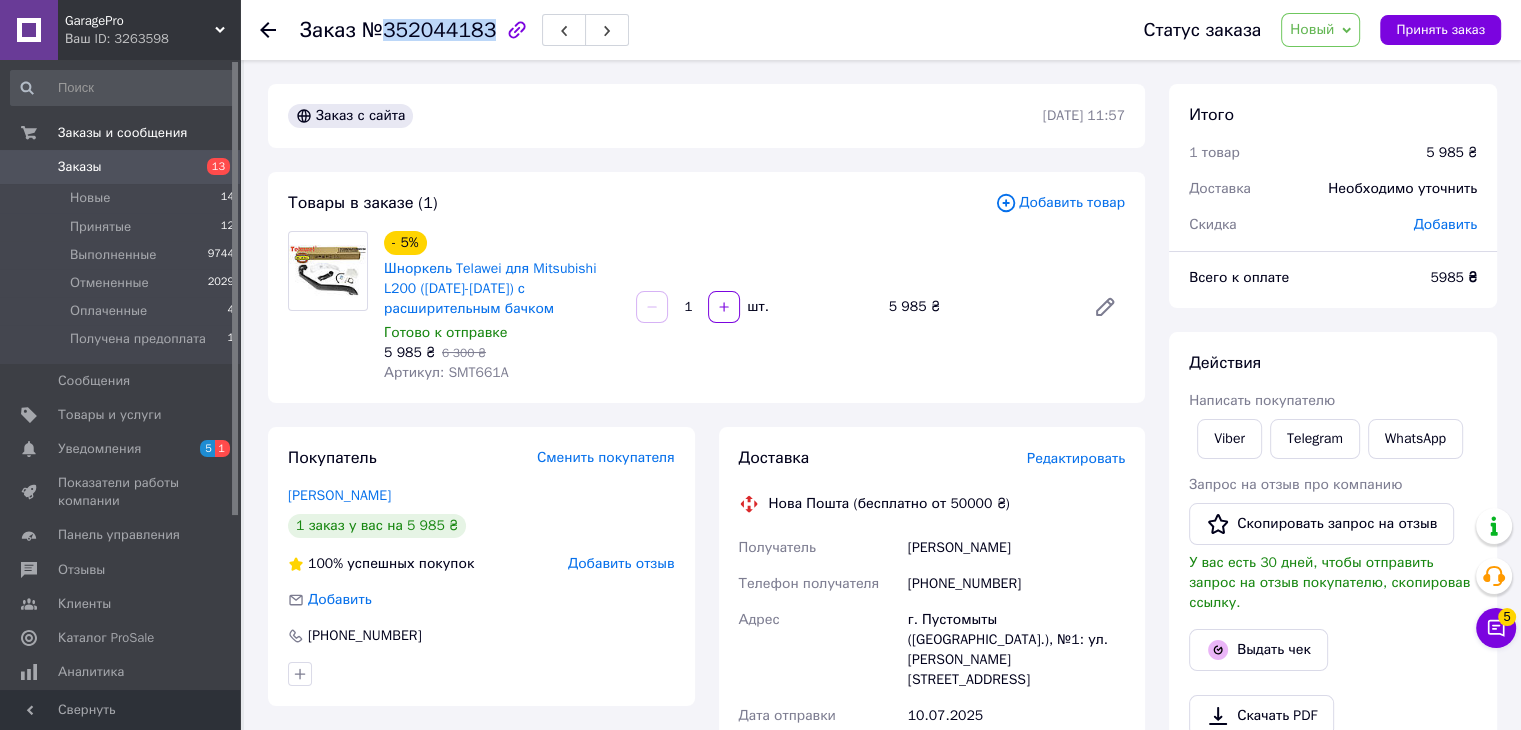 click on "№352044183" at bounding box center (429, 30) 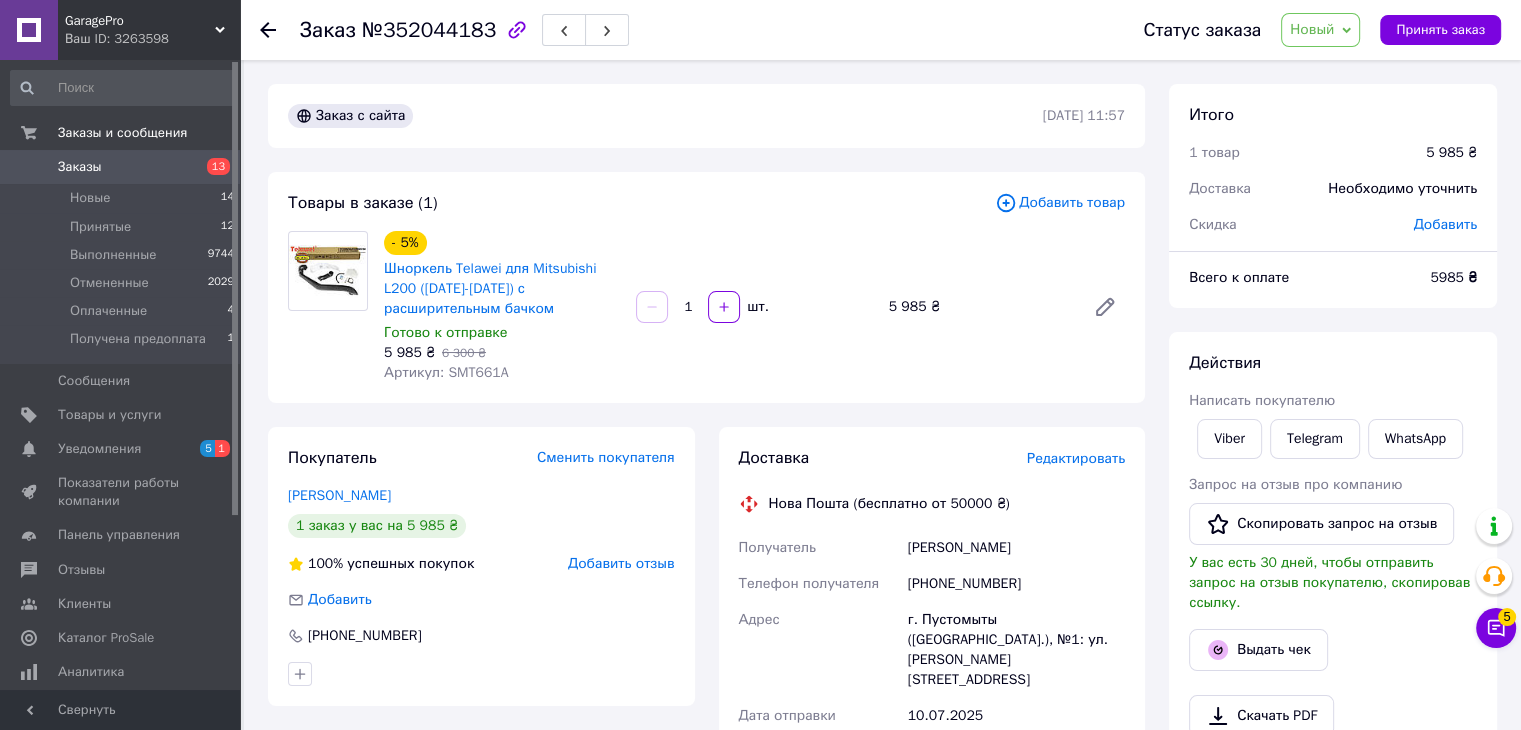 click on "Артикул: SMT661A" at bounding box center (446, 372) 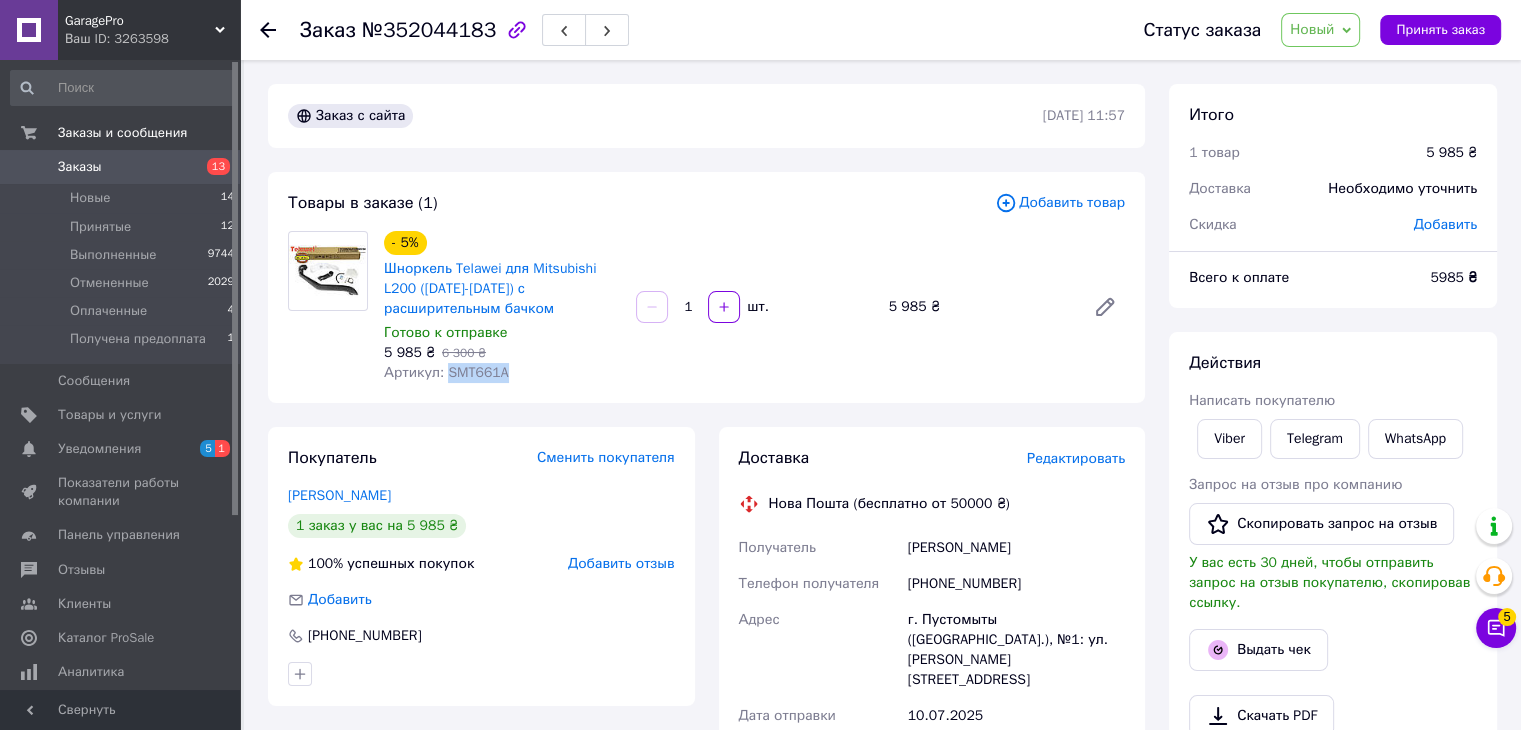 click on "Артикул: SMT661A" at bounding box center [446, 372] 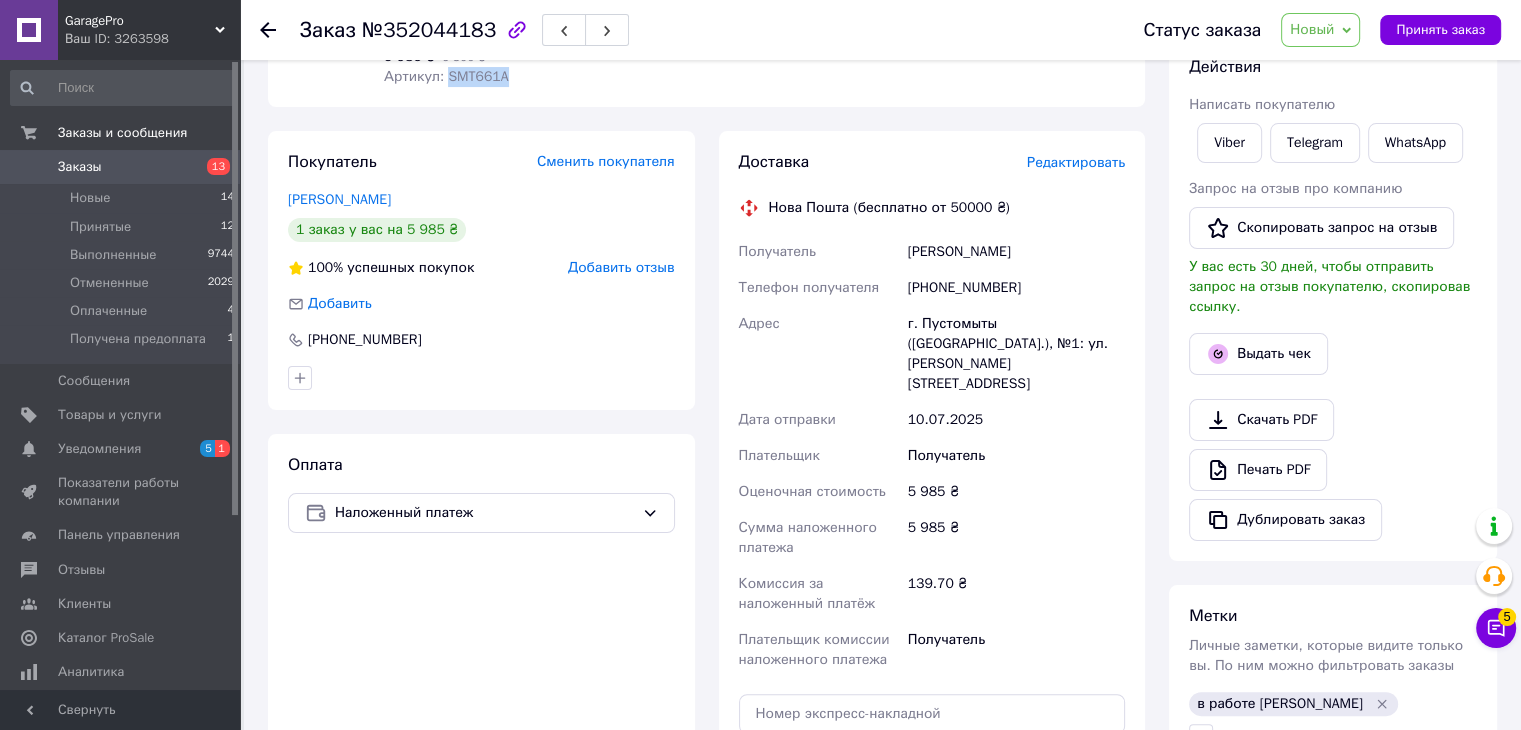 scroll, scrollTop: 300, scrollLeft: 0, axis: vertical 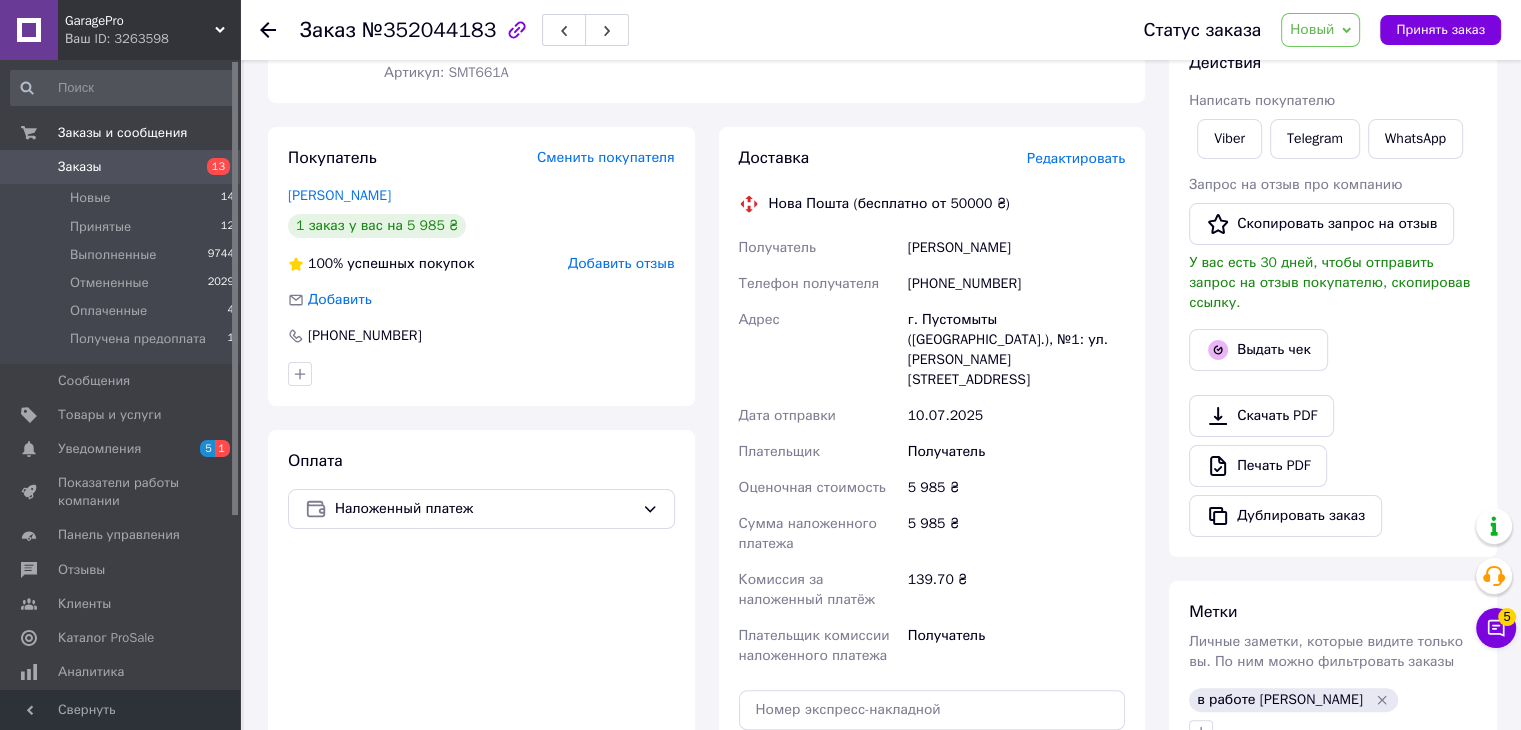 click on "Колодій Ігор" at bounding box center [1016, 248] 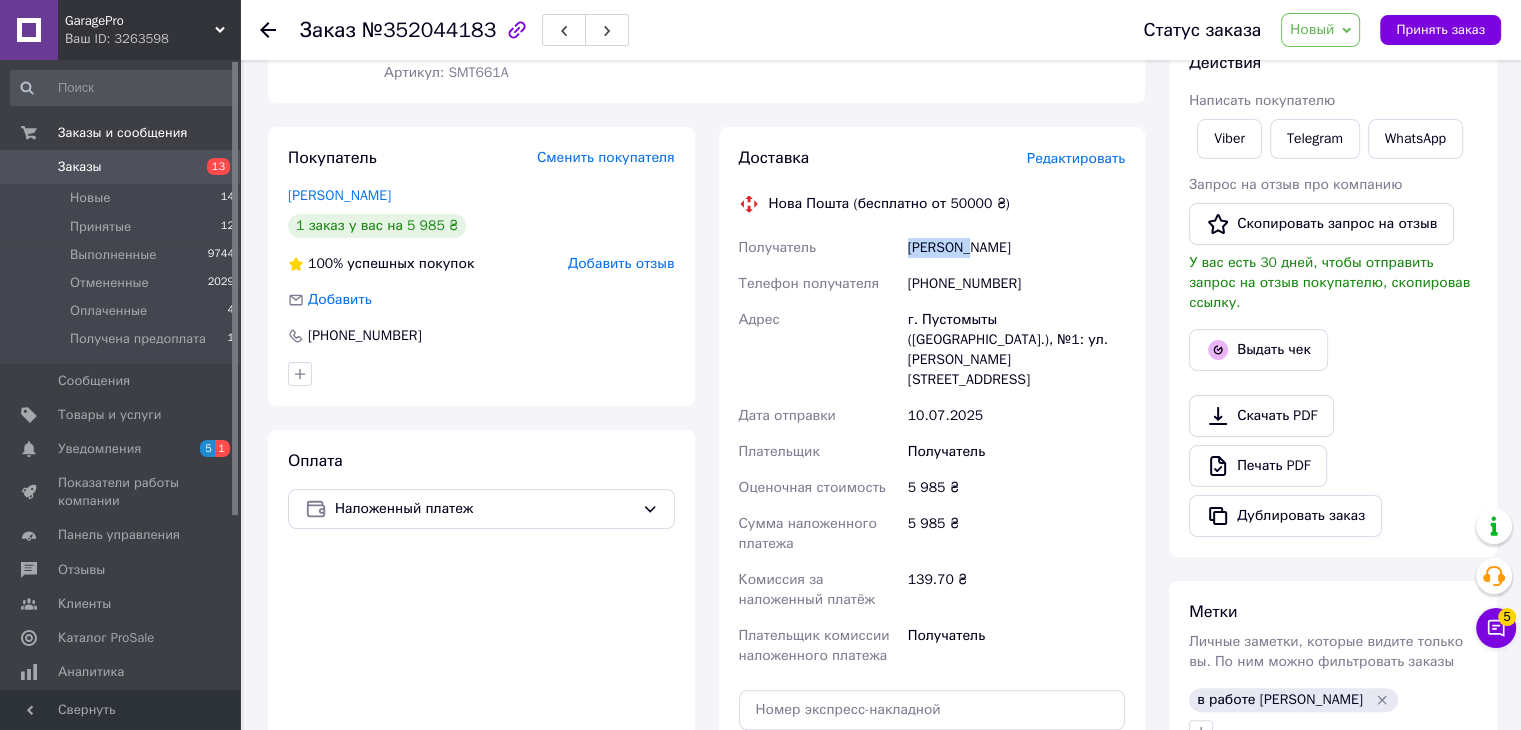 click on "Колодій Ігор" at bounding box center [1016, 248] 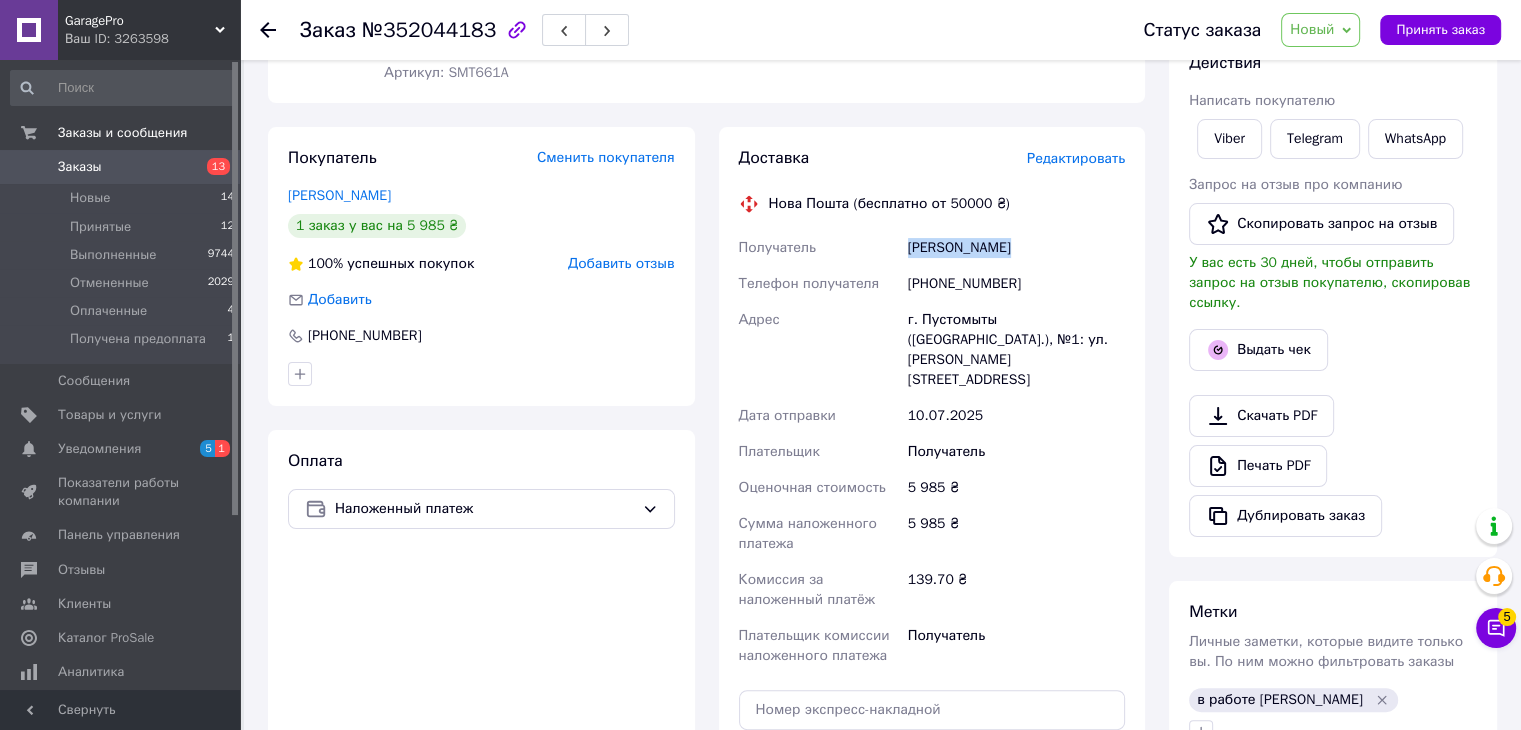 click on "Колодій Ігор" at bounding box center (1016, 248) 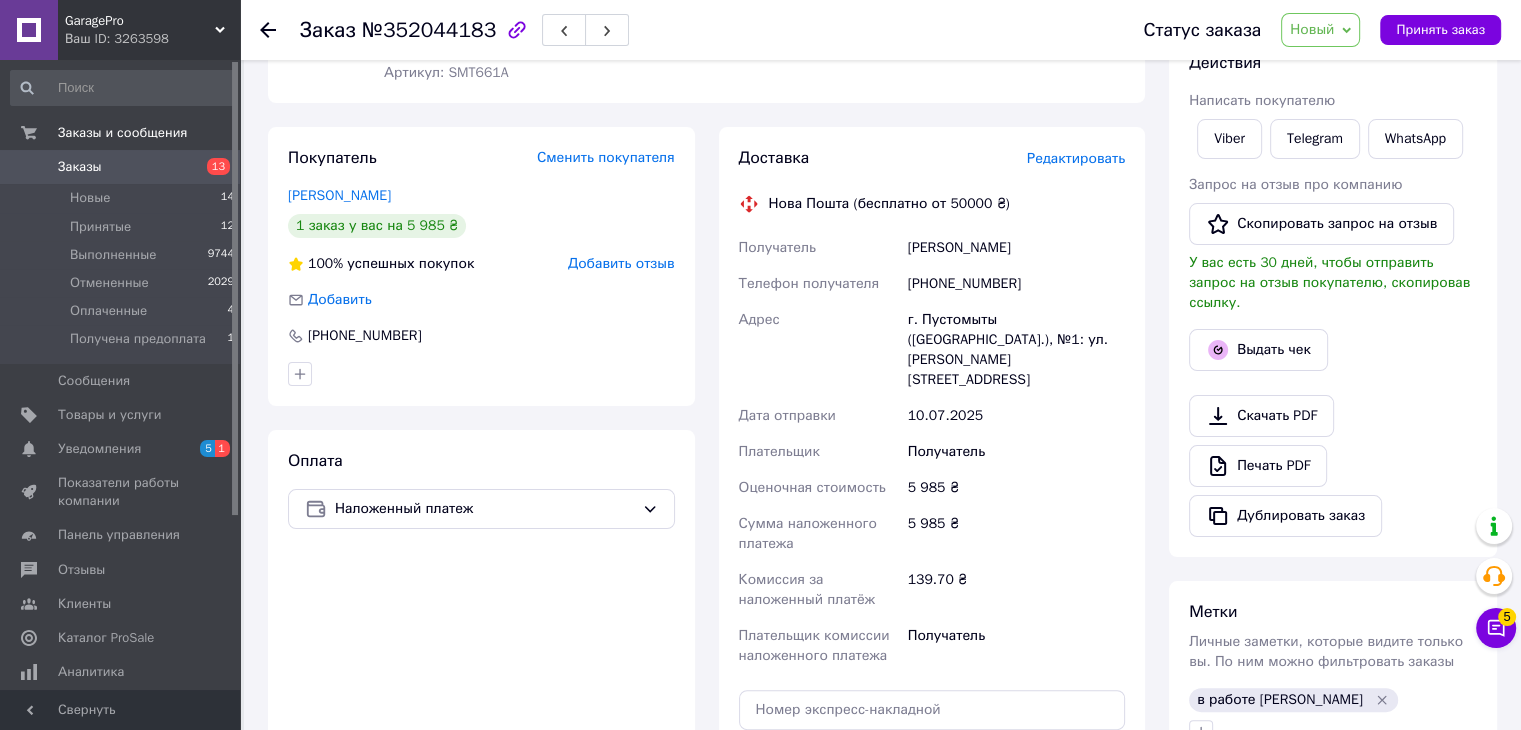 click on "[PHONE_NUMBER]" at bounding box center (1016, 284) 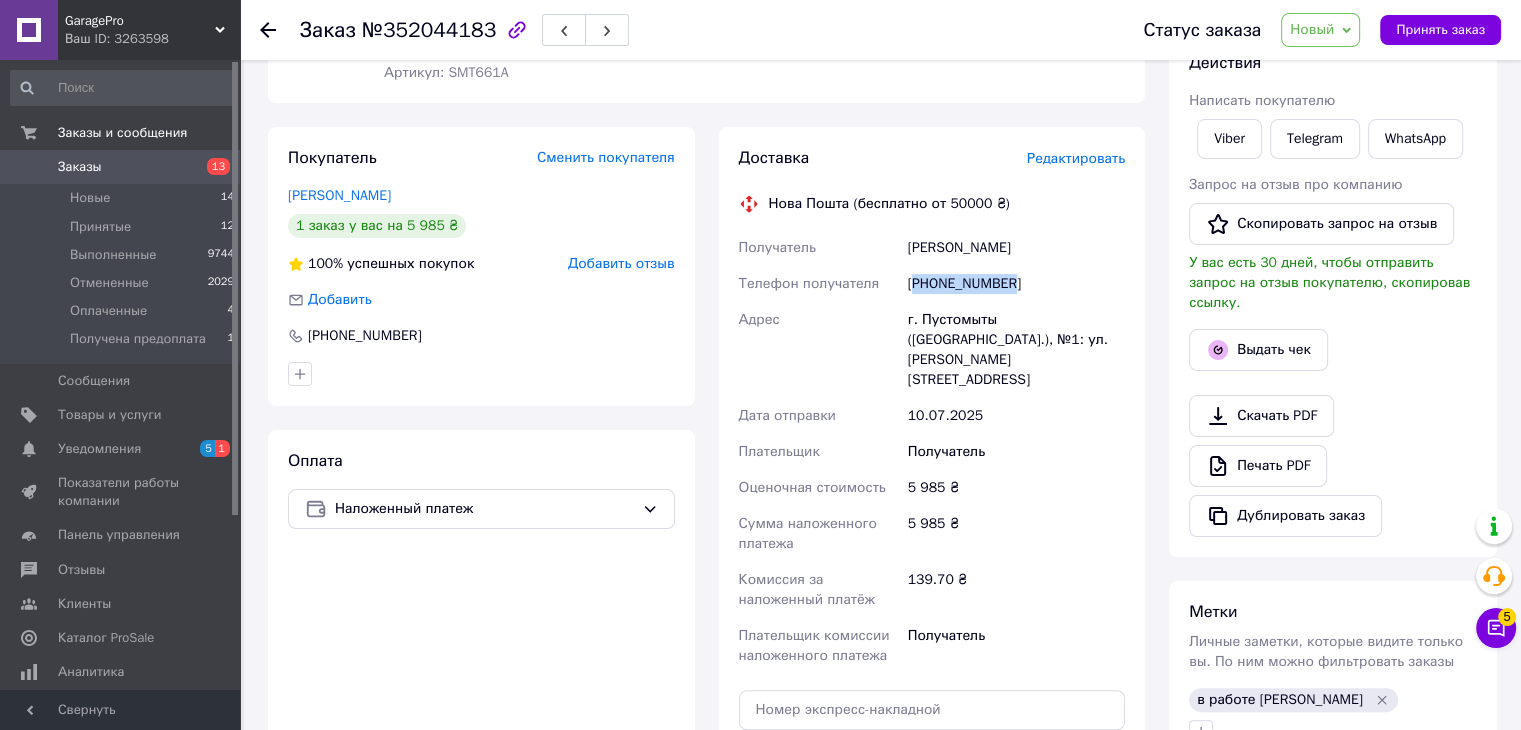 click on "[PHONE_NUMBER]" at bounding box center (1016, 284) 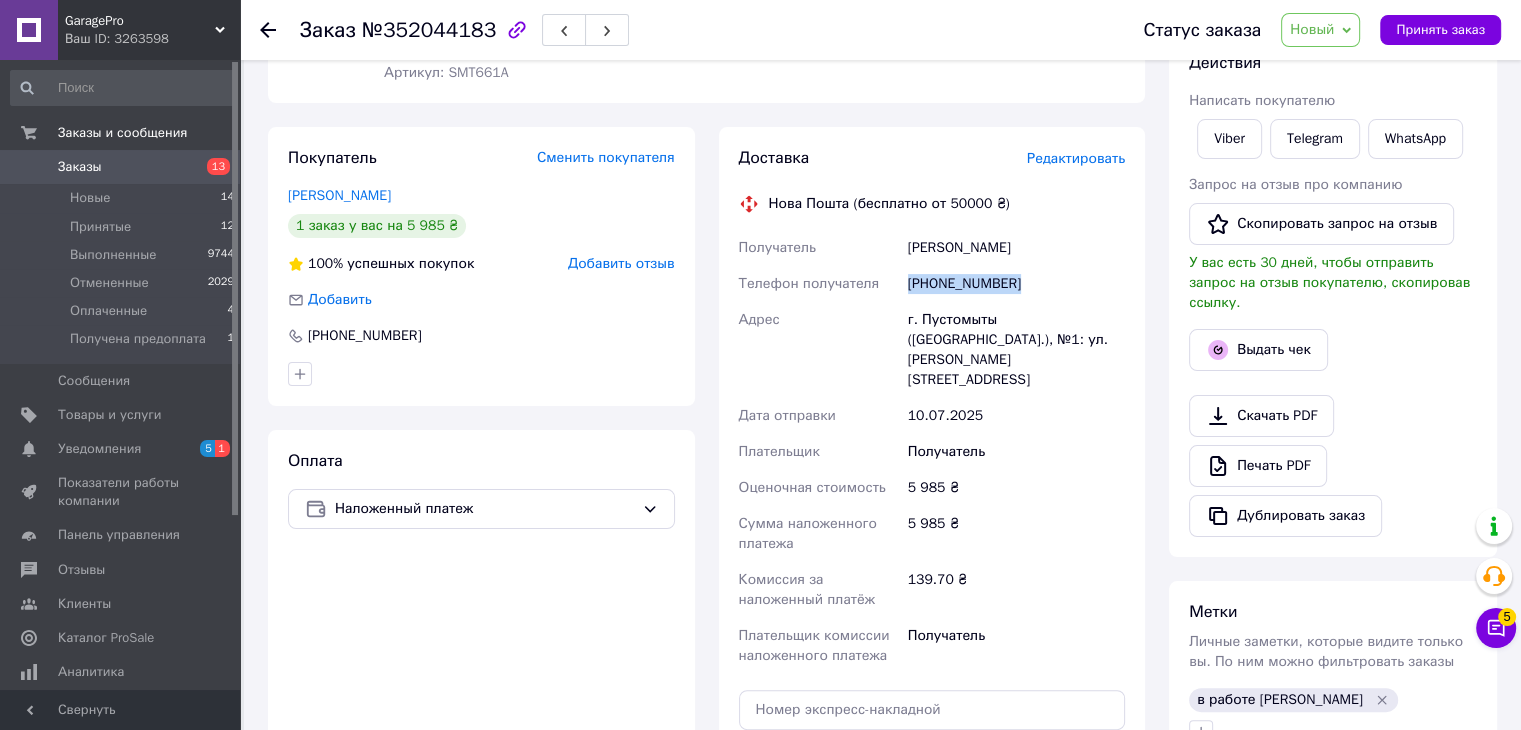 click on "[PHONE_NUMBER]" at bounding box center [1016, 284] 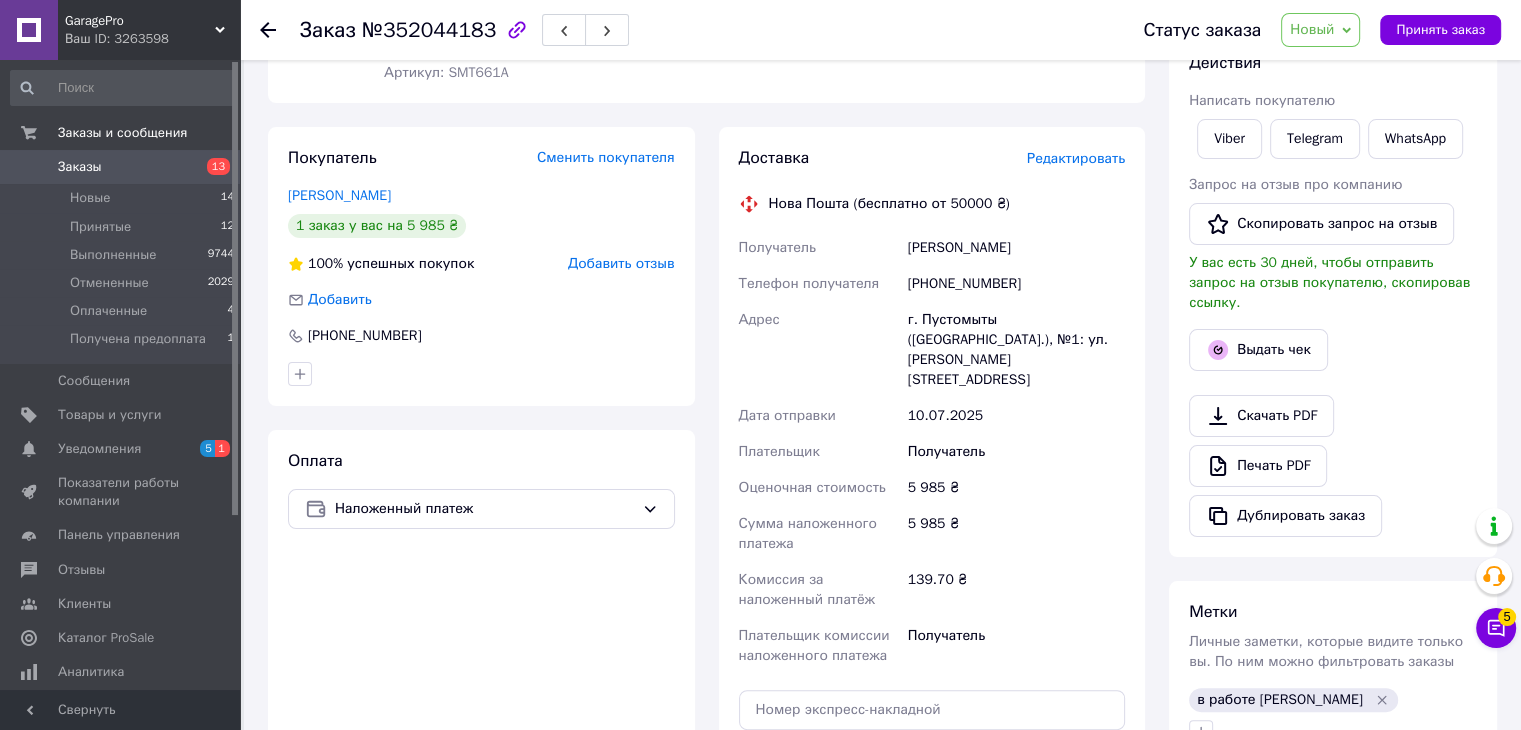click on "г. Пустомыты ([GEOGRAPHIC_DATA].), №1: ул. [PERSON_NAME][STREET_ADDRESS]" at bounding box center (1016, 350) 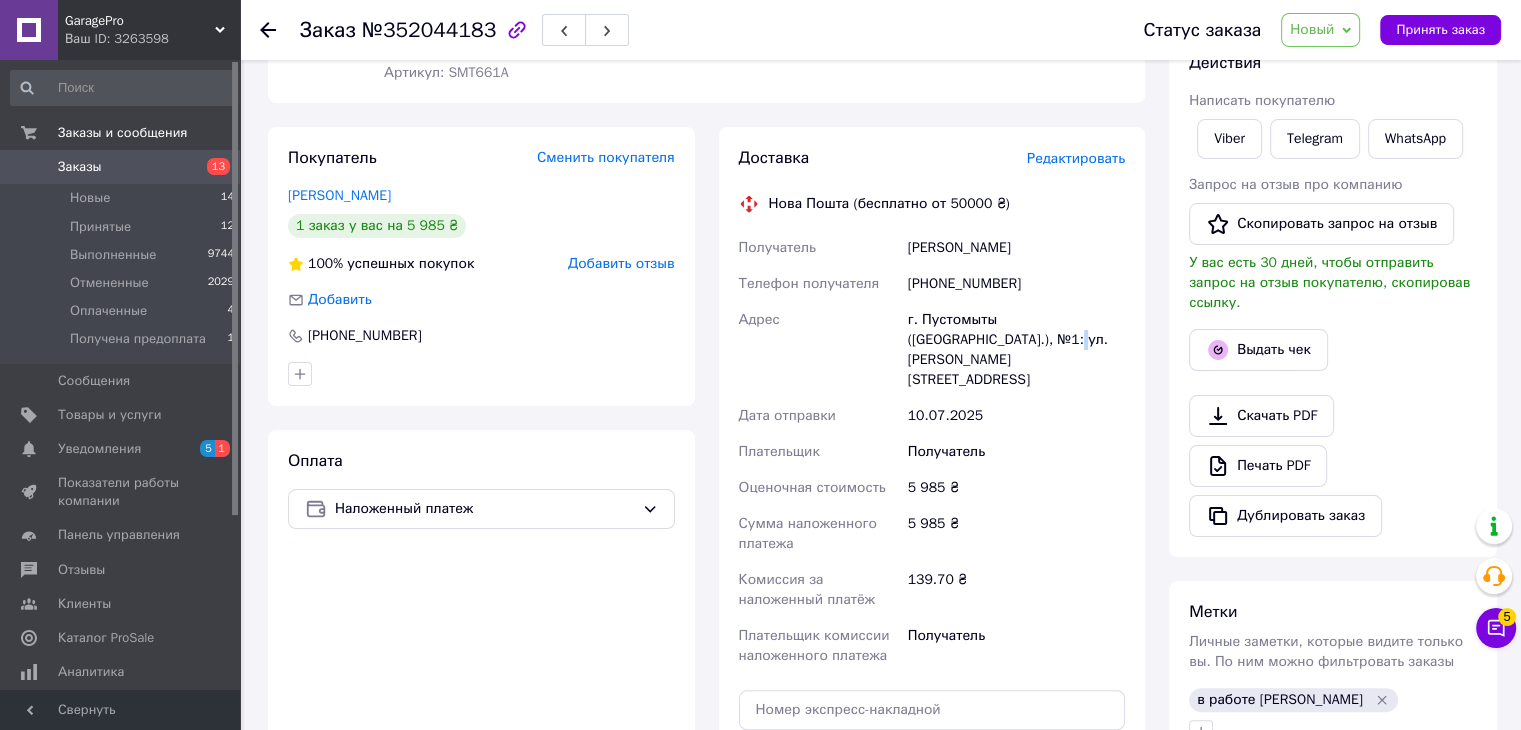 click on "г. Пустомыты ([GEOGRAPHIC_DATA].), №1: ул. [PERSON_NAME][STREET_ADDRESS]" at bounding box center (1016, 350) 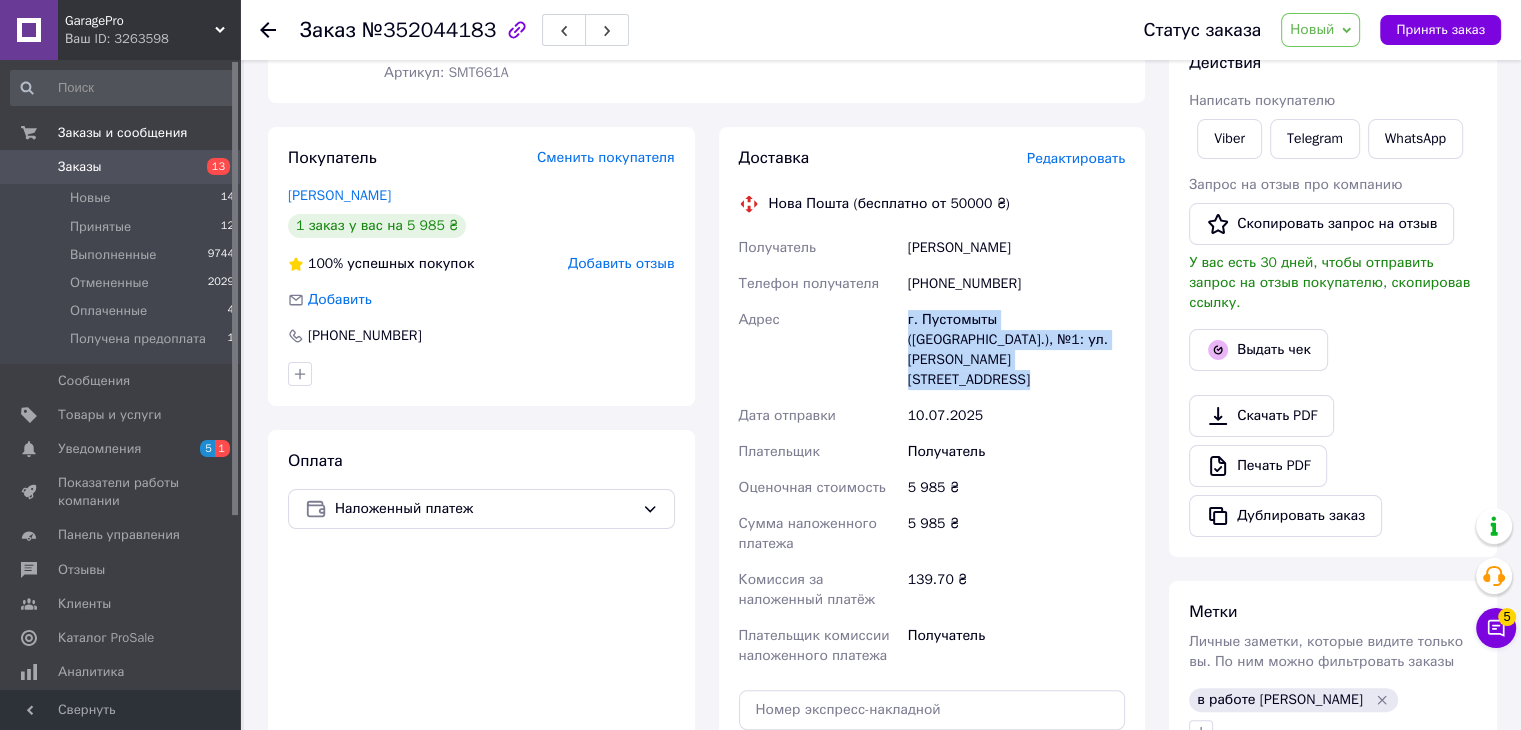 click on "г. Пустомыты ([GEOGRAPHIC_DATA].), №1: ул. [PERSON_NAME][STREET_ADDRESS]" at bounding box center (1016, 350) 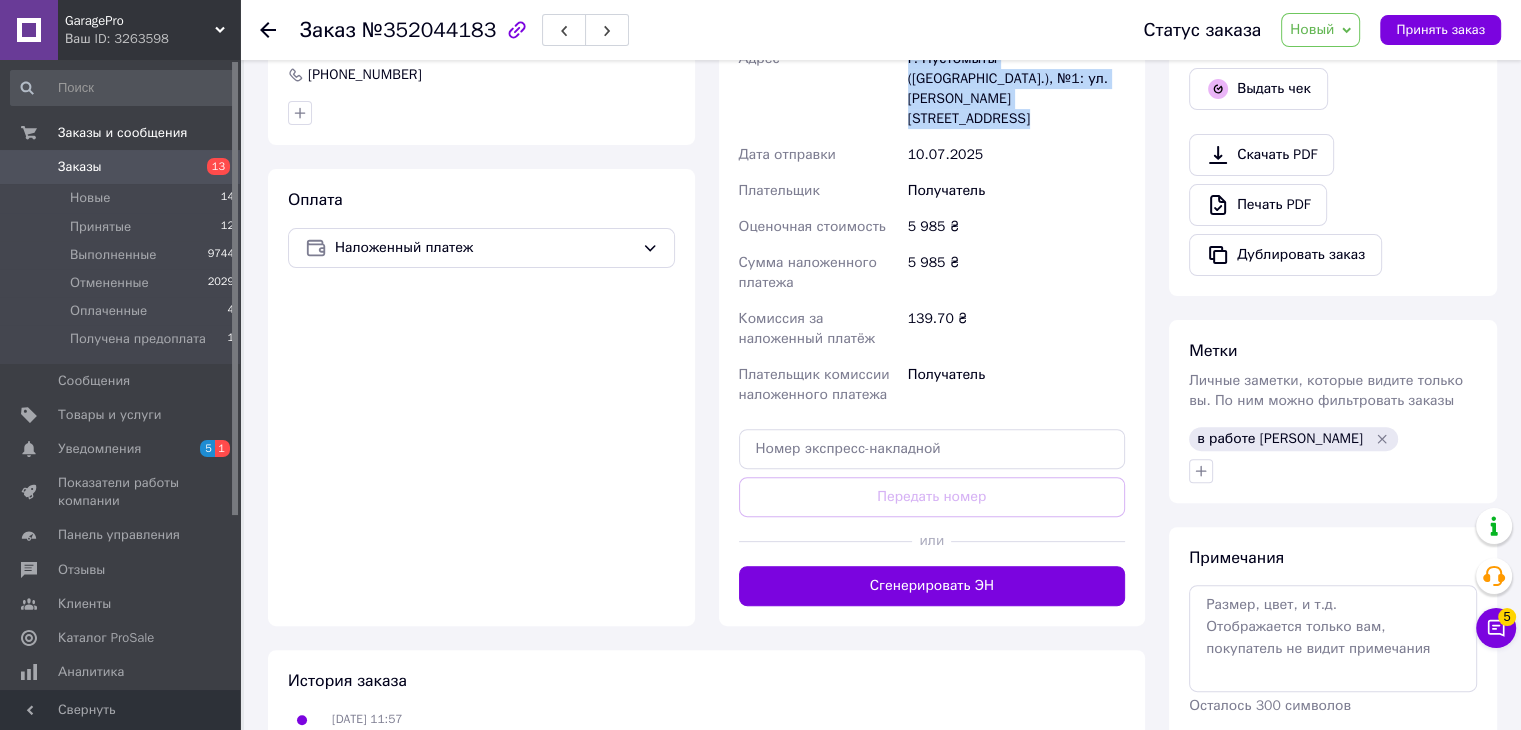 scroll, scrollTop: 600, scrollLeft: 0, axis: vertical 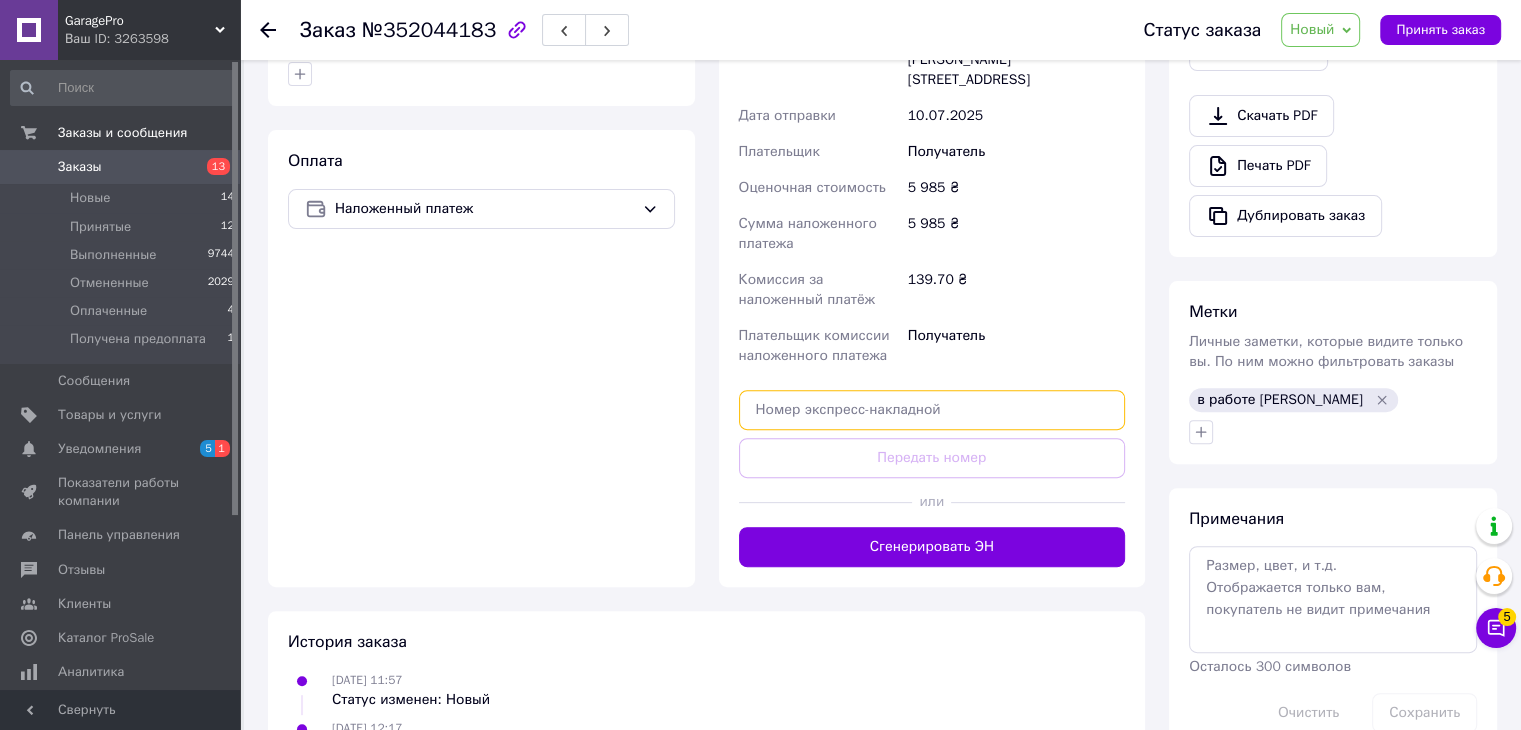 click at bounding box center (932, 410) 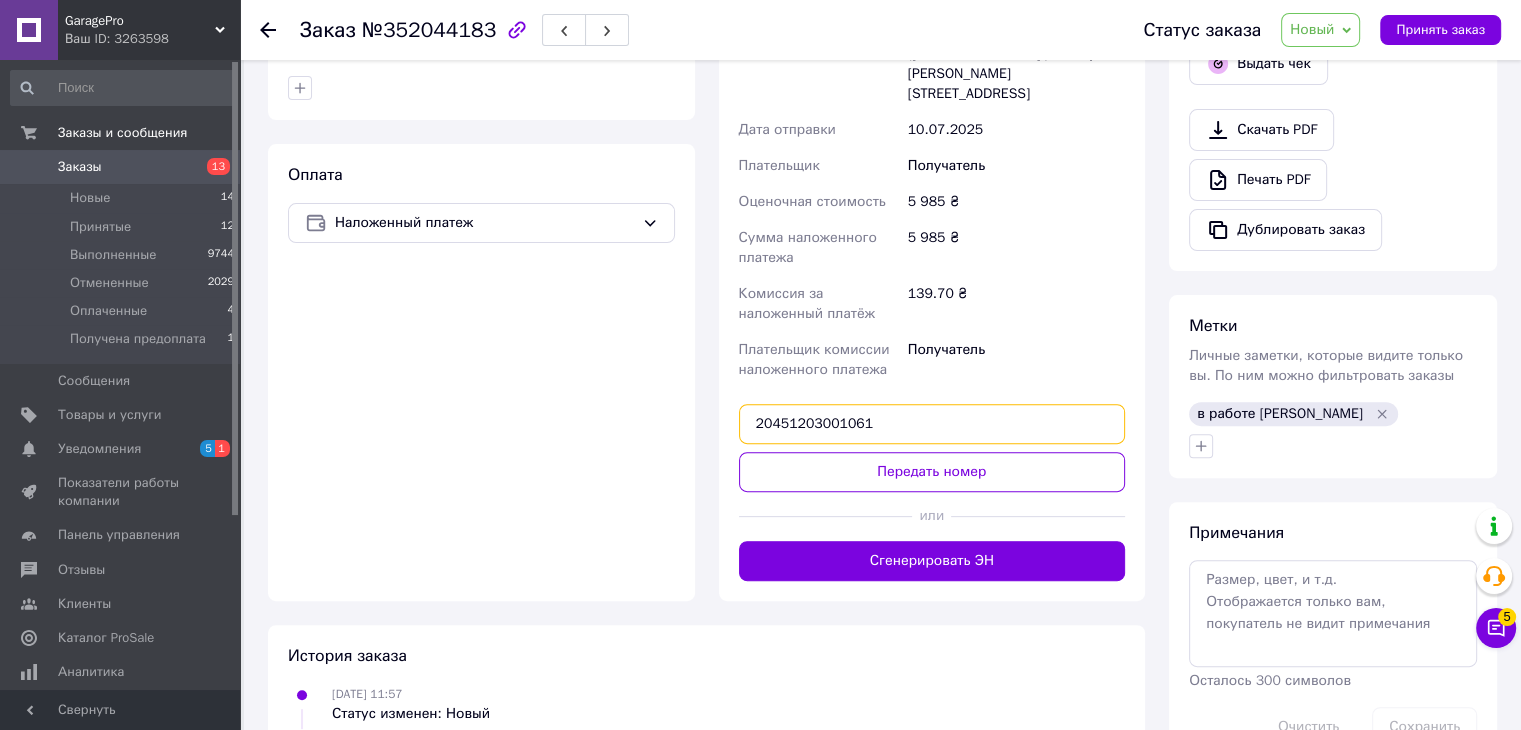 scroll, scrollTop: 600, scrollLeft: 0, axis: vertical 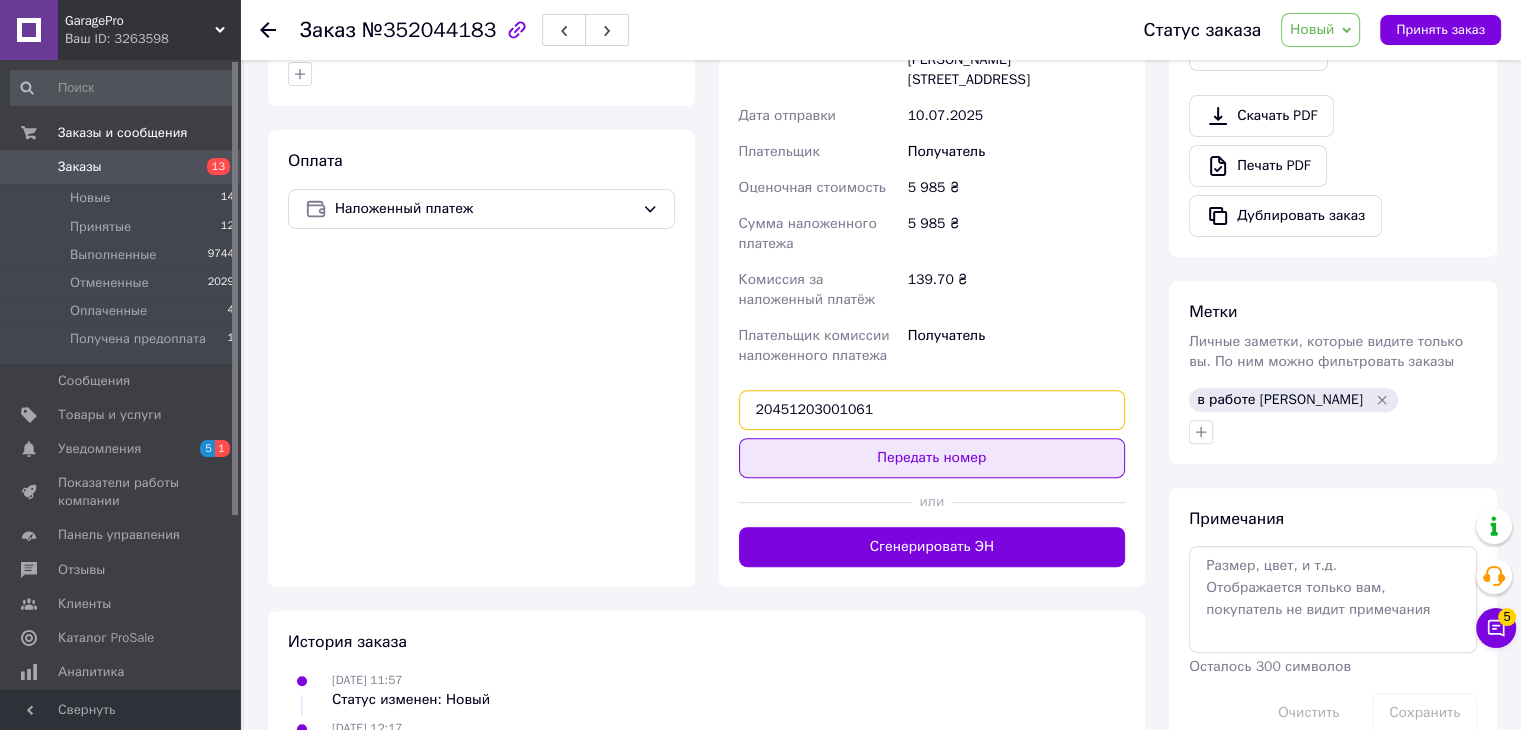 type on "20451203001061" 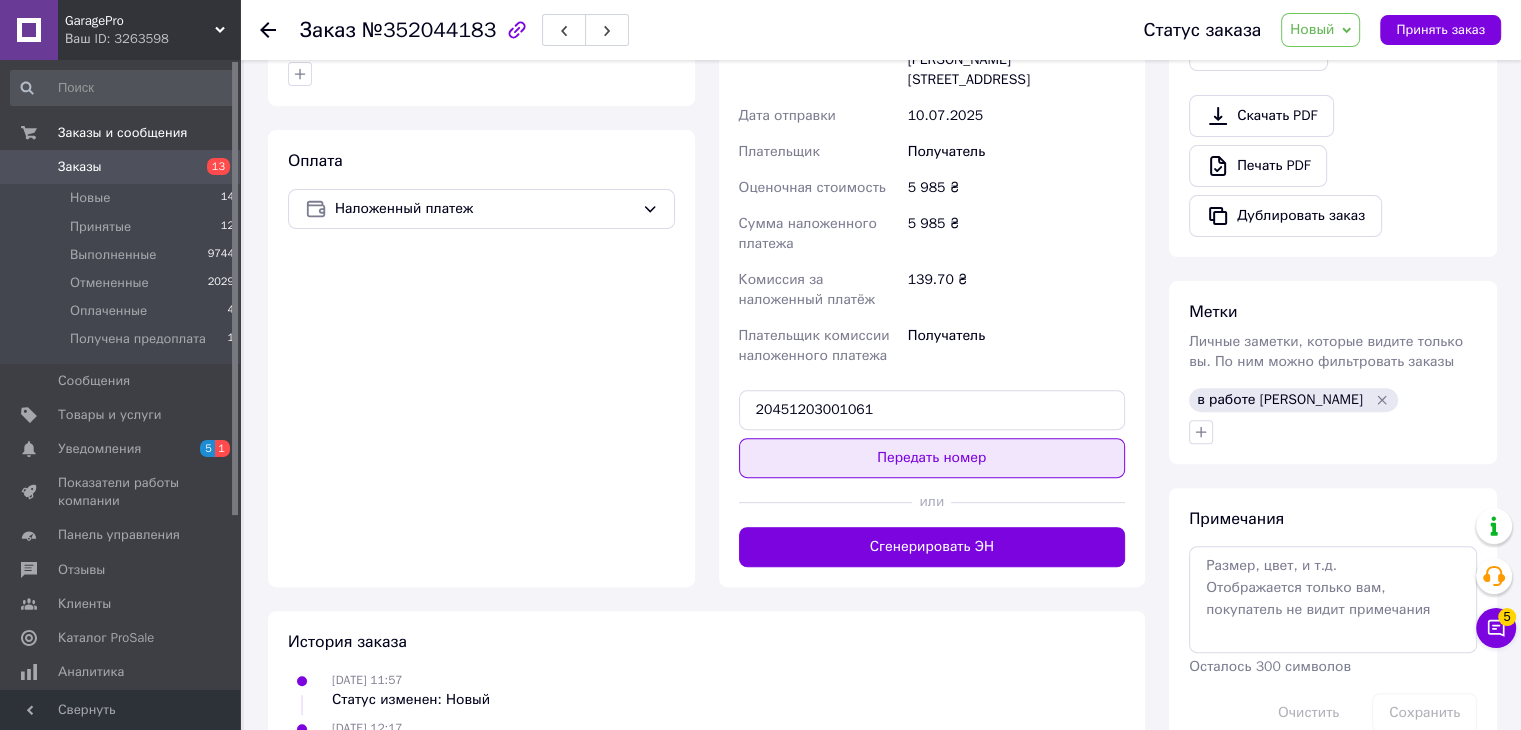 click on "Передать номер" at bounding box center (932, 458) 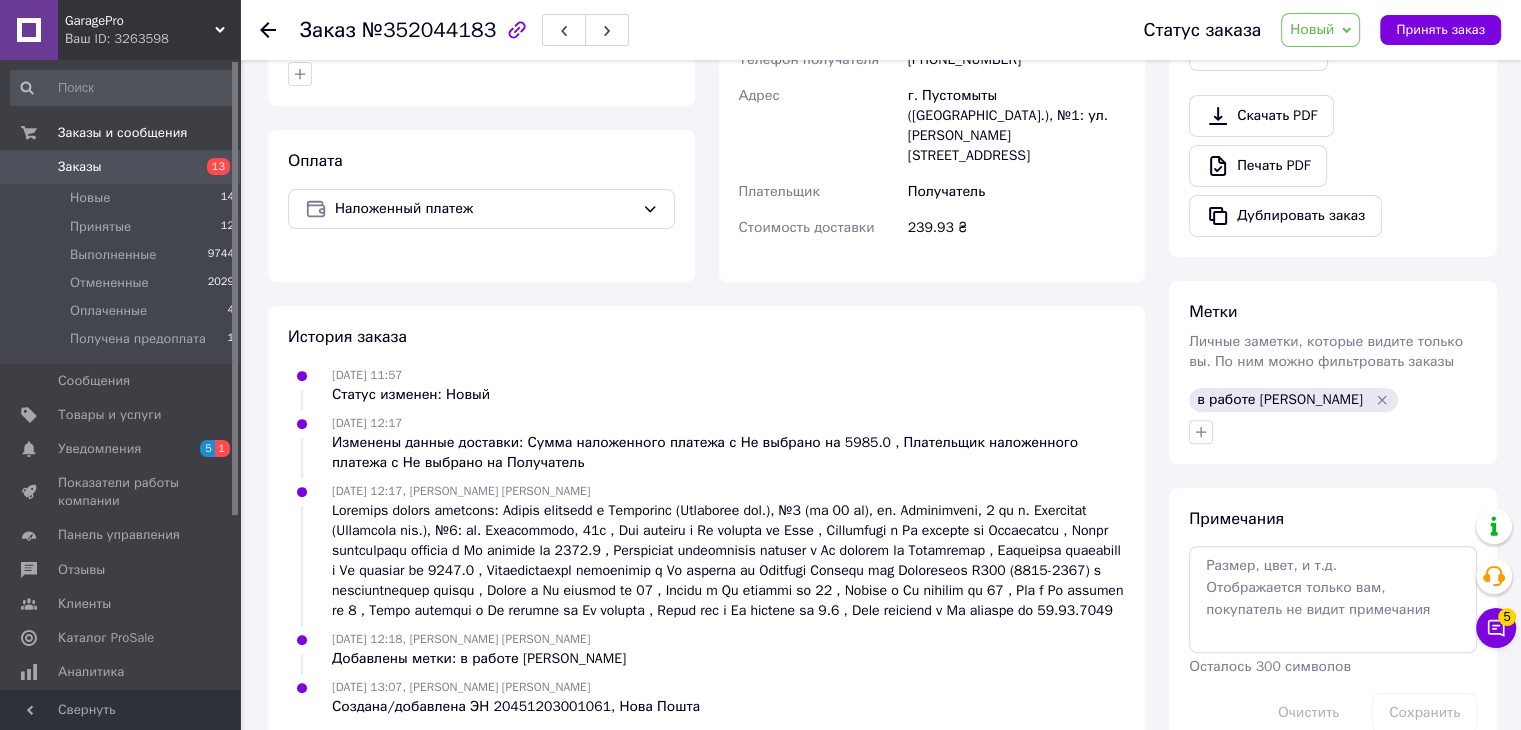 click 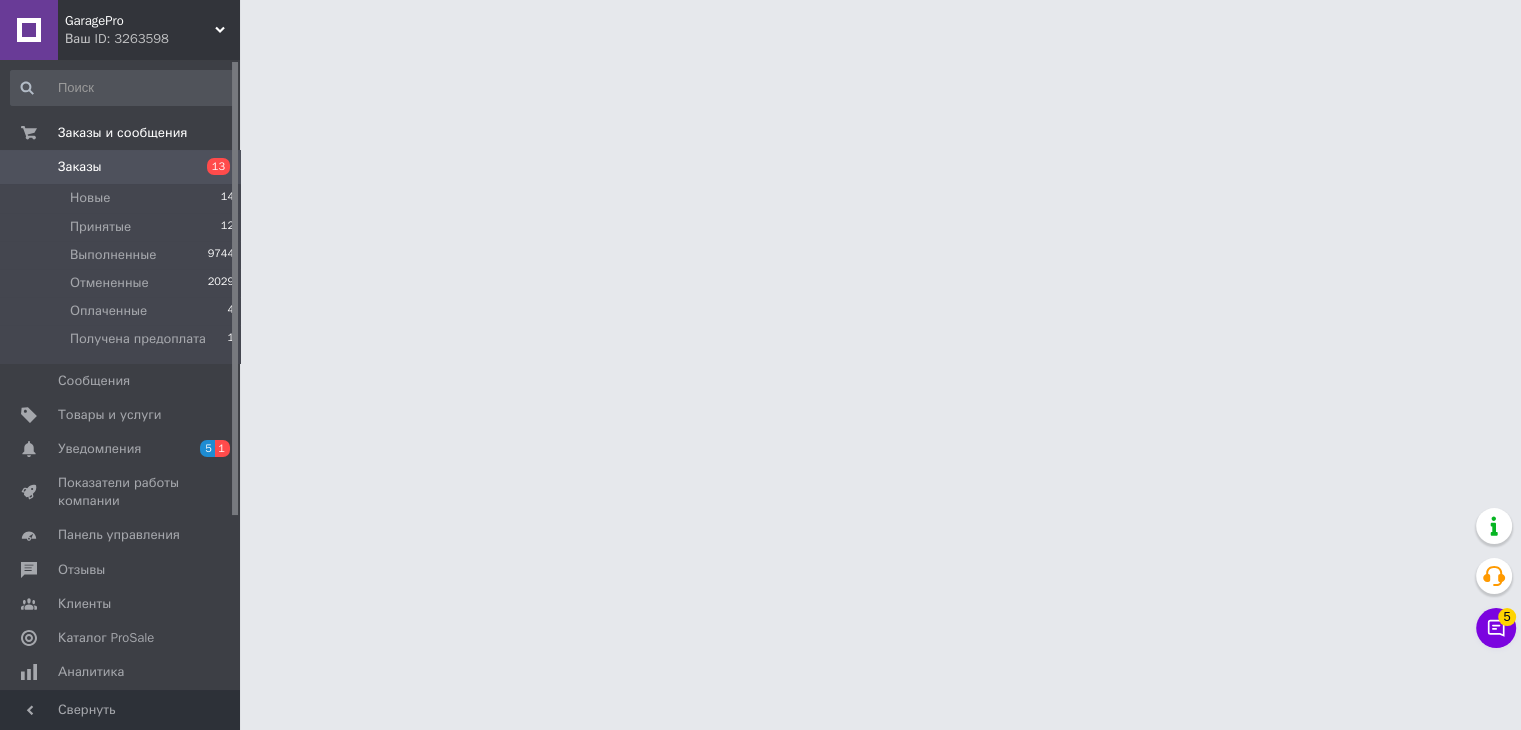 scroll, scrollTop: 0, scrollLeft: 0, axis: both 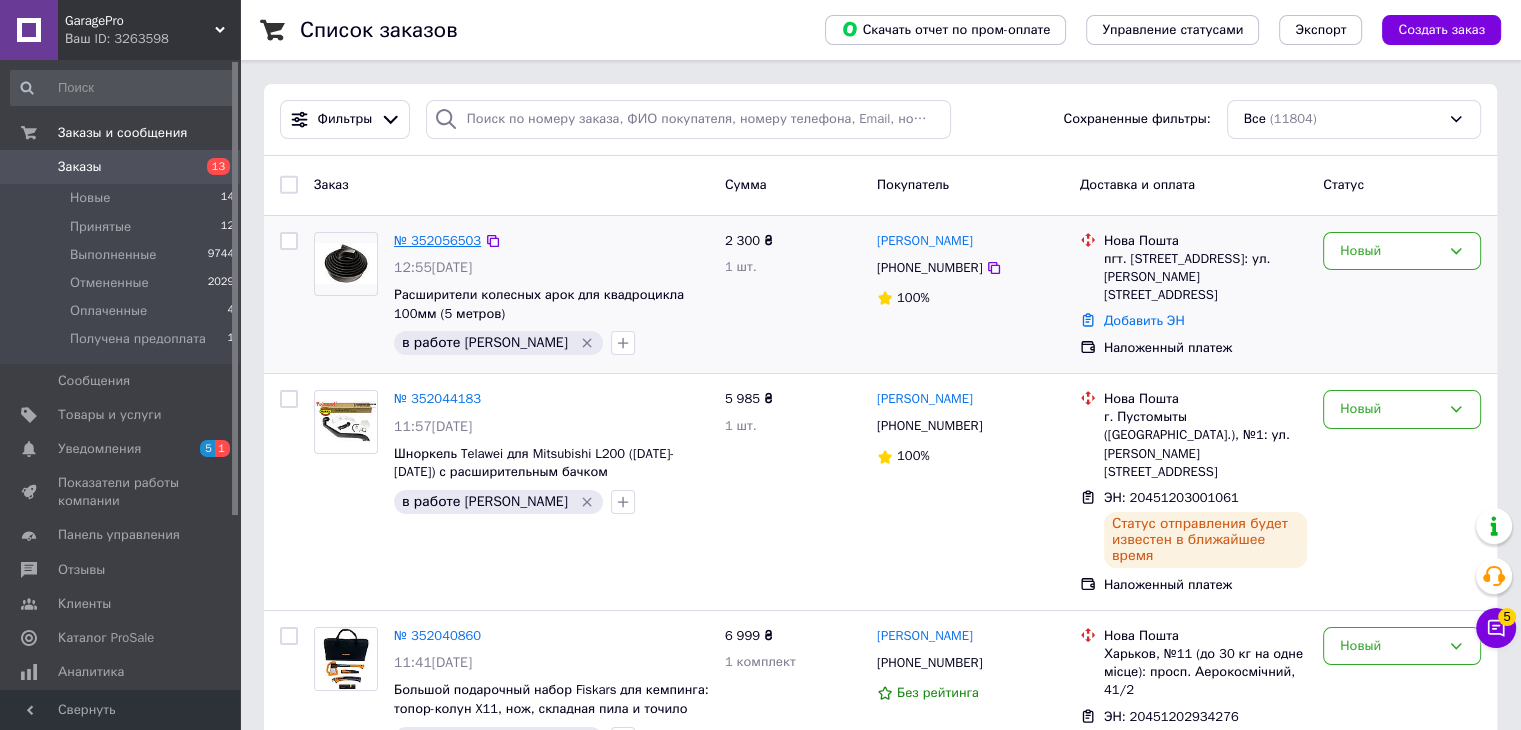 click on "№ 352056503" at bounding box center (437, 240) 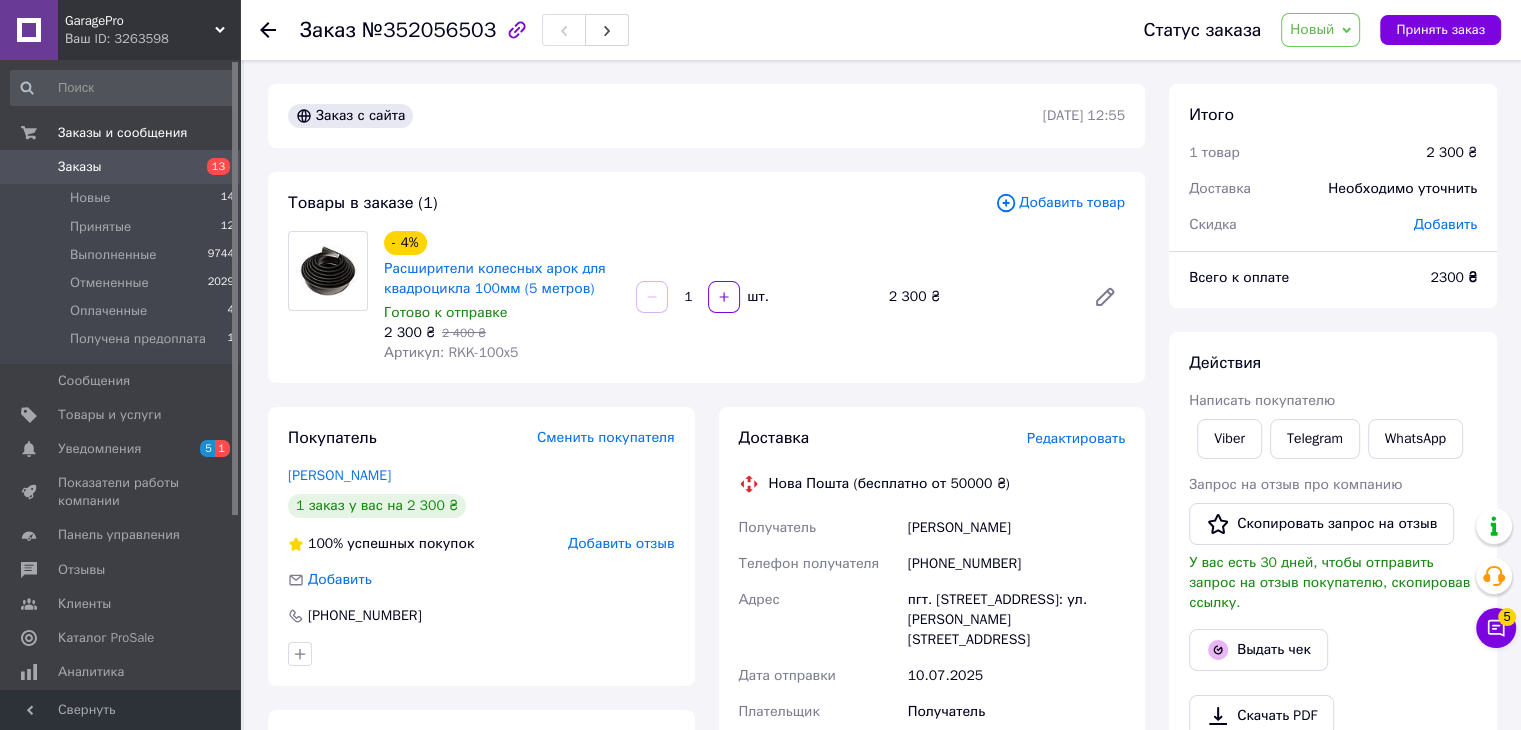 click on "№352056503" at bounding box center [429, 30] 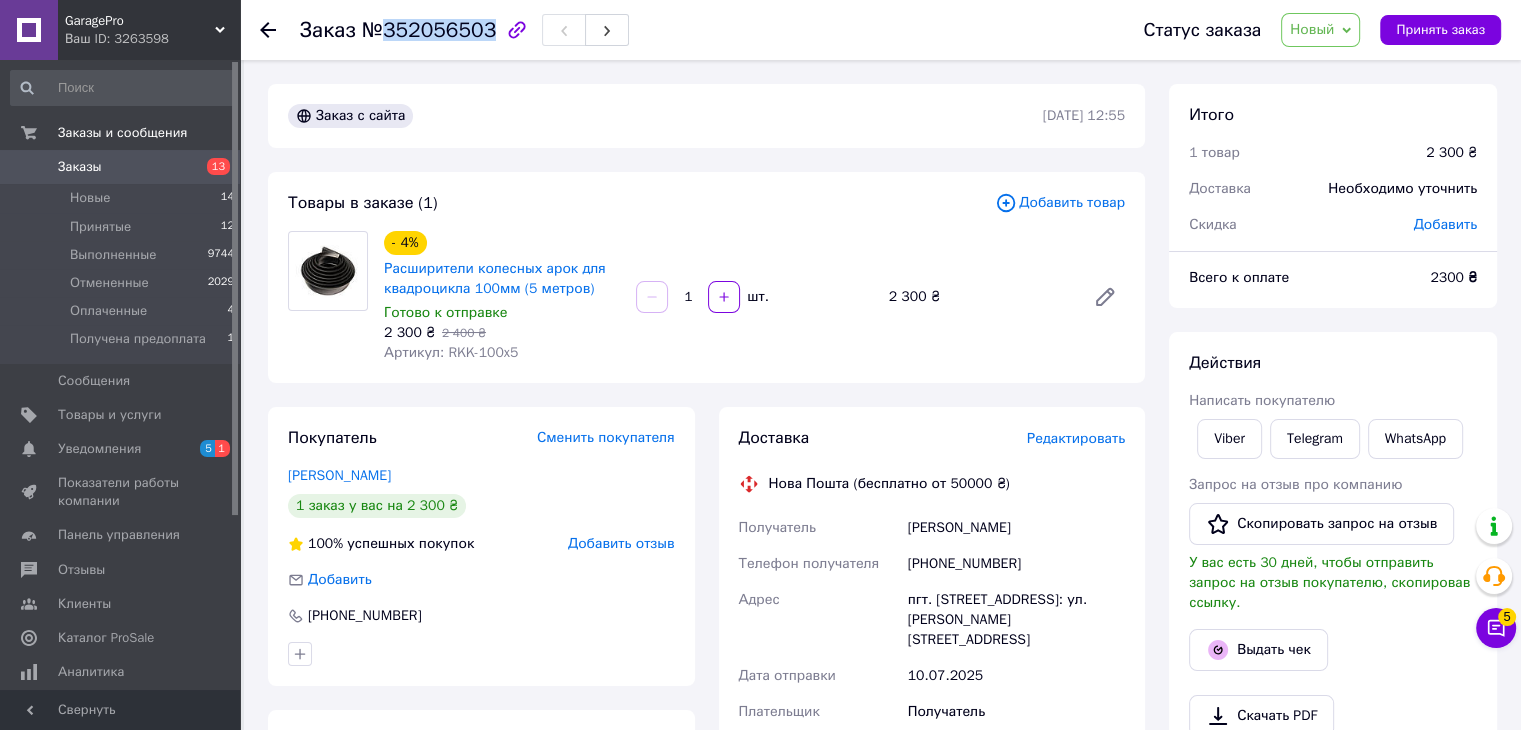 click on "№352056503" at bounding box center [429, 30] 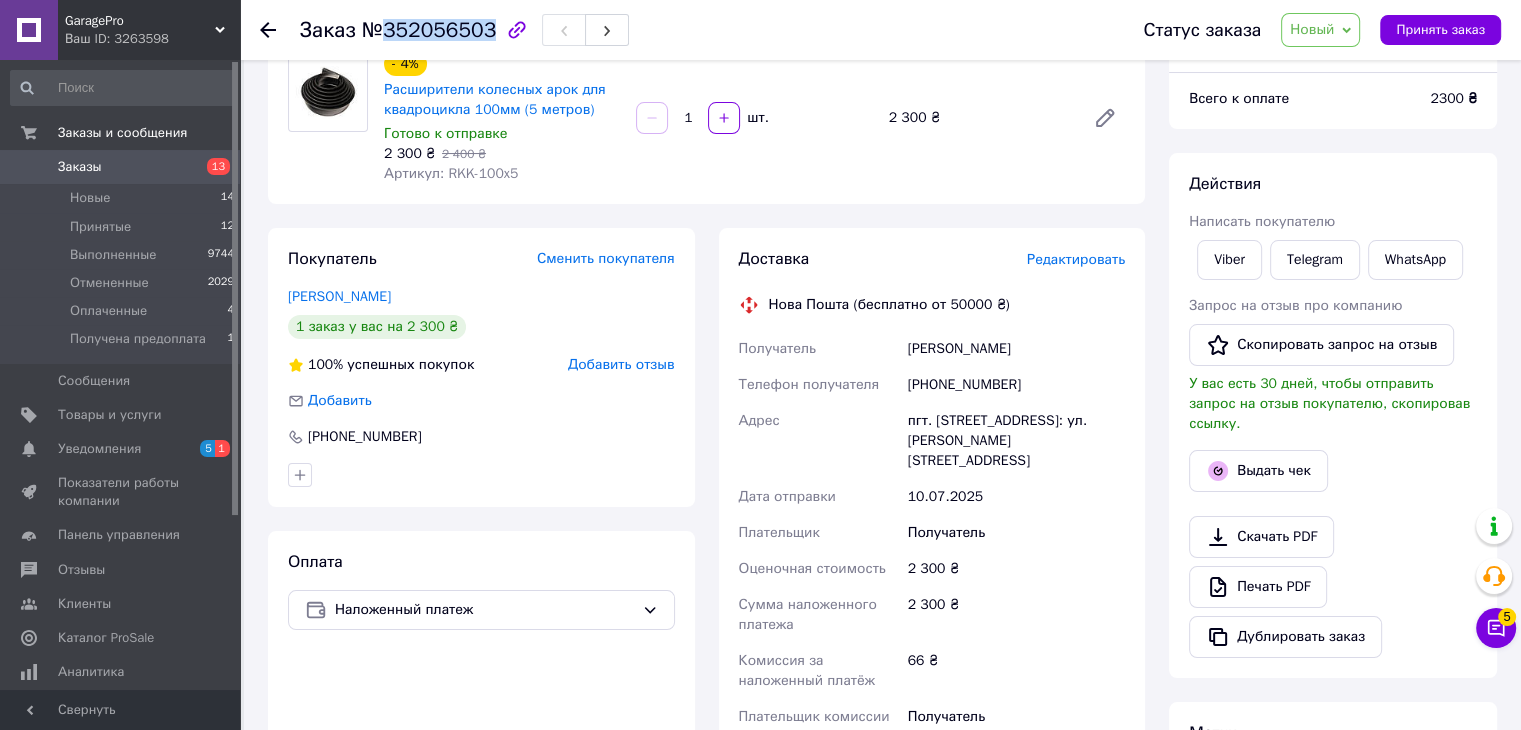 scroll, scrollTop: 200, scrollLeft: 0, axis: vertical 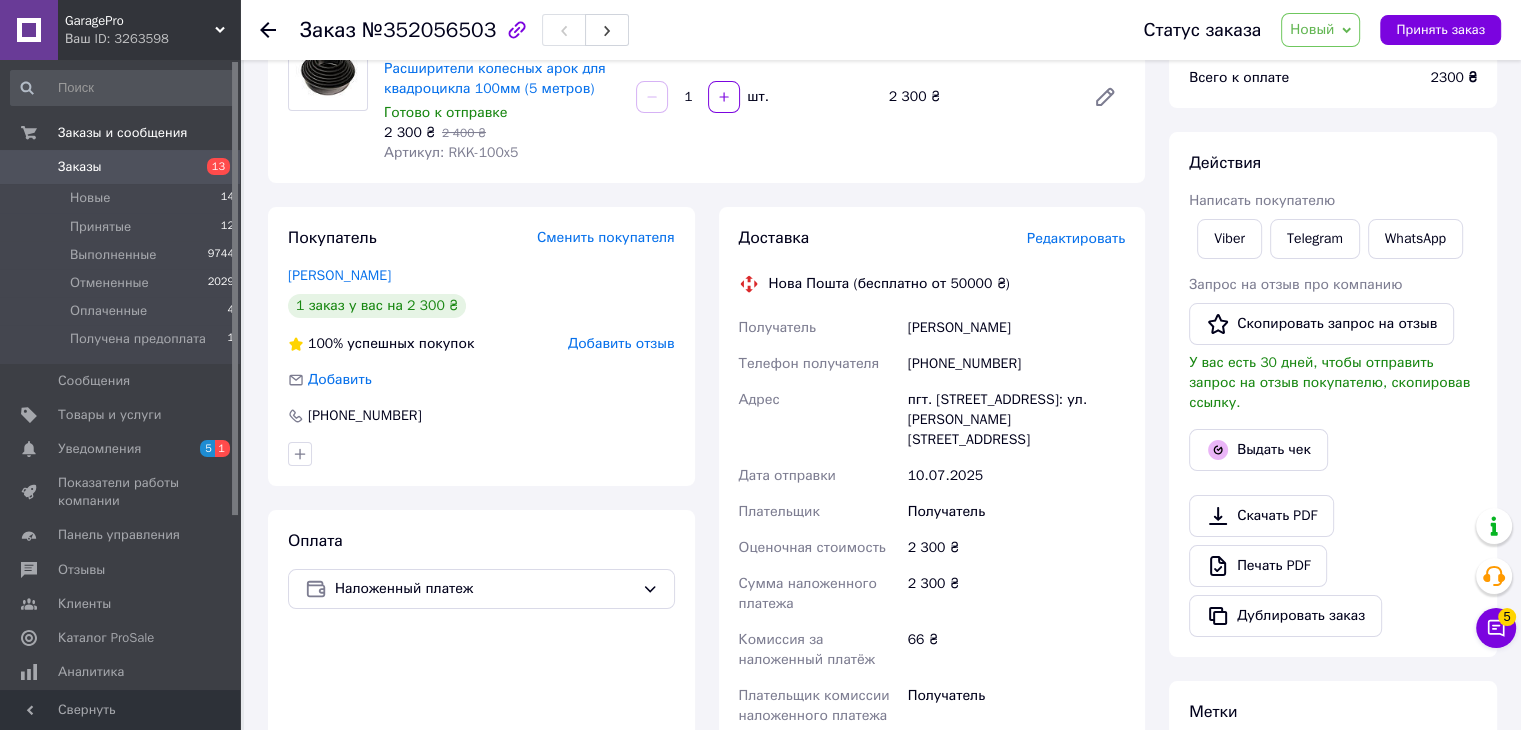click on "Пукман Юрий" at bounding box center (1016, 328) 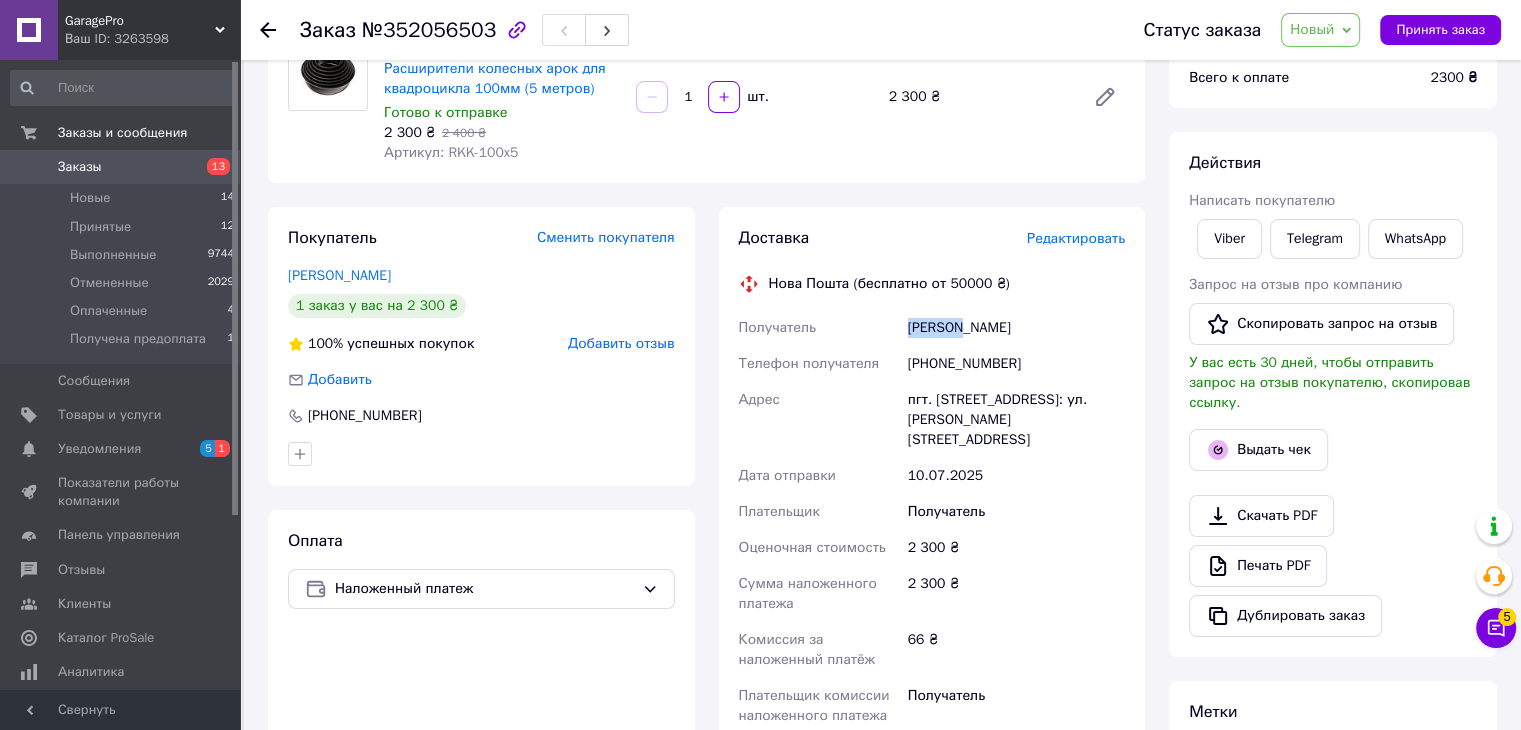 click on "Пукман Юрий" at bounding box center [1016, 328] 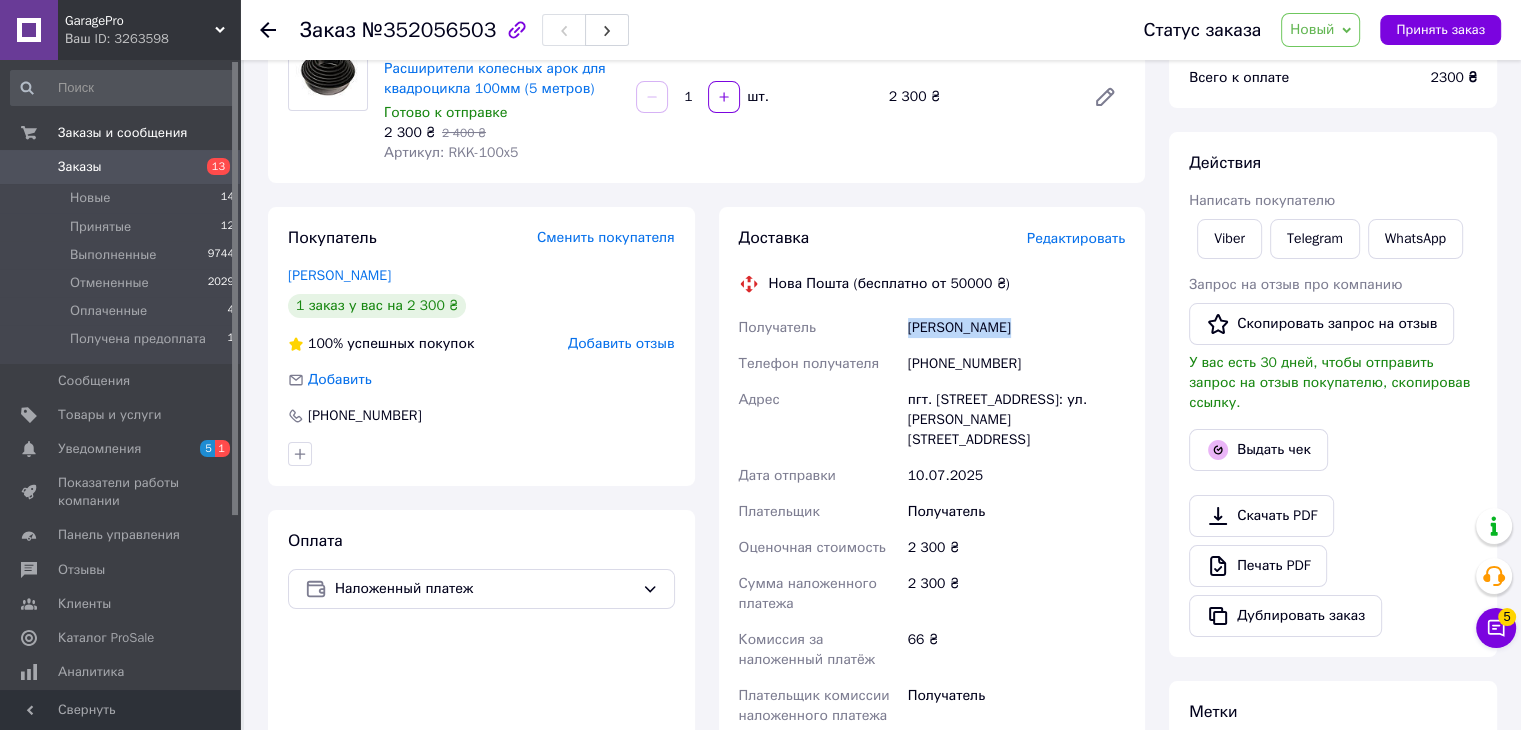 click on "Пукман Юрий" at bounding box center [1016, 328] 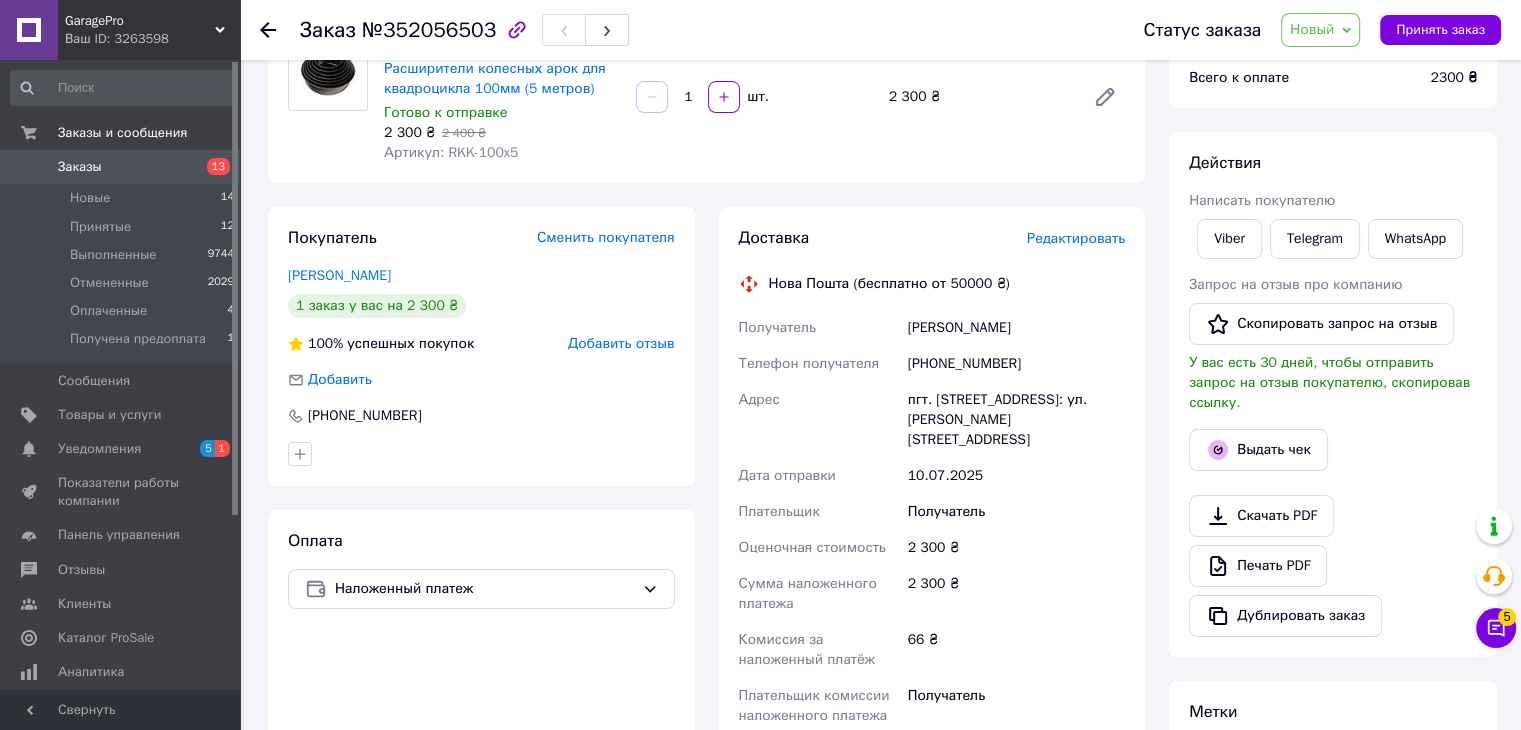 click on "[PHONE_NUMBER]" at bounding box center (1016, 364) 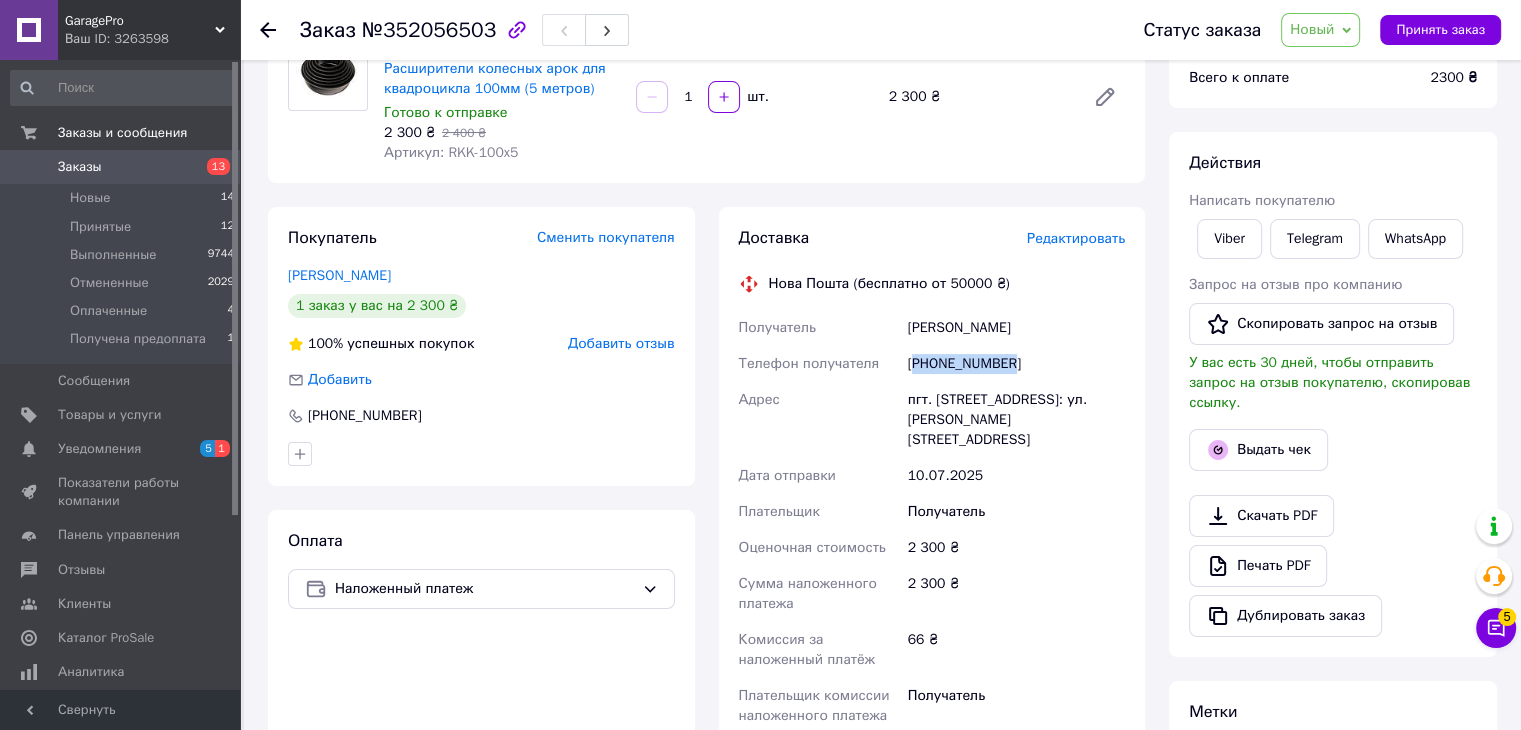 click on "[PHONE_NUMBER]" at bounding box center (1016, 364) 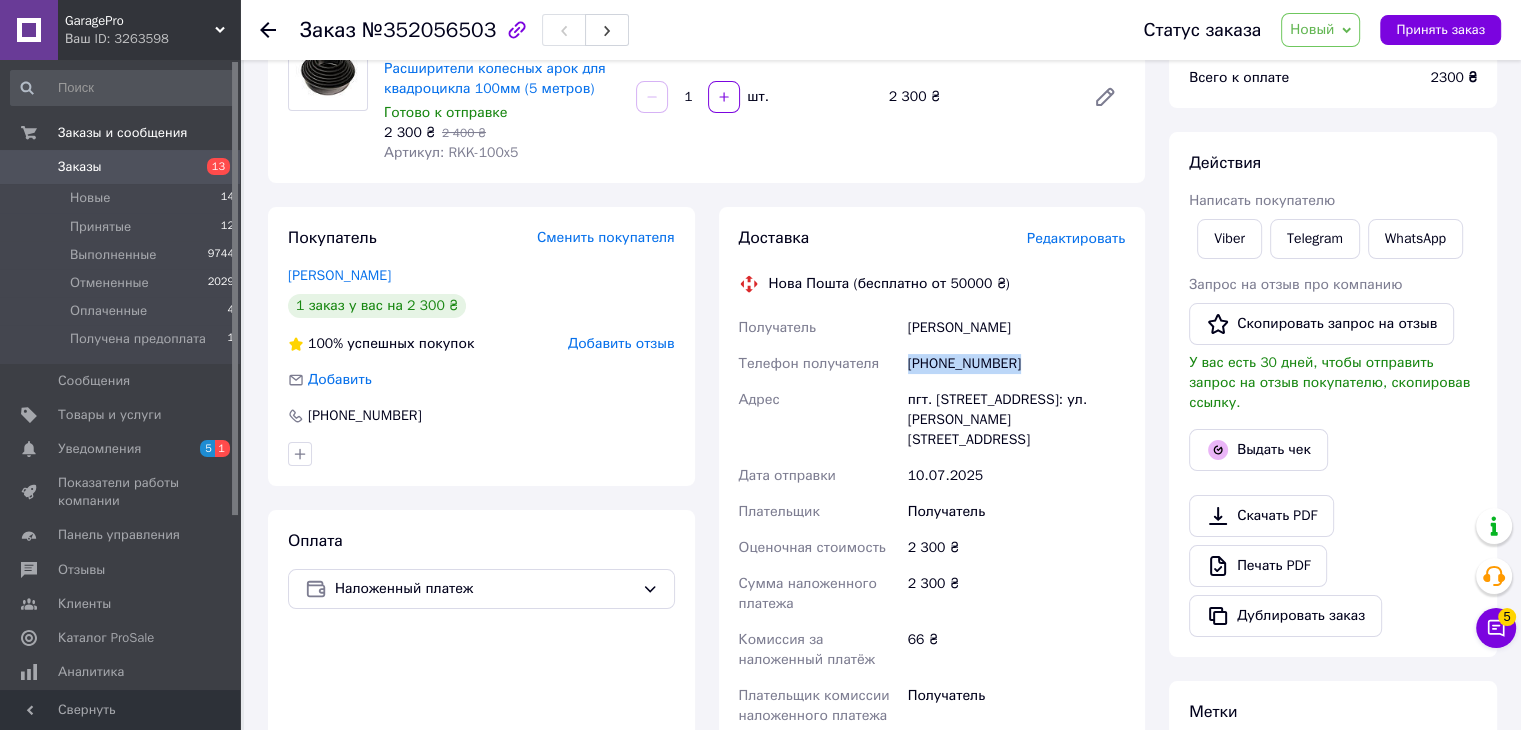click on "[PHONE_NUMBER]" at bounding box center [1016, 364] 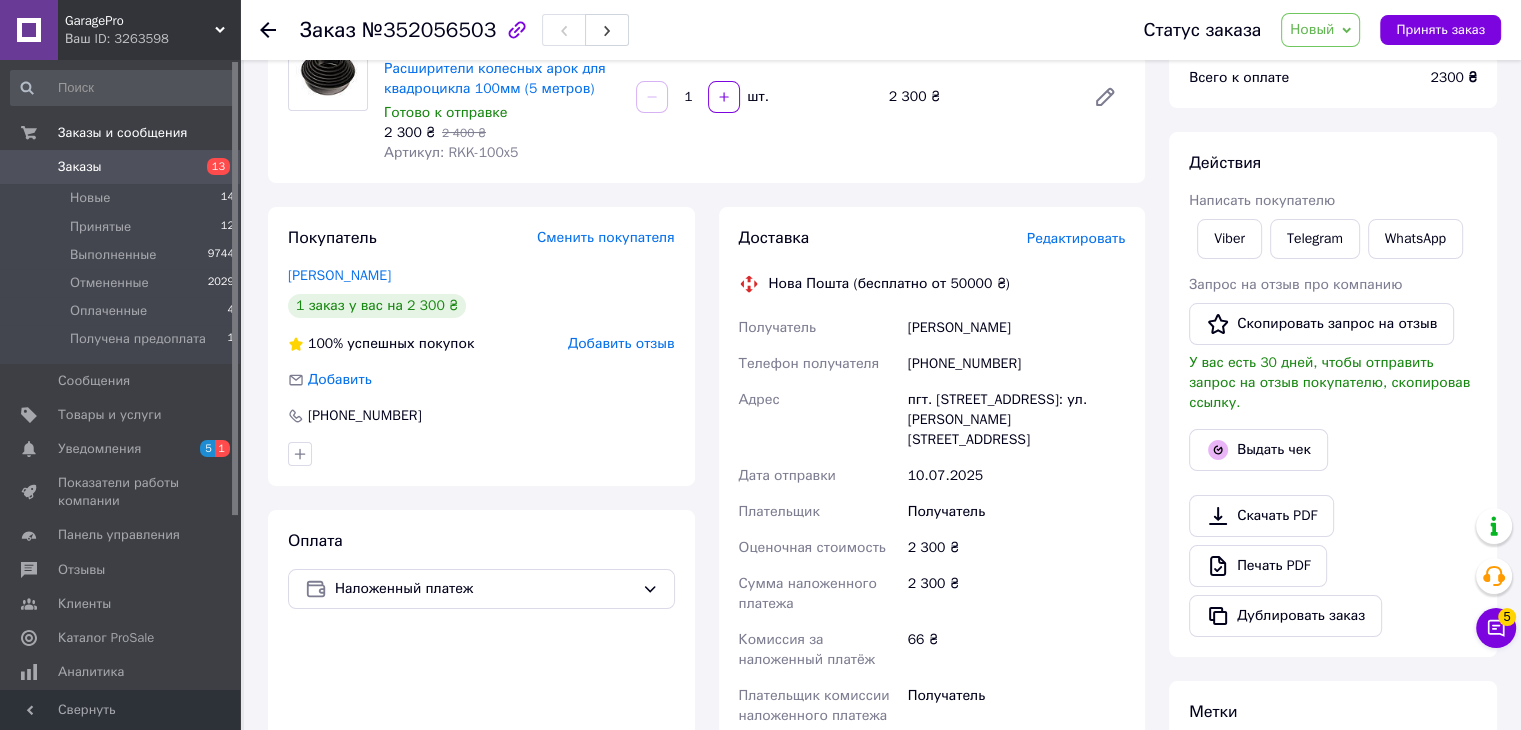 click on "пгт. [STREET_ADDRESS]: ул. [PERSON_NAME][STREET_ADDRESS]" at bounding box center [1016, 420] 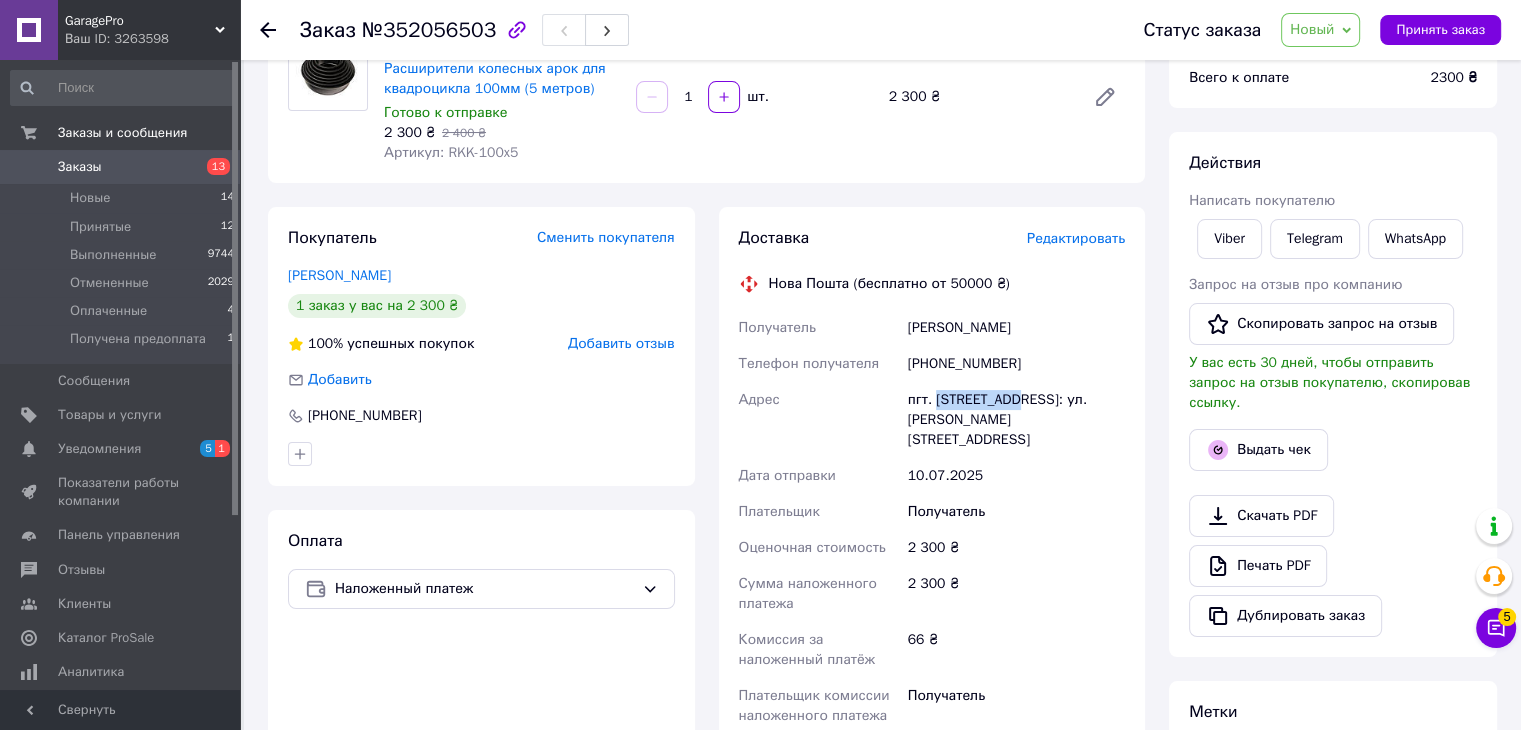 click on "пгт. [STREET_ADDRESS]: ул. [PERSON_NAME][STREET_ADDRESS]" at bounding box center [1016, 420] 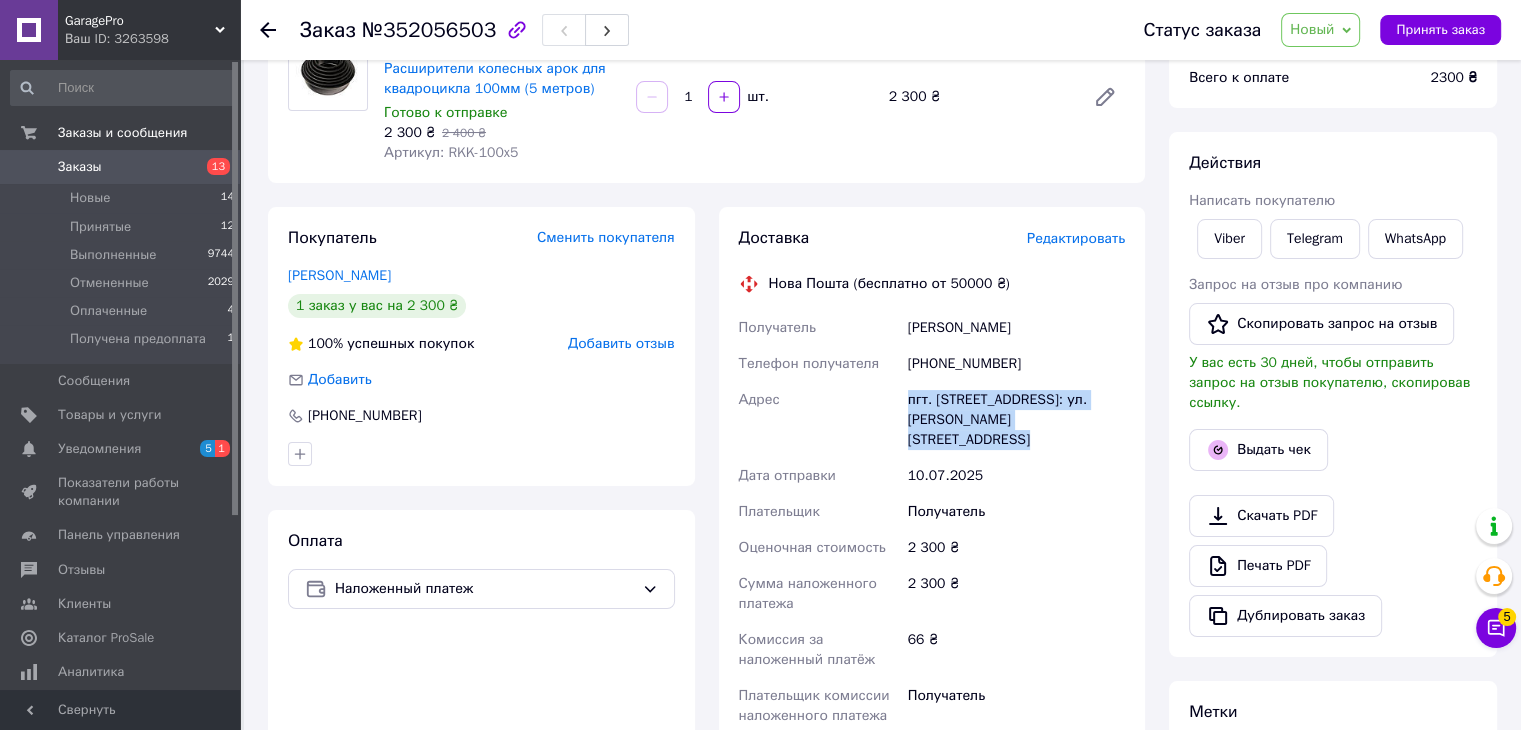 click on "пгт. [STREET_ADDRESS]: ул. [PERSON_NAME][STREET_ADDRESS]" at bounding box center [1016, 420] 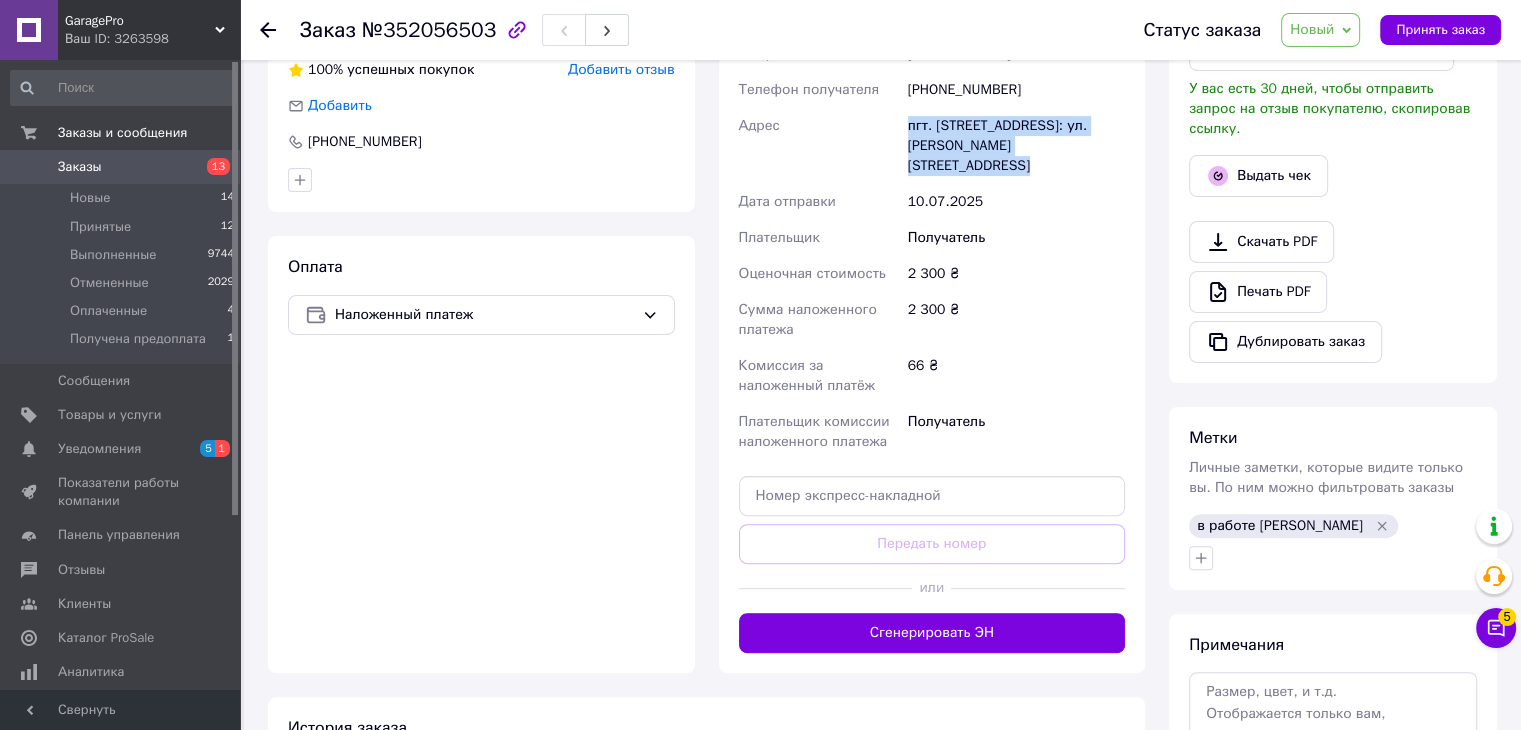 scroll, scrollTop: 500, scrollLeft: 0, axis: vertical 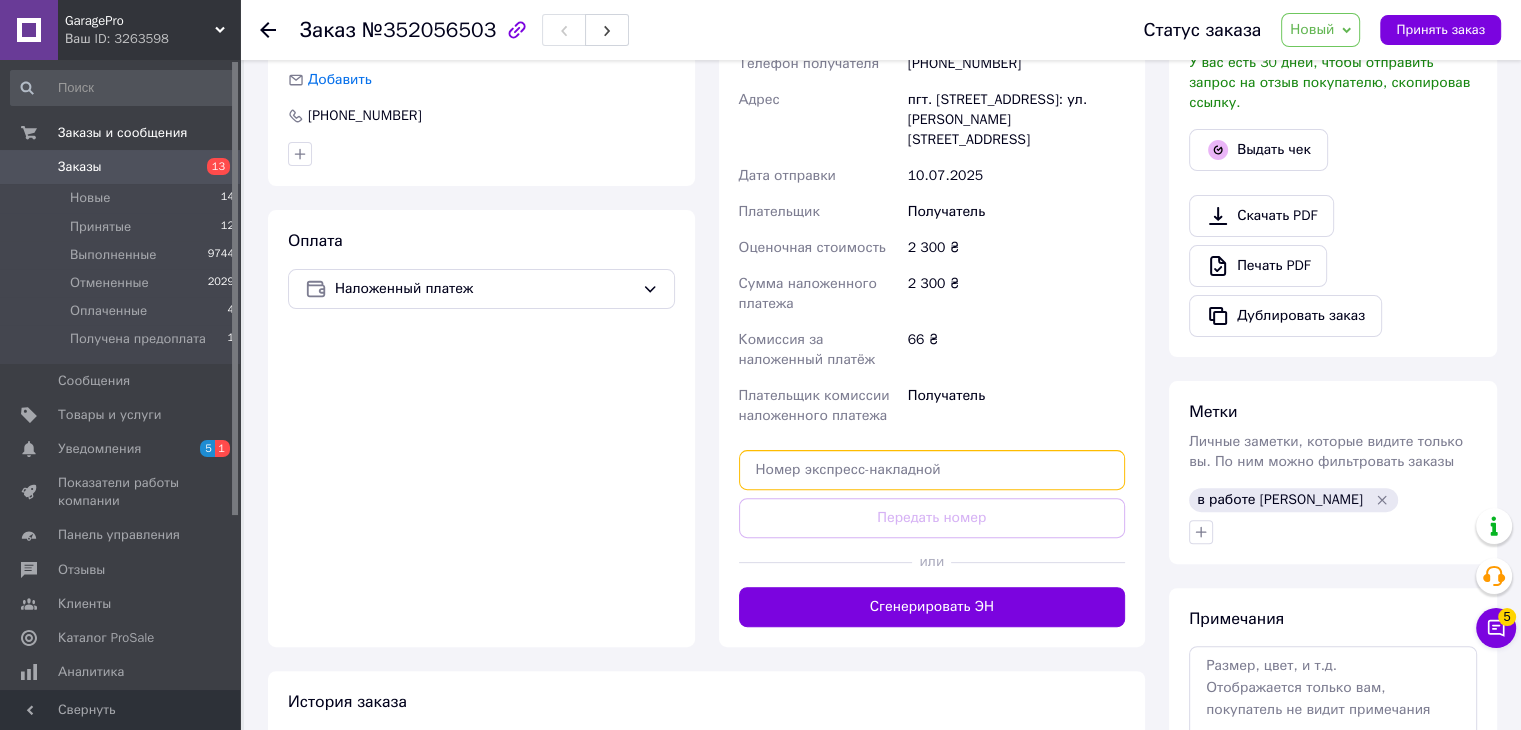 click at bounding box center [932, 470] 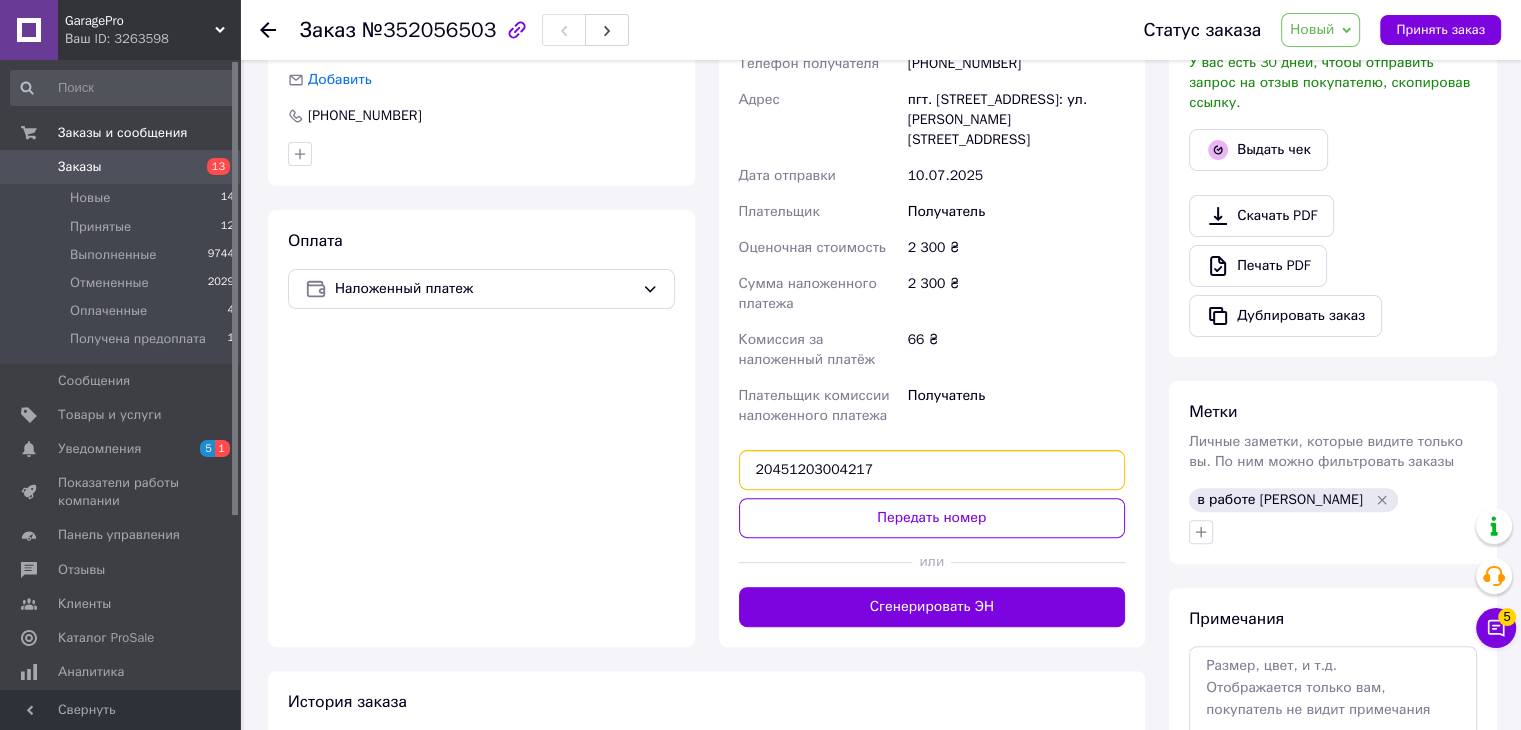 type on "20451203004217" 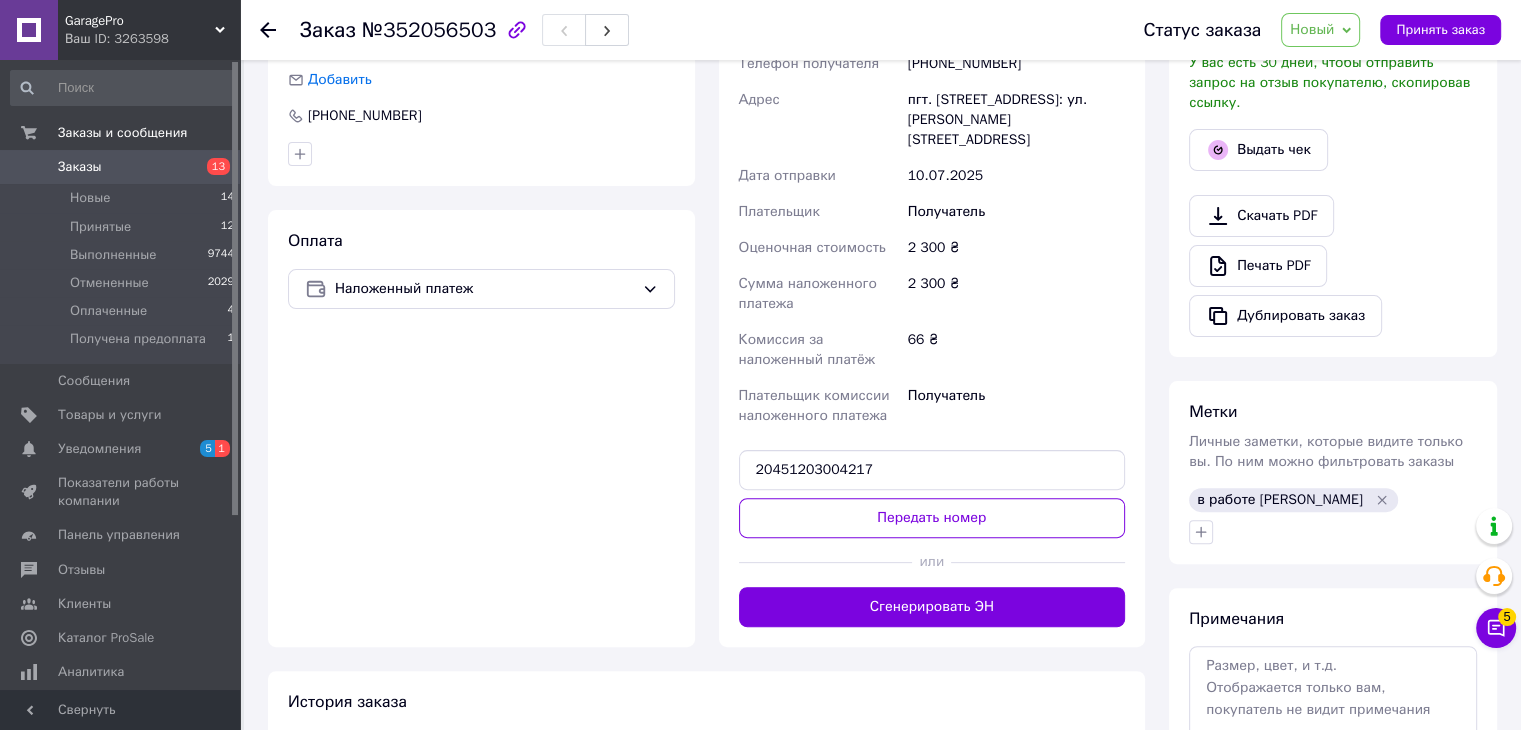 click at bounding box center (826, 562) 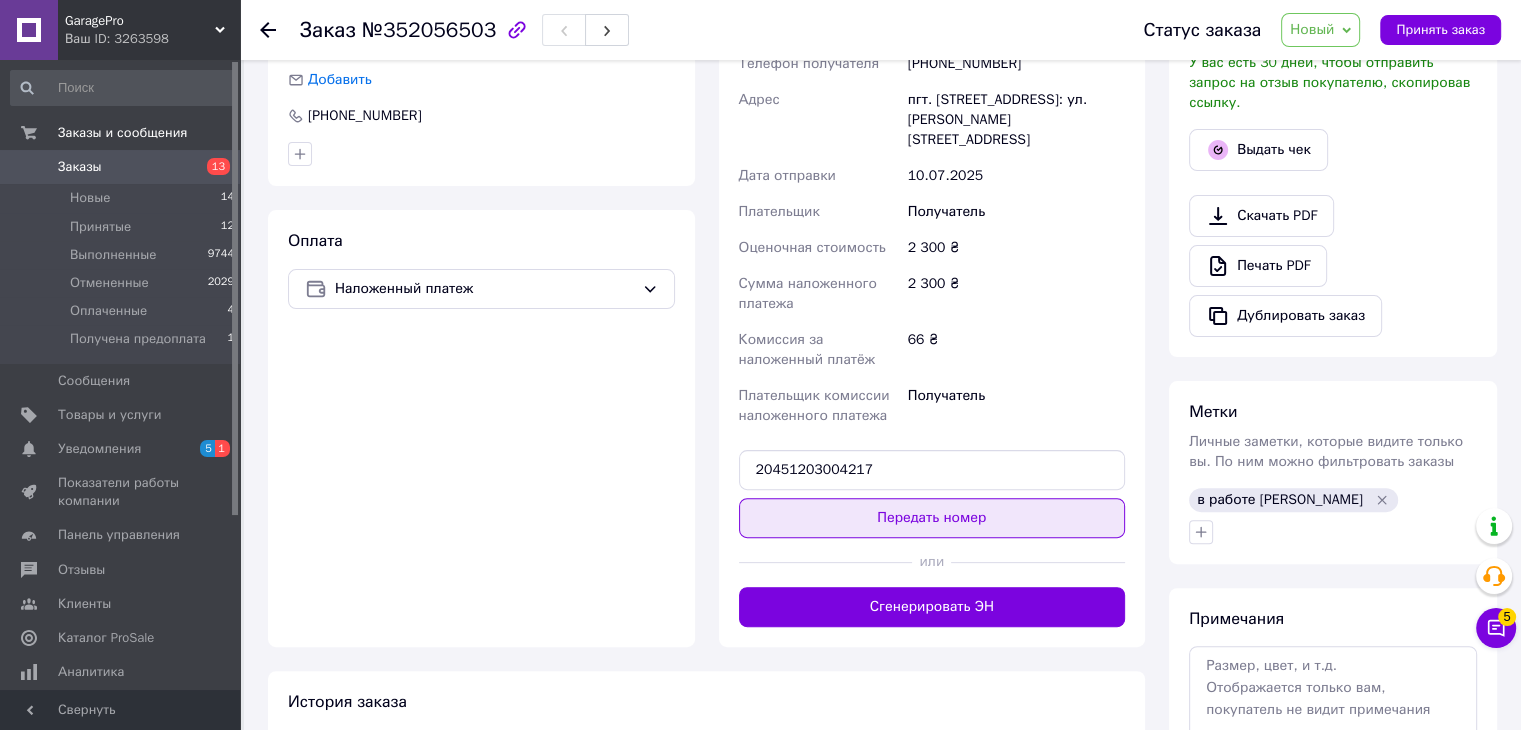 click on "Передать номер" at bounding box center (932, 518) 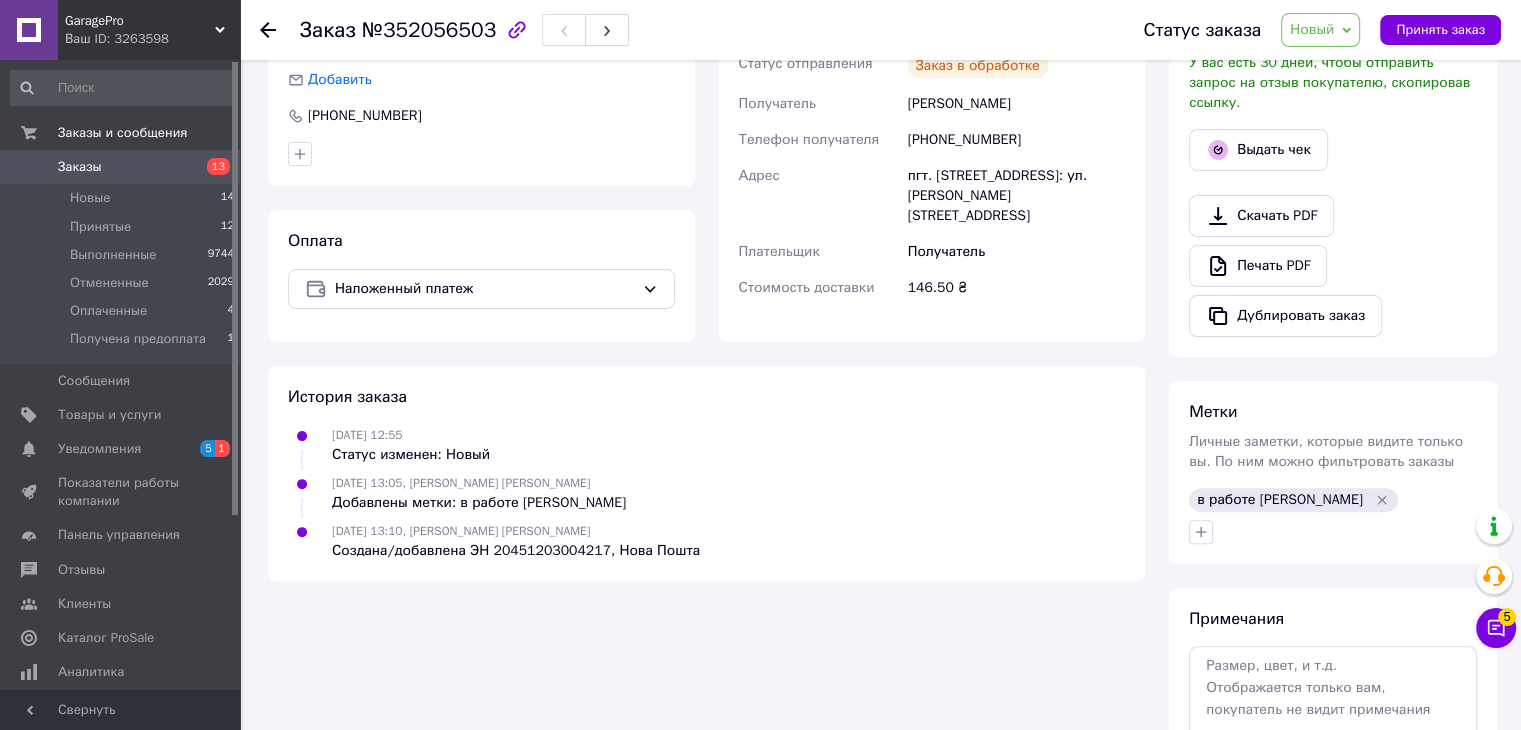 click 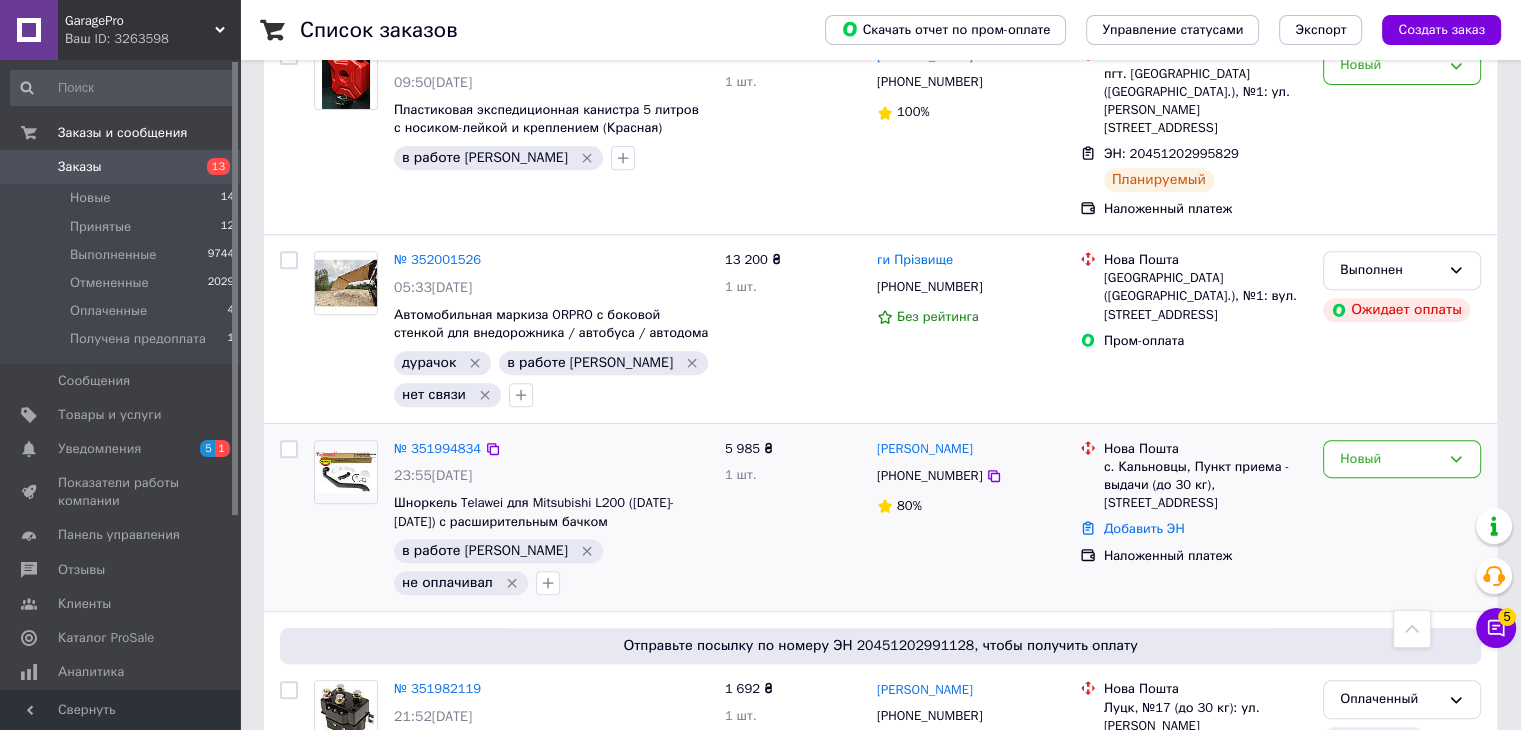 scroll, scrollTop: 800, scrollLeft: 0, axis: vertical 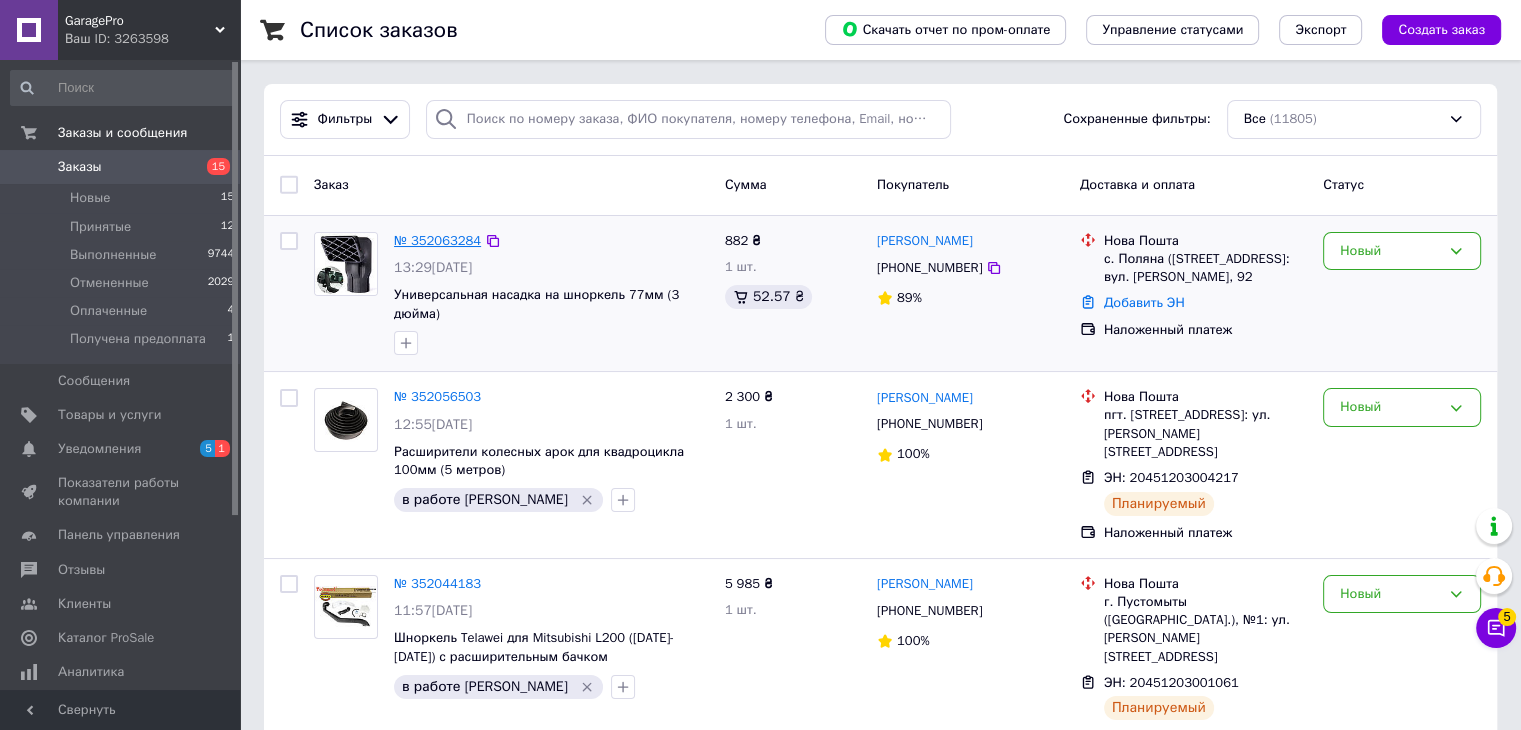 click on "№ 352063284" at bounding box center [437, 240] 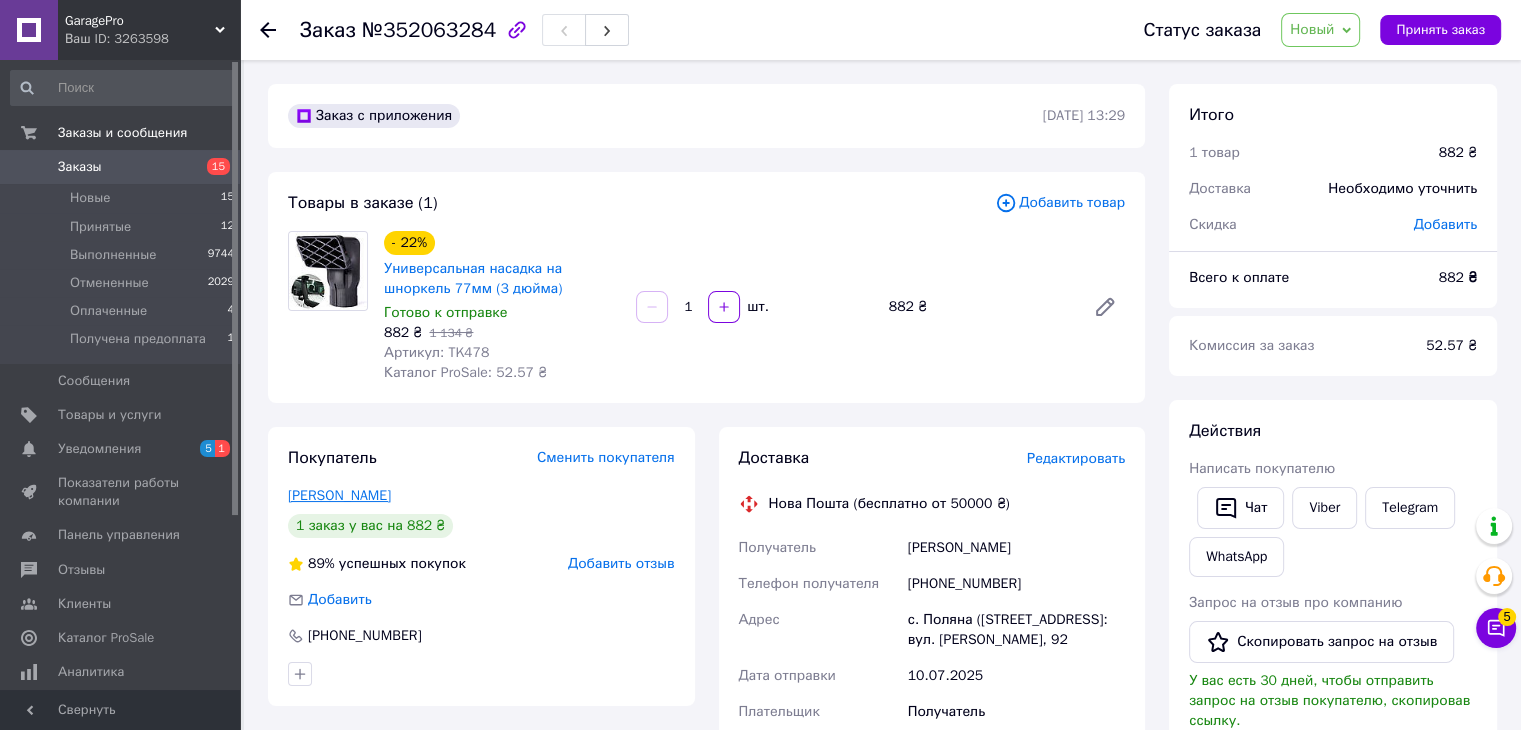 click on "[PERSON_NAME]" at bounding box center (339, 495) 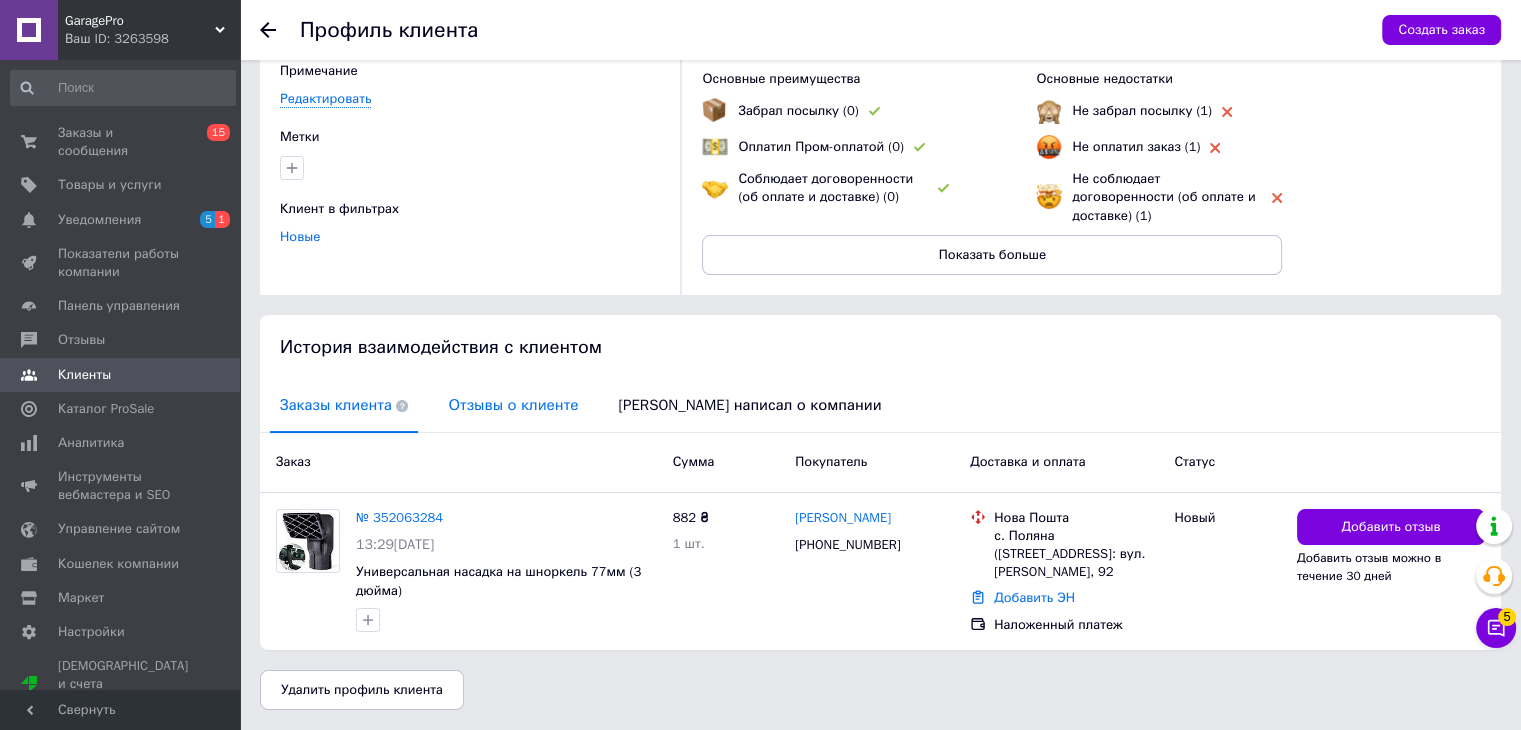 click on "Отзывы о клиенте" at bounding box center (513, 405) 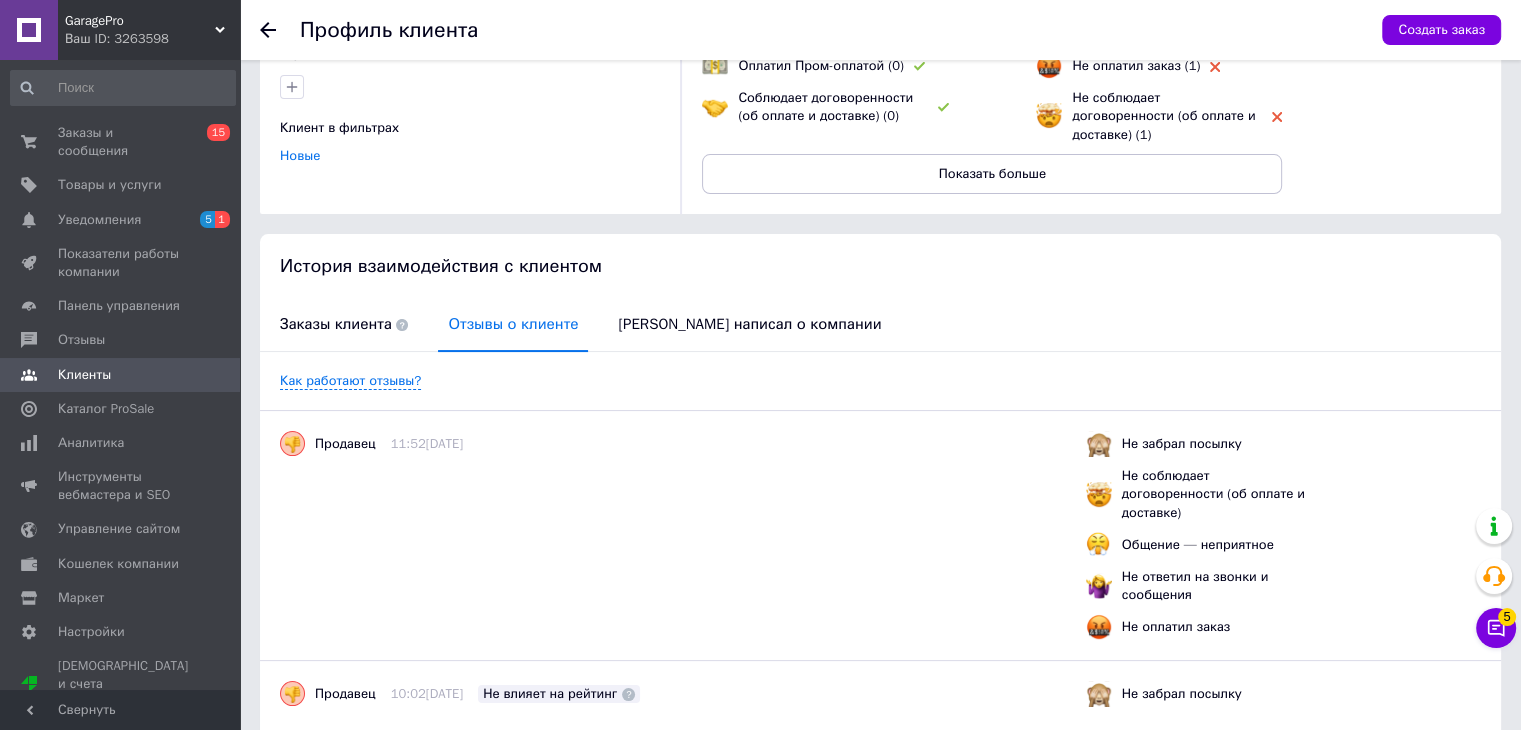 scroll, scrollTop: 0, scrollLeft: 0, axis: both 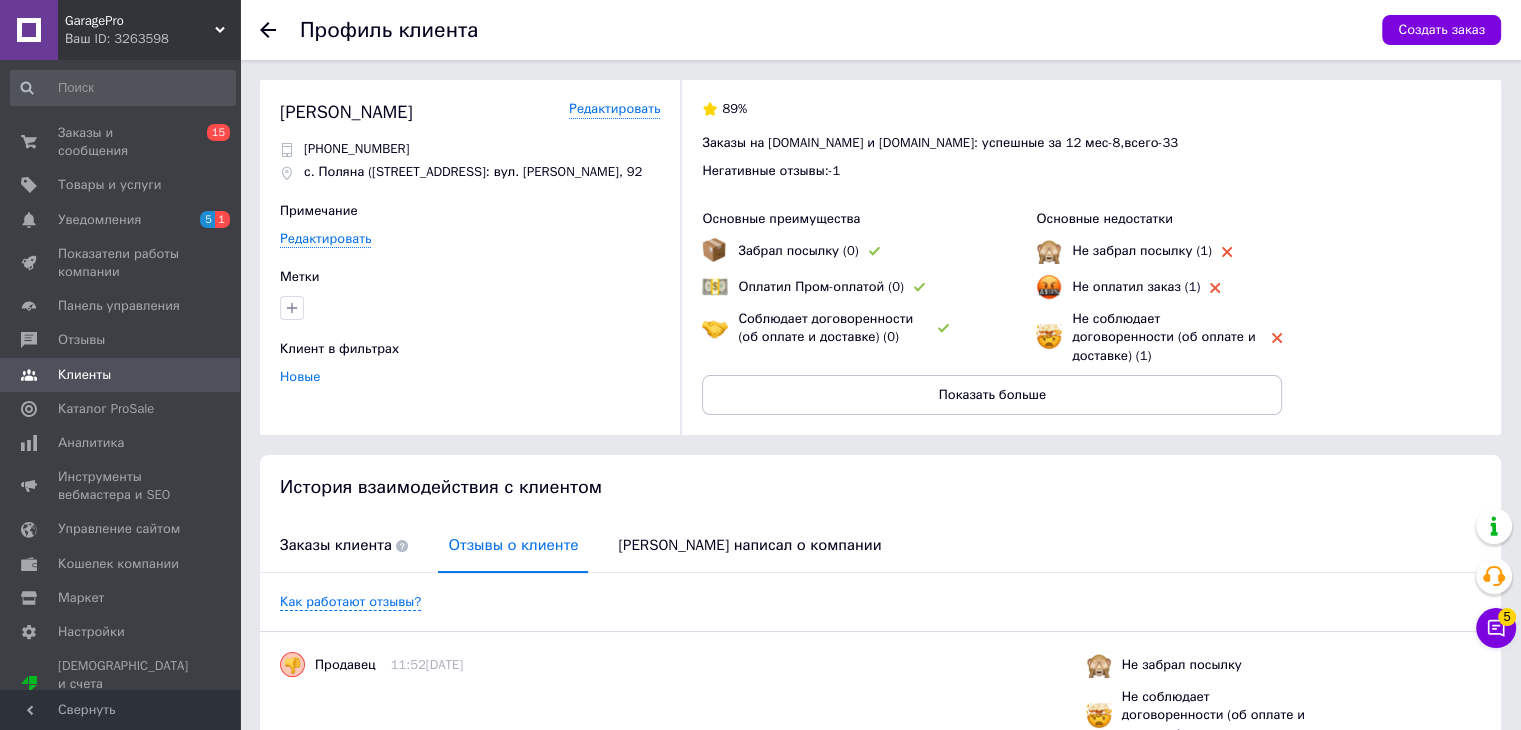 click 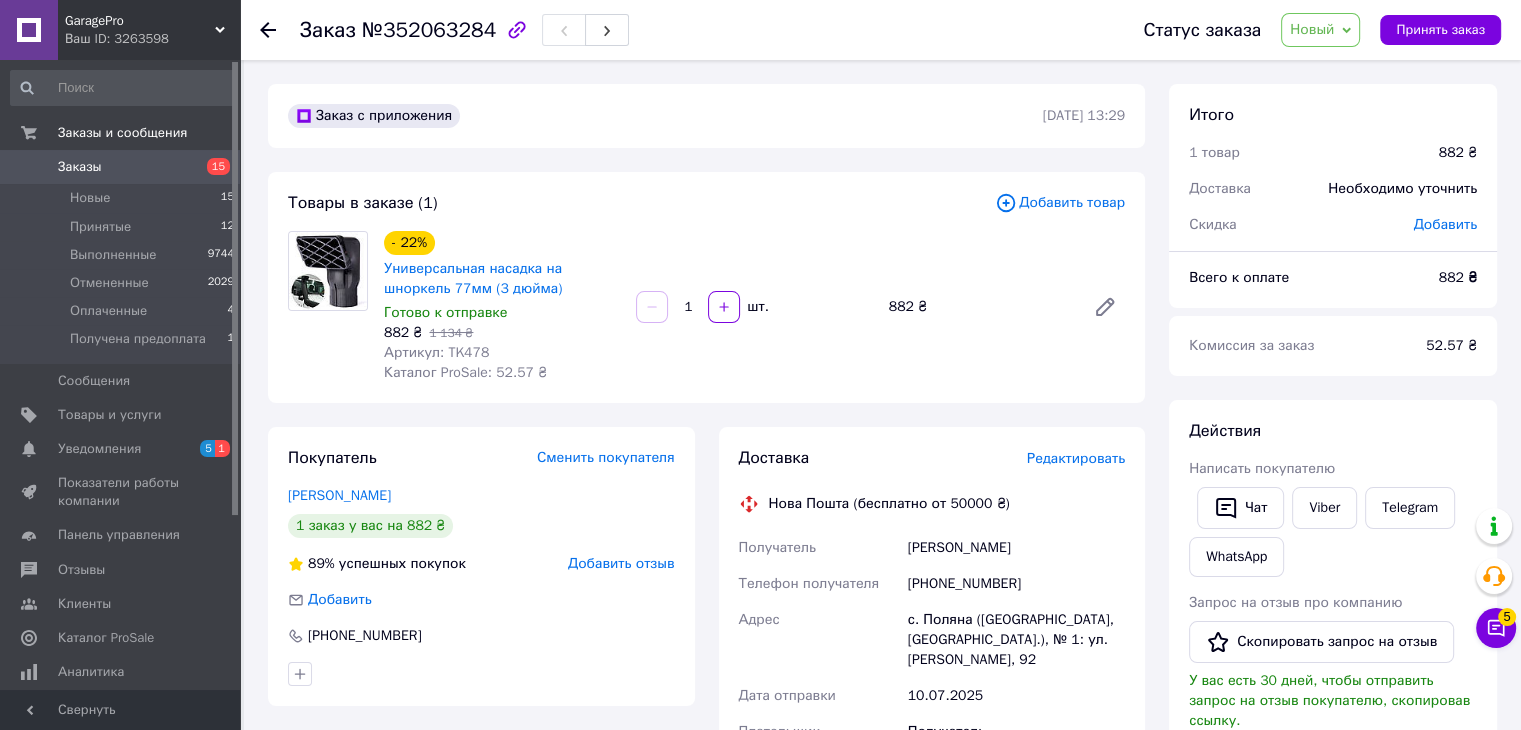 click on "[PHONE_NUMBER]" at bounding box center (1016, 584) 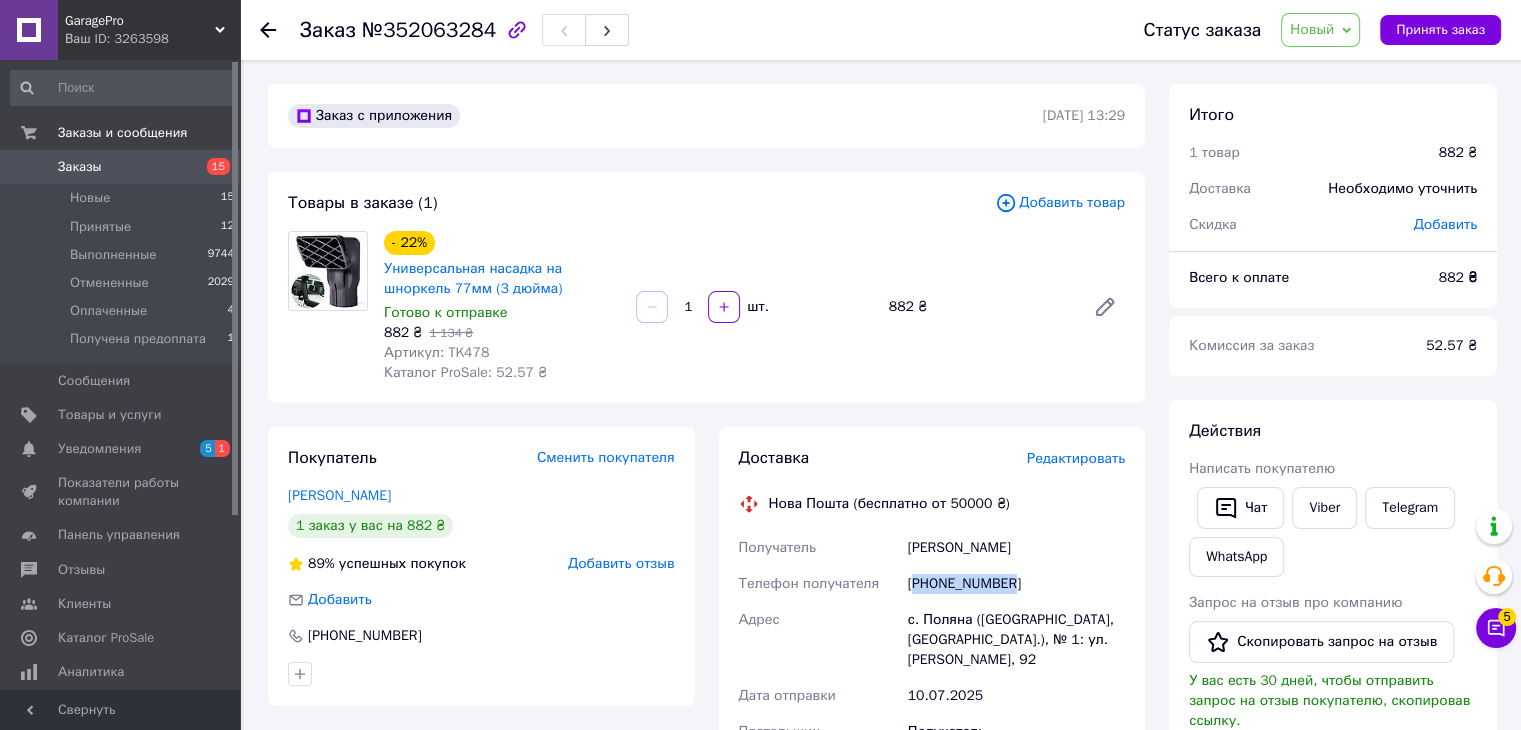 click on "[PHONE_NUMBER]" at bounding box center [1016, 584] 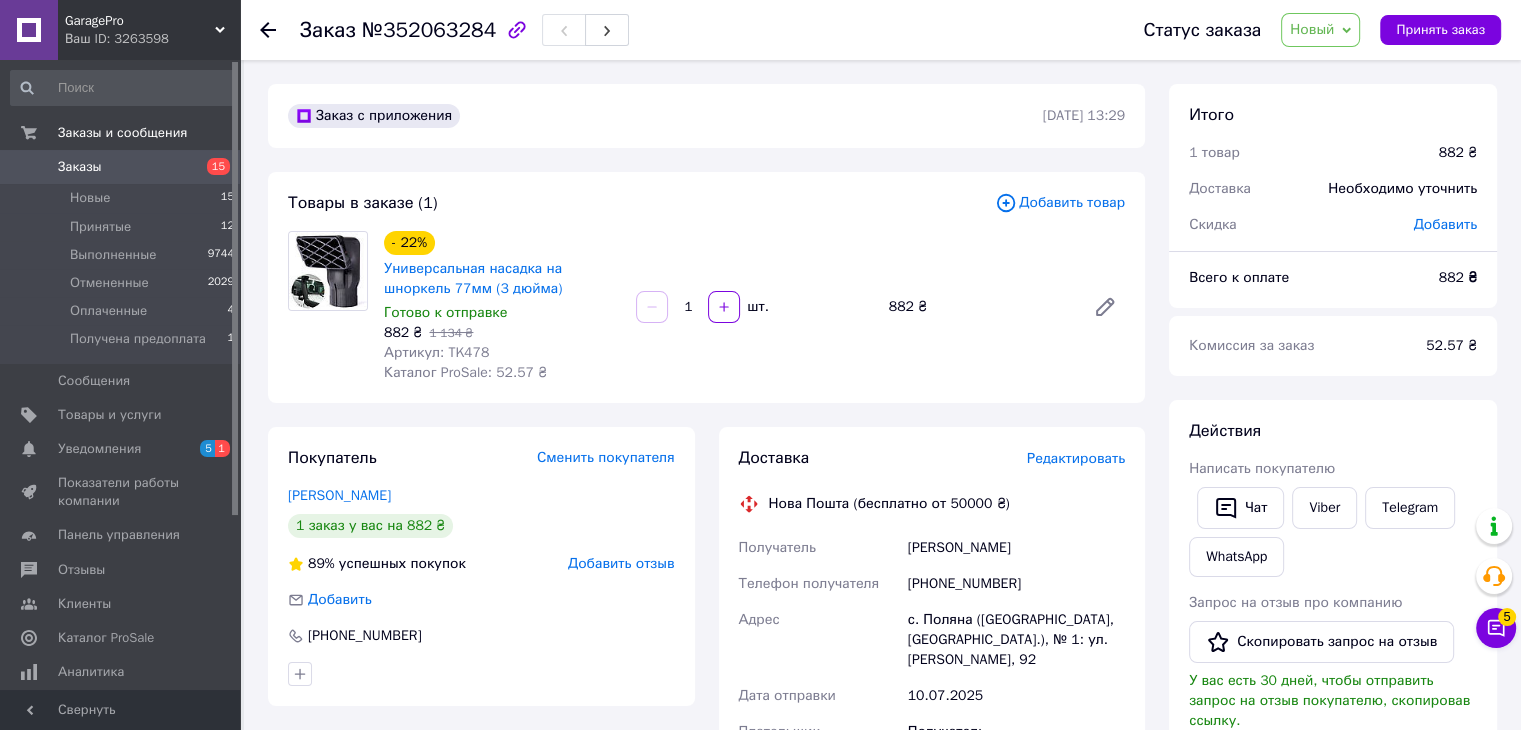 click 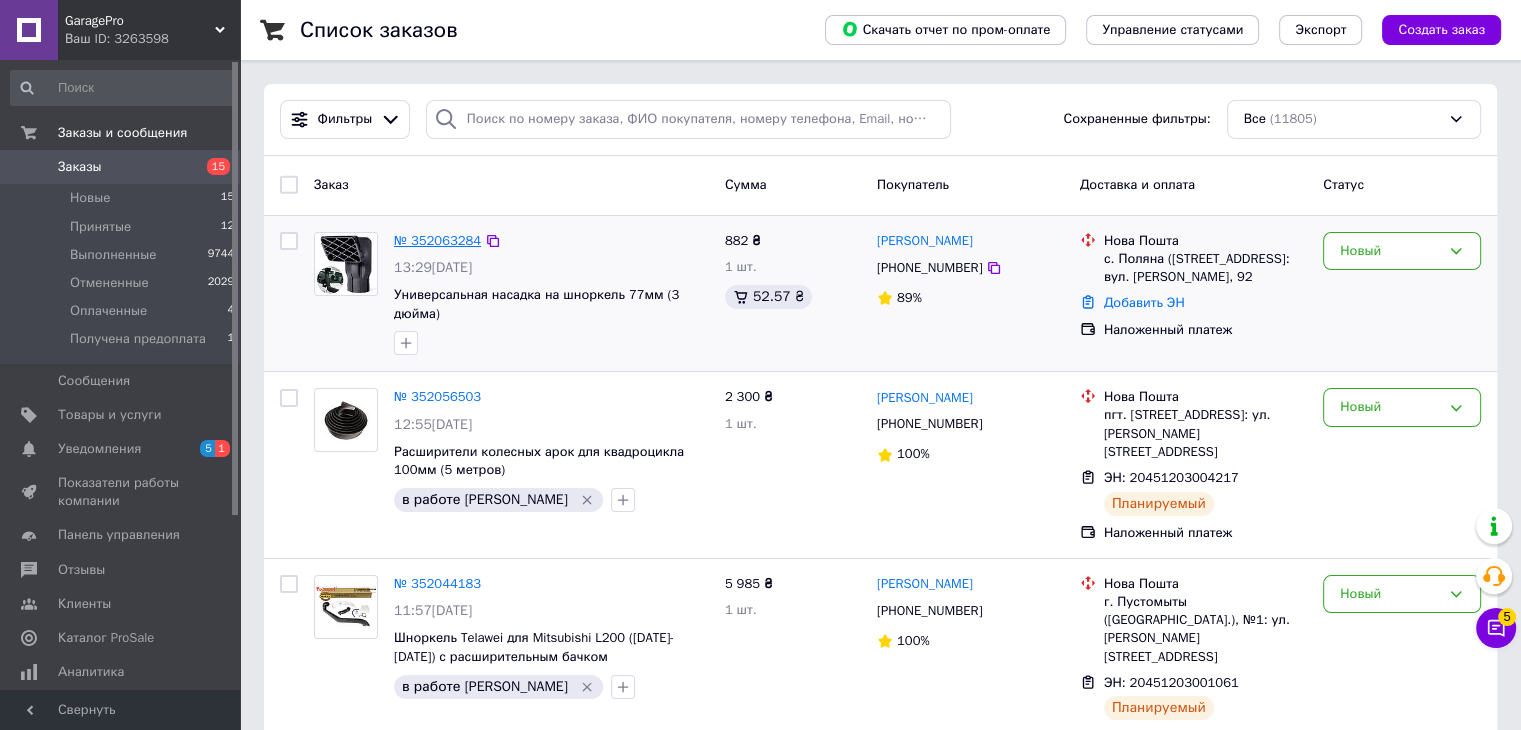 click on "№ 352063284" at bounding box center [437, 240] 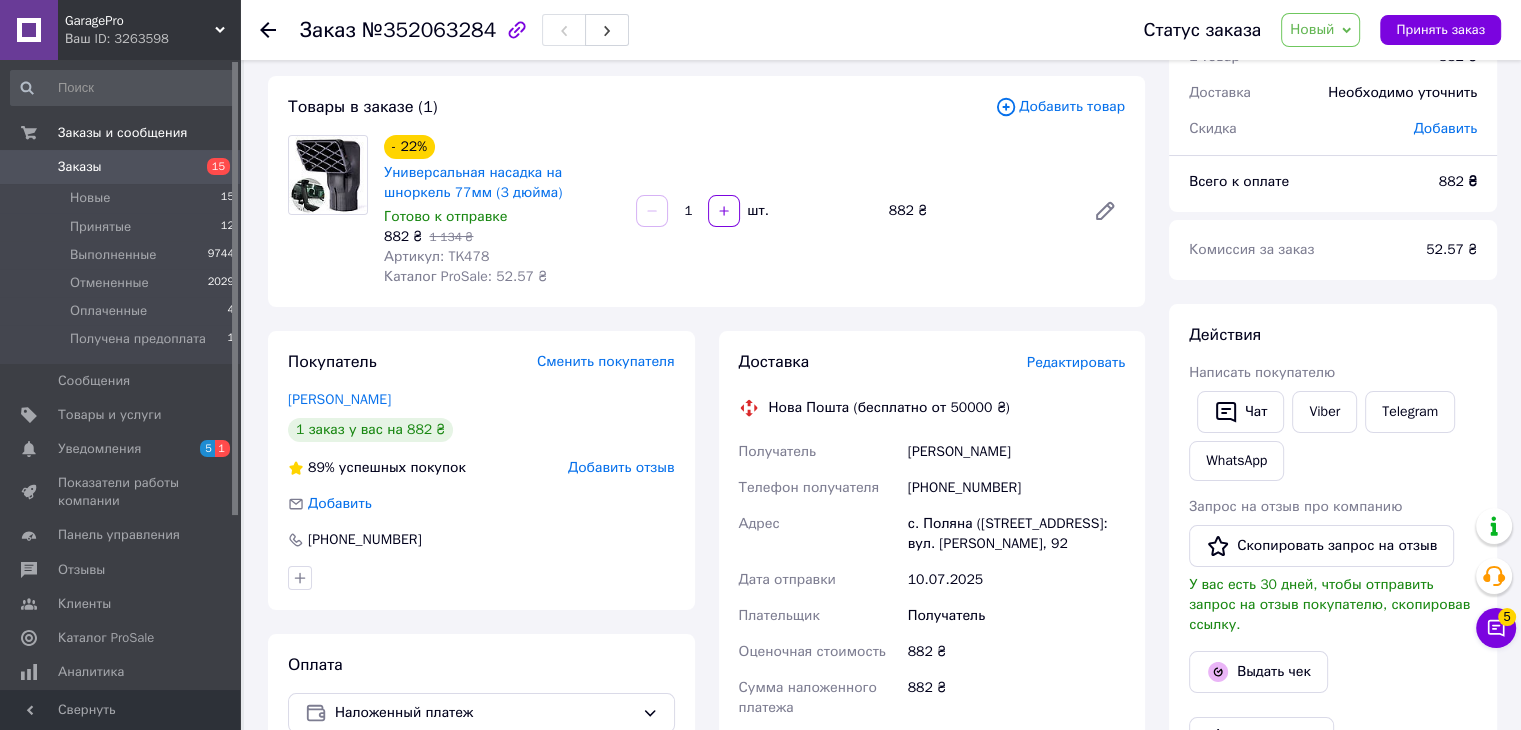 scroll, scrollTop: 100, scrollLeft: 0, axis: vertical 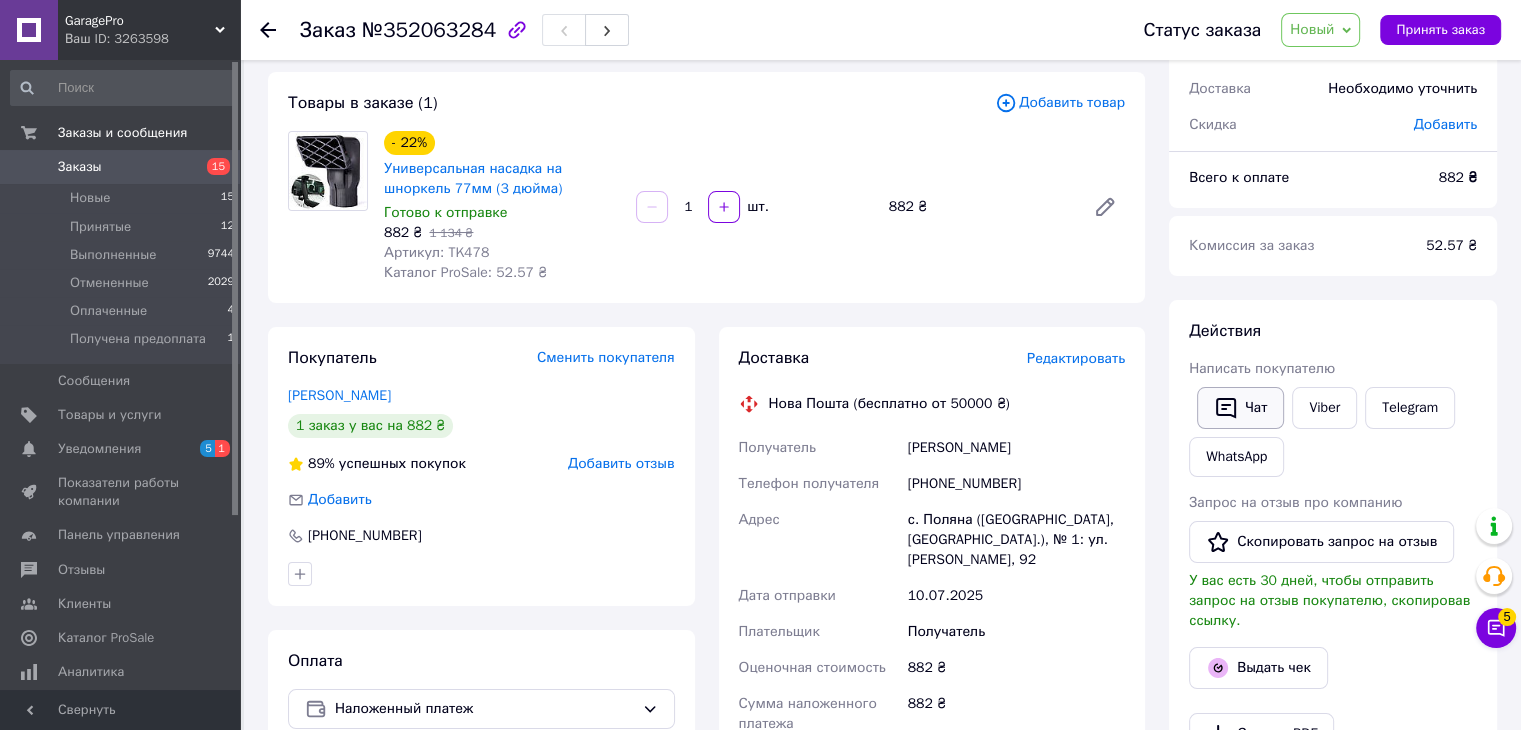 click on "Чат" at bounding box center [1240, 408] 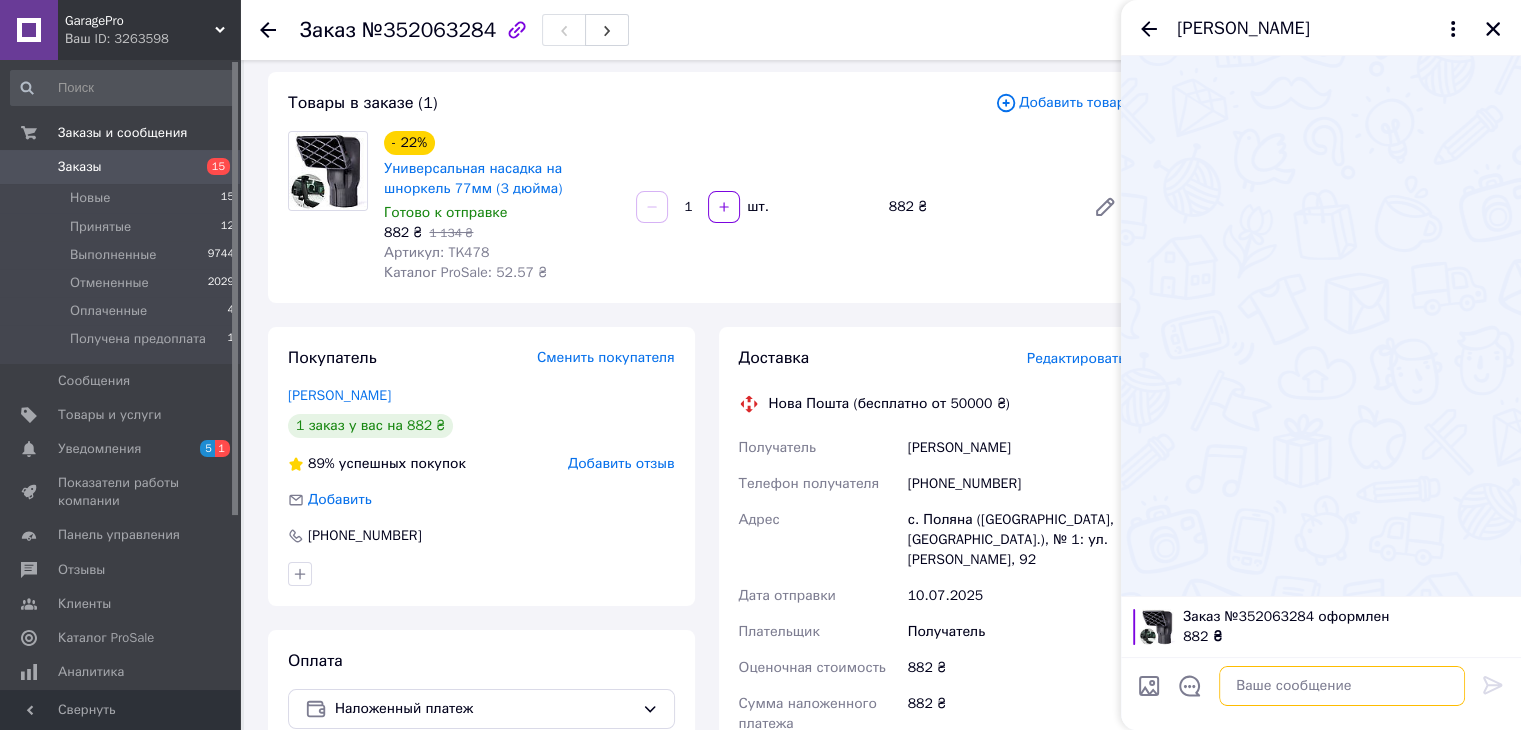 click at bounding box center [1342, 686] 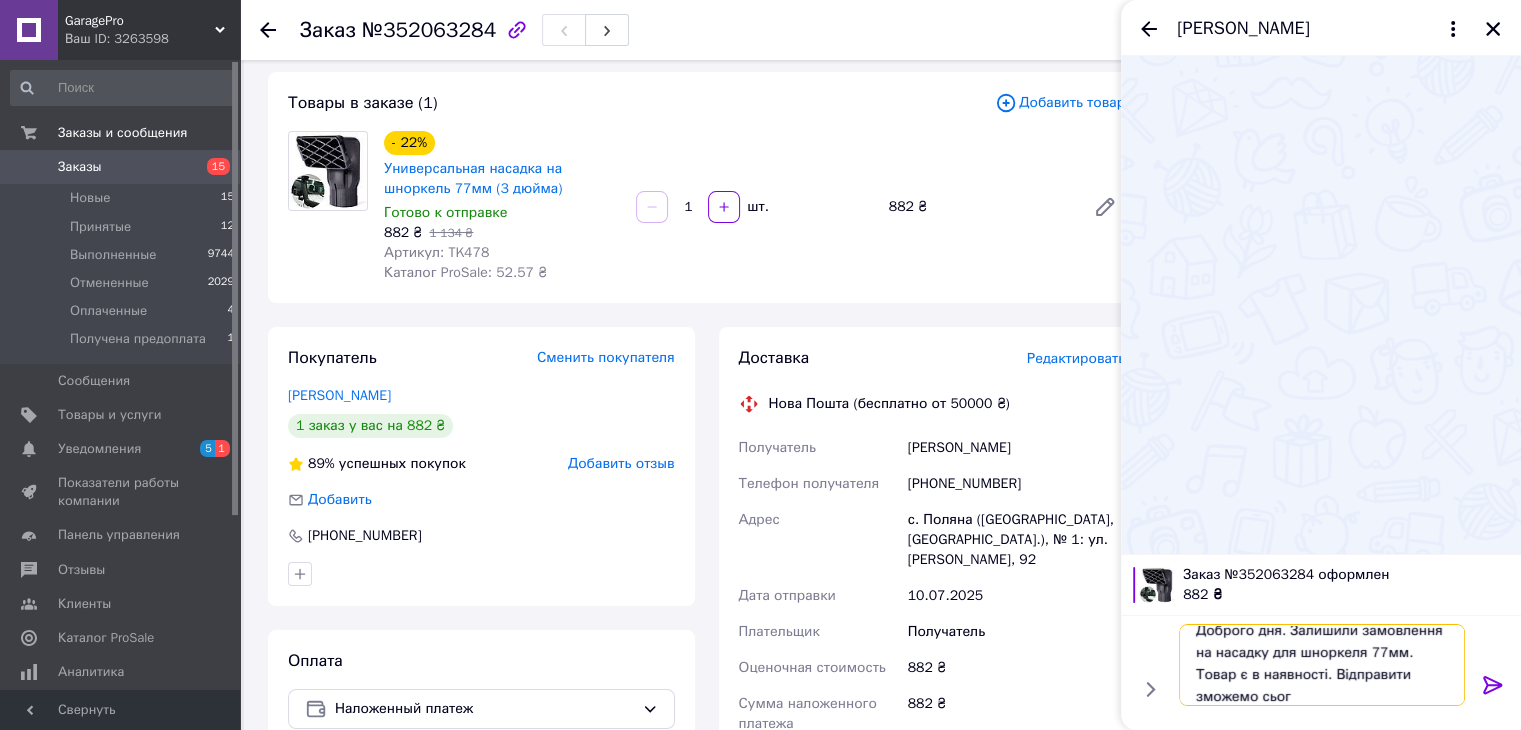 scroll, scrollTop: 1, scrollLeft: 0, axis: vertical 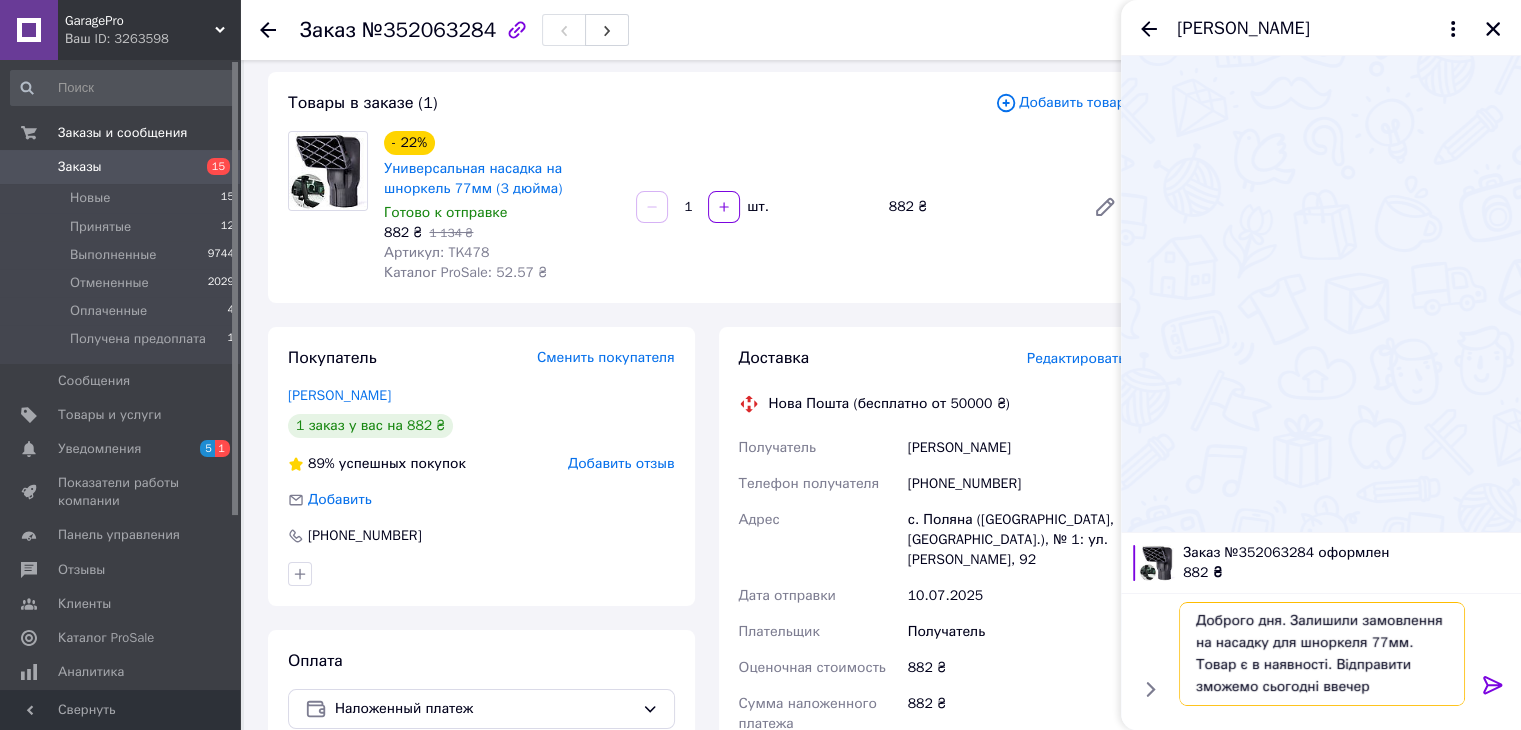type on "Доброго дня. Залишили замовлення на насадку для шноркеля 77мм. Товар є в наявності. Відправити зможемо сьогодні ввечері" 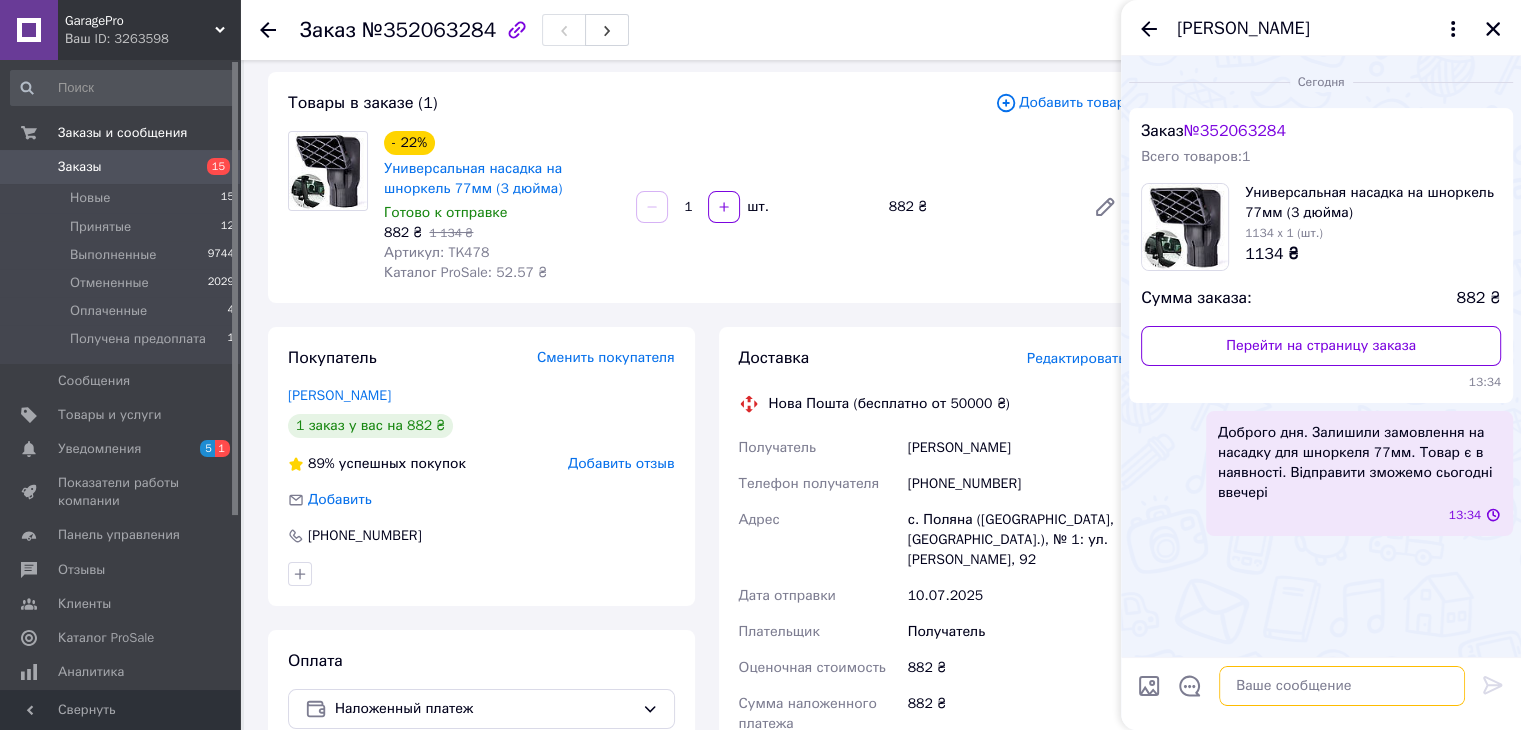 scroll, scrollTop: 0, scrollLeft: 0, axis: both 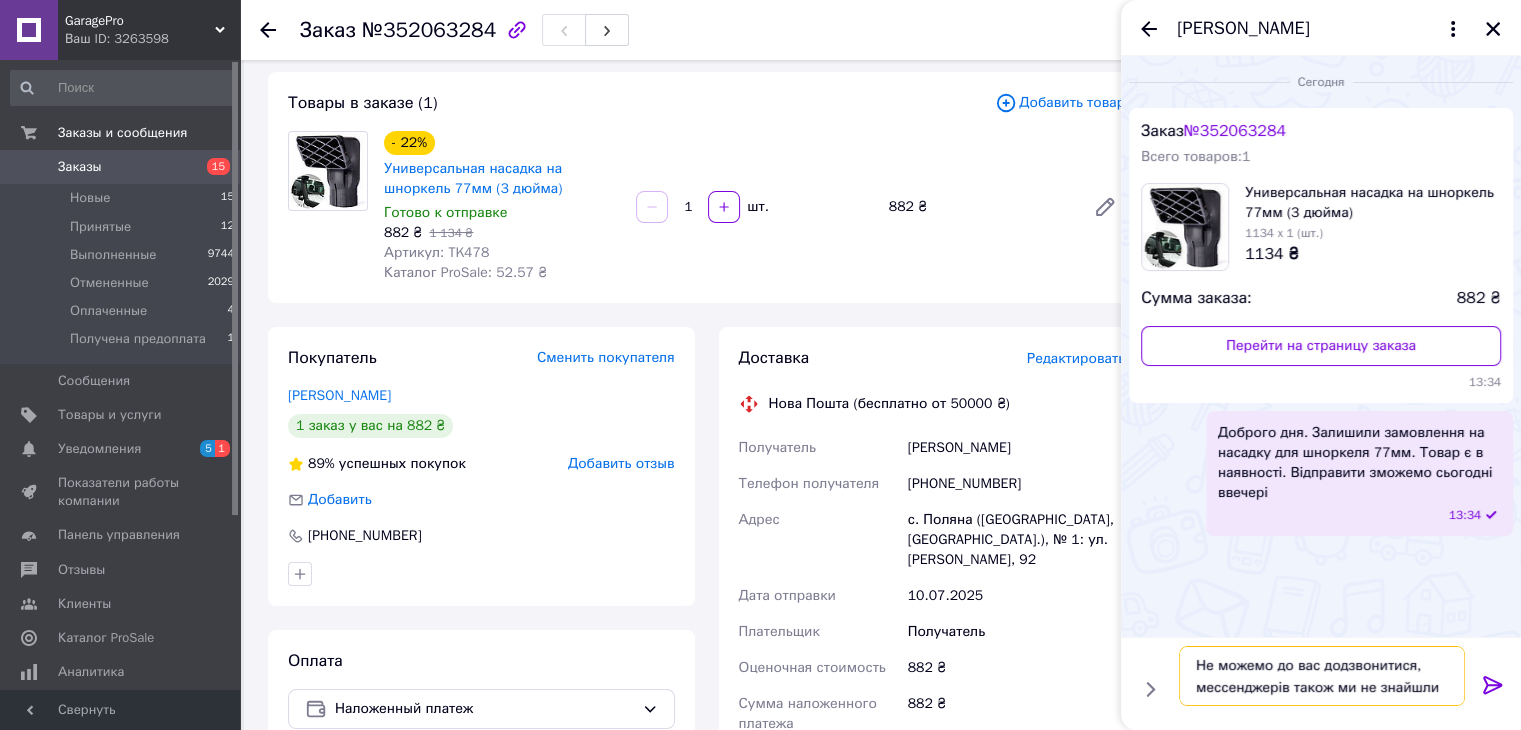 type on "Не можемо до вас додзвонитися, мессенджерів також ми не знайшли." 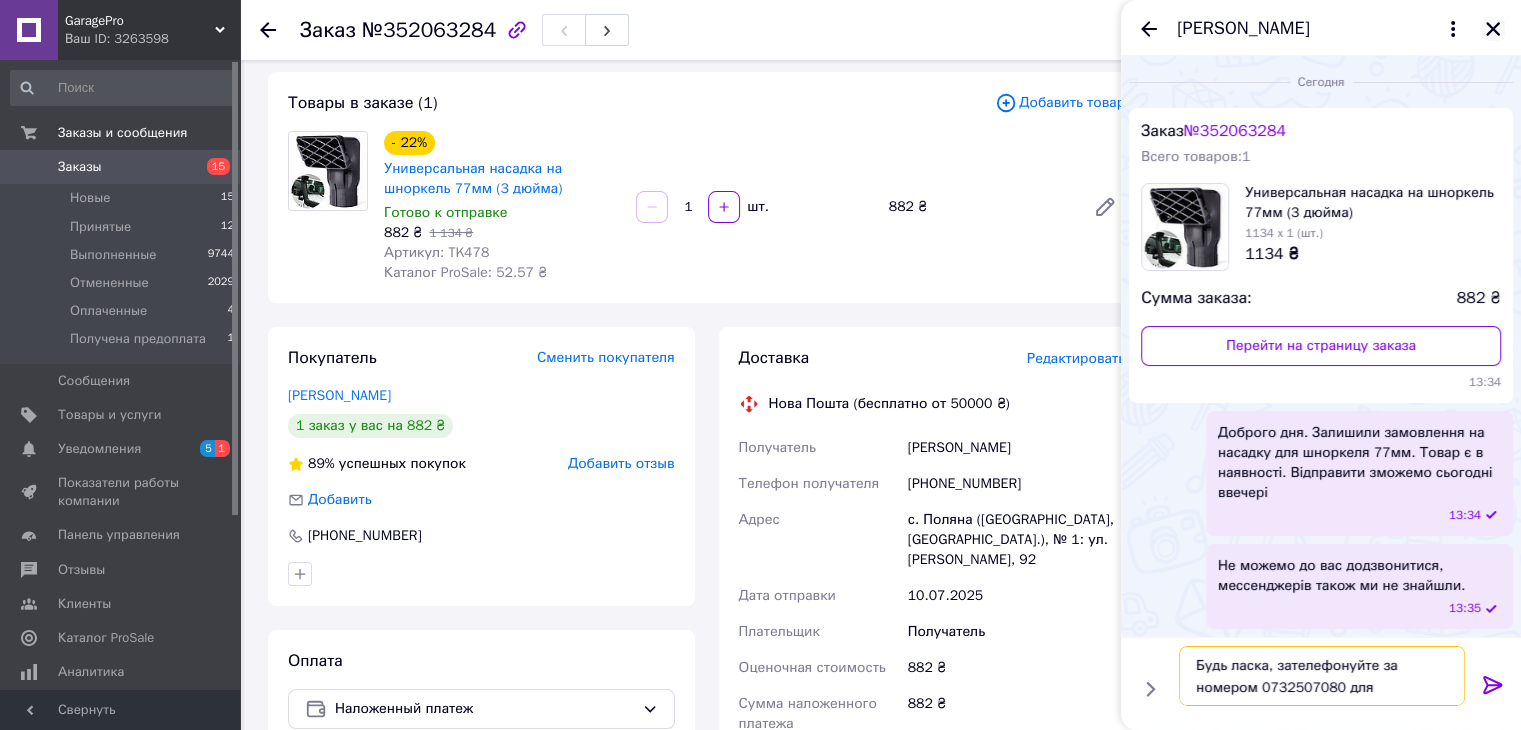 type on "Будь ласка, зателефонуйте за номером 0732507080 для" 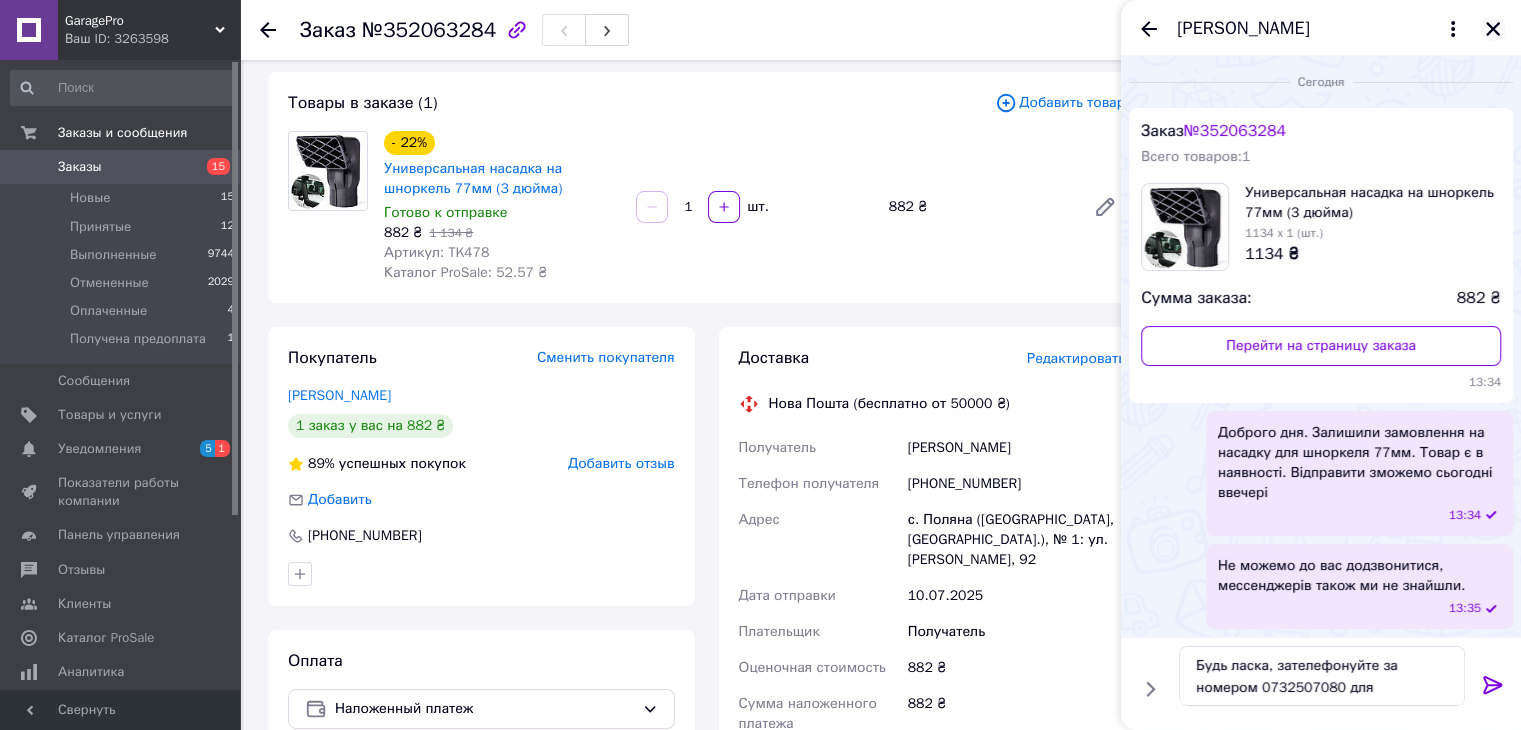 click 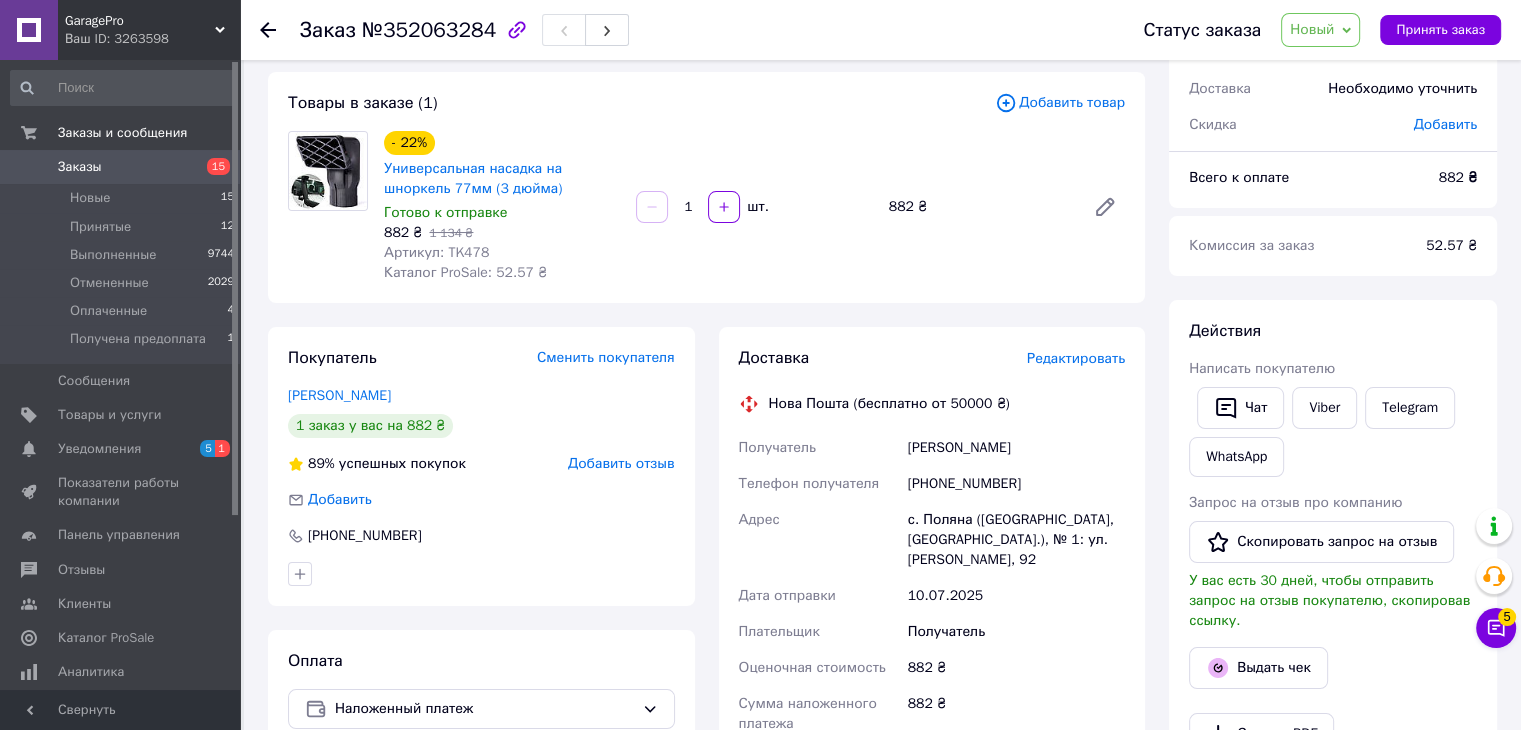 click at bounding box center [268, 30] 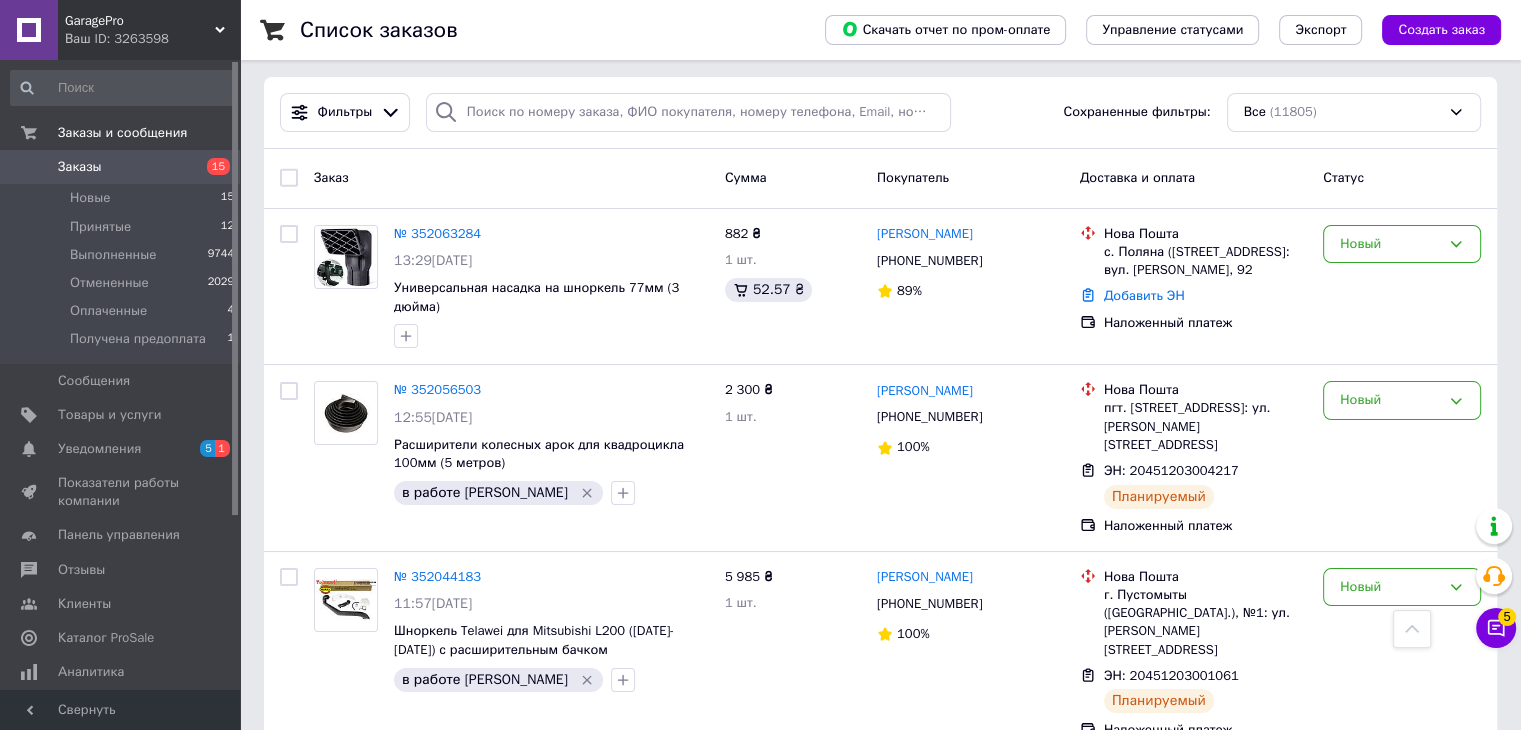 scroll, scrollTop: 0, scrollLeft: 0, axis: both 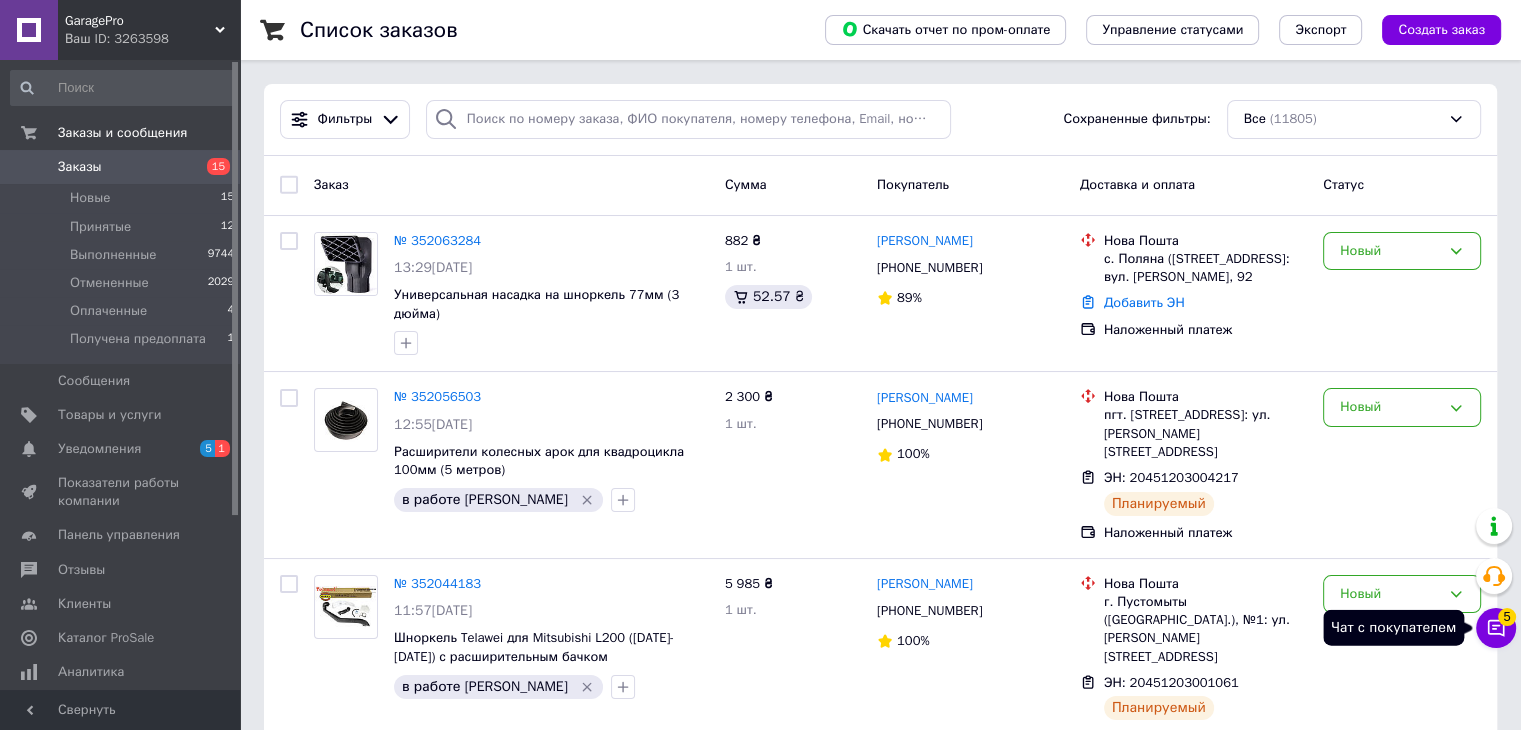 click on "5" at bounding box center [1507, 617] 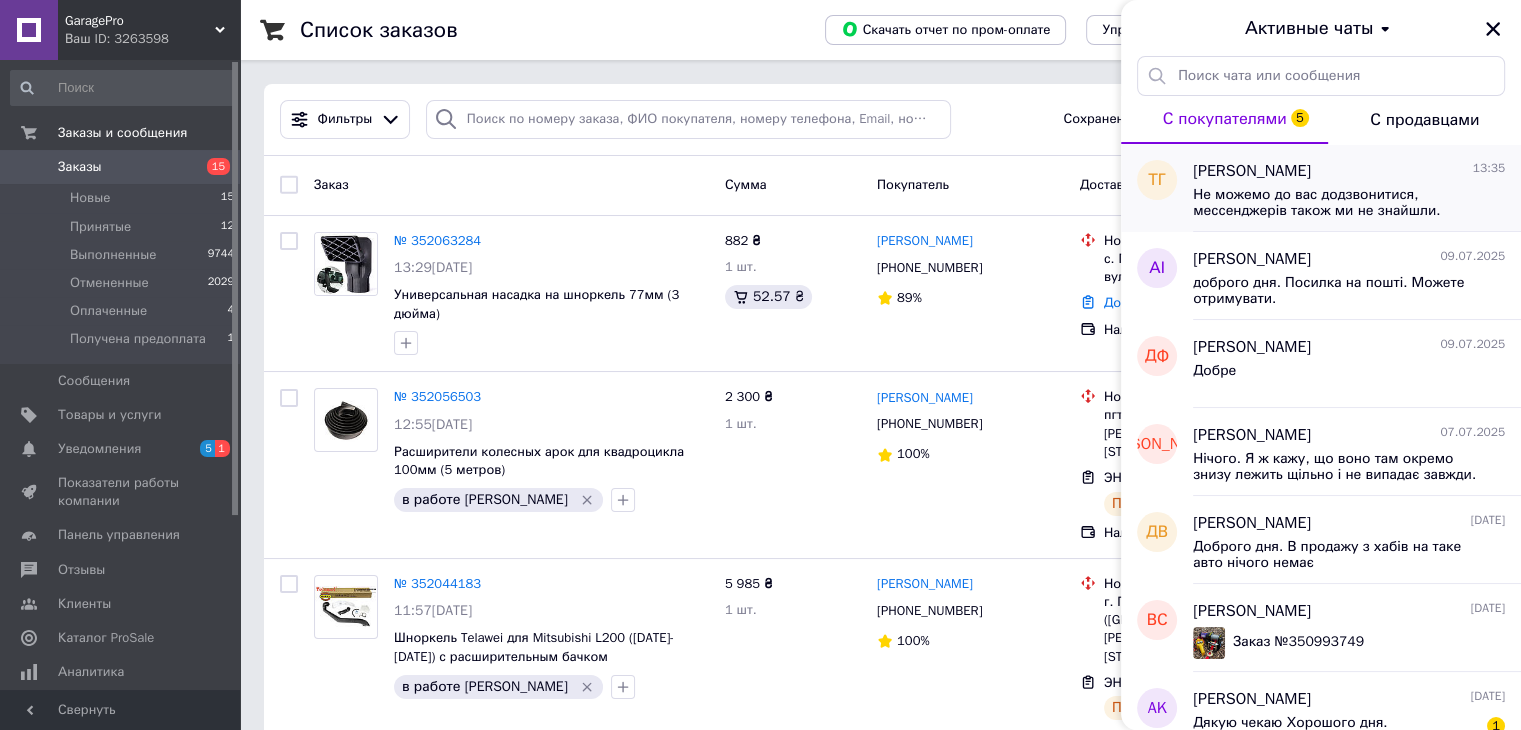 click on "Не можемо до вас додзвонитися, мессенджерів також ми не знайшли." at bounding box center [1335, 203] 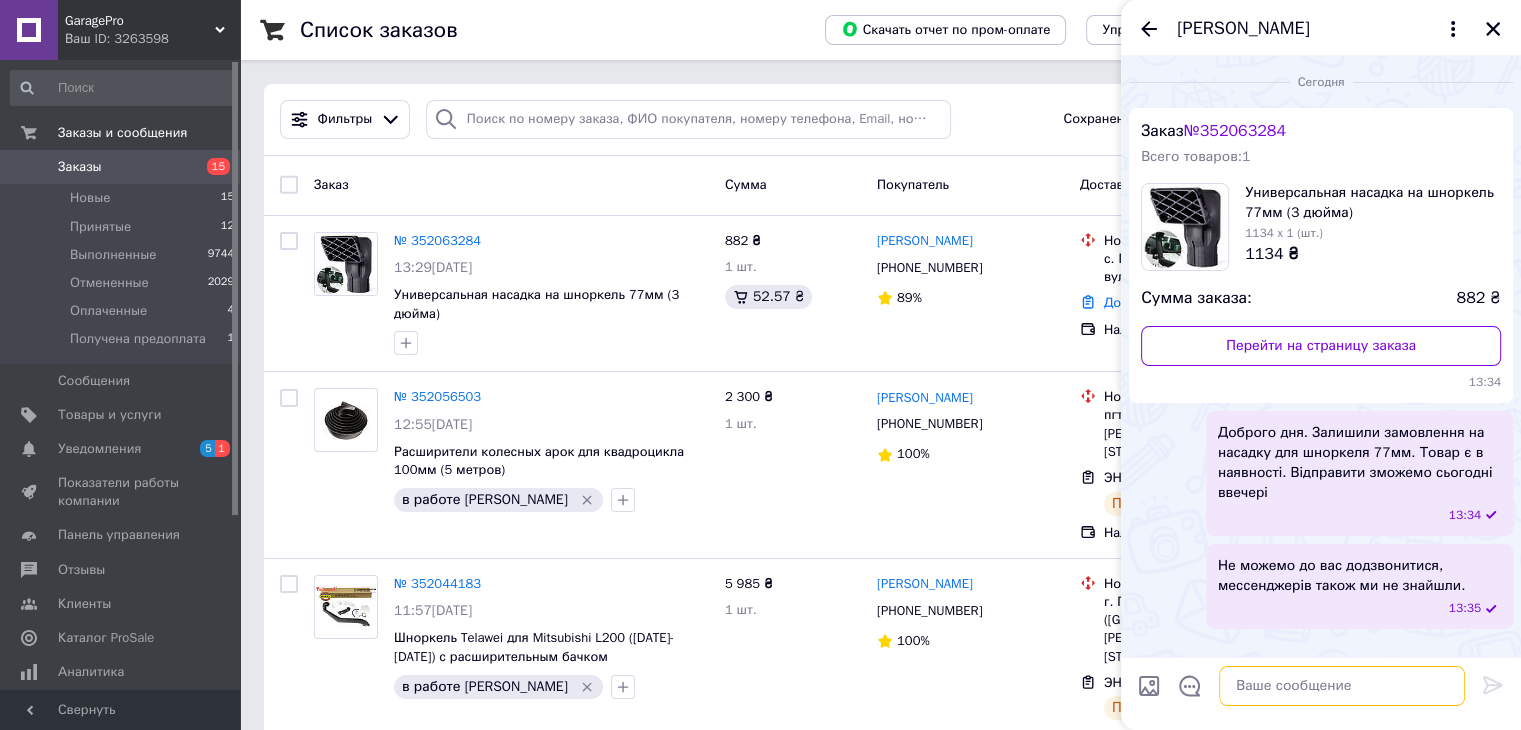 click at bounding box center [1342, 686] 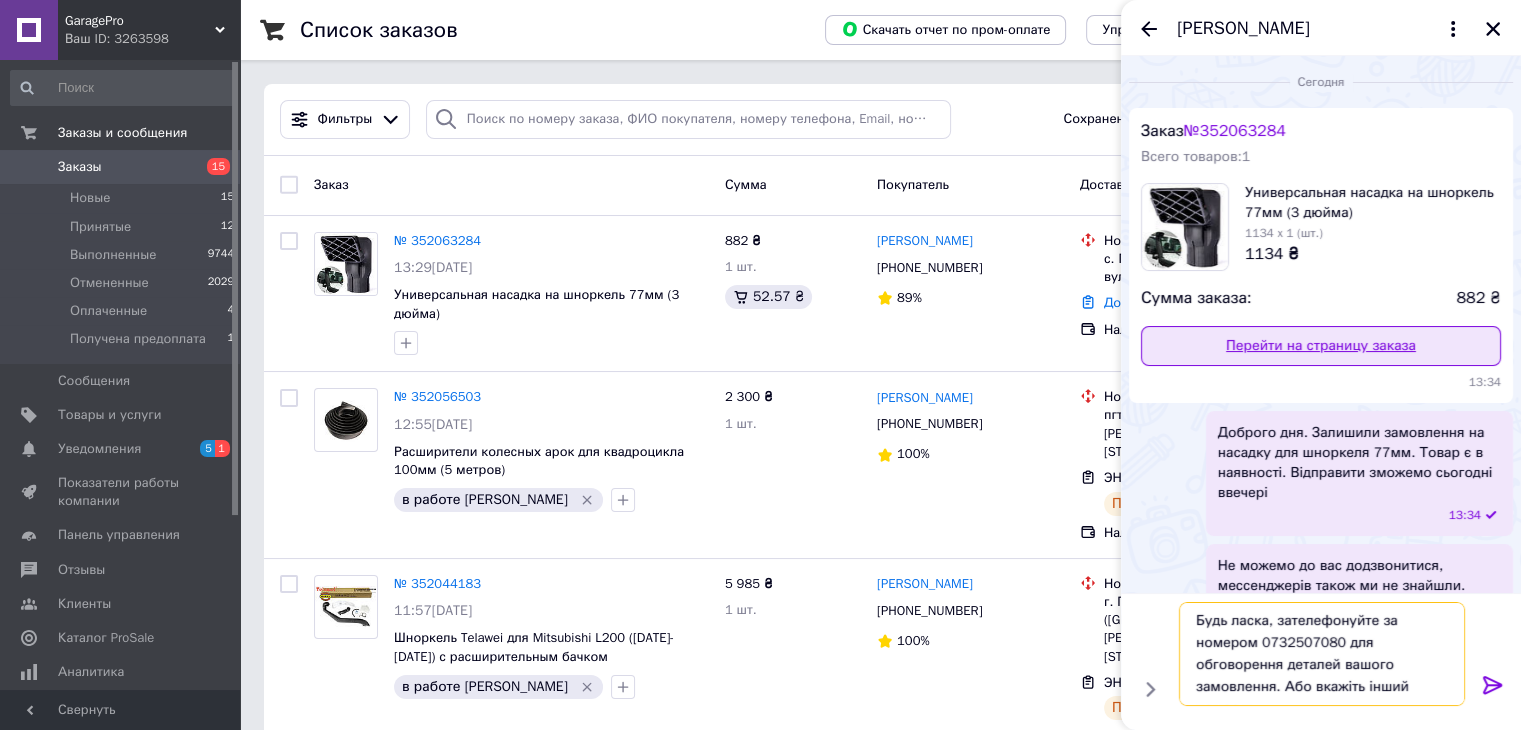 scroll, scrollTop: 13, scrollLeft: 0, axis: vertical 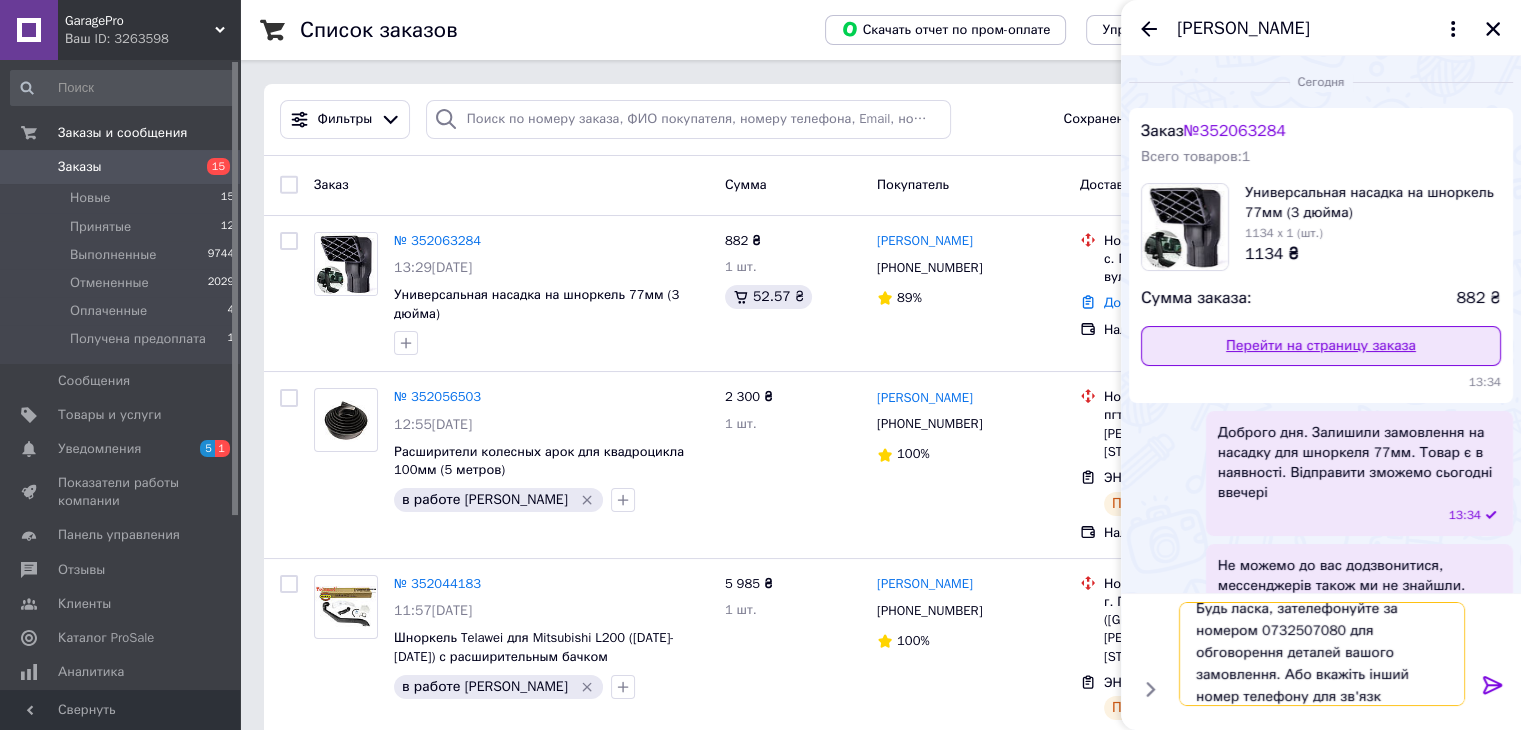type on "Будь ласка, зателефонуйте за номером 0732507080 для обговорення деталей вашого замовлення. Або вкажіть інший номер телефону для зв'язку" 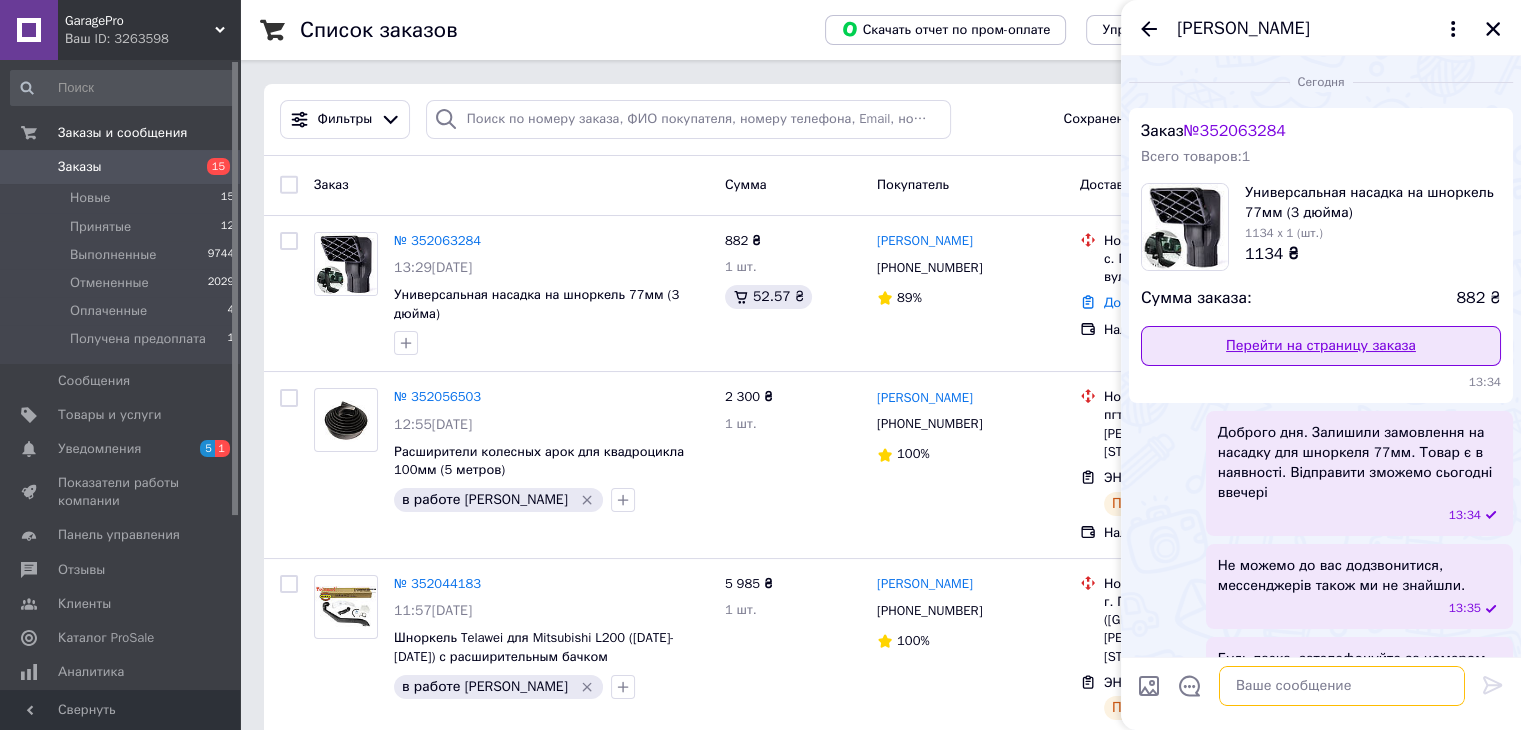 scroll, scrollTop: 0, scrollLeft: 0, axis: both 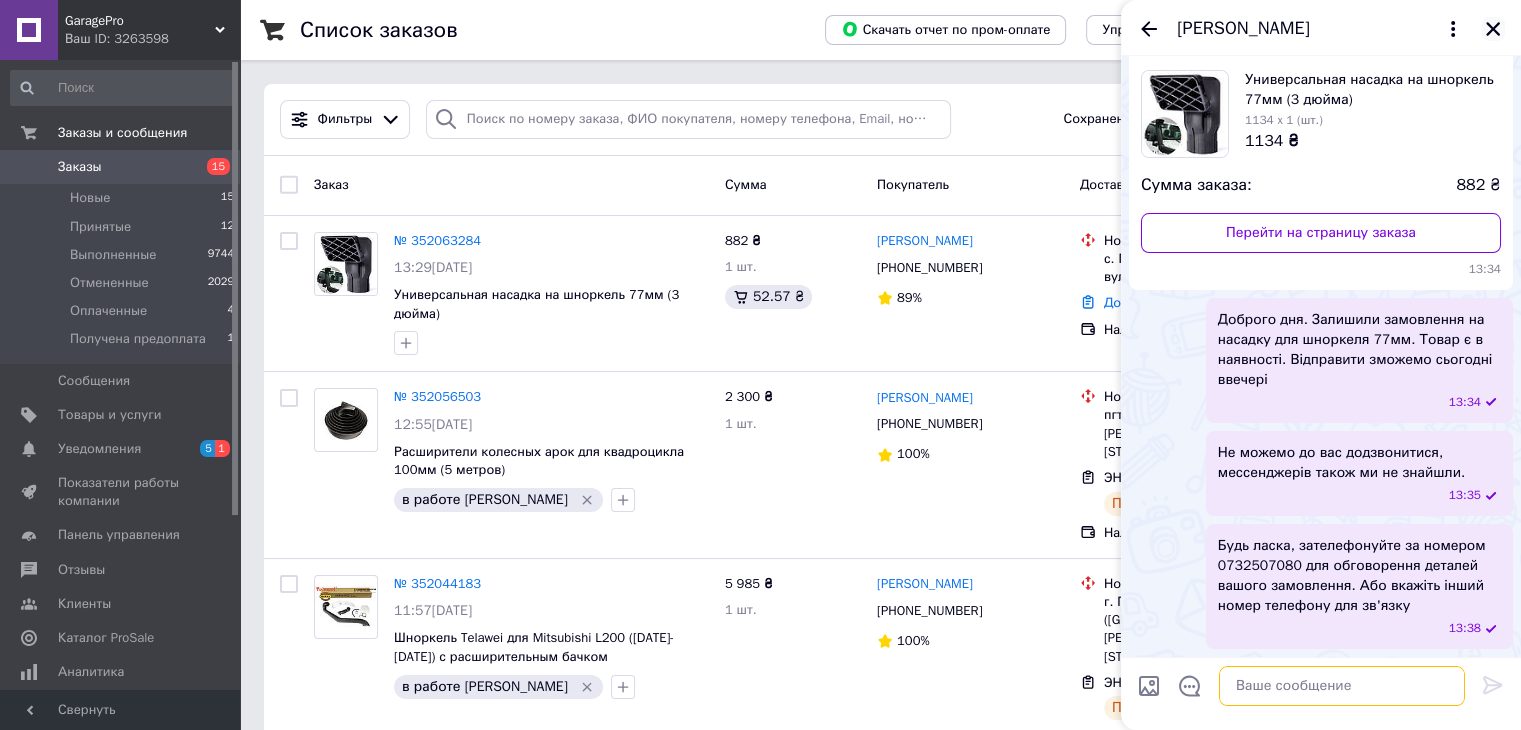 type 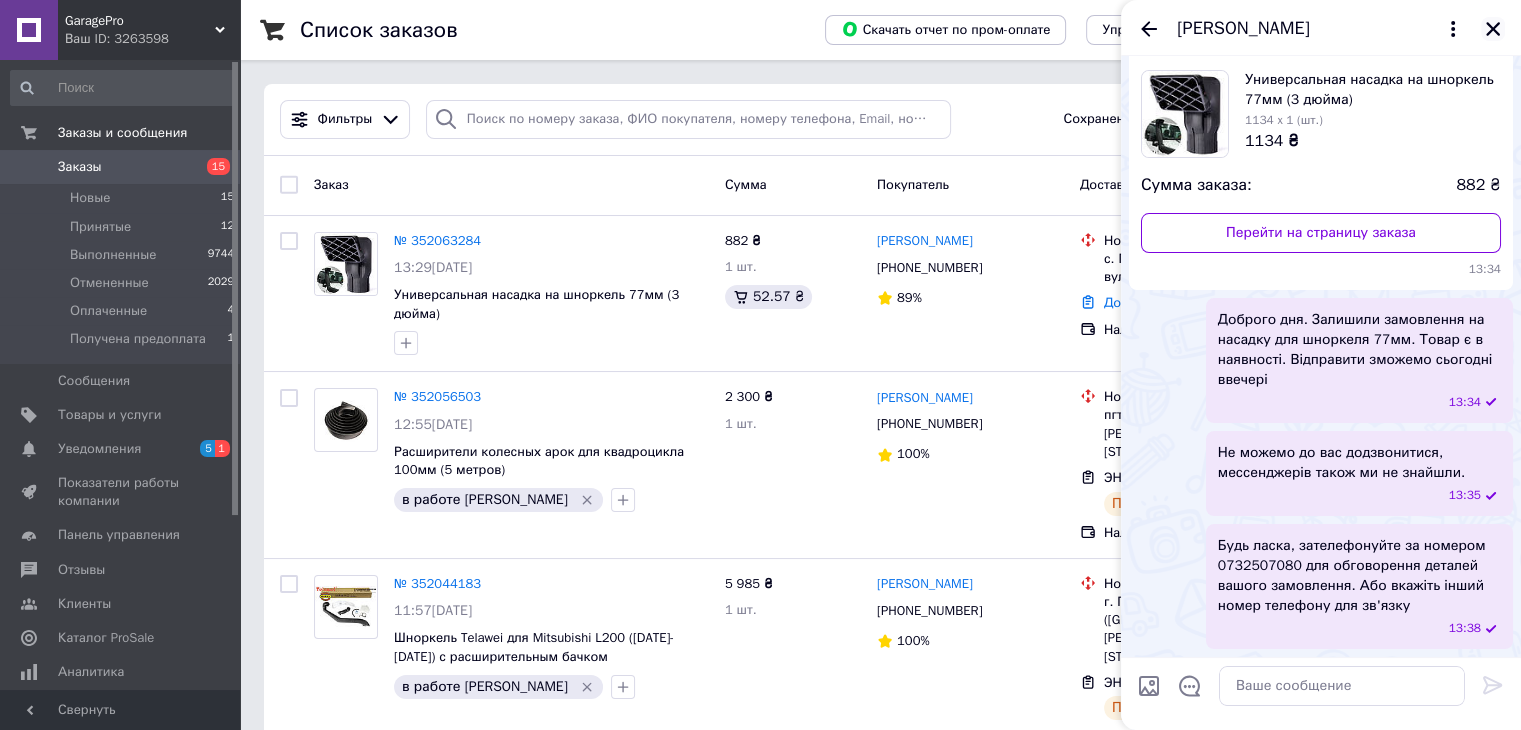 click 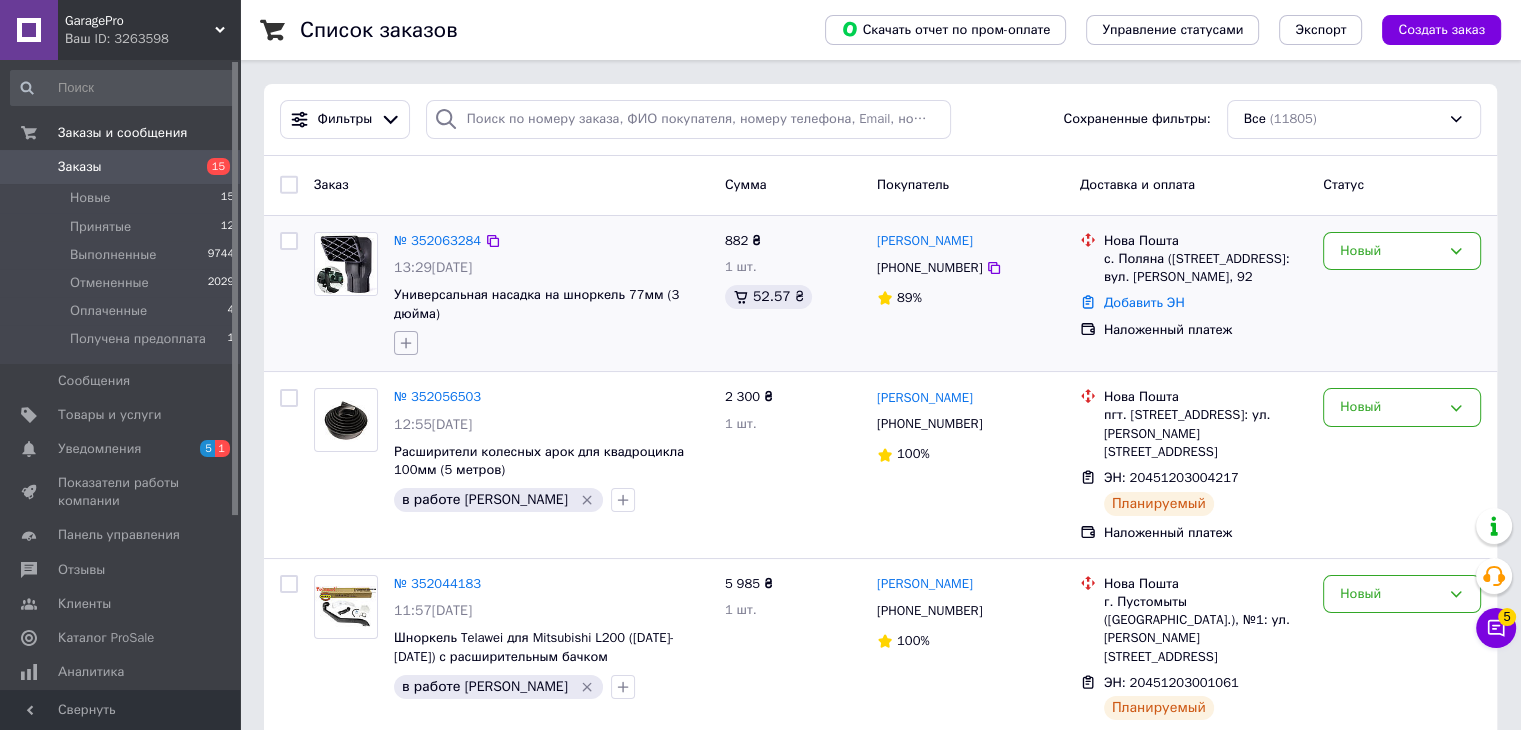 click at bounding box center [406, 343] 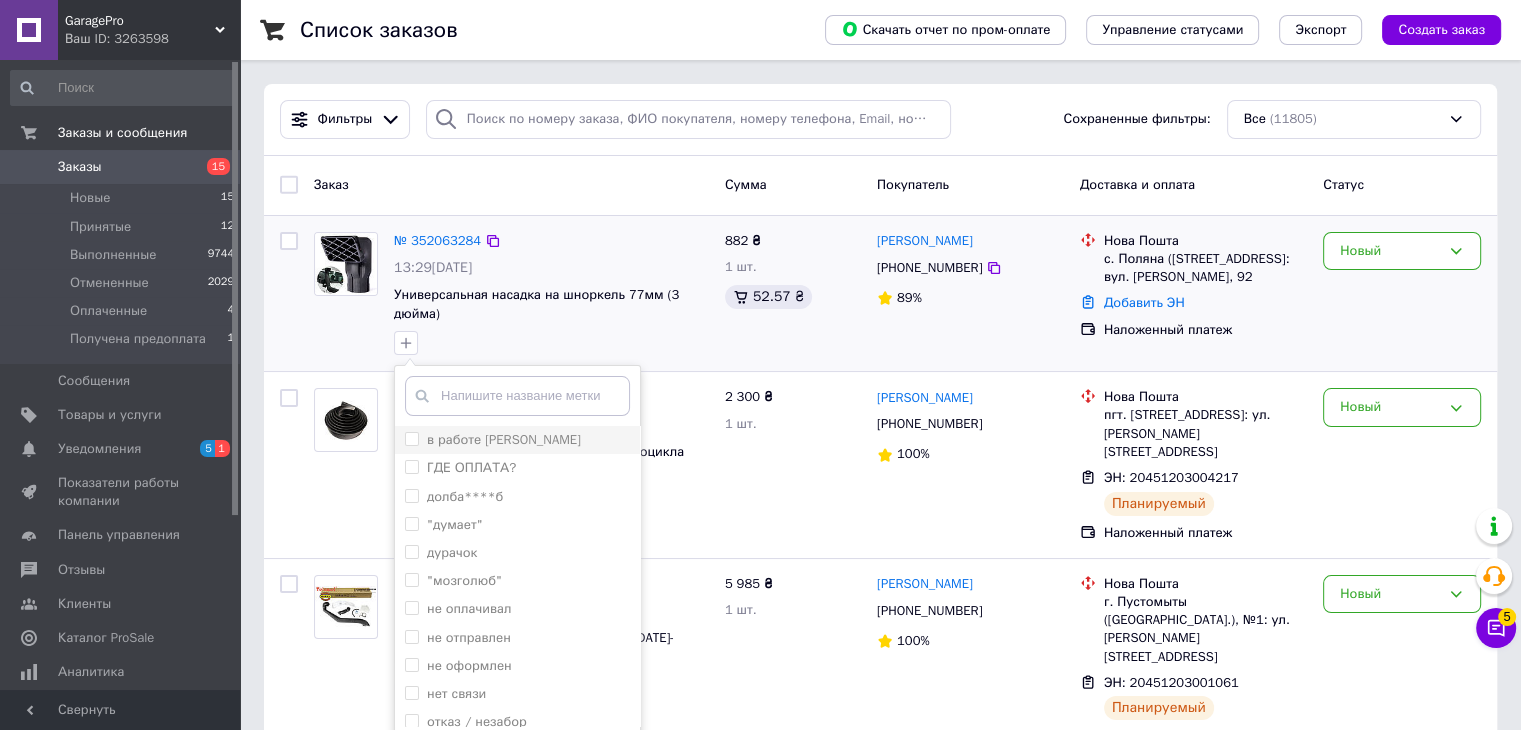 click at bounding box center (412, 439) 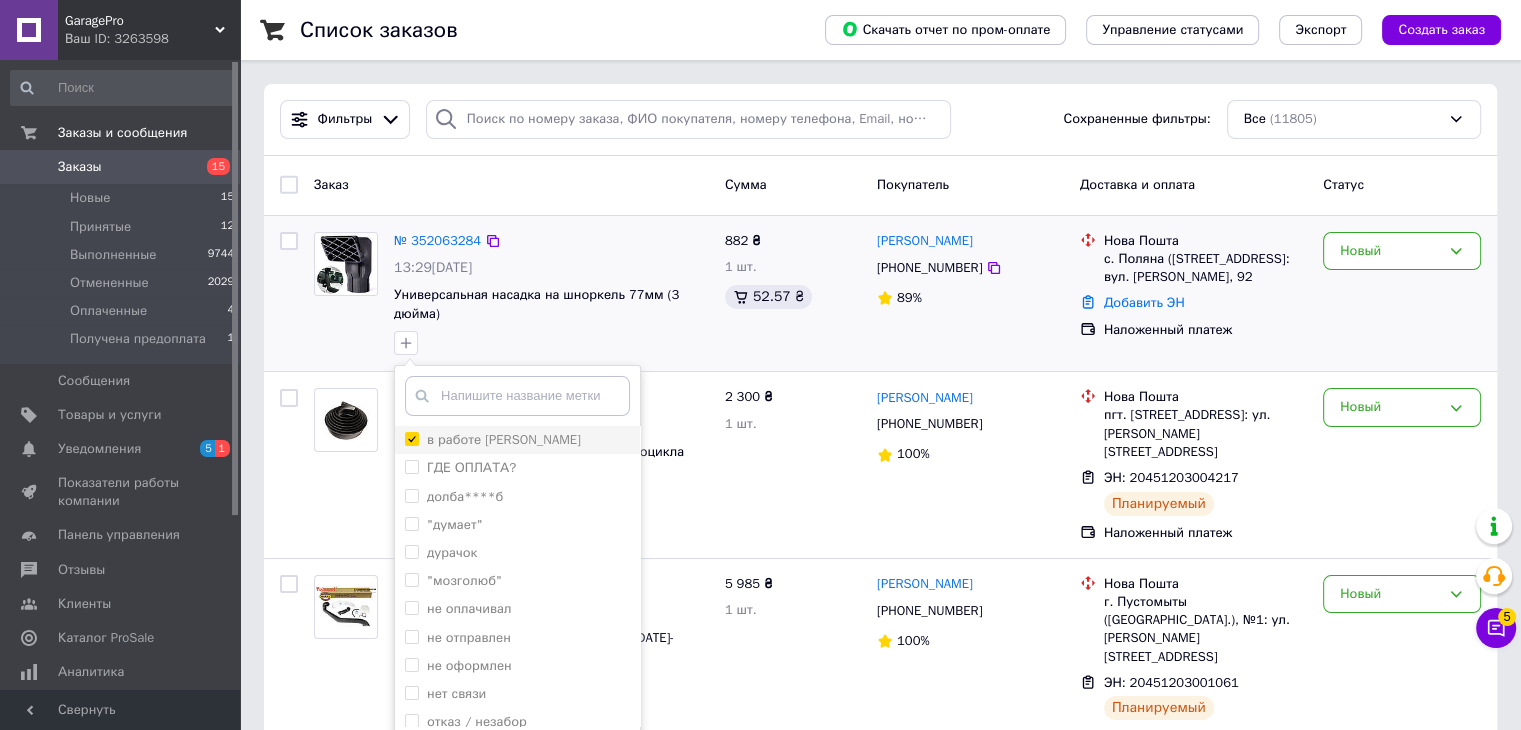 click on "в работе [PERSON_NAME]" at bounding box center (411, 438) 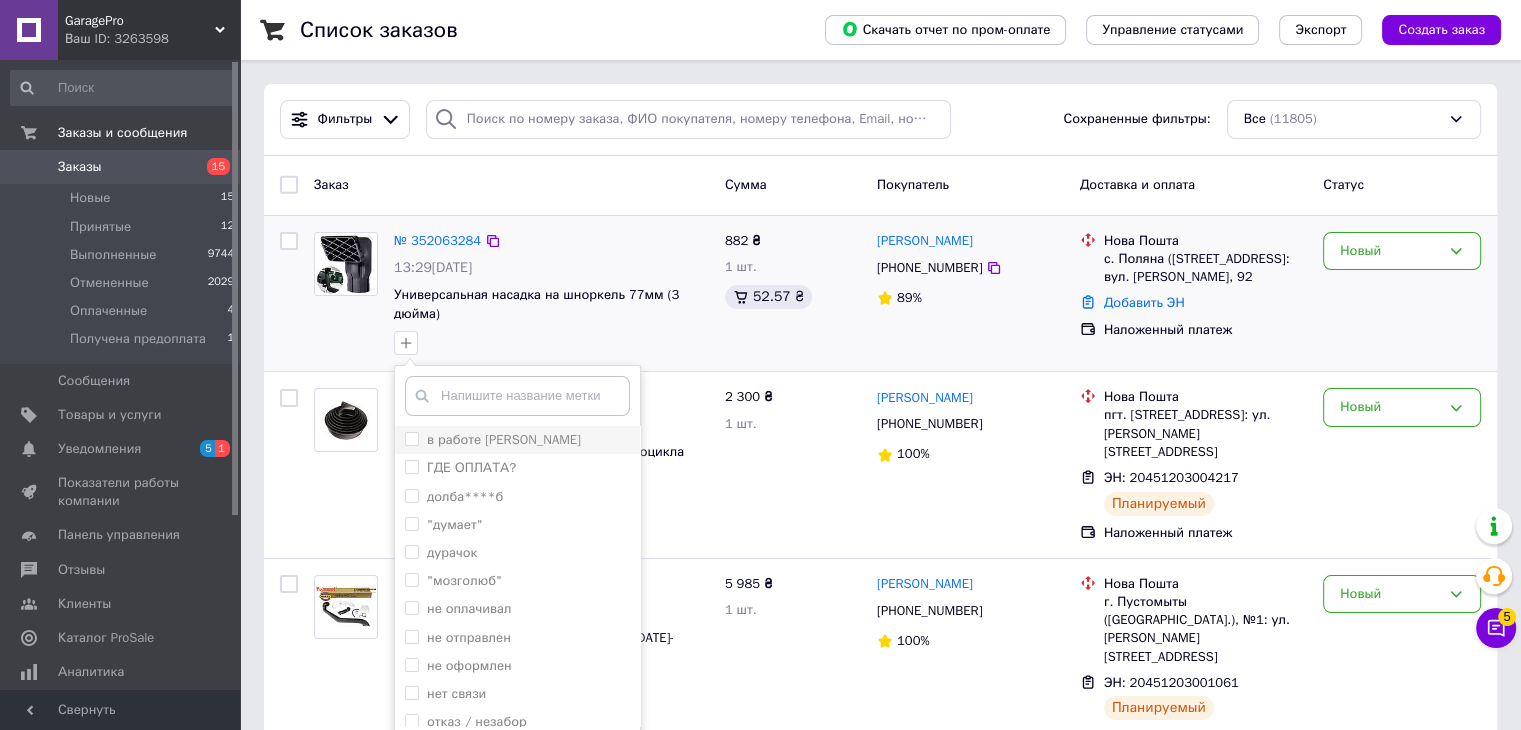 drag, startPoint x: 408, startPoint y: 439, endPoint x: 471, endPoint y: 447, distance: 63.505905 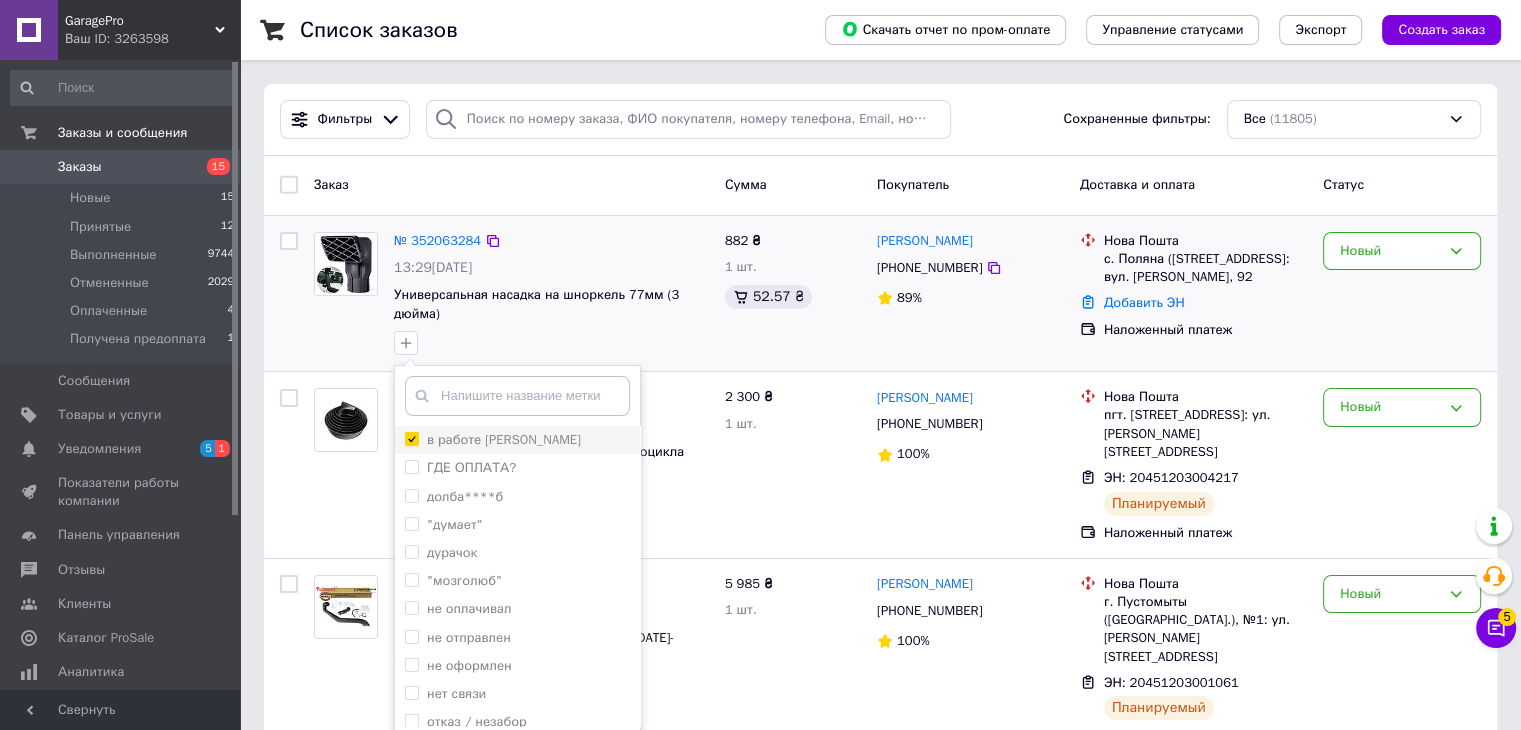 checkbox on "true" 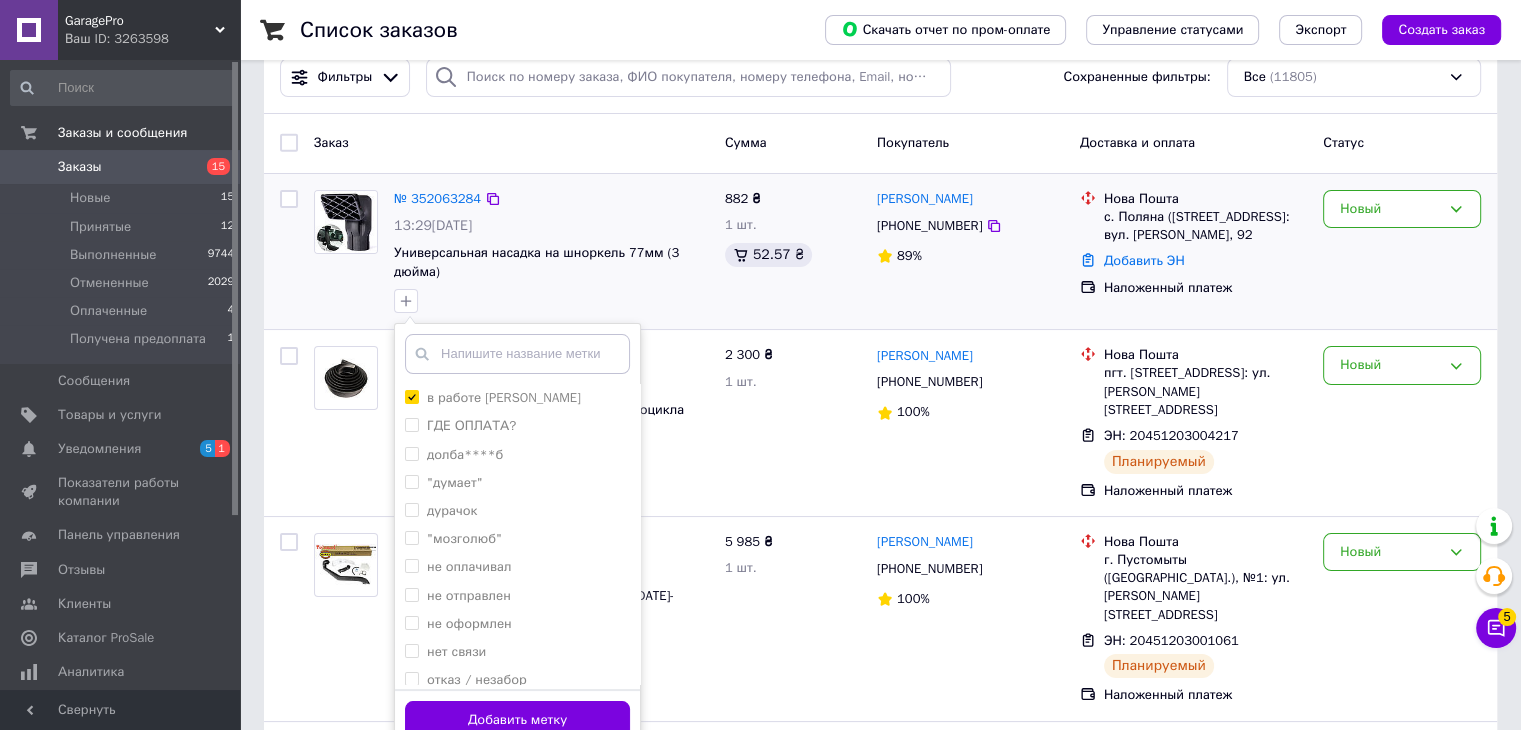 scroll, scrollTop: 100, scrollLeft: 0, axis: vertical 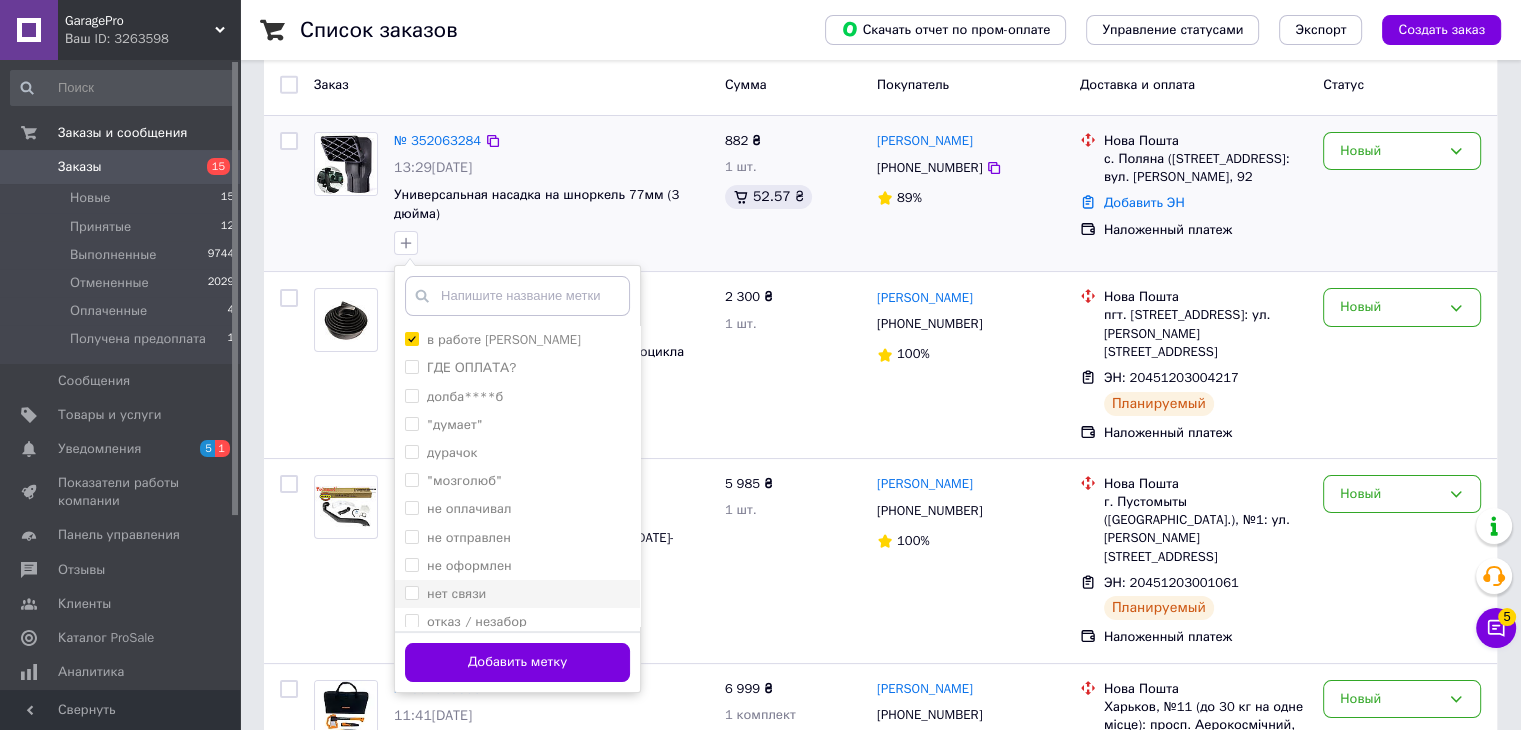 click on "нет связи" at bounding box center (517, 594) 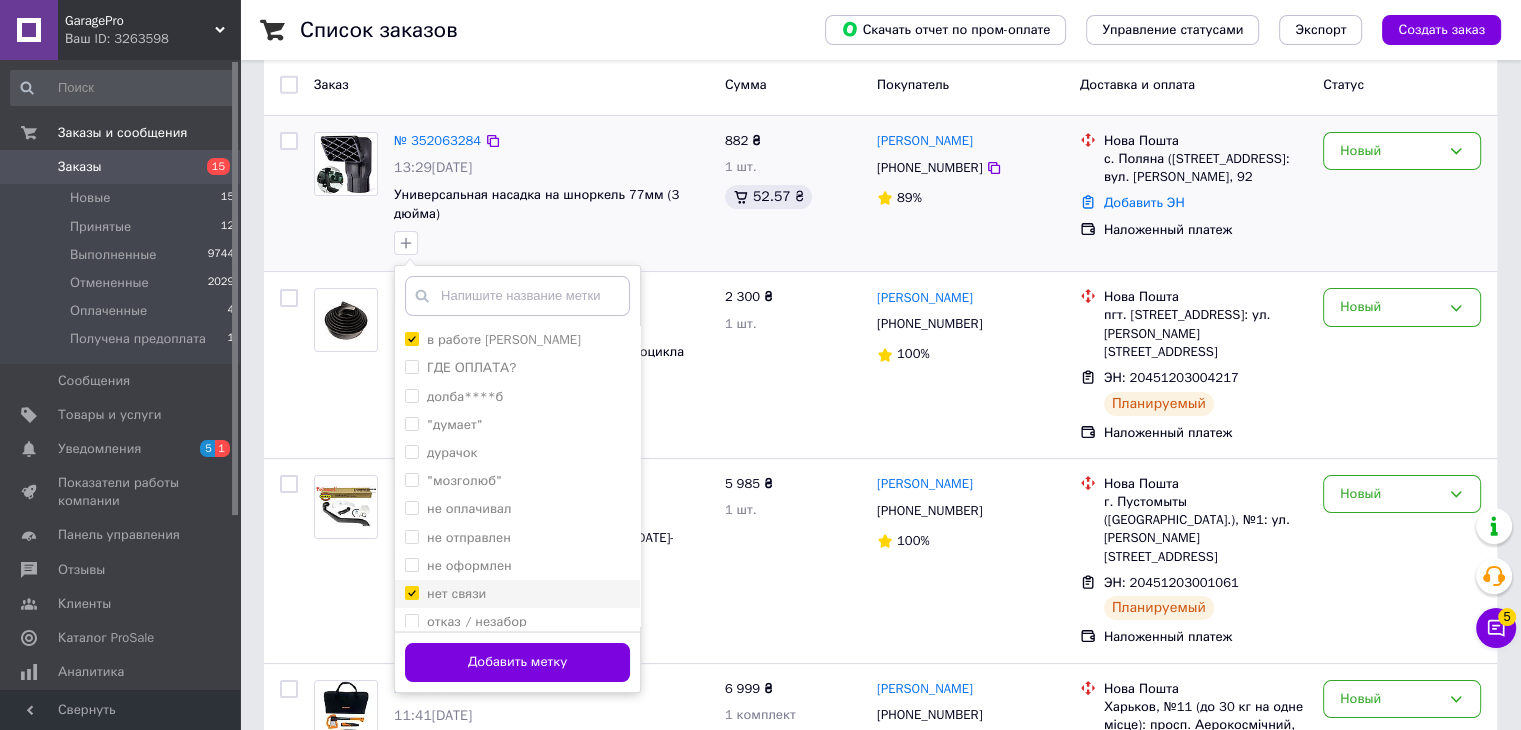 checkbox on "true" 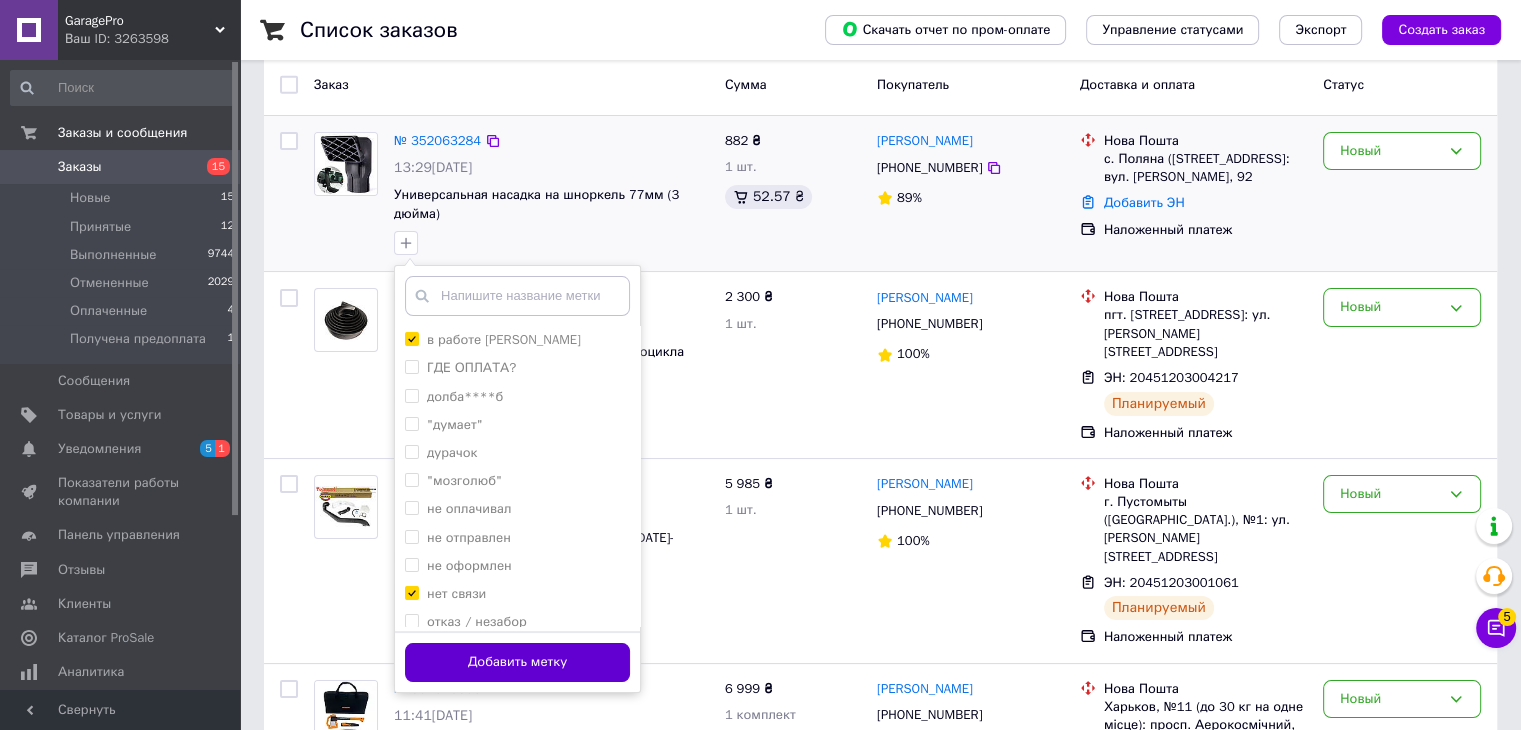 click on "Добавить метку" at bounding box center (517, 662) 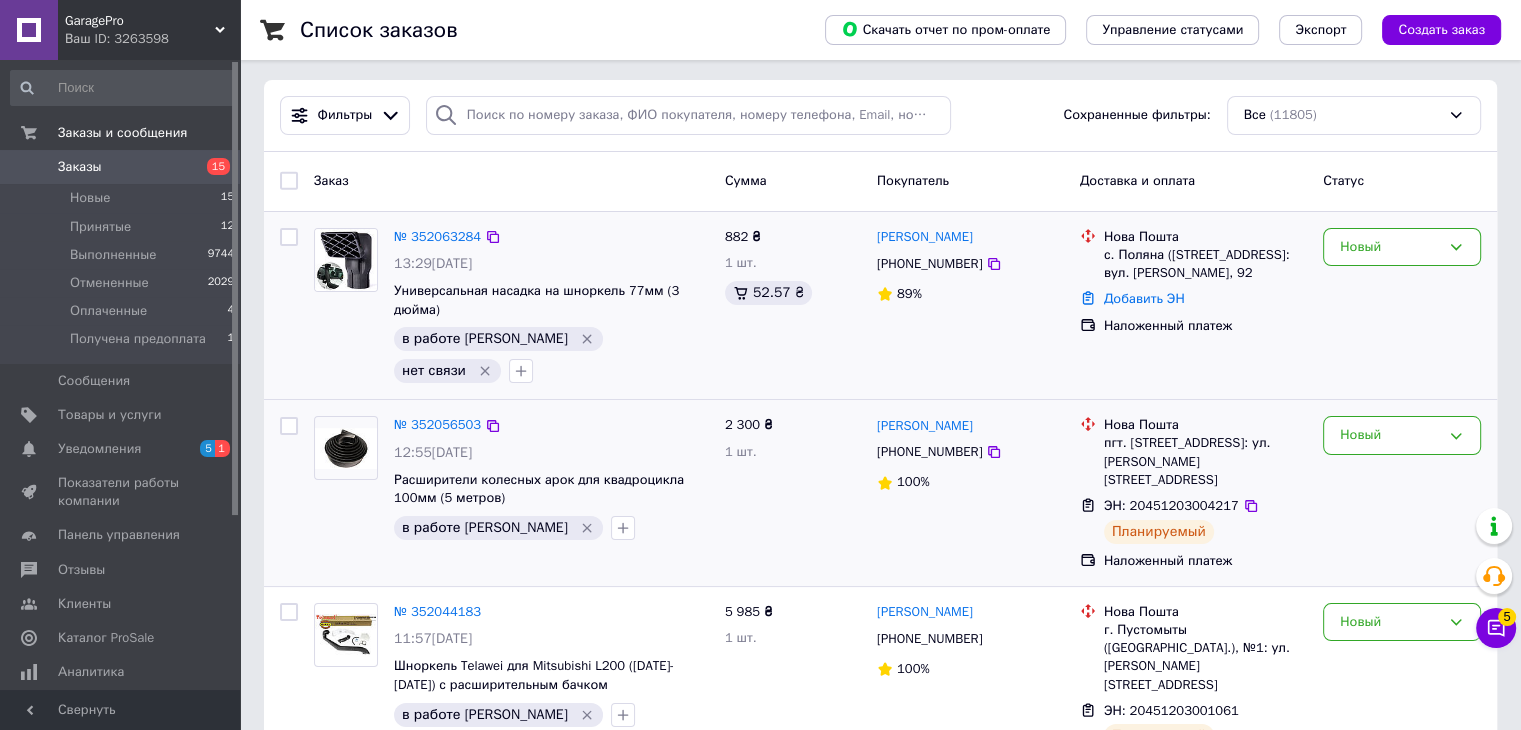 scroll, scrollTop: 0, scrollLeft: 0, axis: both 